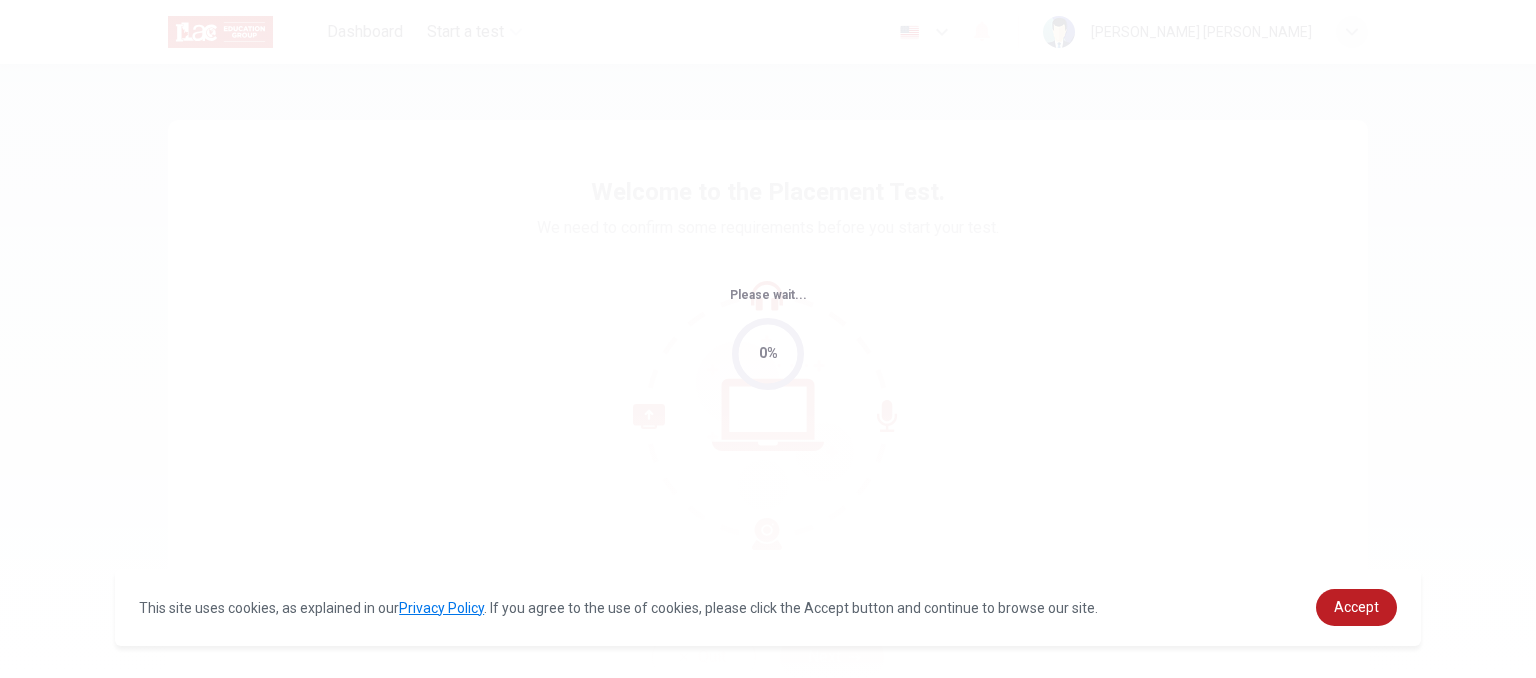 scroll, scrollTop: 0, scrollLeft: 0, axis: both 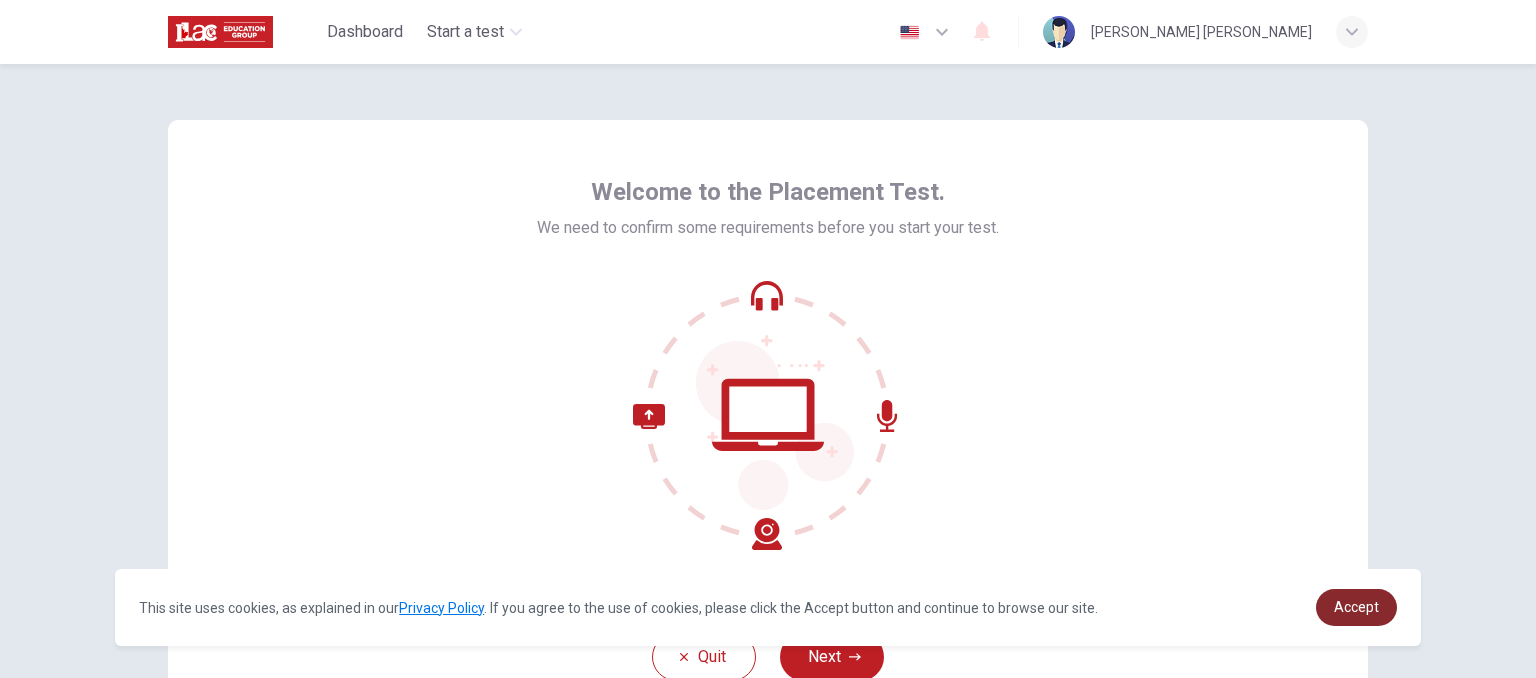 click on "Accept" at bounding box center [1356, 607] 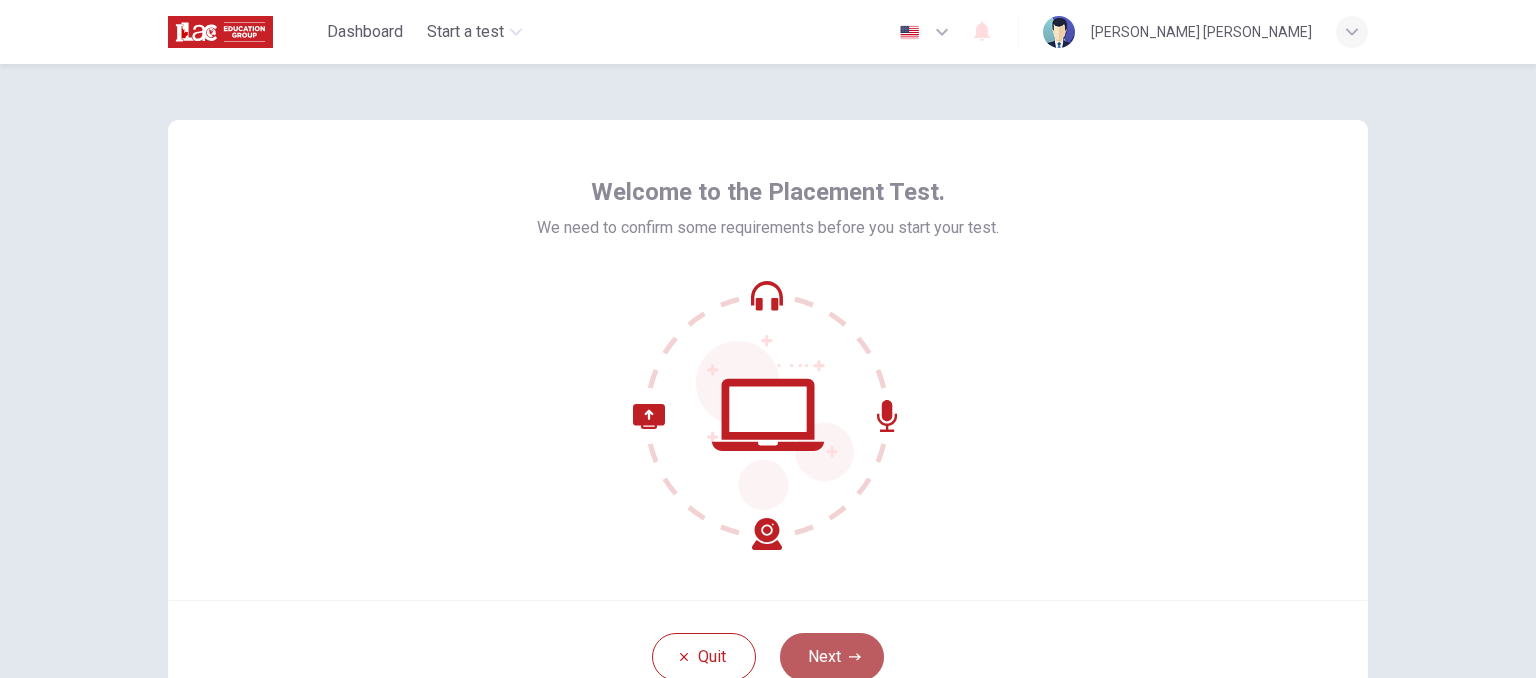 click on "Next" at bounding box center [832, 657] 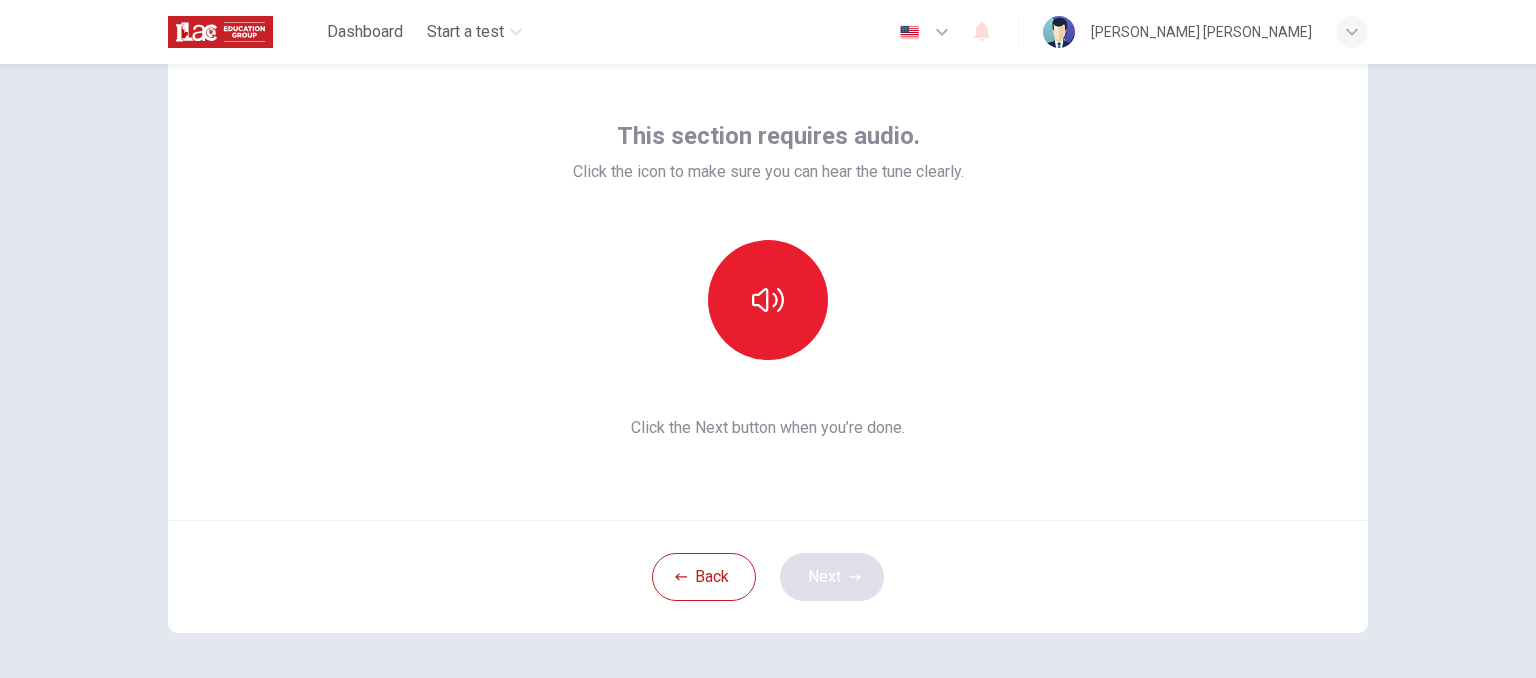 scroll, scrollTop: 120, scrollLeft: 0, axis: vertical 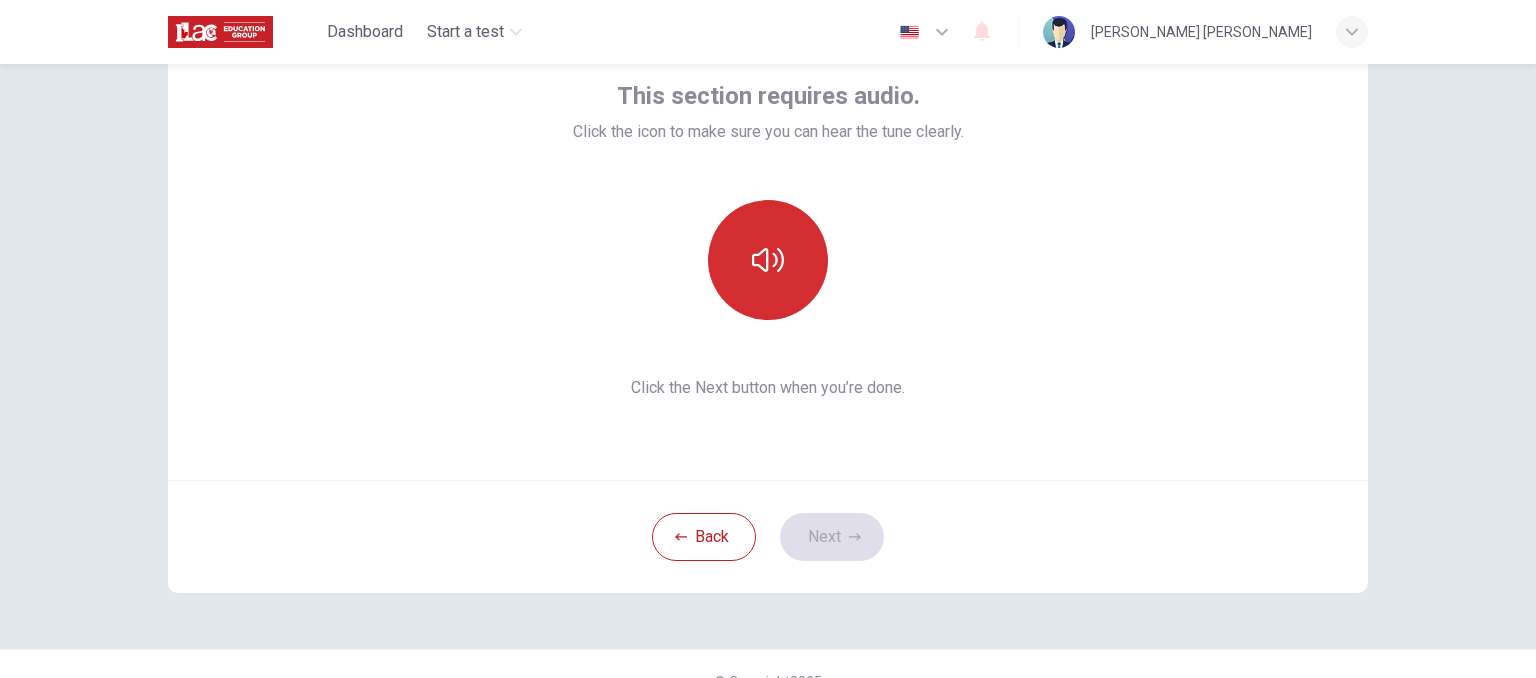 click at bounding box center (768, 260) 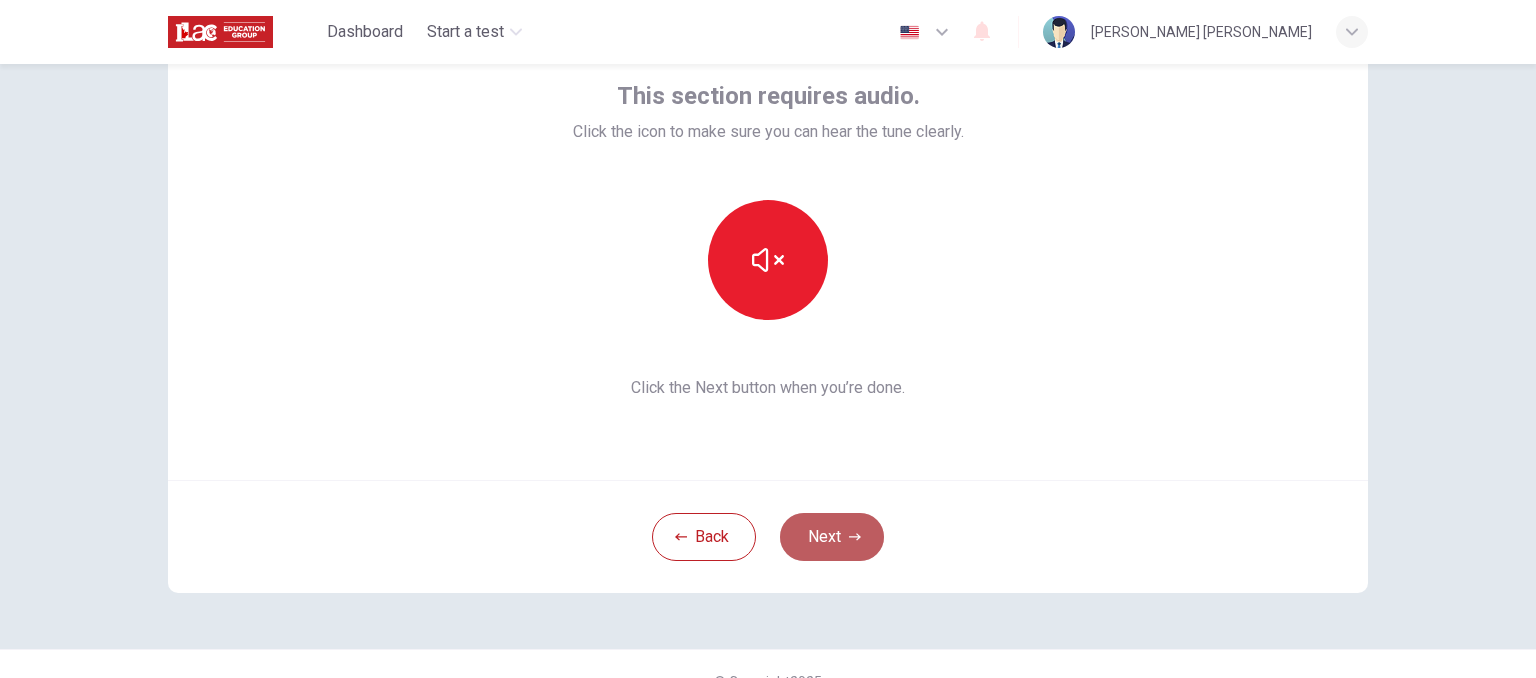 click on "Next" at bounding box center [832, 537] 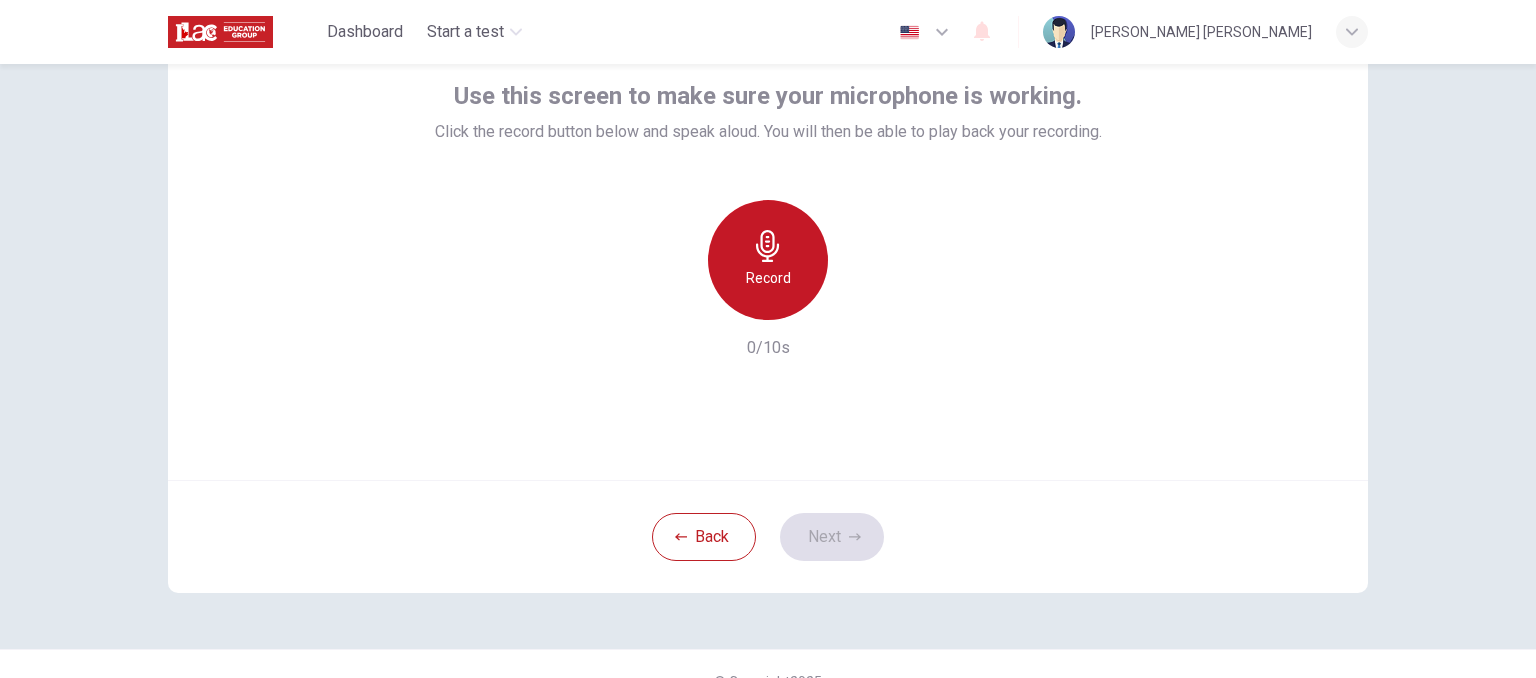 click on "Record" at bounding box center [768, 260] 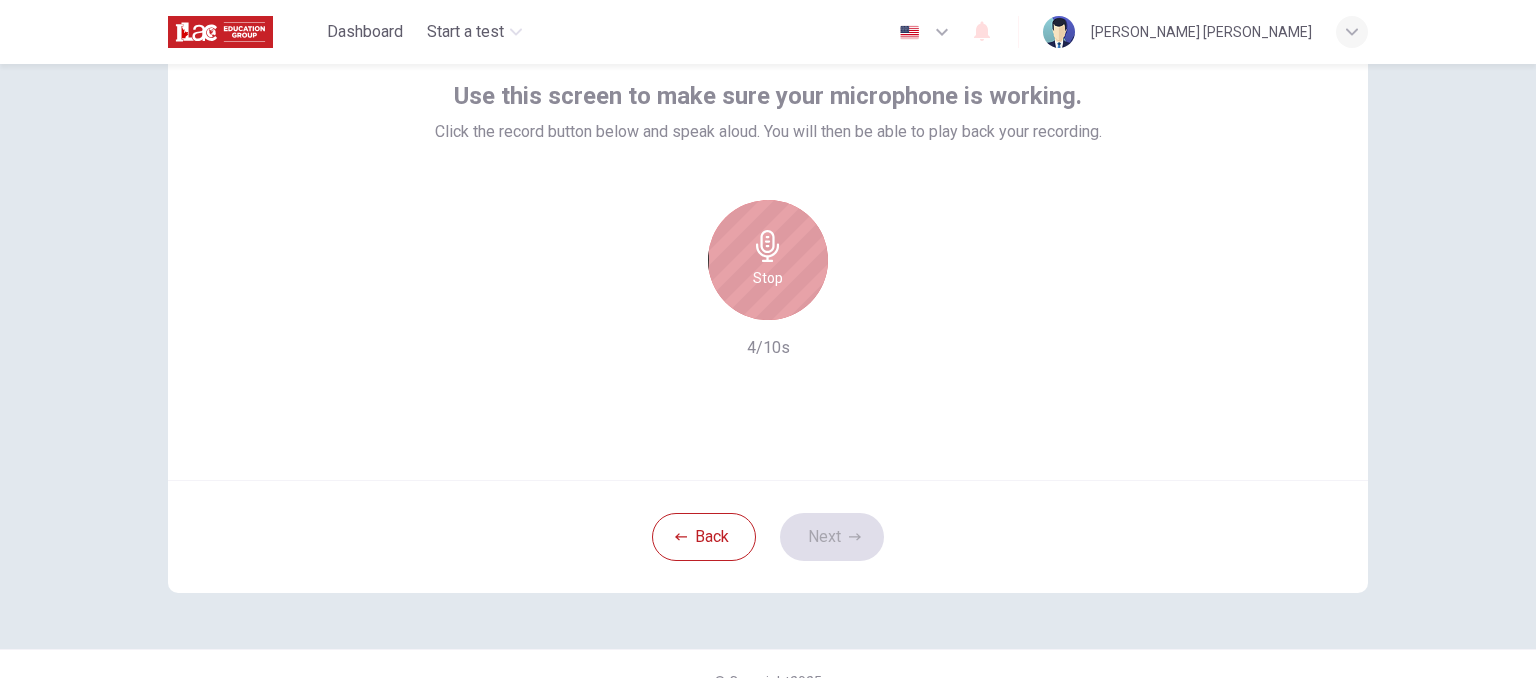 click on "Stop" at bounding box center (768, 260) 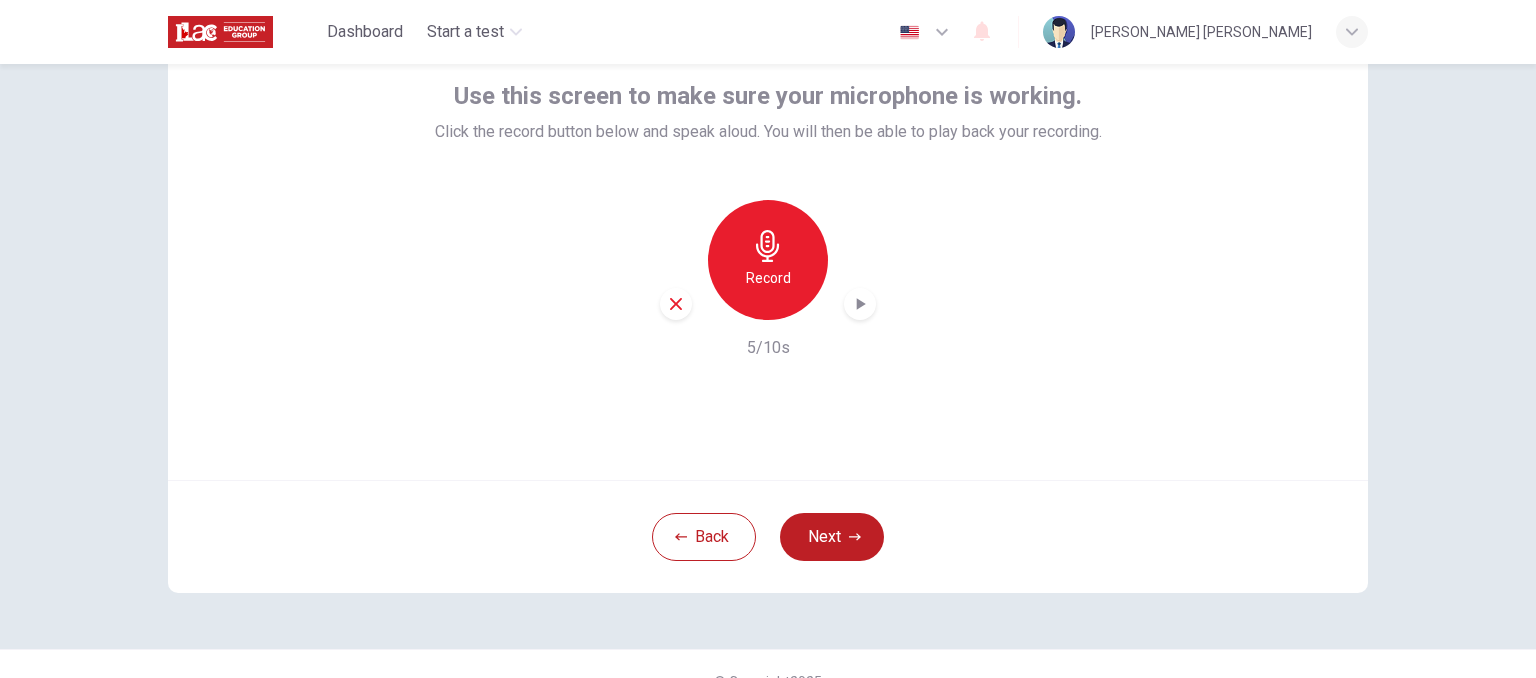 click 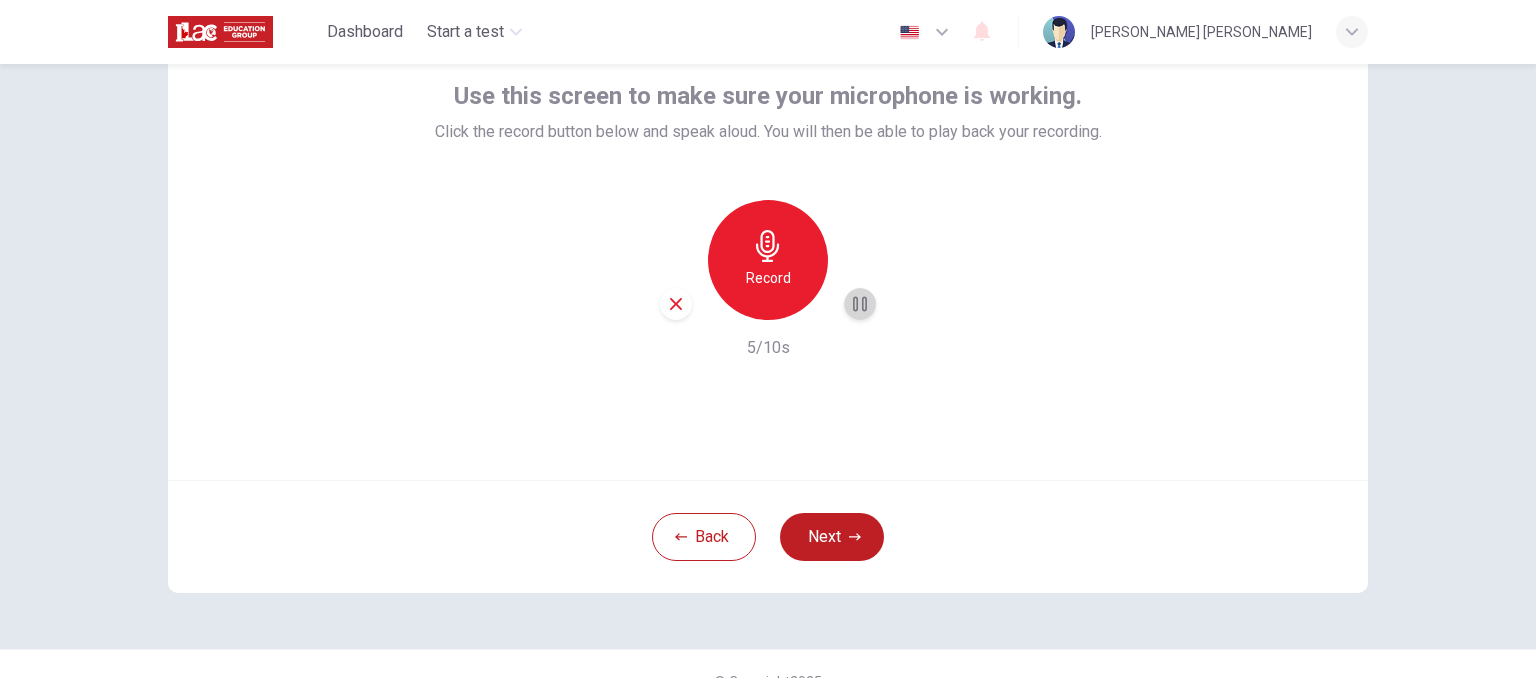 click 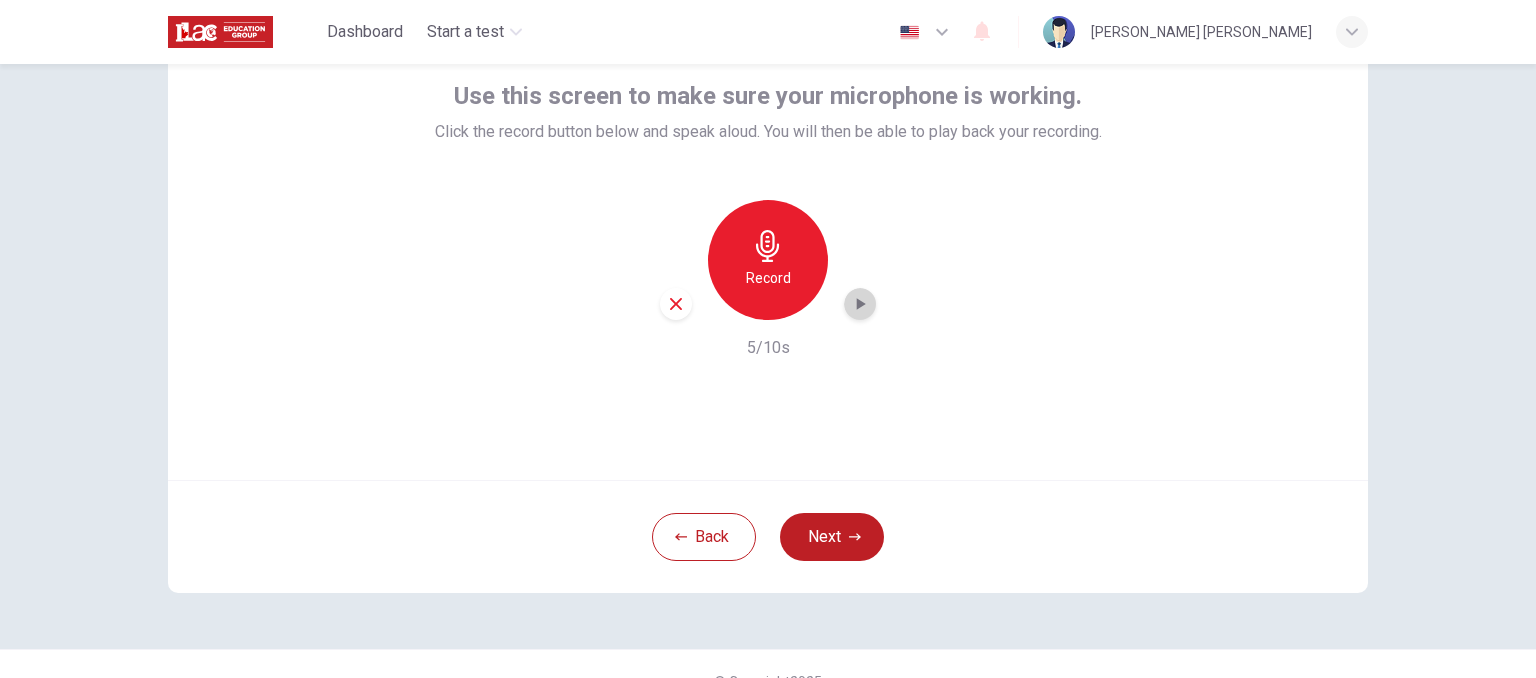 click 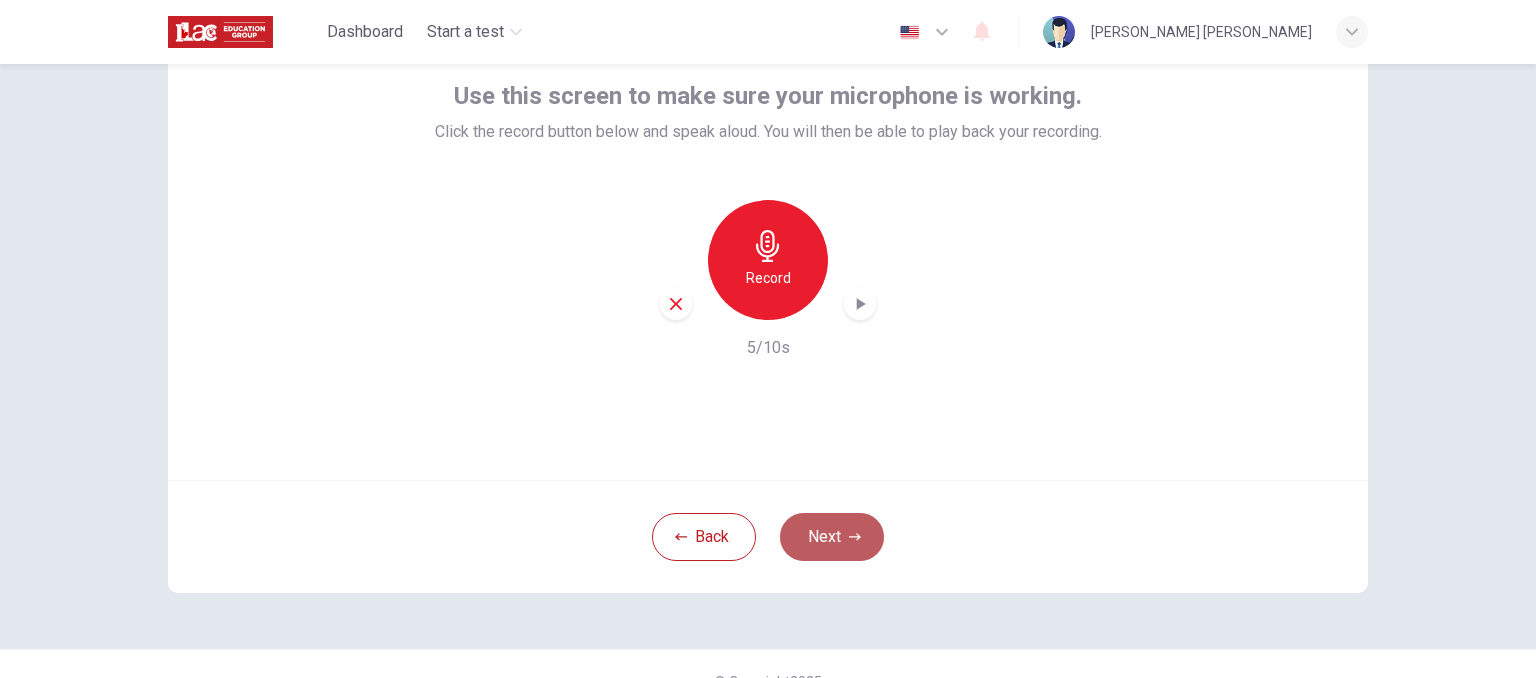 click on "Next" at bounding box center [832, 537] 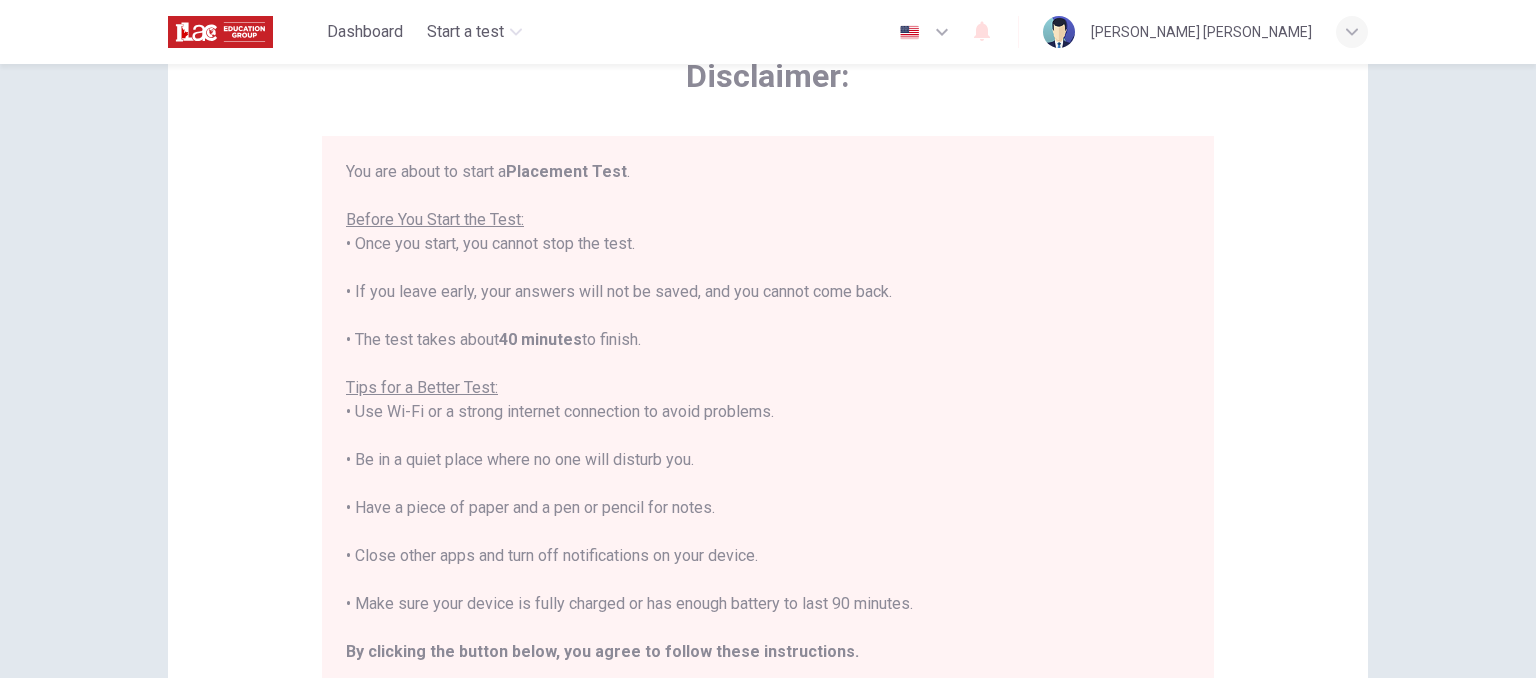 type 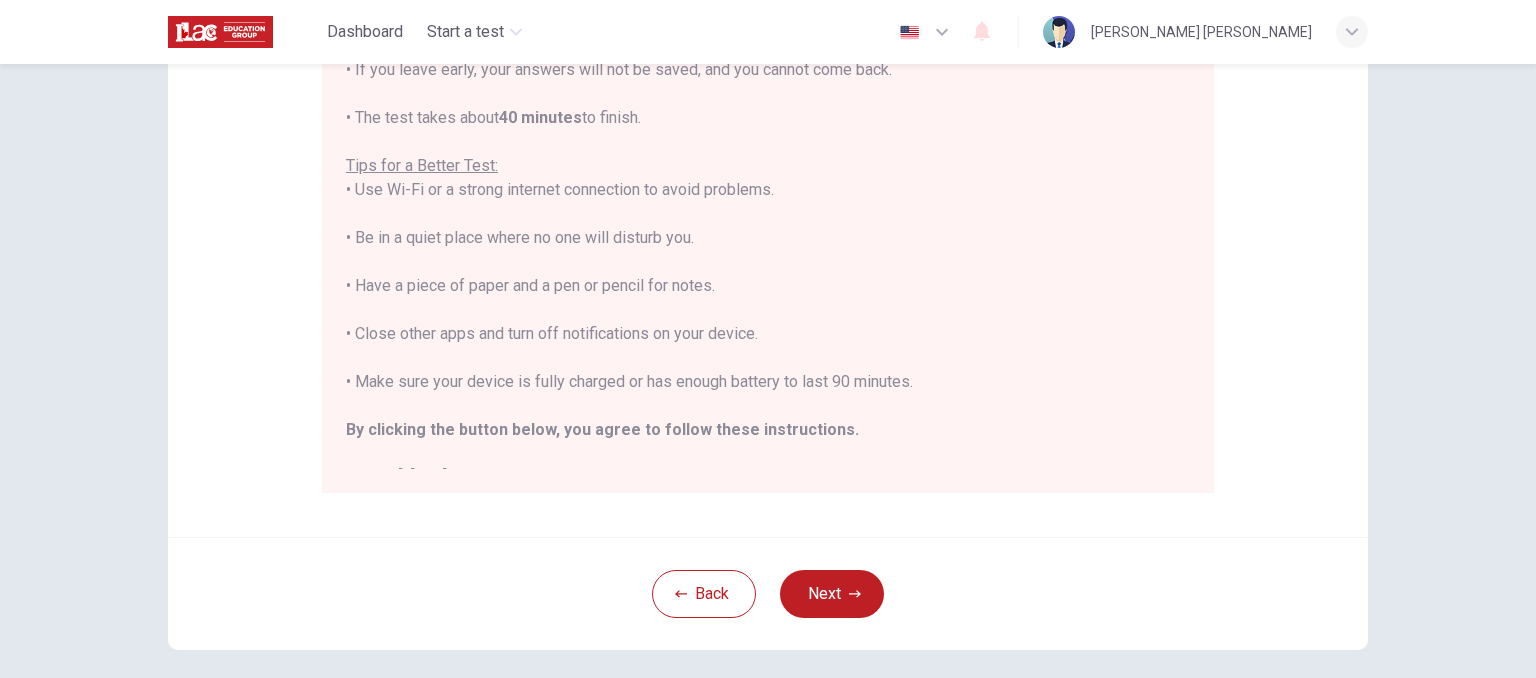 scroll, scrollTop: 360, scrollLeft: 0, axis: vertical 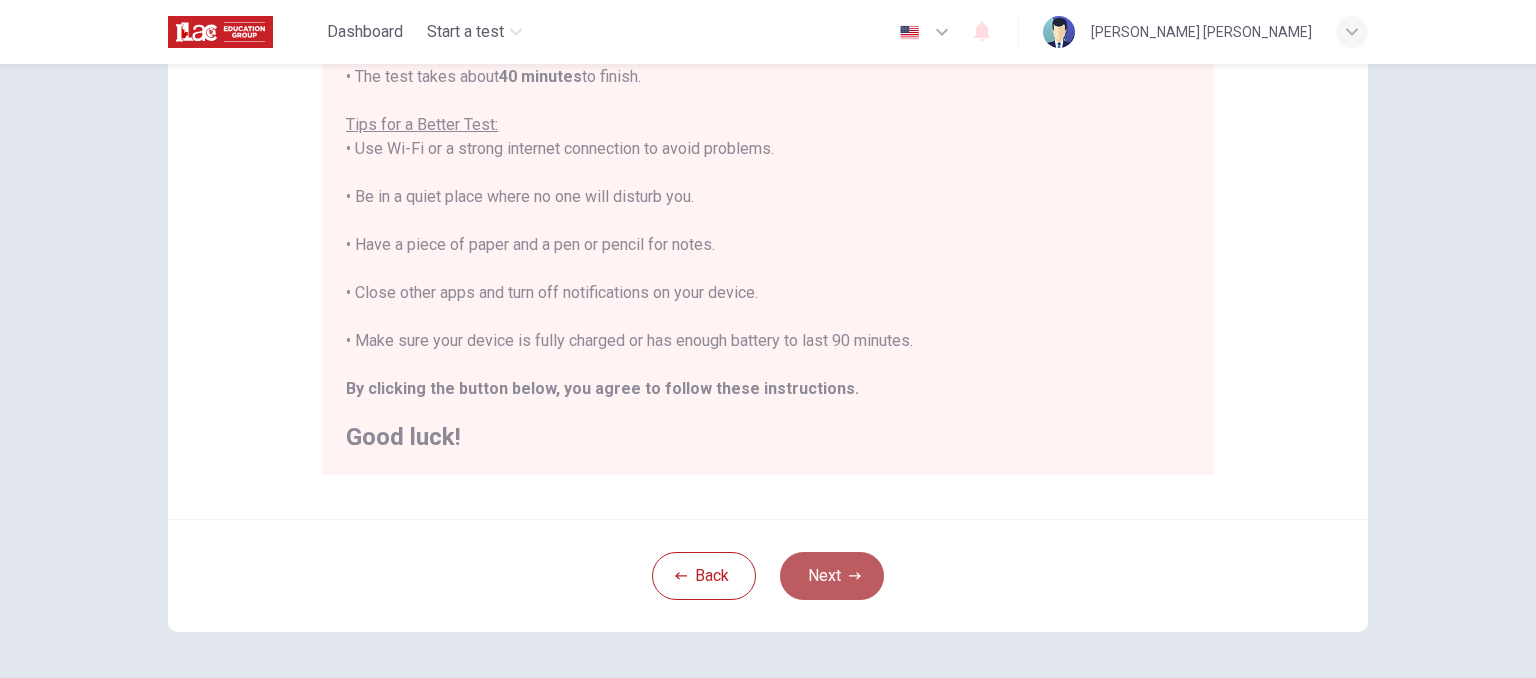 click on "Next" at bounding box center [832, 576] 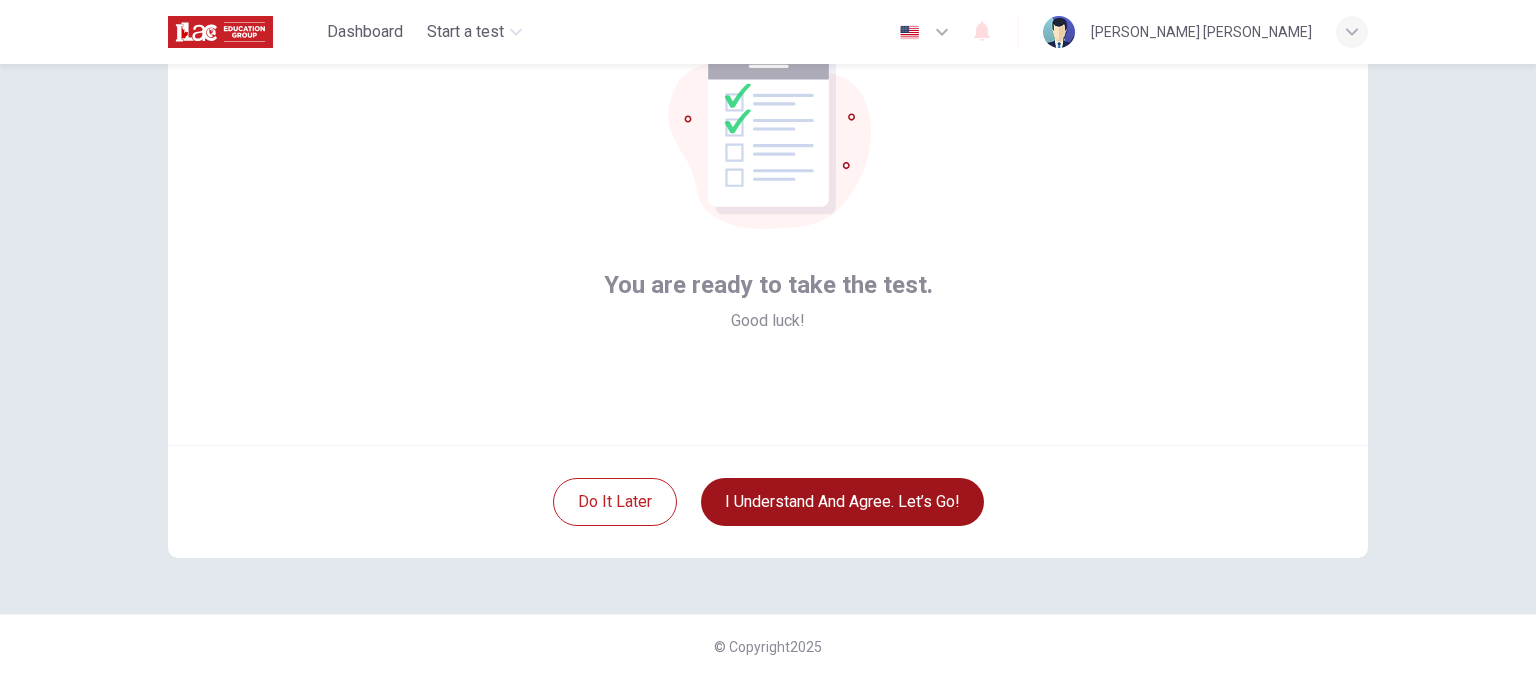 scroll, scrollTop: 155, scrollLeft: 0, axis: vertical 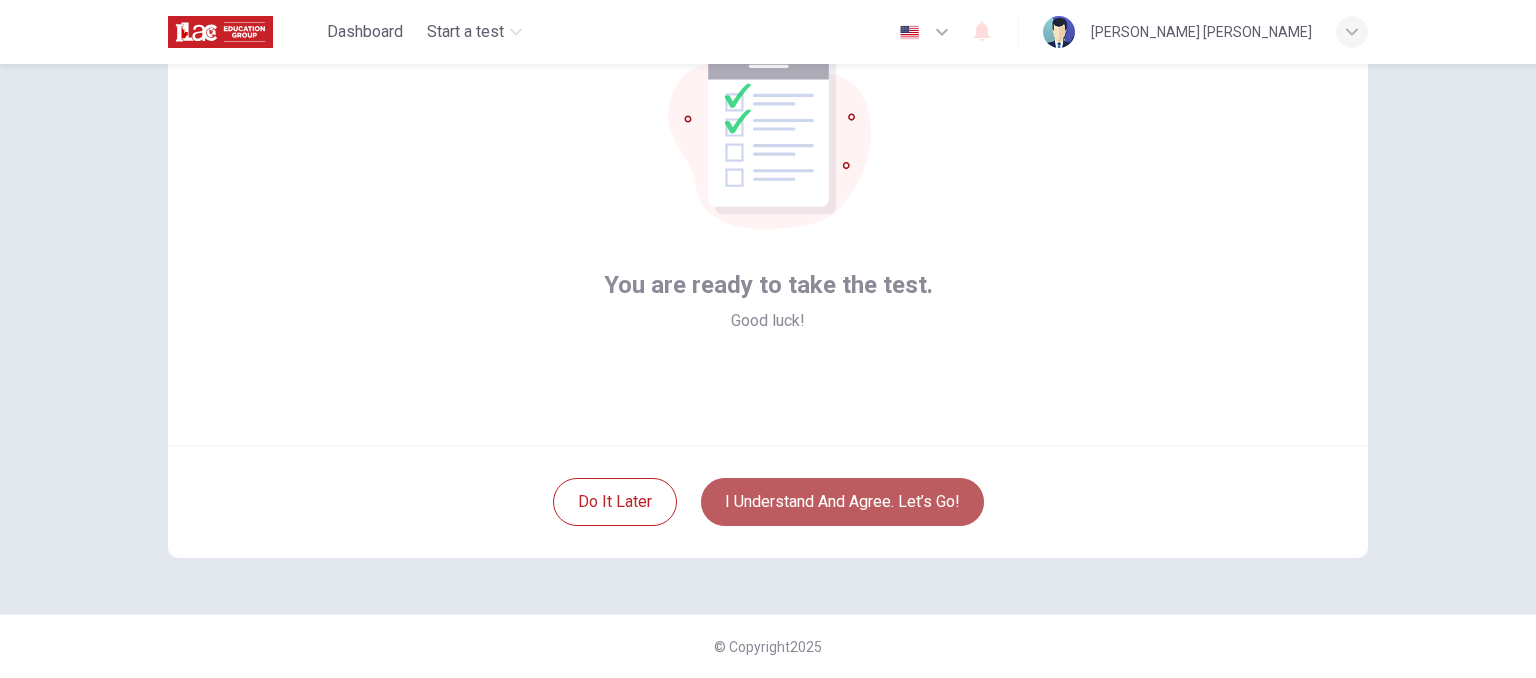 click on "I understand and agree. Let’s go!" at bounding box center [842, 502] 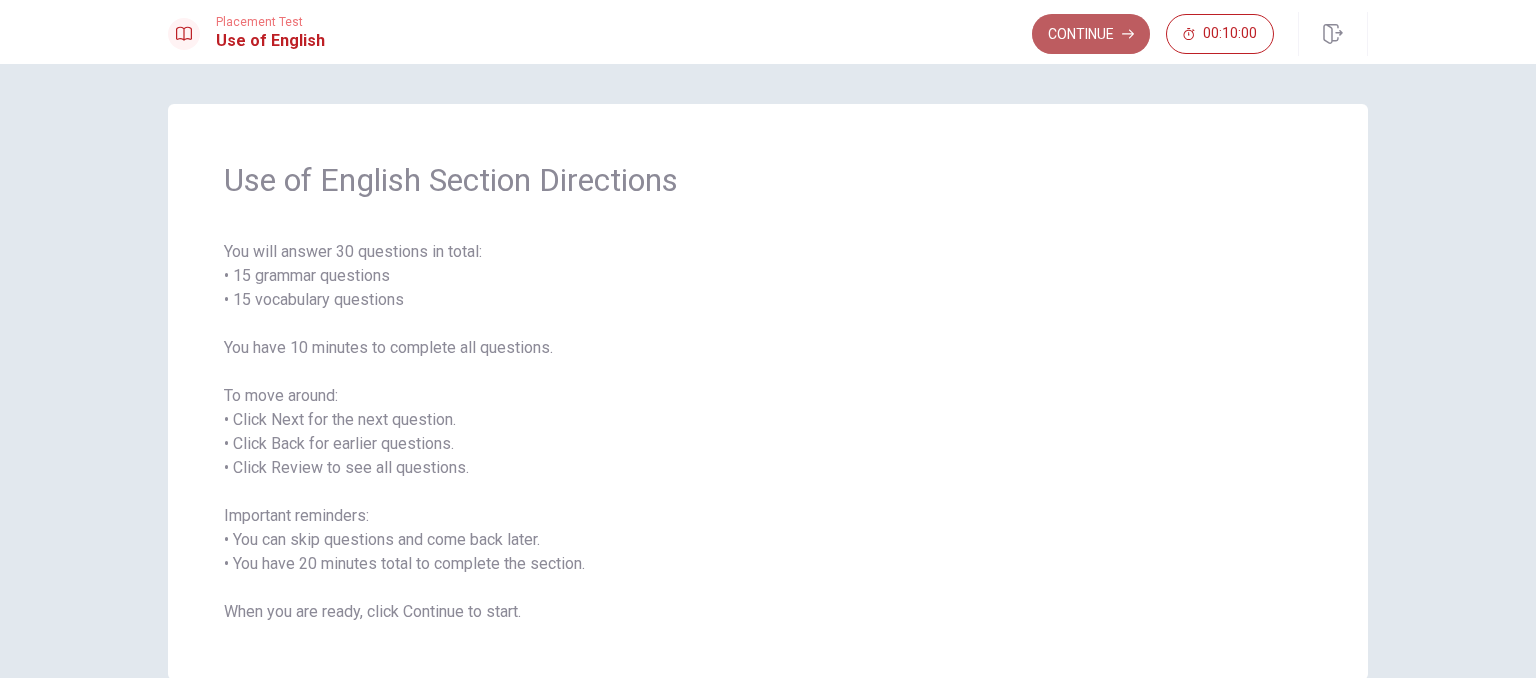 click on "Continue" at bounding box center [1091, 34] 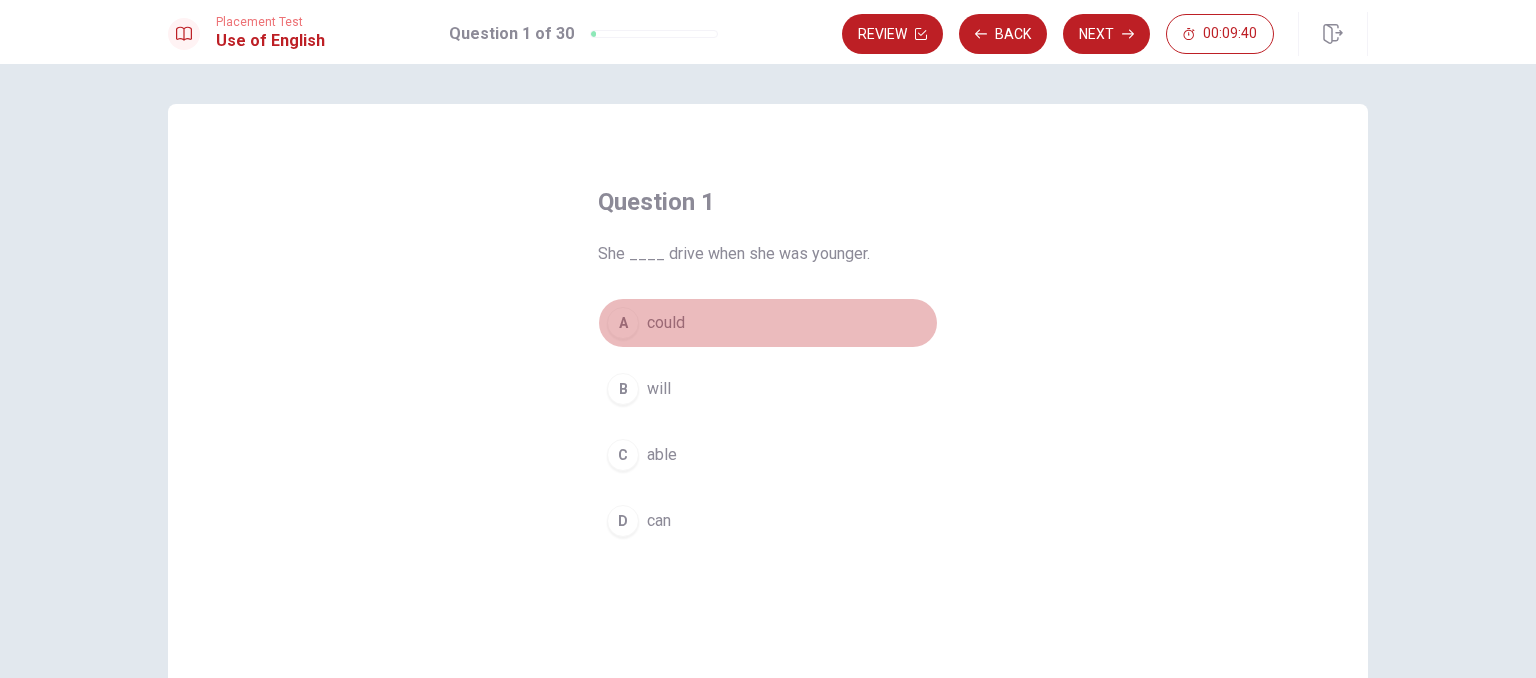 click on "could" at bounding box center [666, 323] 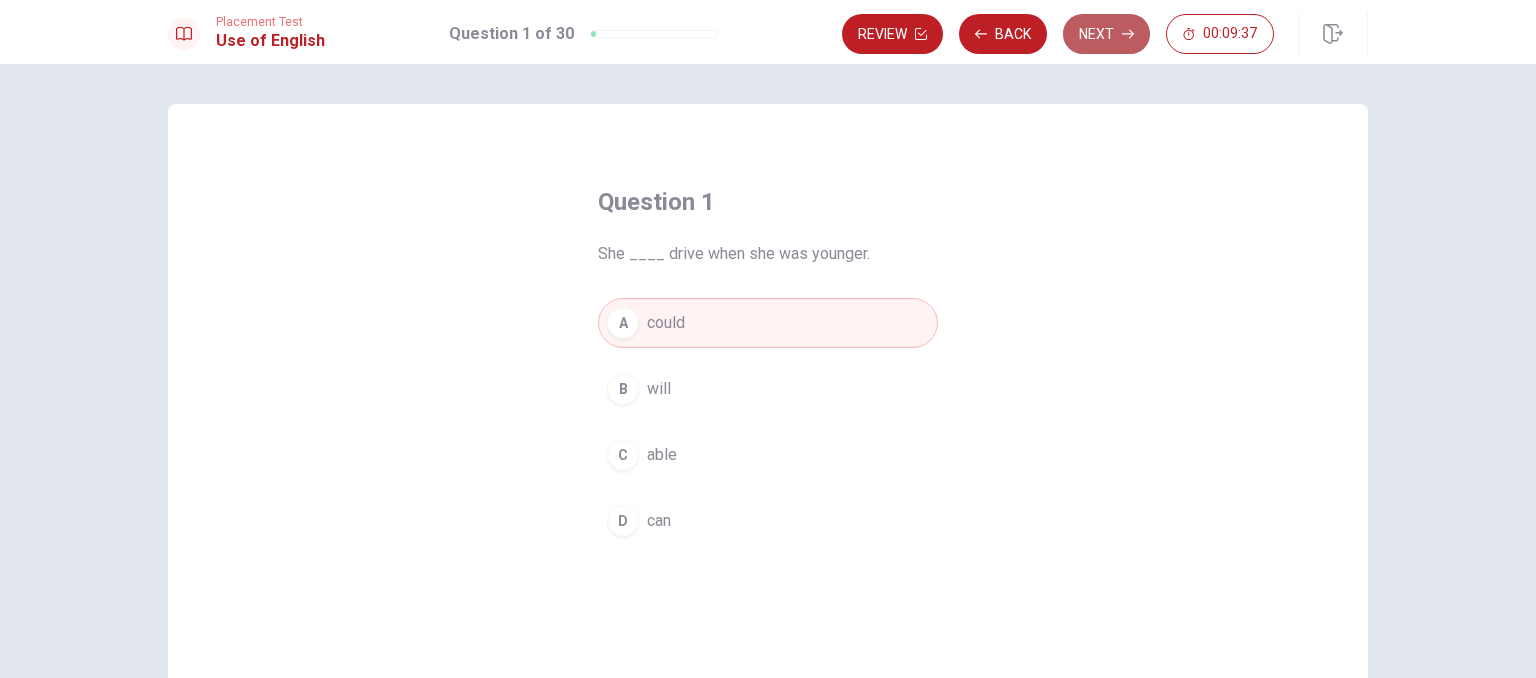 click on "Next" at bounding box center [1106, 34] 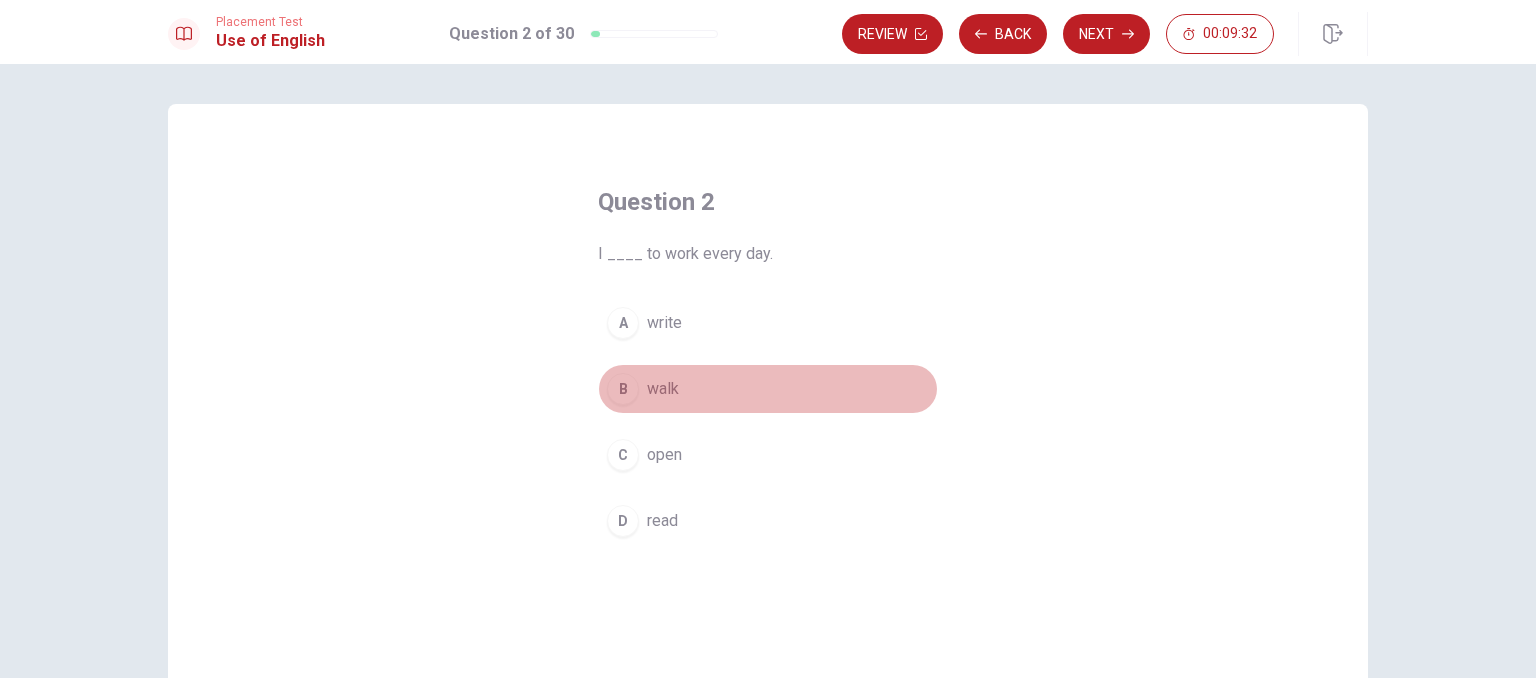 click on "B walk" at bounding box center (768, 389) 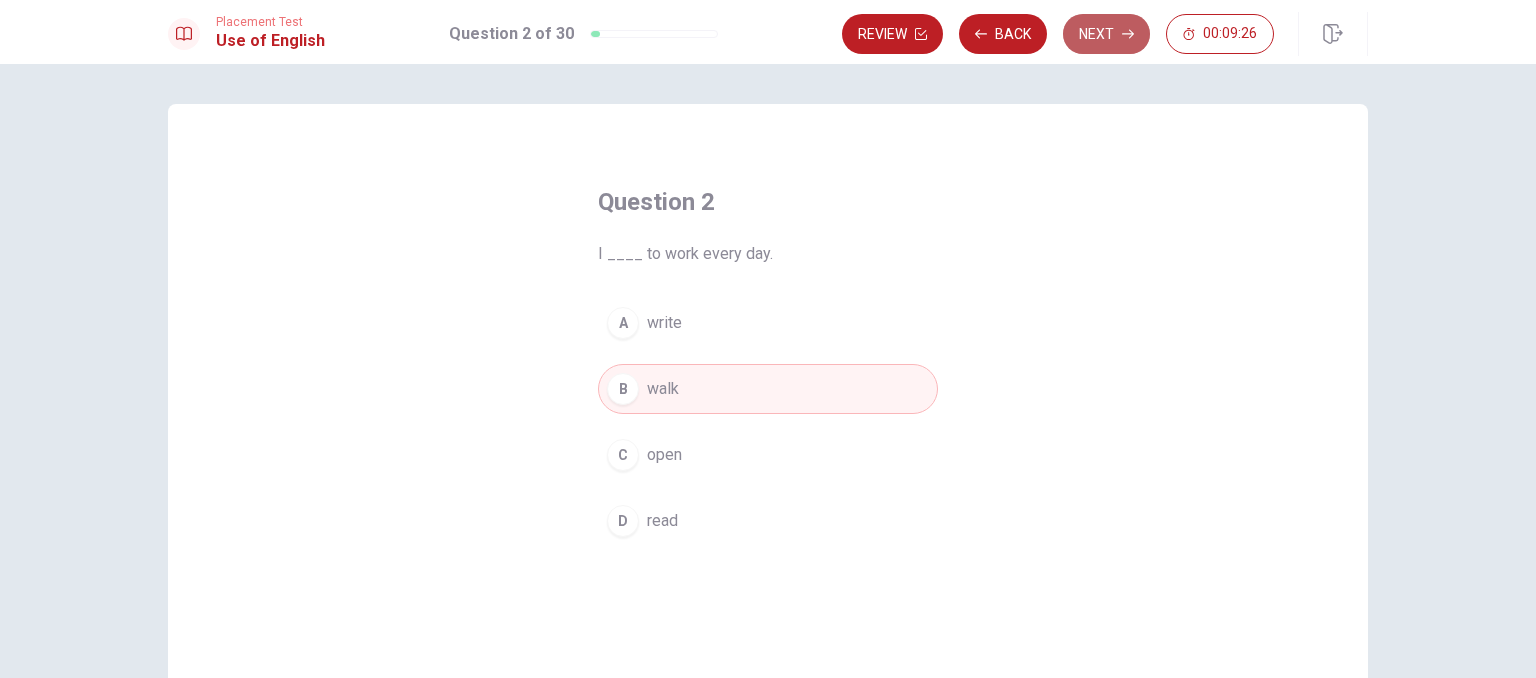 click on "Next" at bounding box center (1106, 34) 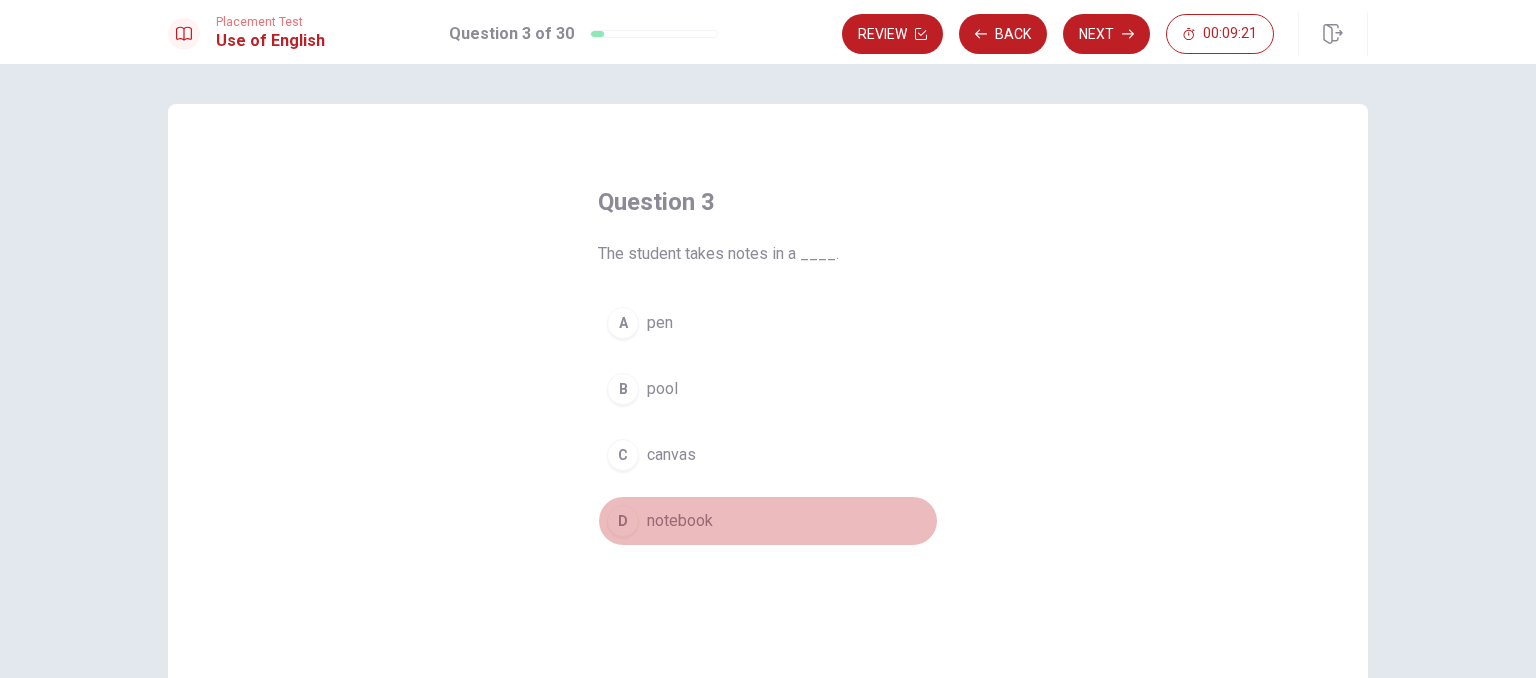 click on "notebook" at bounding box center [680, 521] 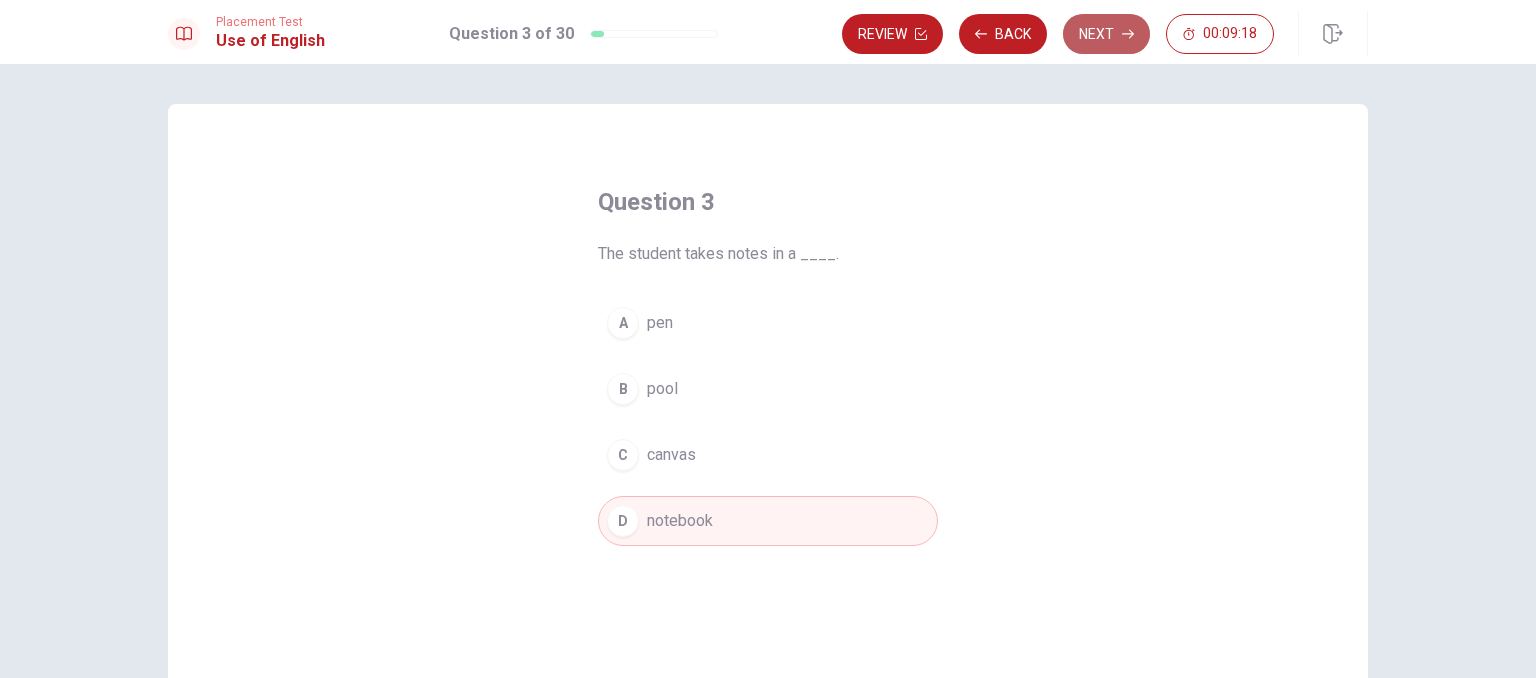 click on "Next" at bounding box center [1106, 34] 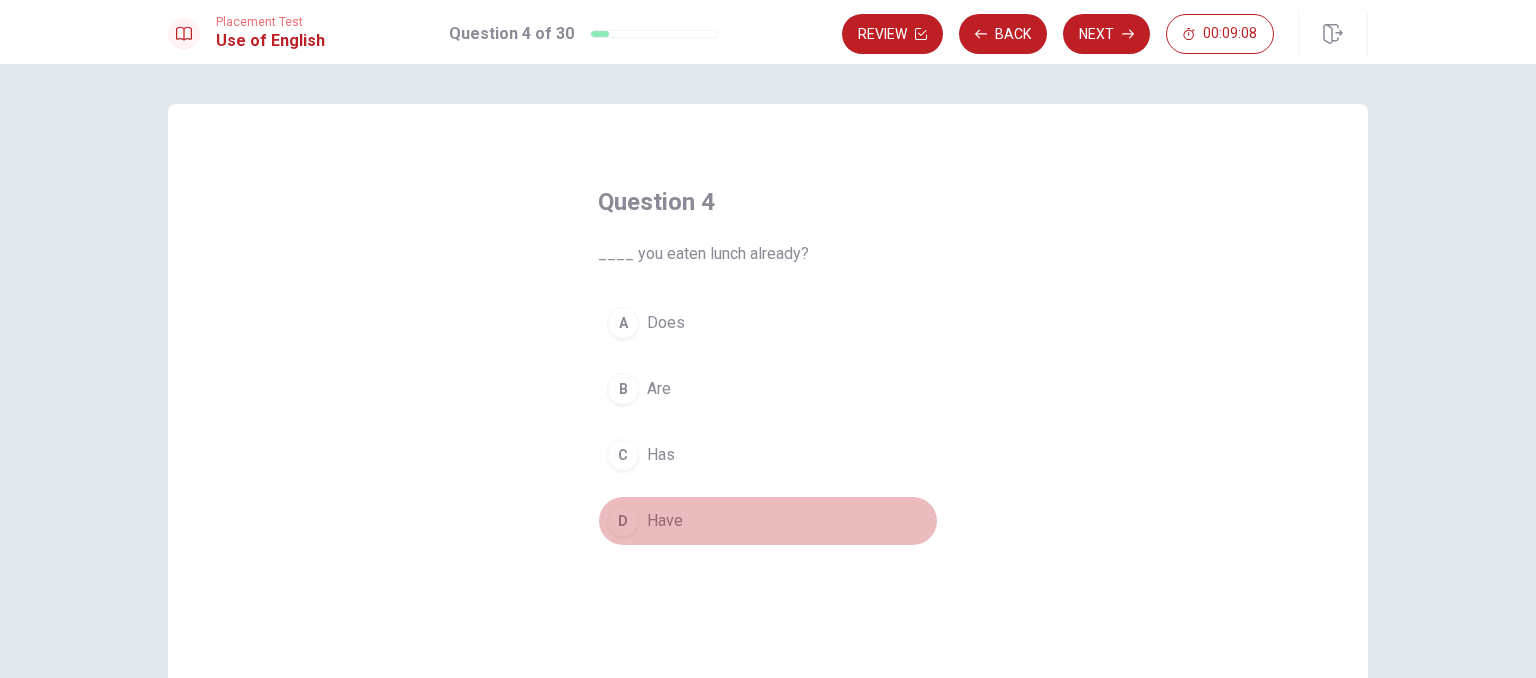 click on "Have" at bounding box center [665, 521] 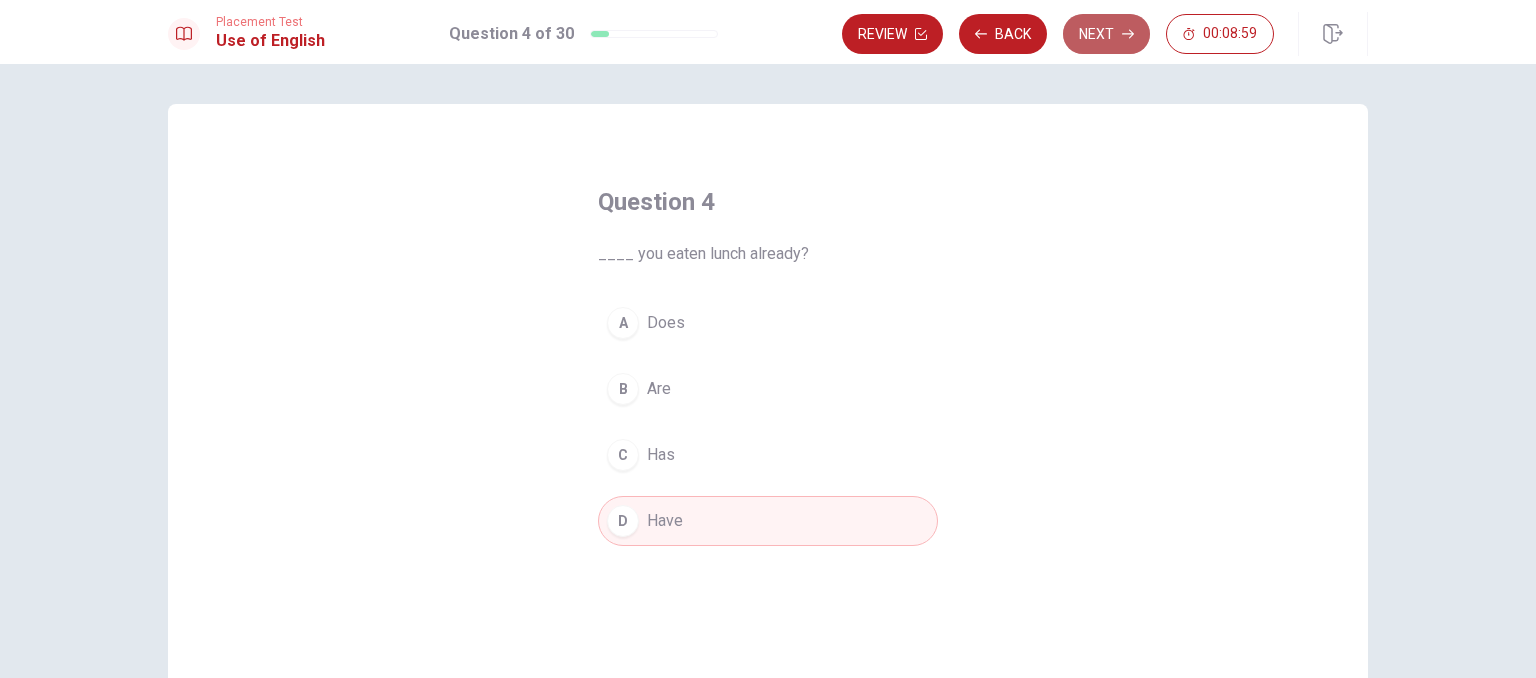 click on "Next" at bounding box center [1106, 34] 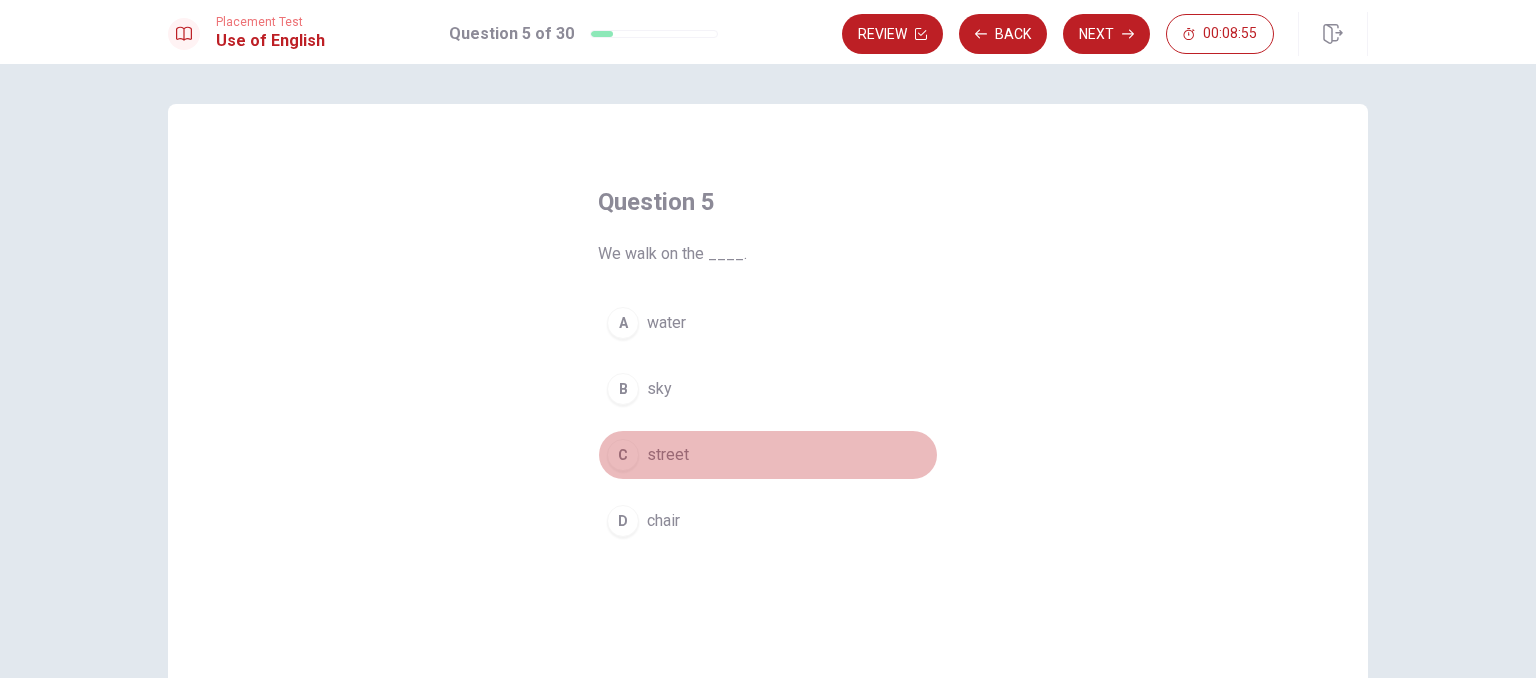 click on "street" at bounding box center (668, 455) 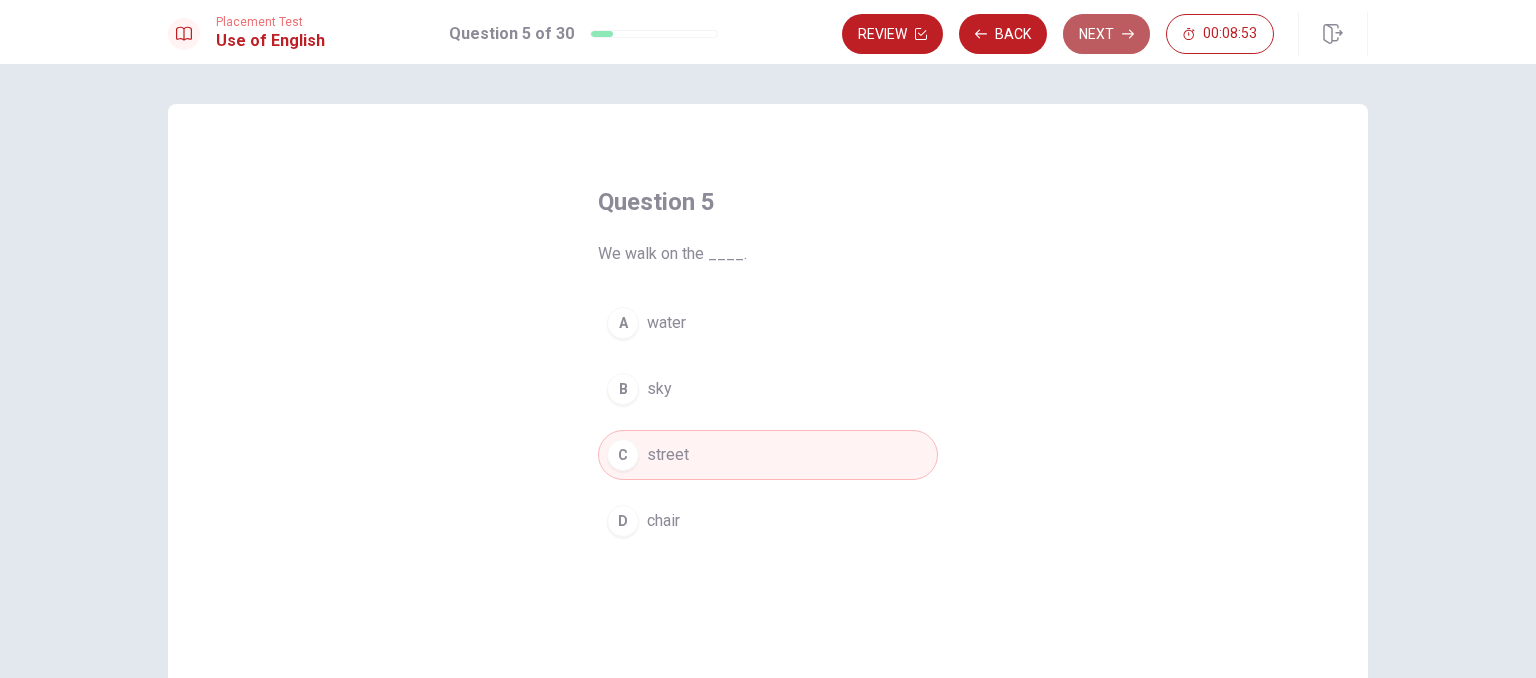 click on "Next" at bounding box center [1106, 34] 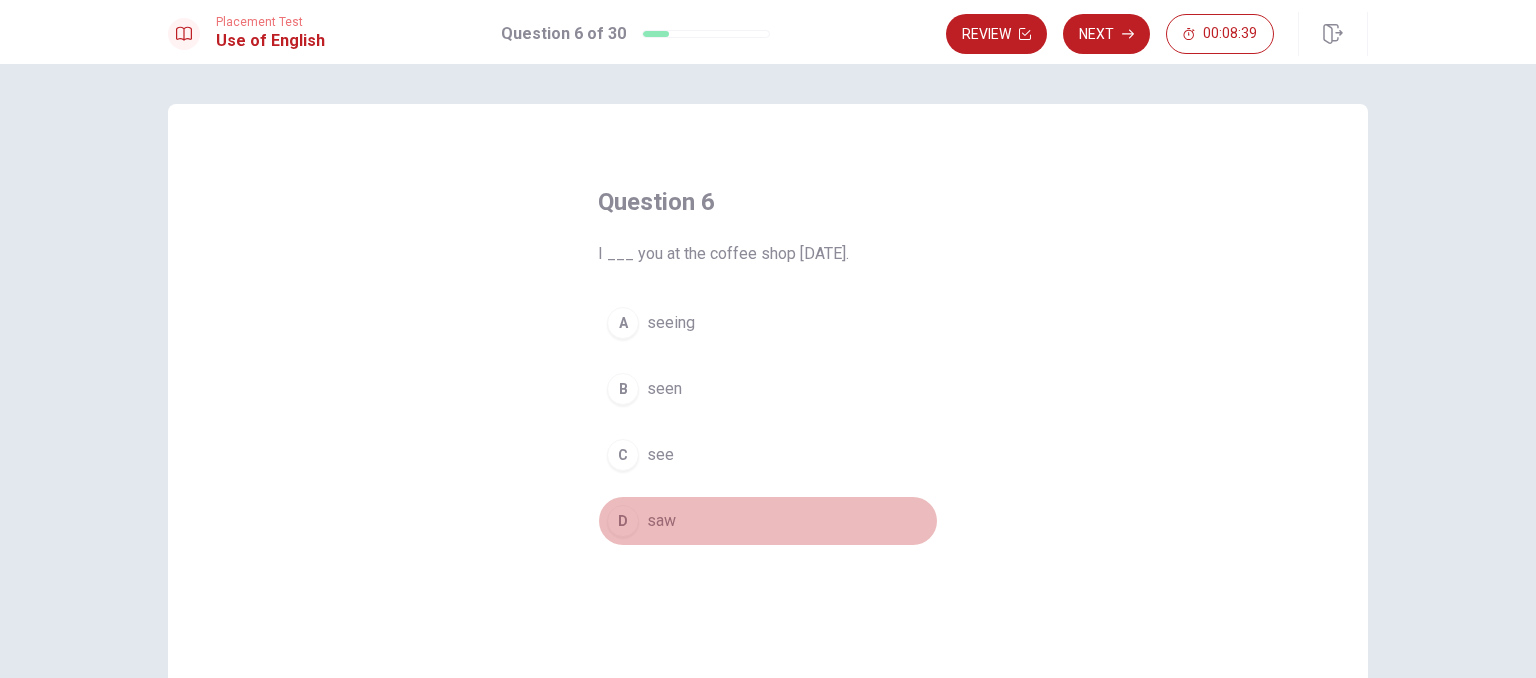 click on "saw" at bounding box center (661, 521) 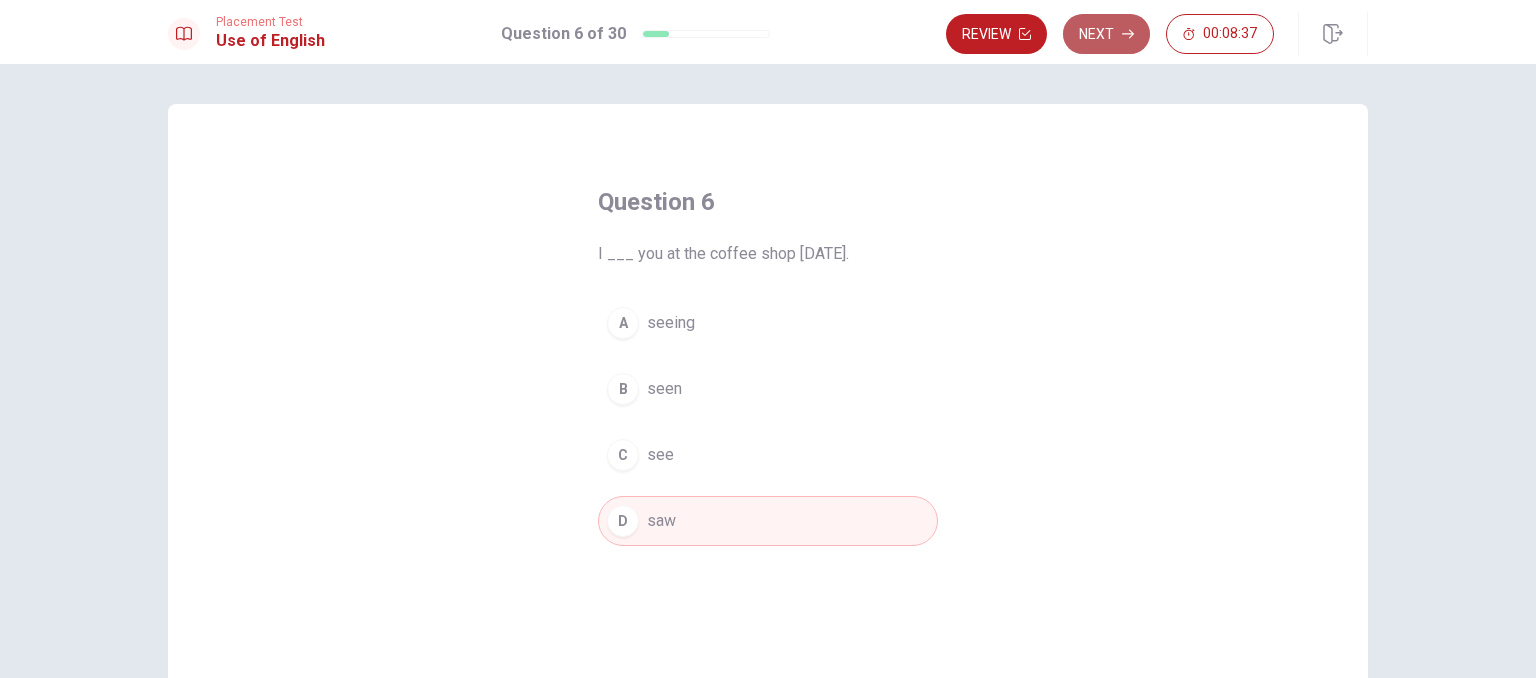 click 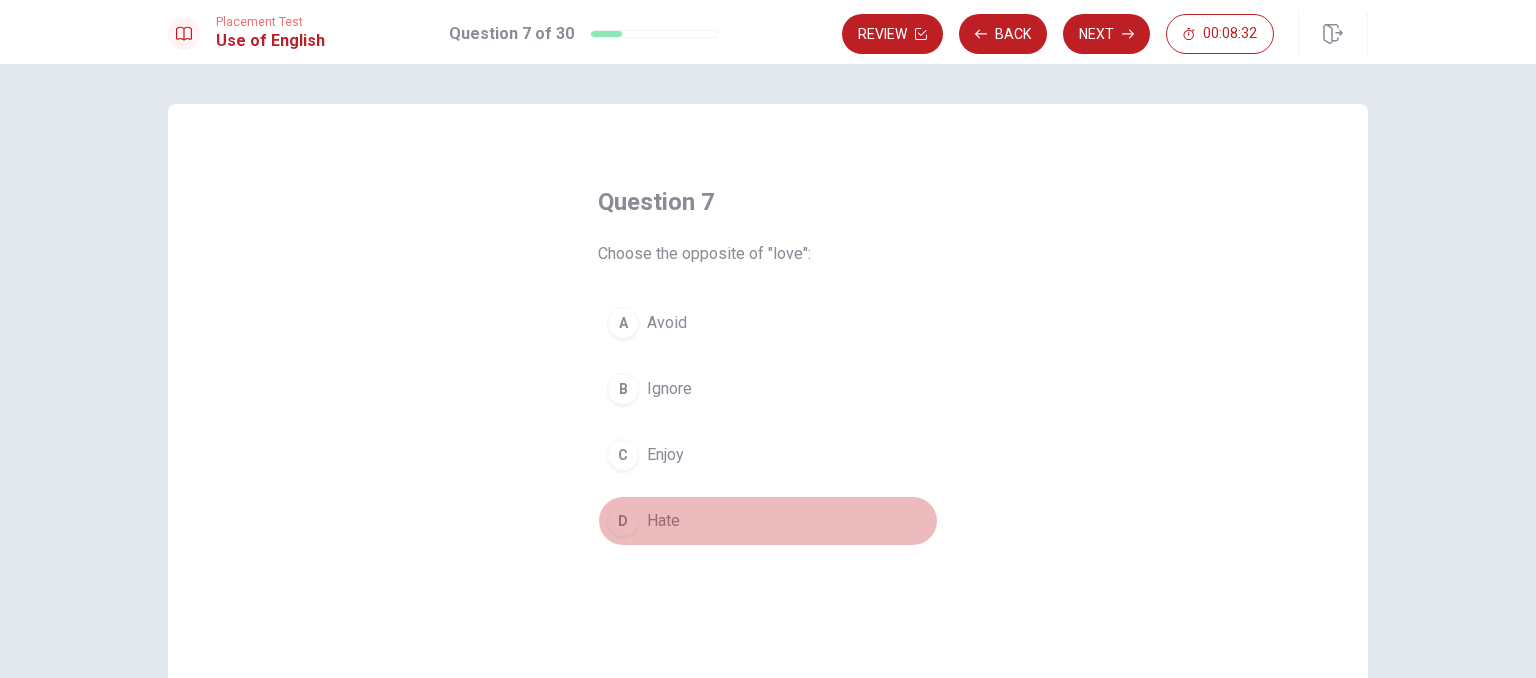 click on "Hate" at bounding box center [663, 521] 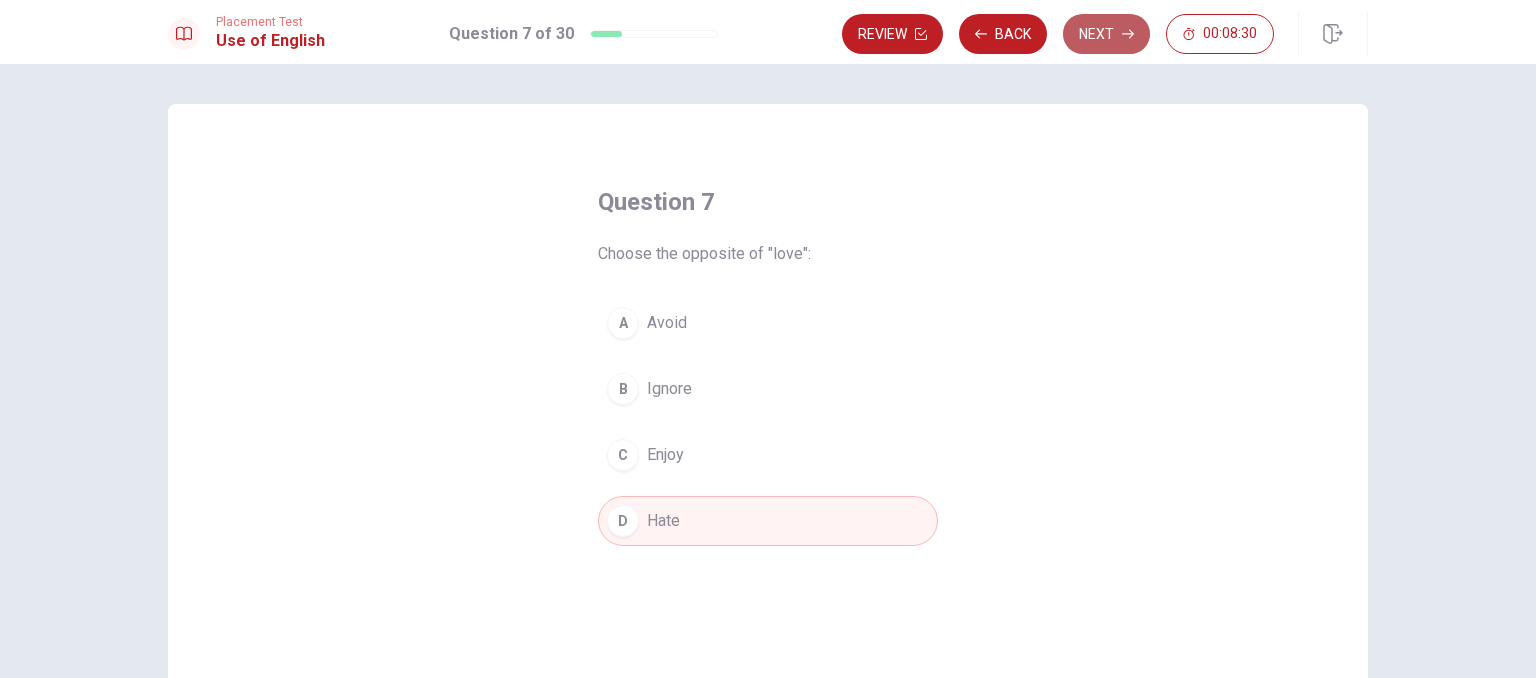 click on "Next" at bounding box center [1106, 34] 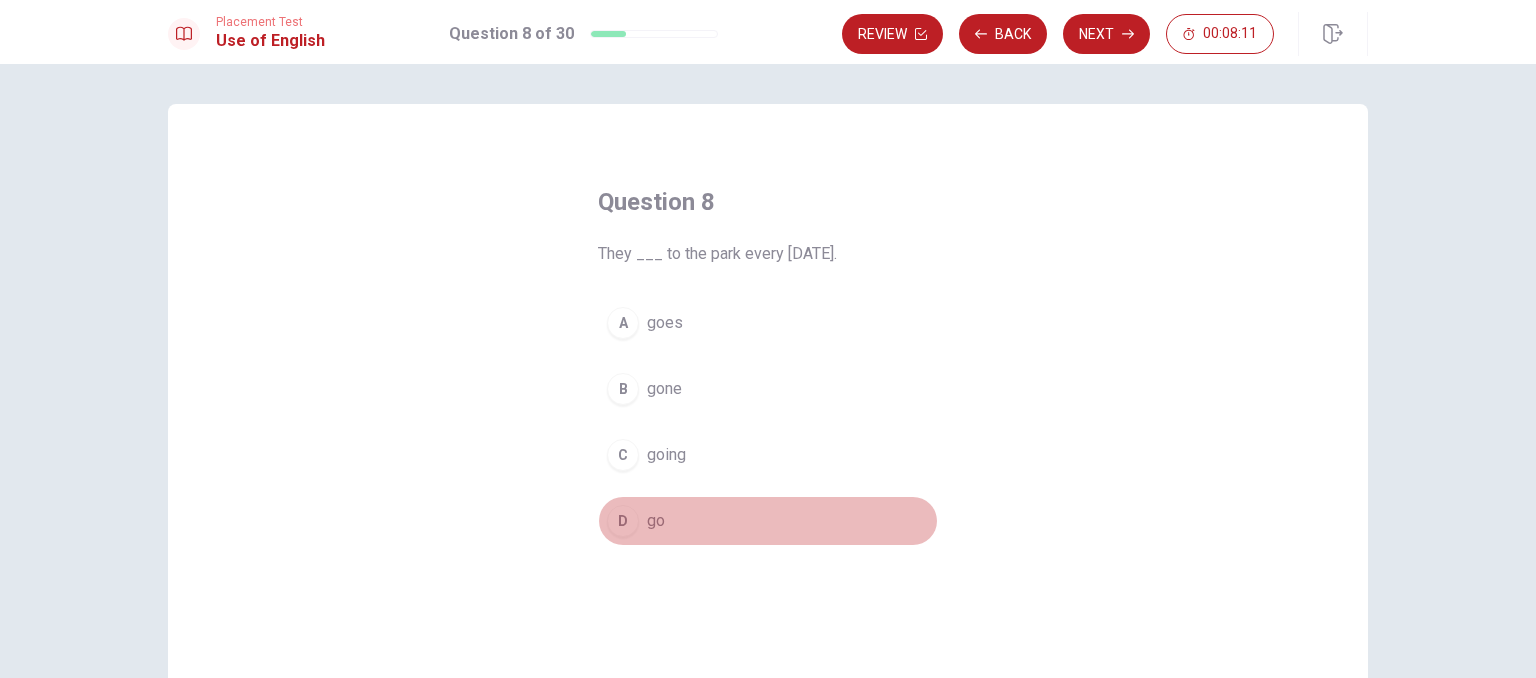 click on "go" at bounding box center (656, 521) 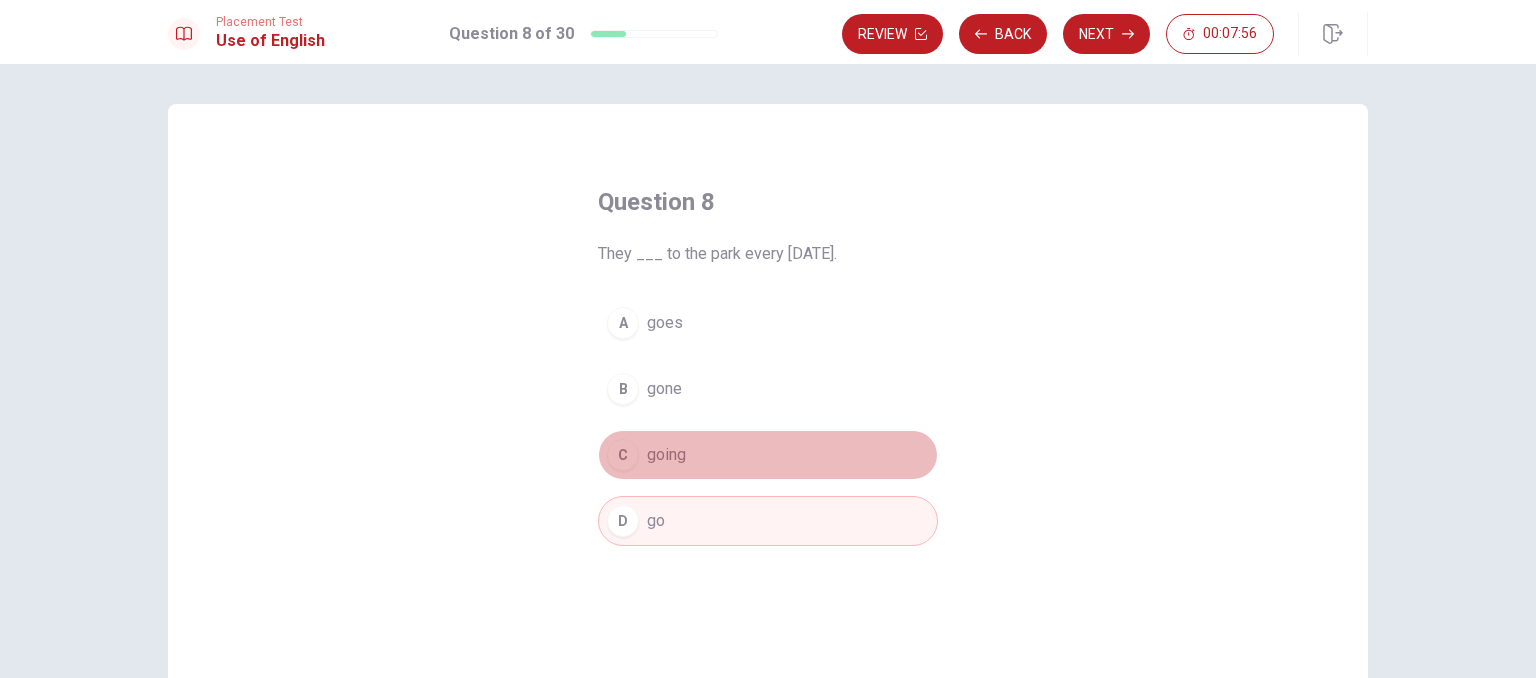 click on "going" at bounding box center [666, 455] 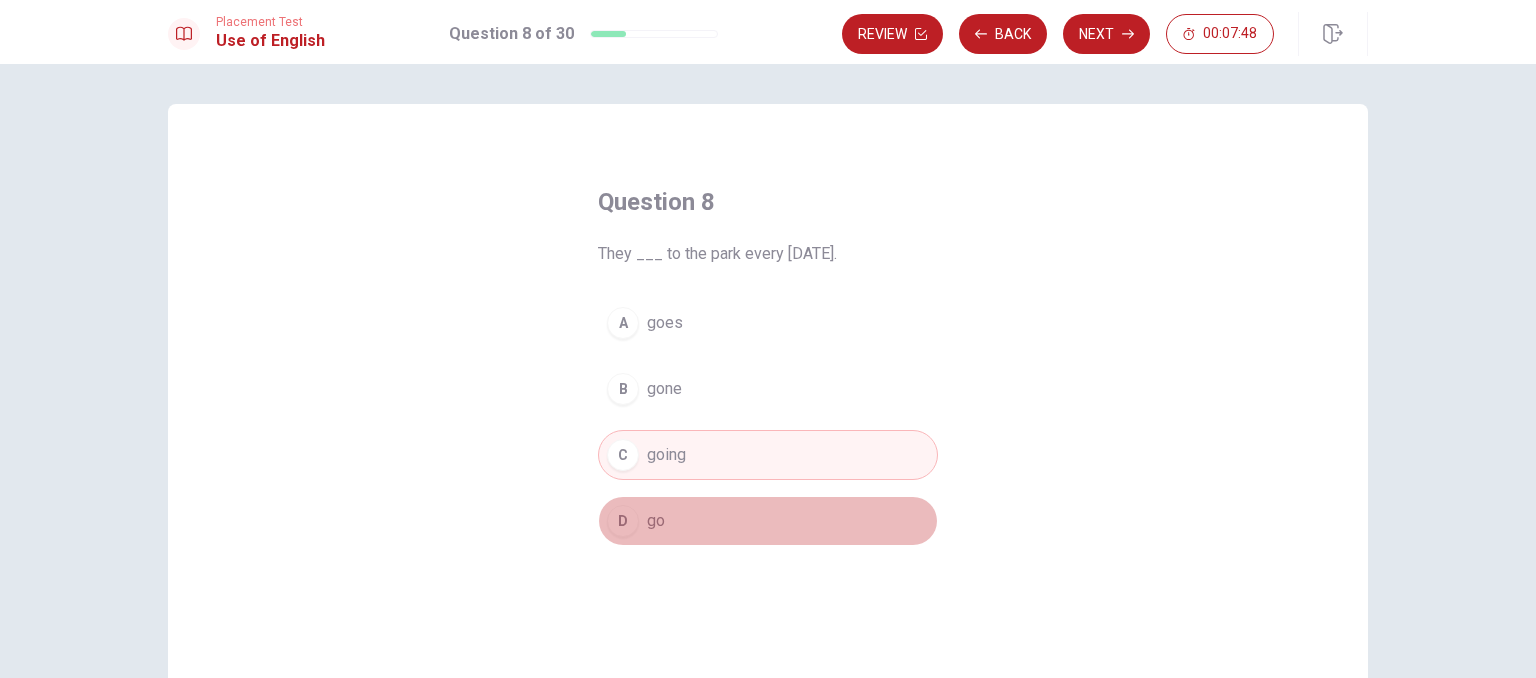 click on "go" at bounding box center [656, 521] 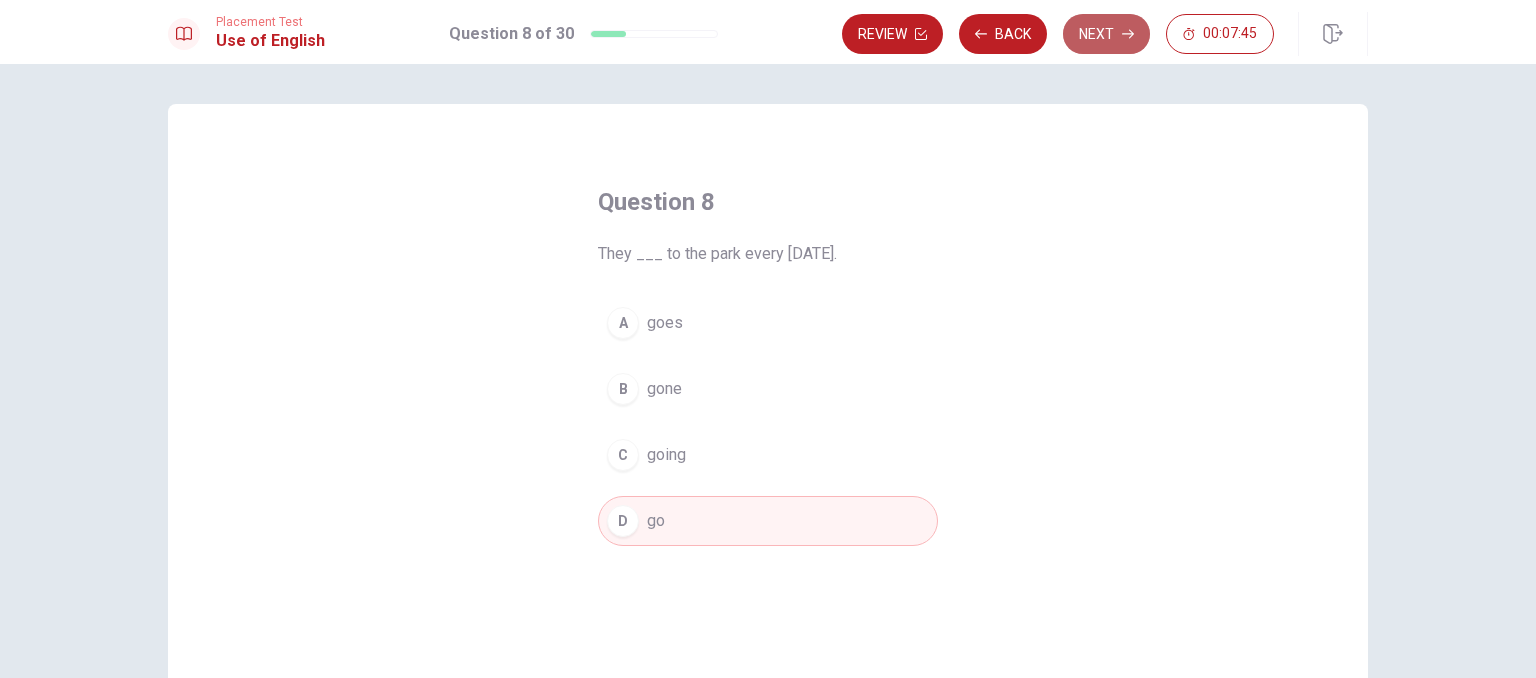 click on "Next" at bounding box center [1106, 34] 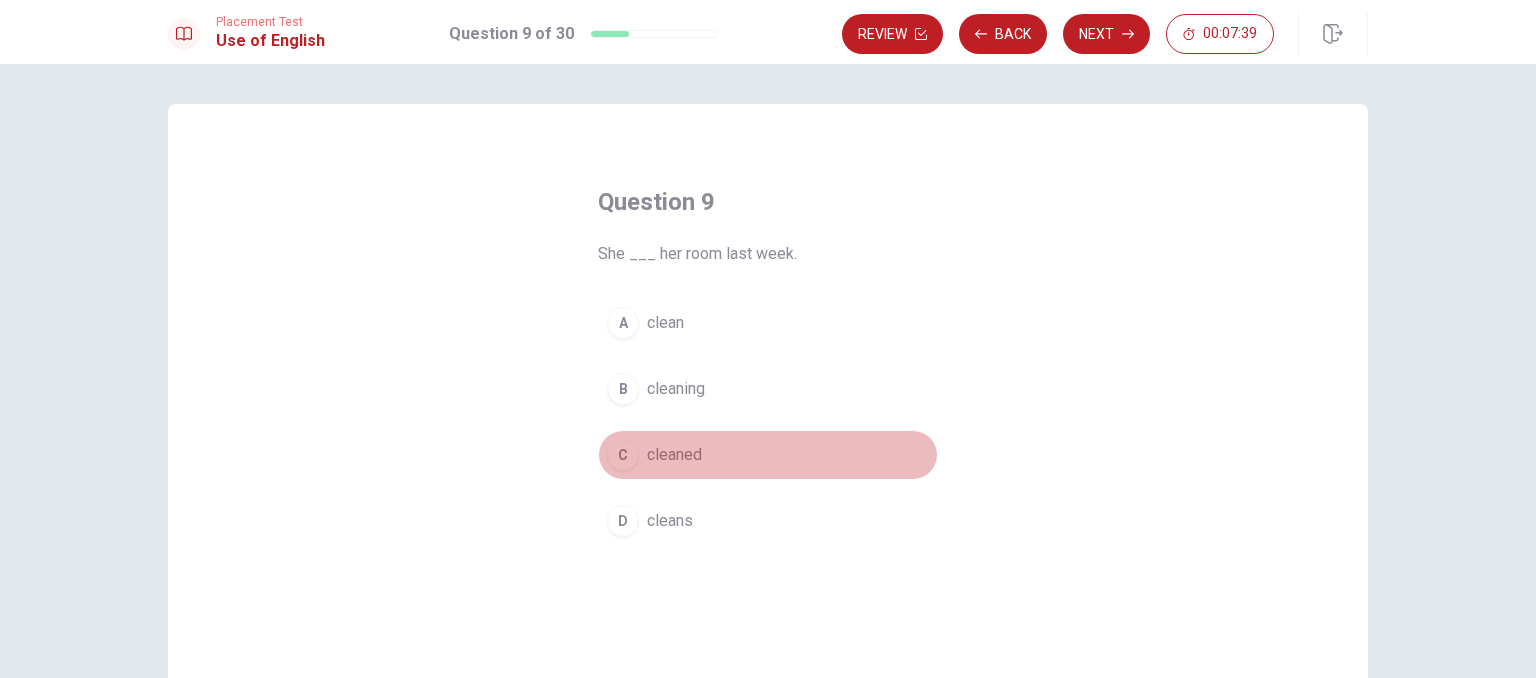 click on "cleaned" at bounding box center (674, 455) 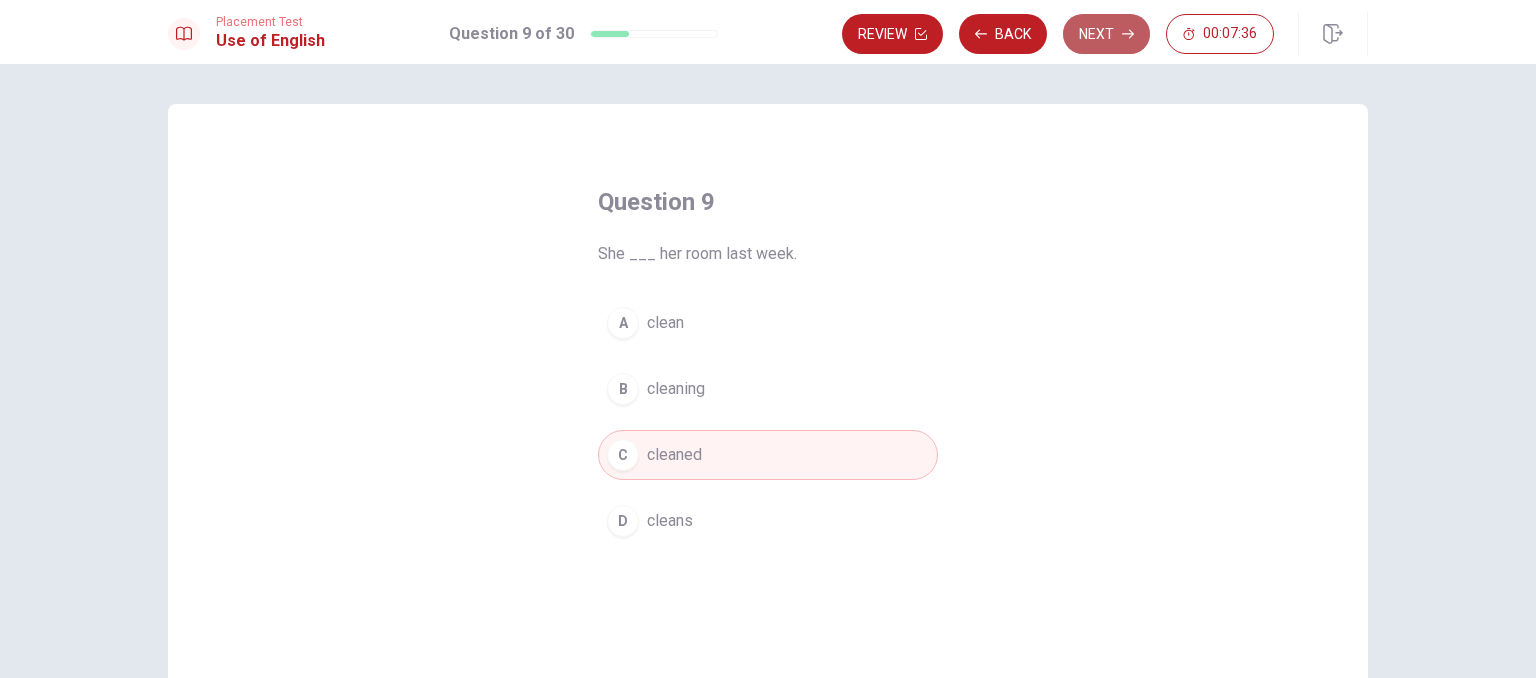click on "Next" at bounding box center (1106, 34) 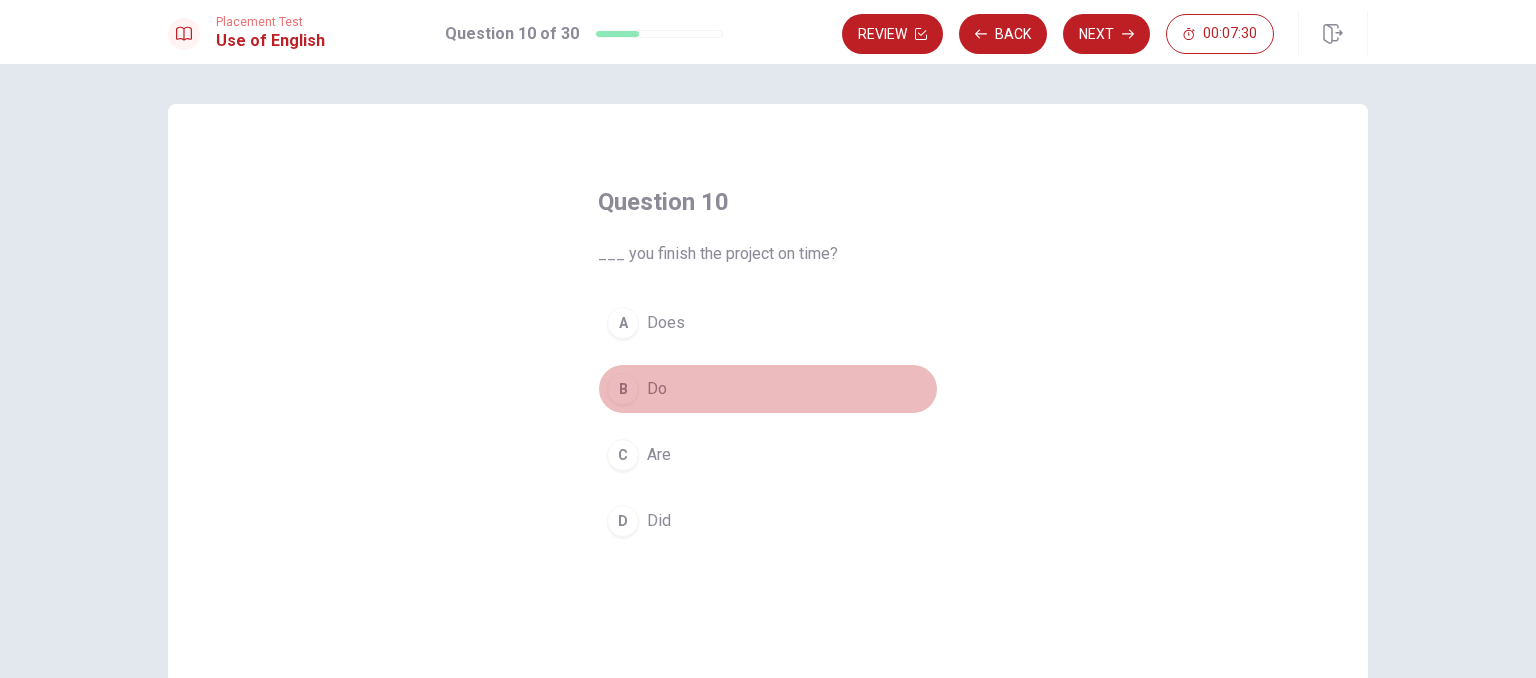 click on "Do" at bounding box center (657, 389) 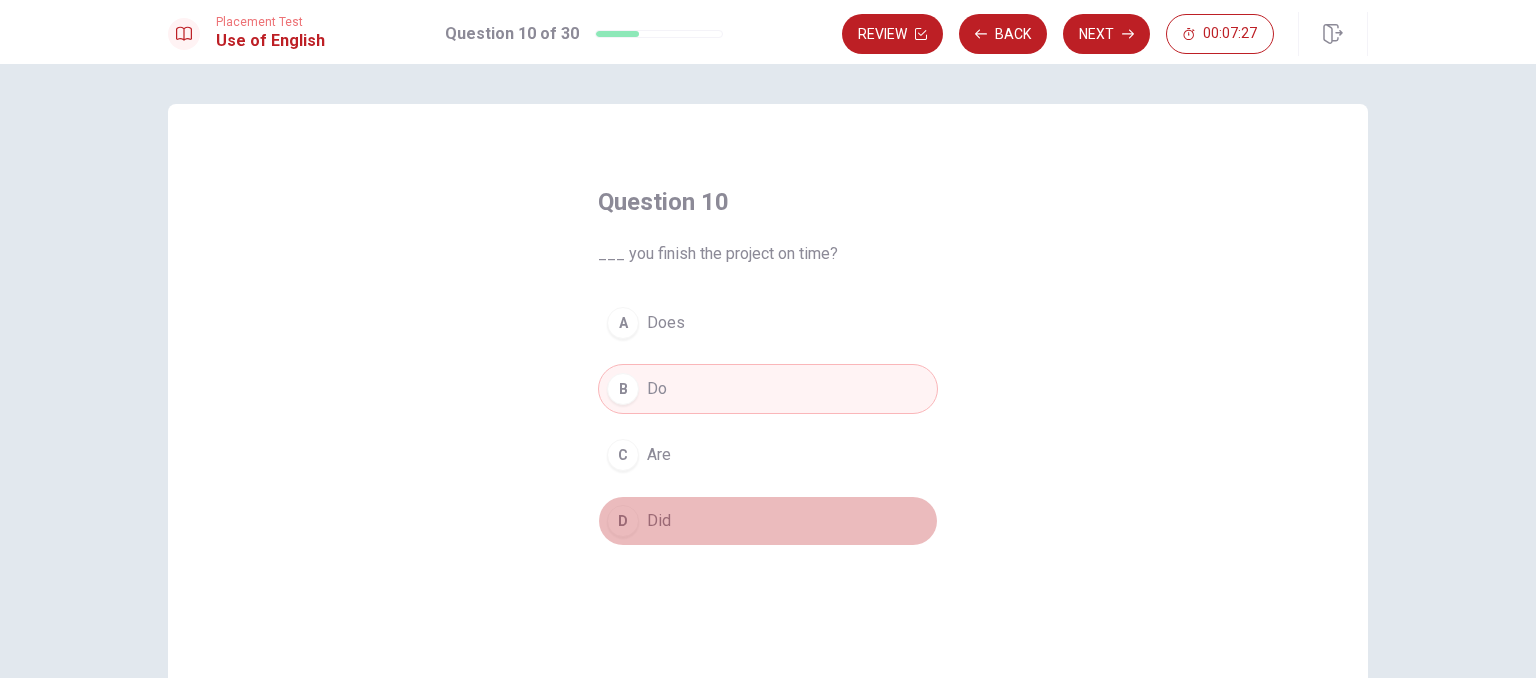 click on "Did" at bounding box center [659, 521] 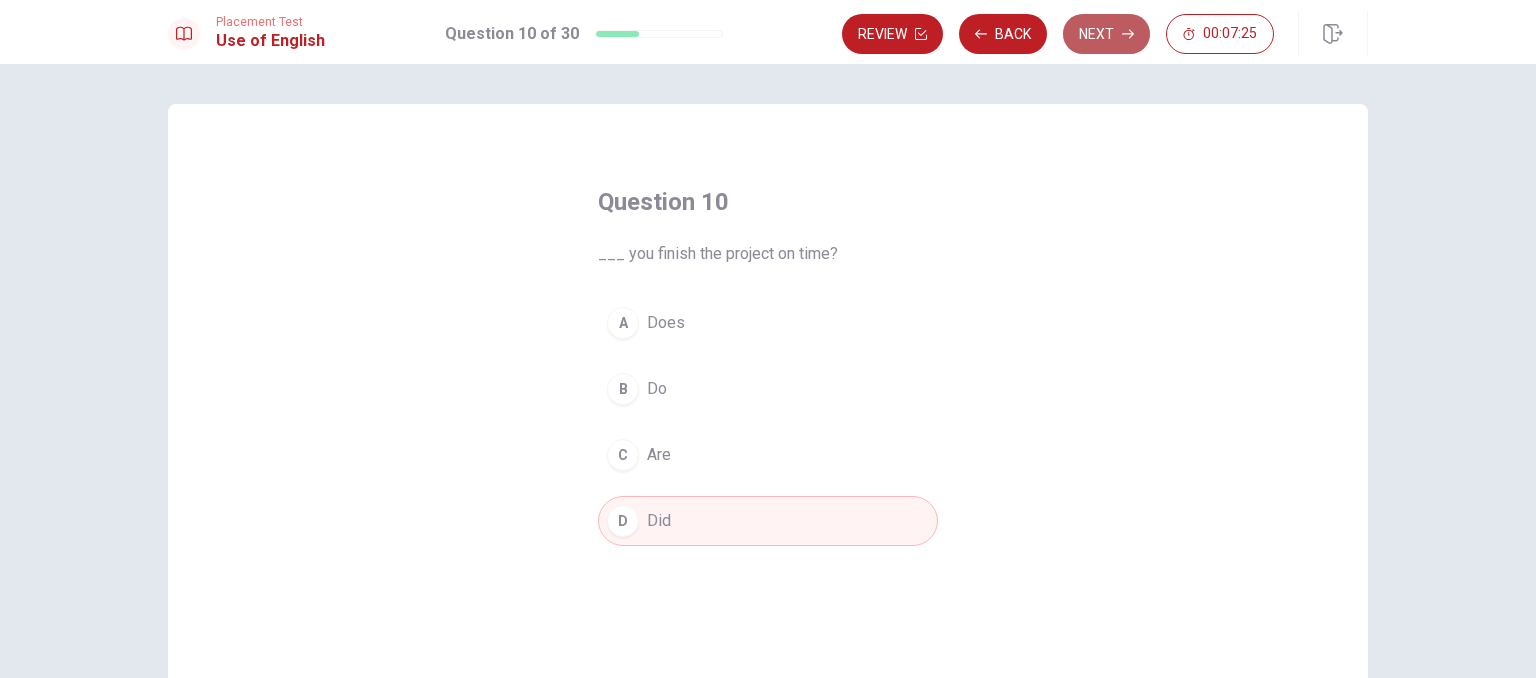click on "Next" at bounding box center [1106, 34] 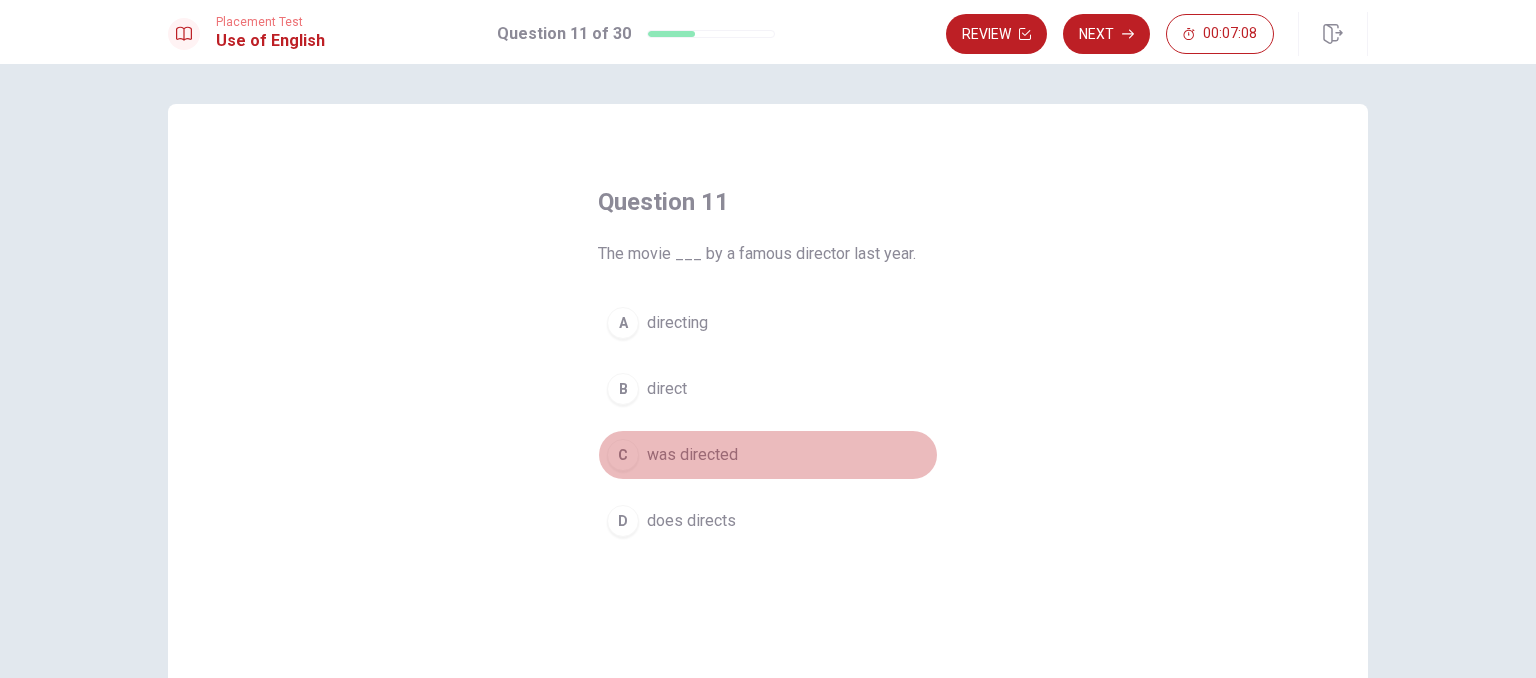 click on "was directed" at bounding box center (692, 455) 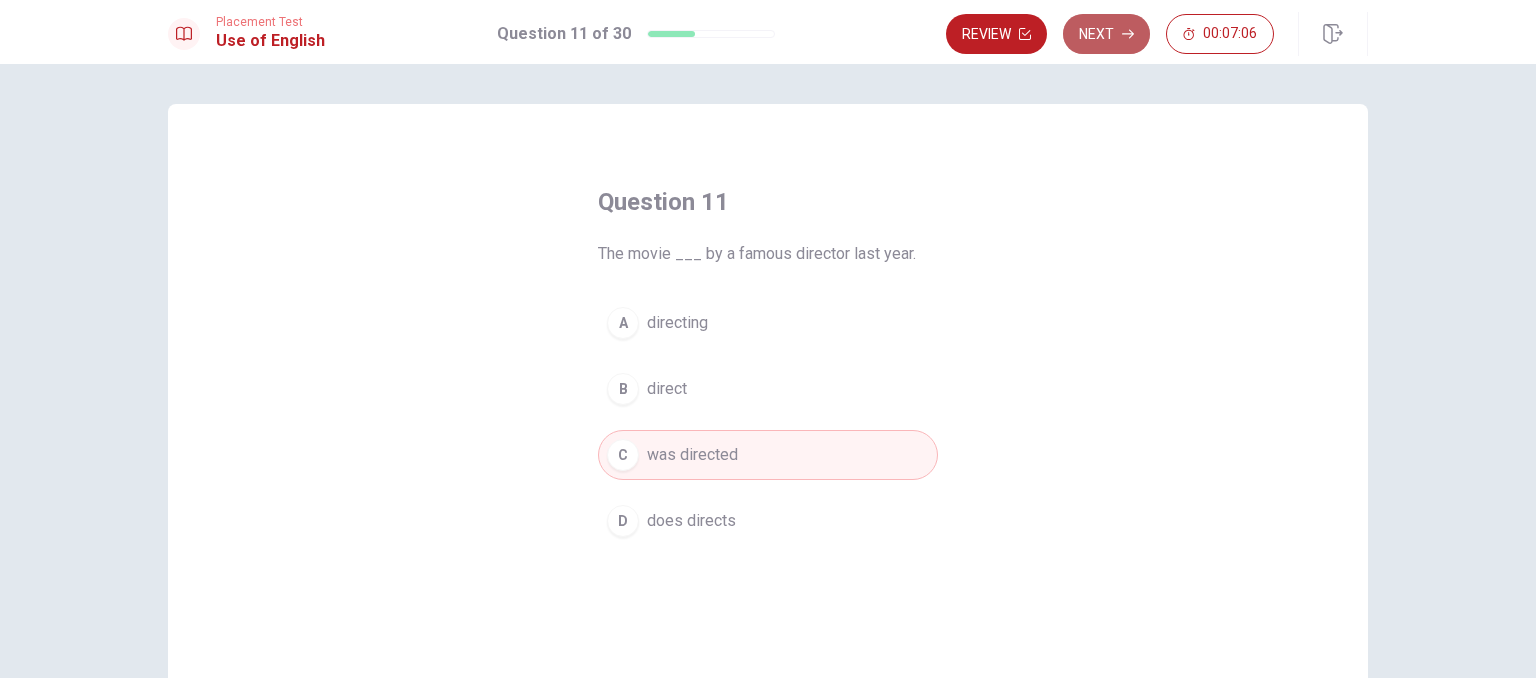 click on "Next" at bounding box center [1106, 34] 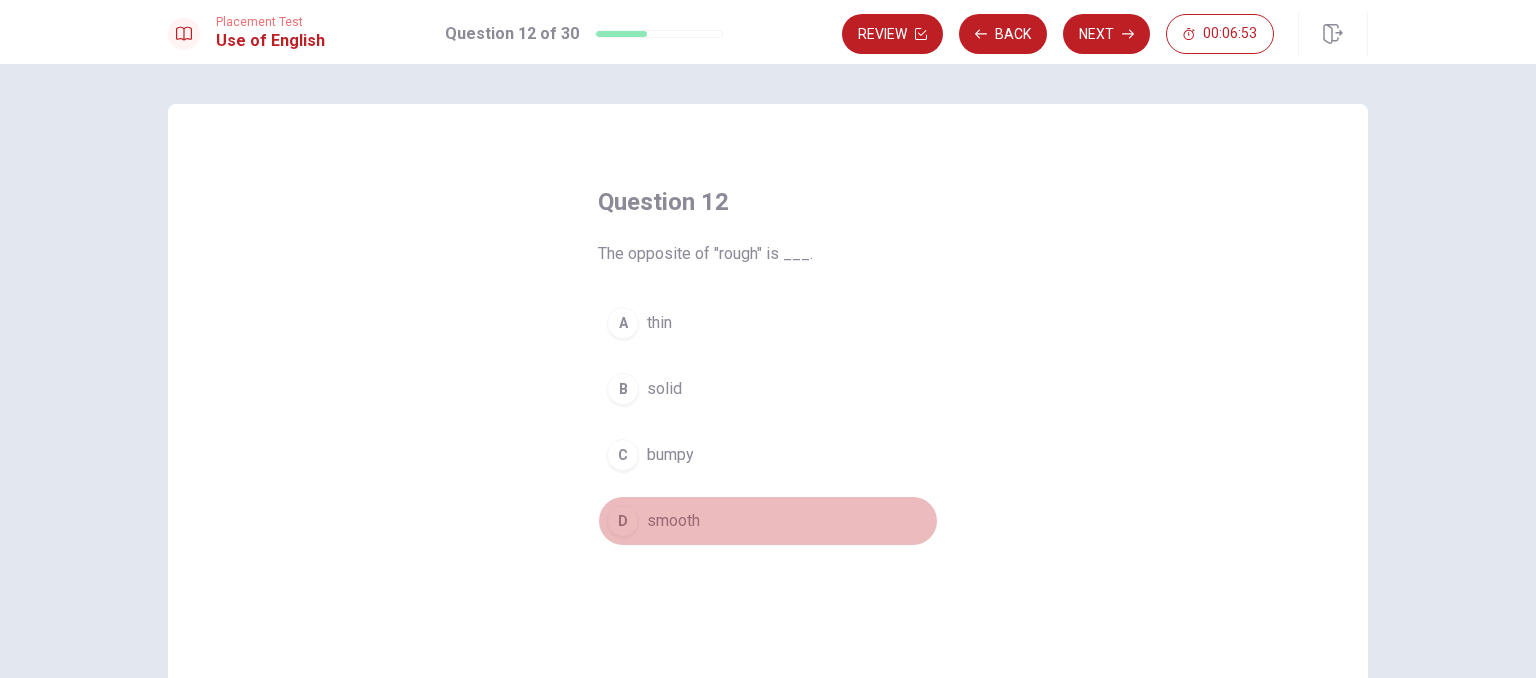 click on "smooth" at bounding box center (673, 521) 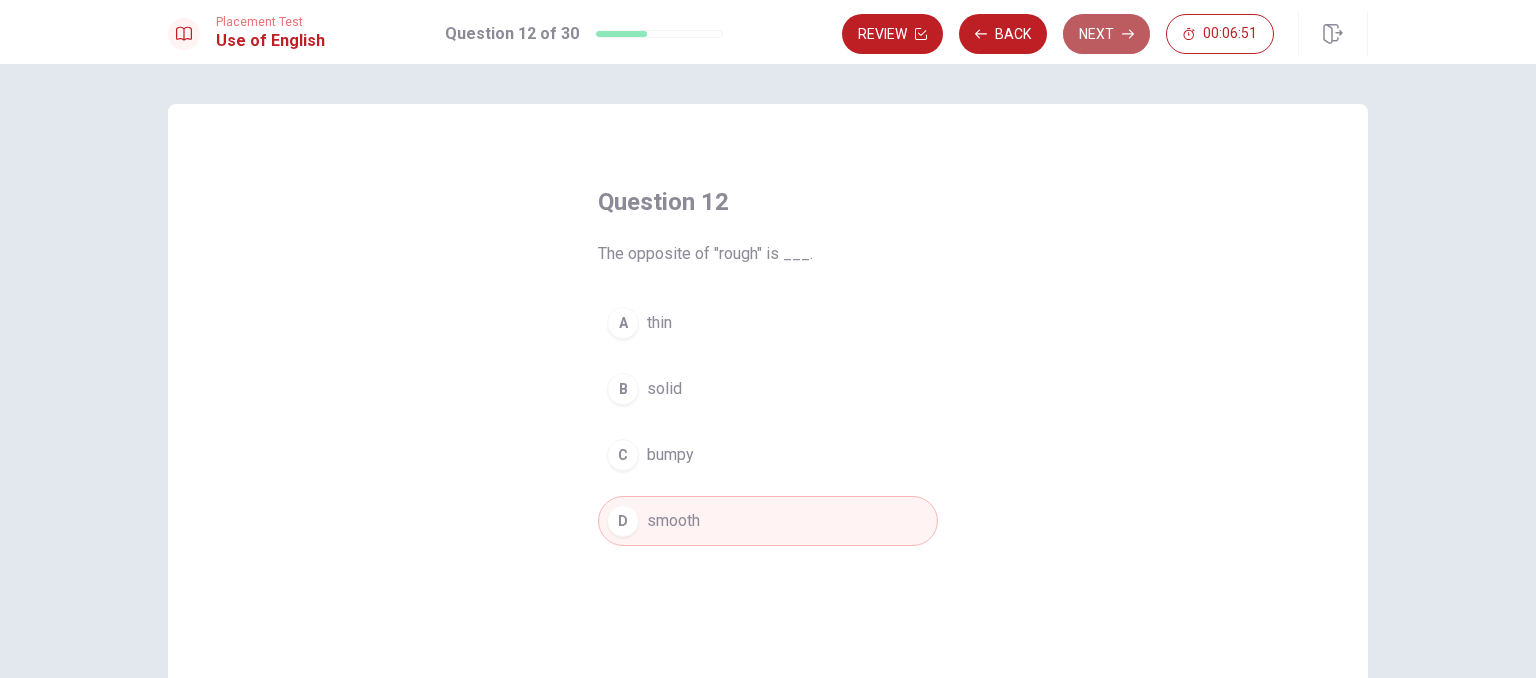 click on "Next" at bounding box center [1106, 34] 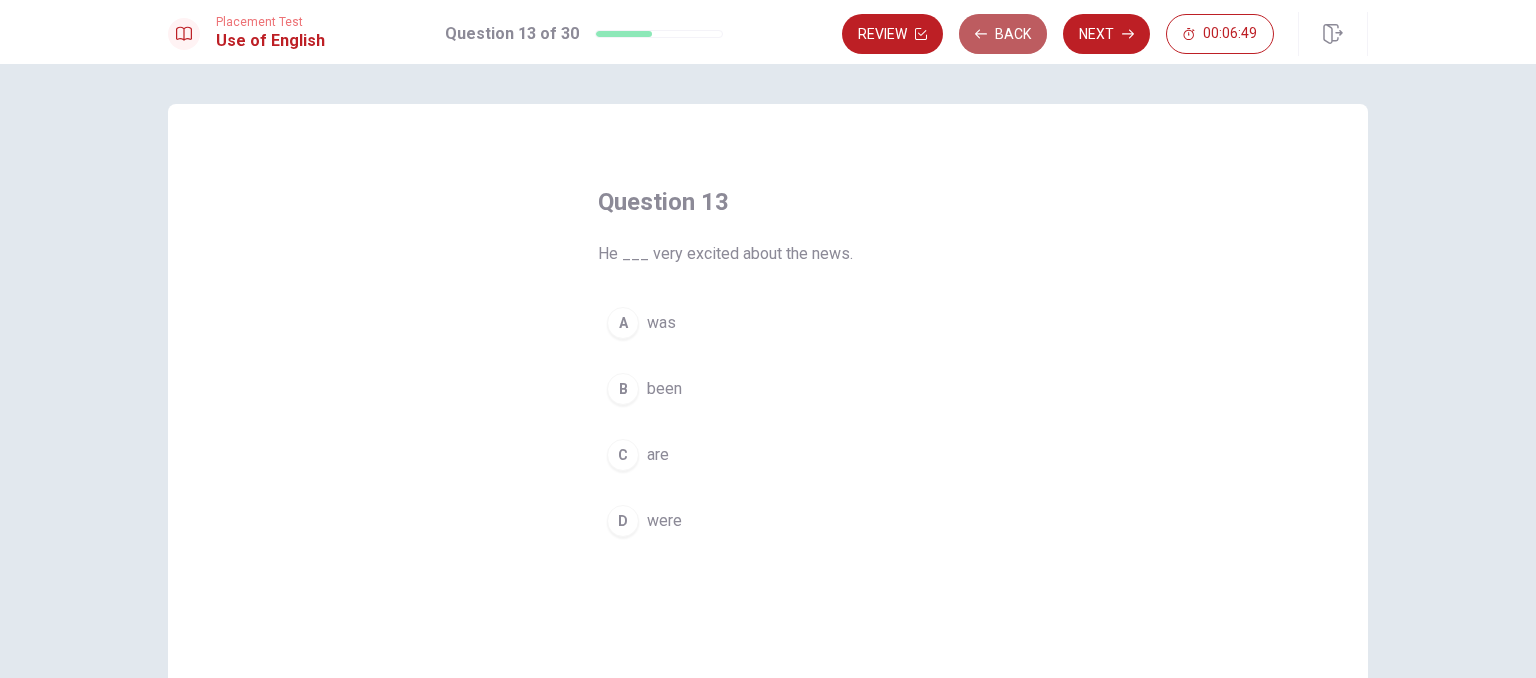 click on "Back" at bounding box center (1003, 34) 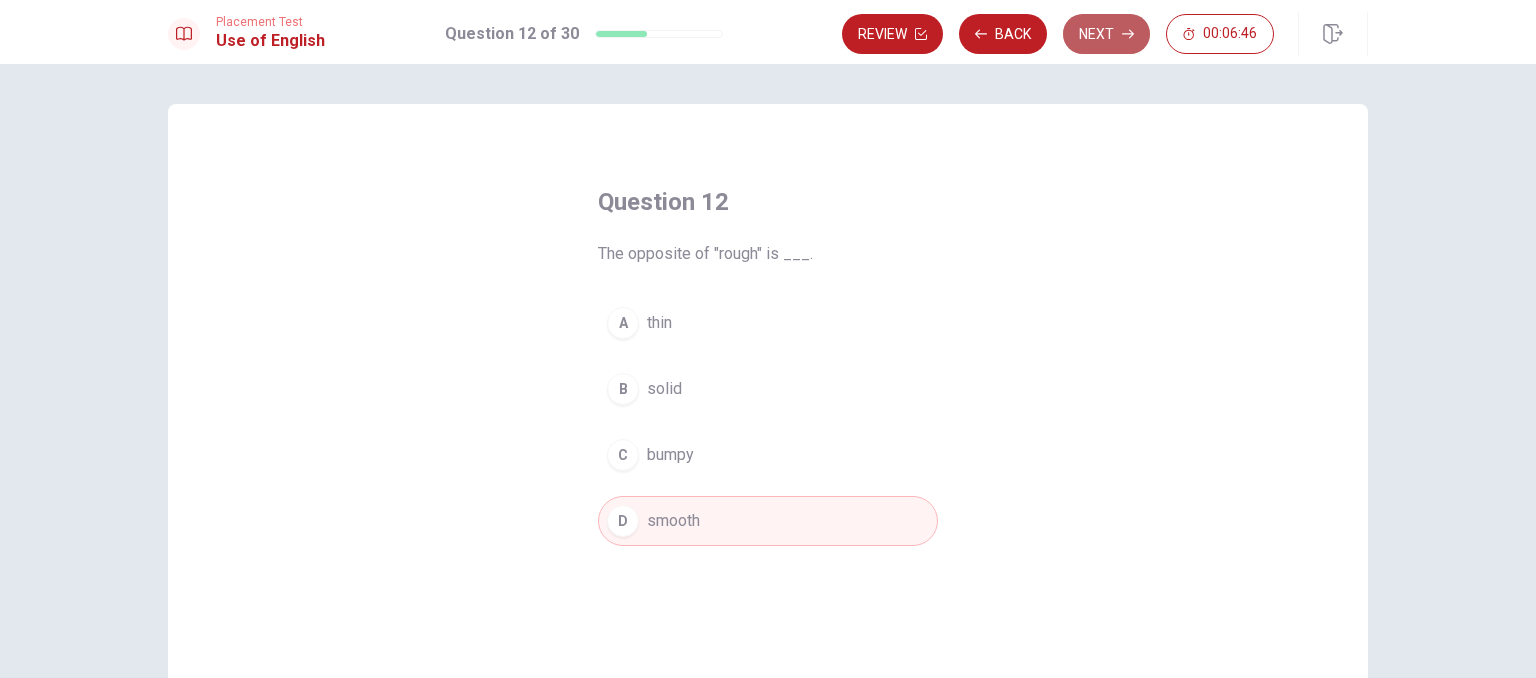 click on "Next" at bounding box center (1106, 34) 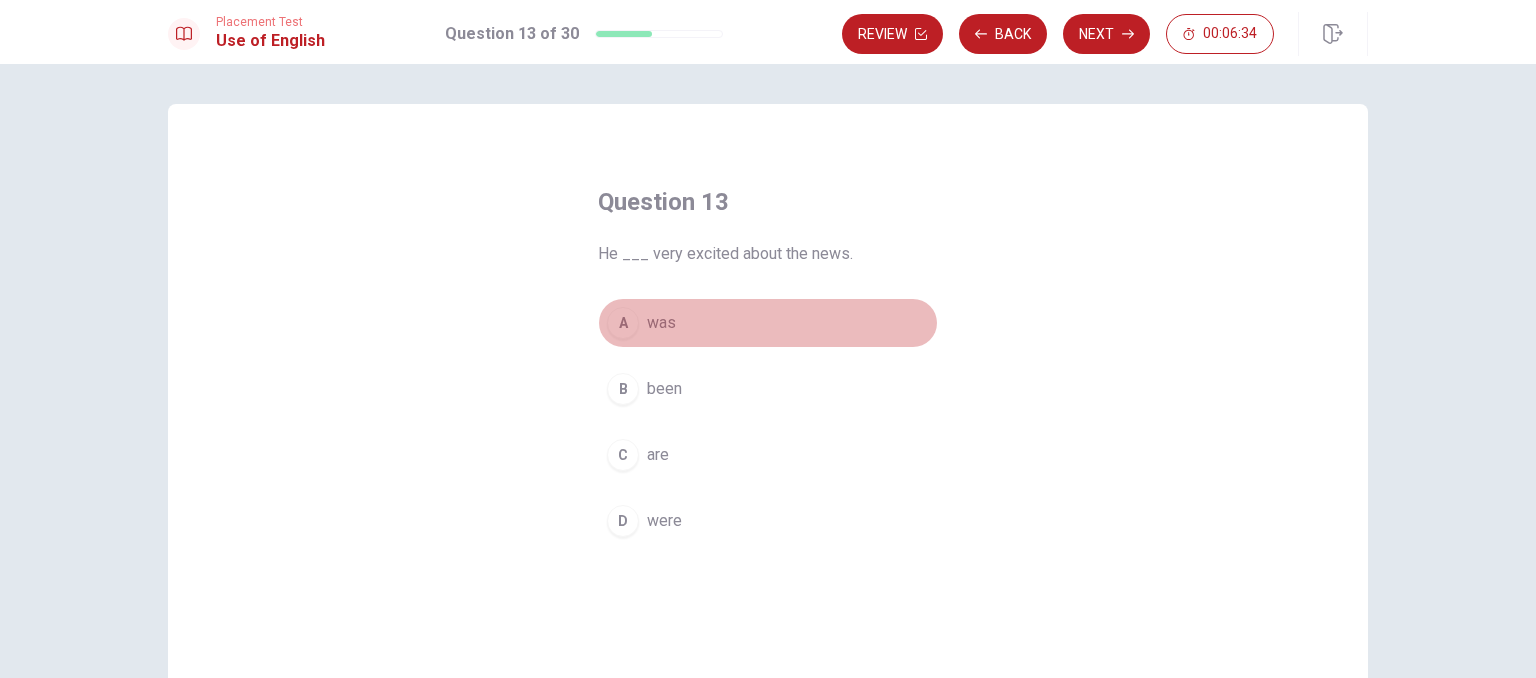 click on "was" at bounding box center (661, 323) 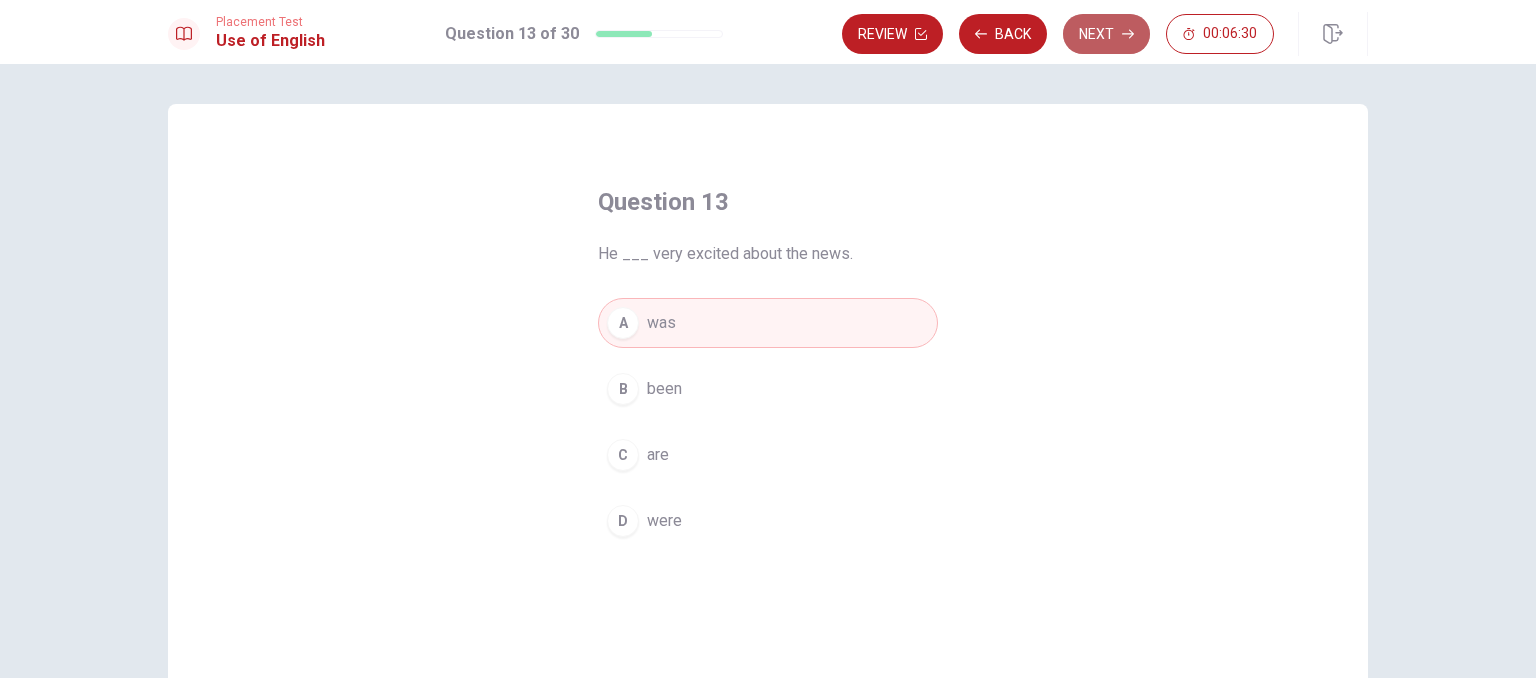 click on "Next" at bounding box center (1106, 34) 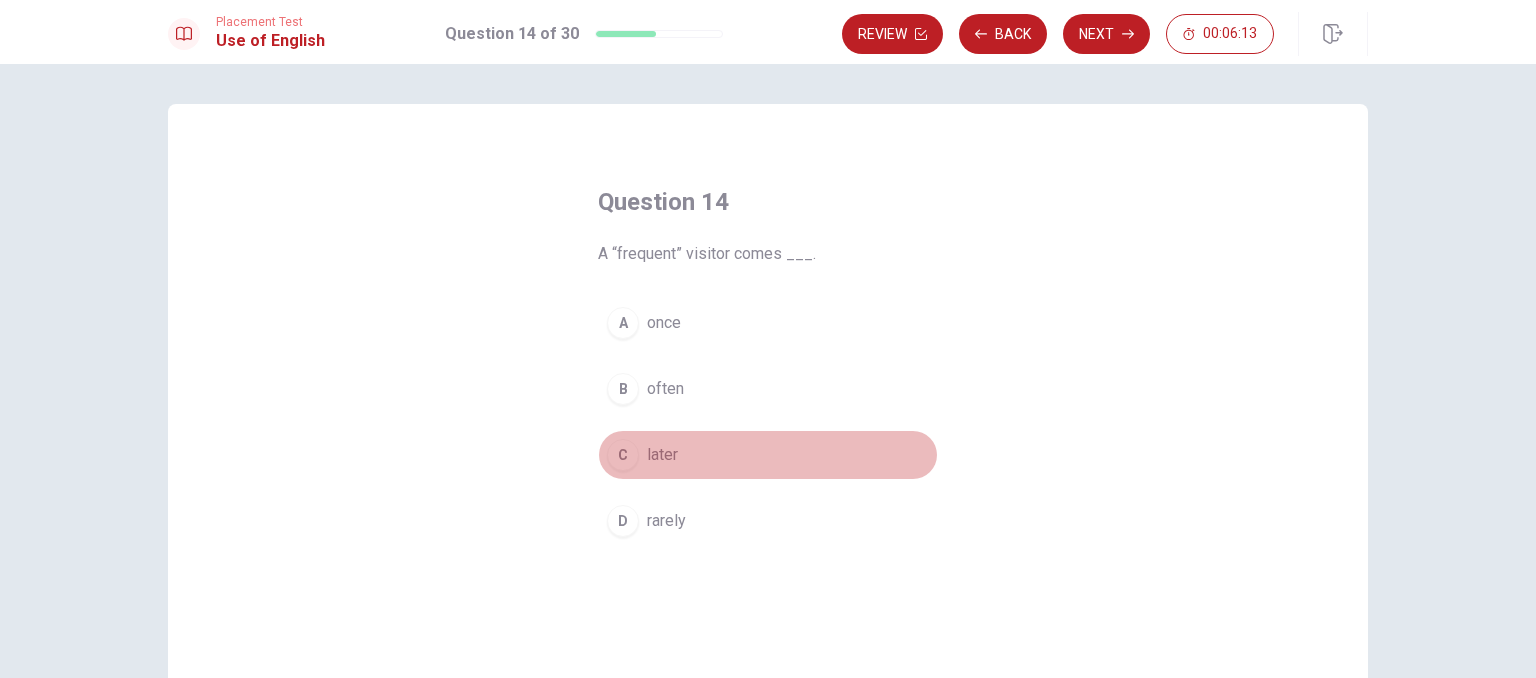 click on "later" at bounding box center [662, 455] 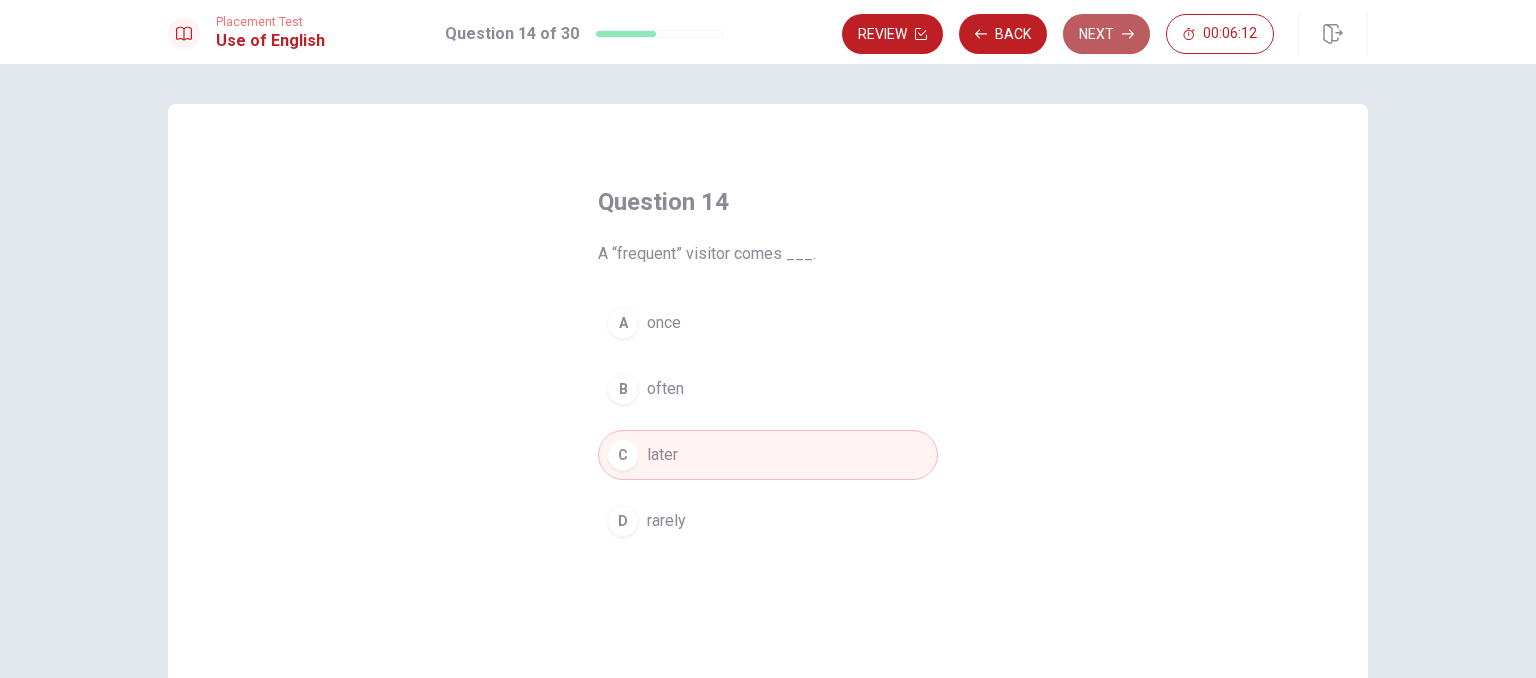 click on "Next" at bounding box center (1106, 34) 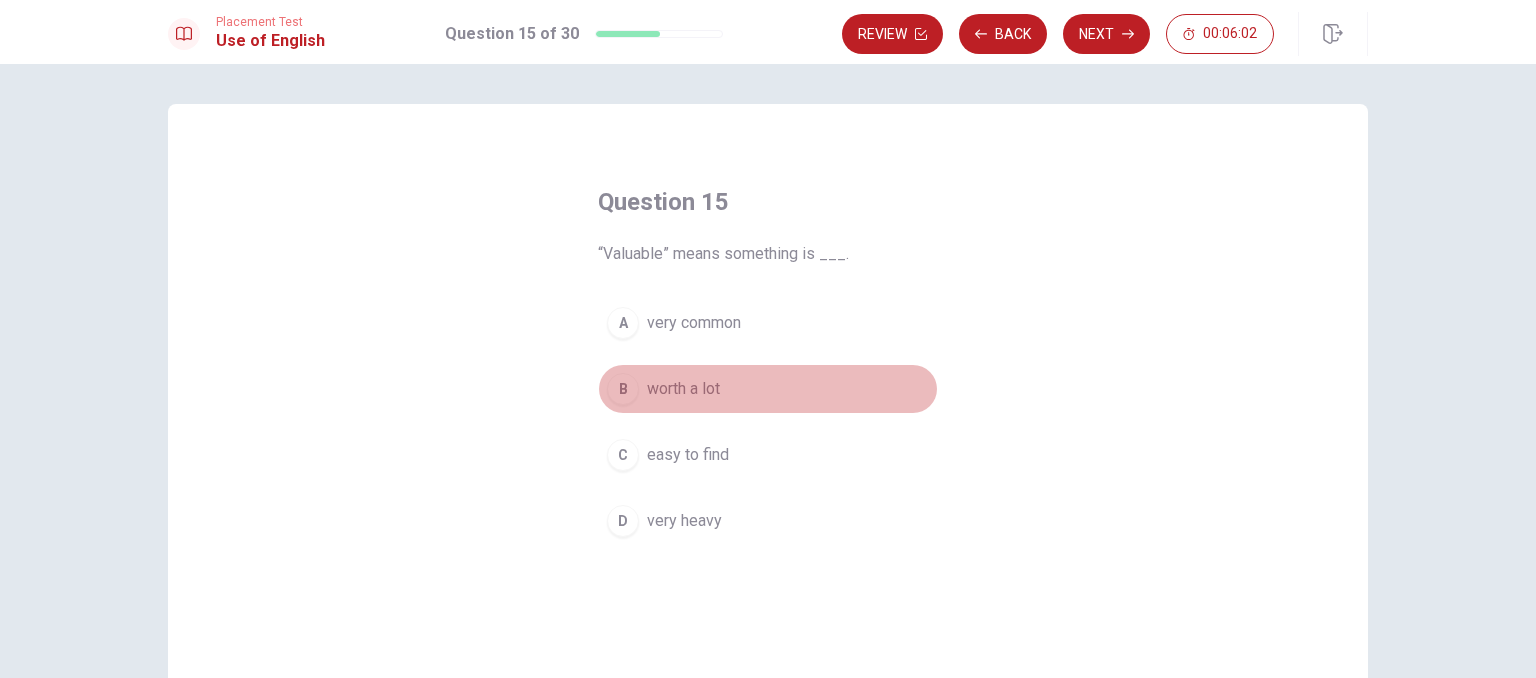 click on "worth a lot" at bounding box center [683, 389] 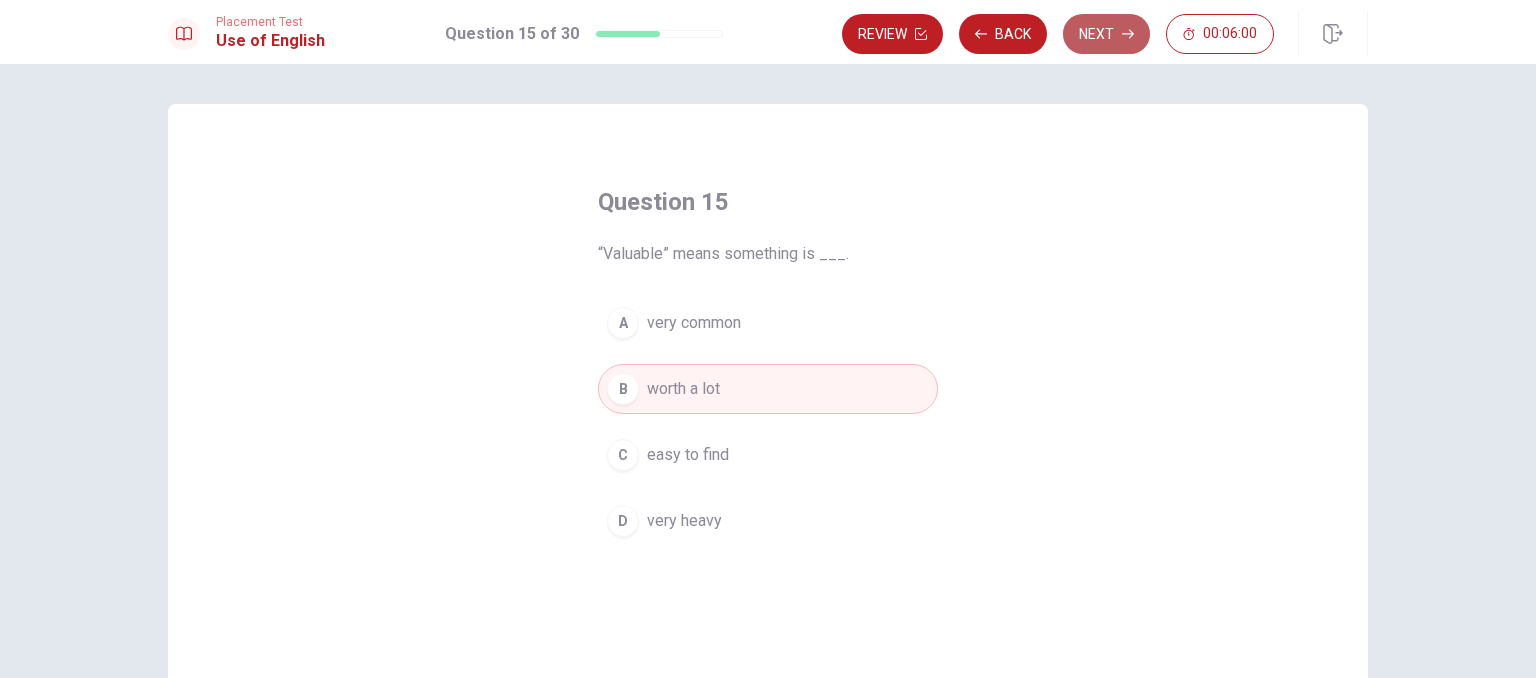 click on "Next" at bounding box center (1106, 34) 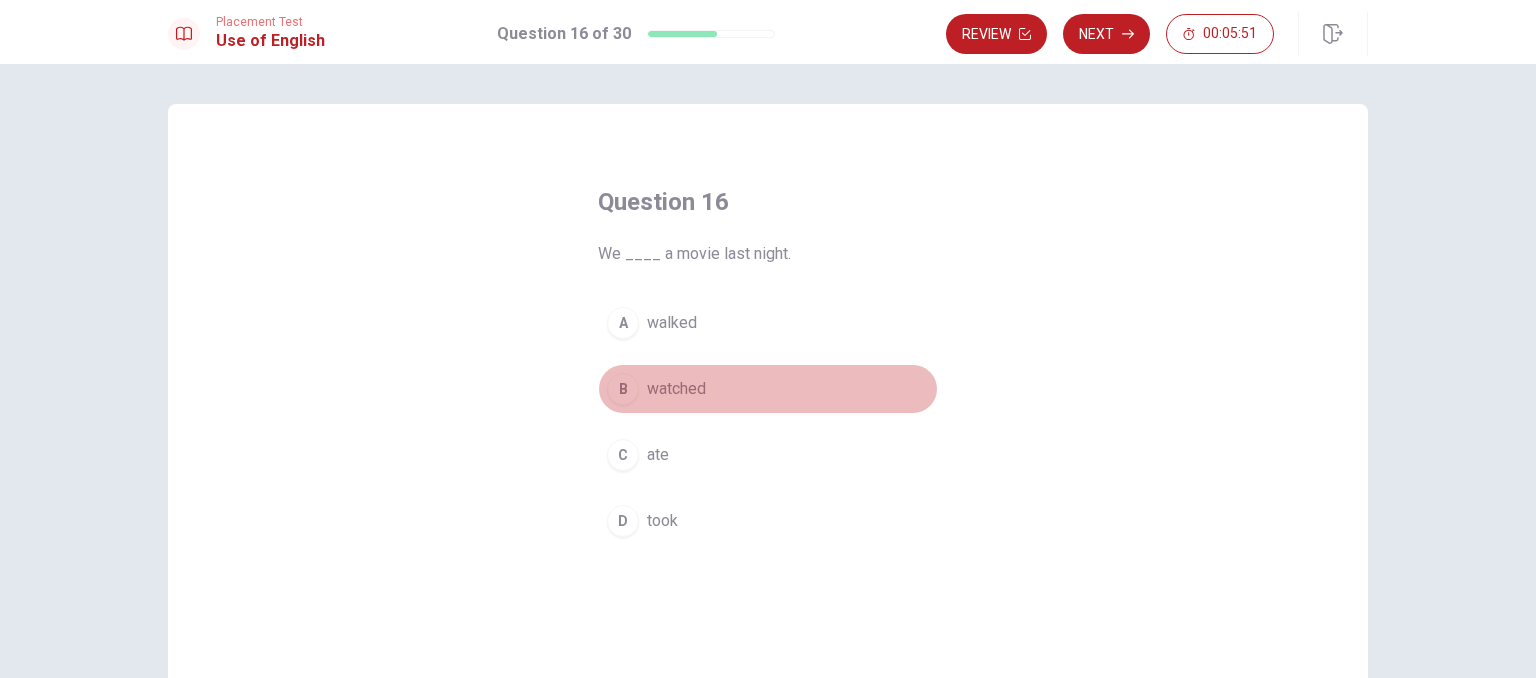 click on "watched" at bounding box center [676, 389] 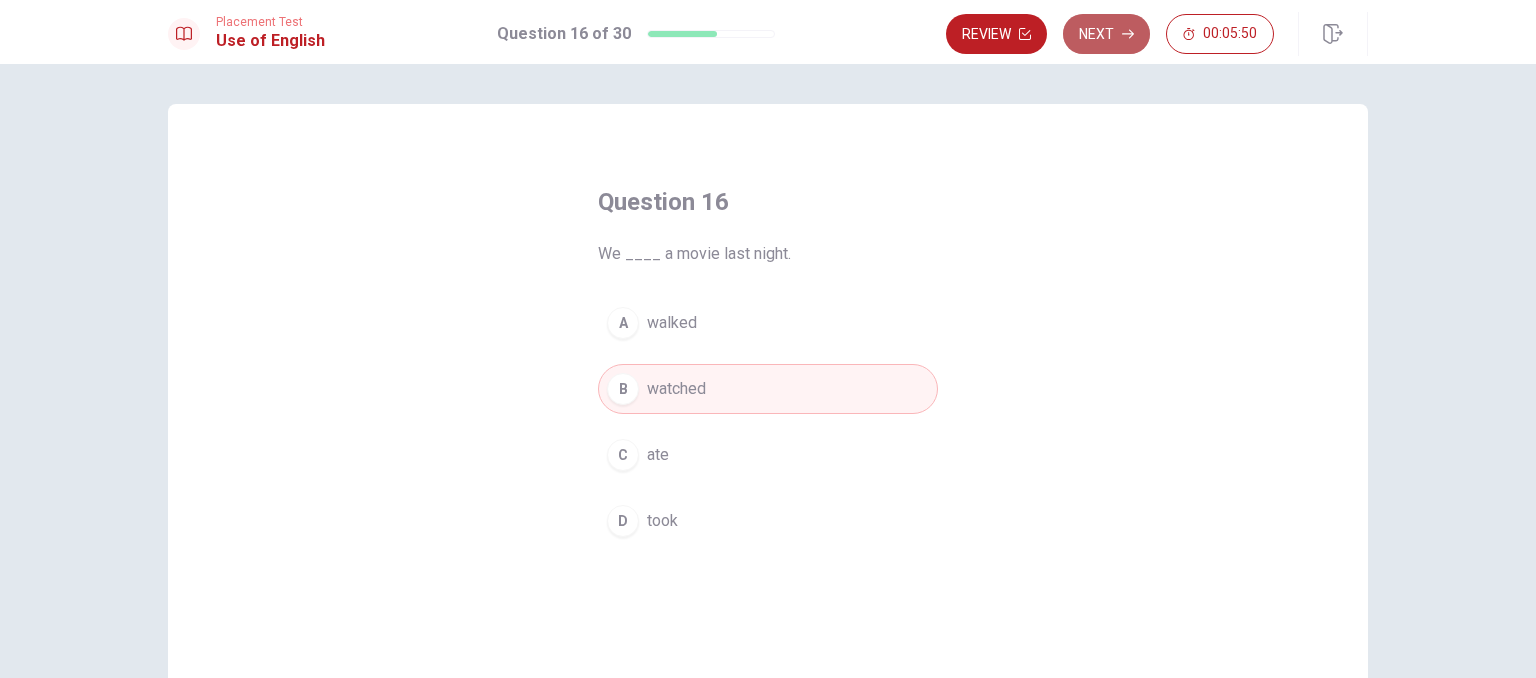 click on "Next" at bounding box center [1106, 34] 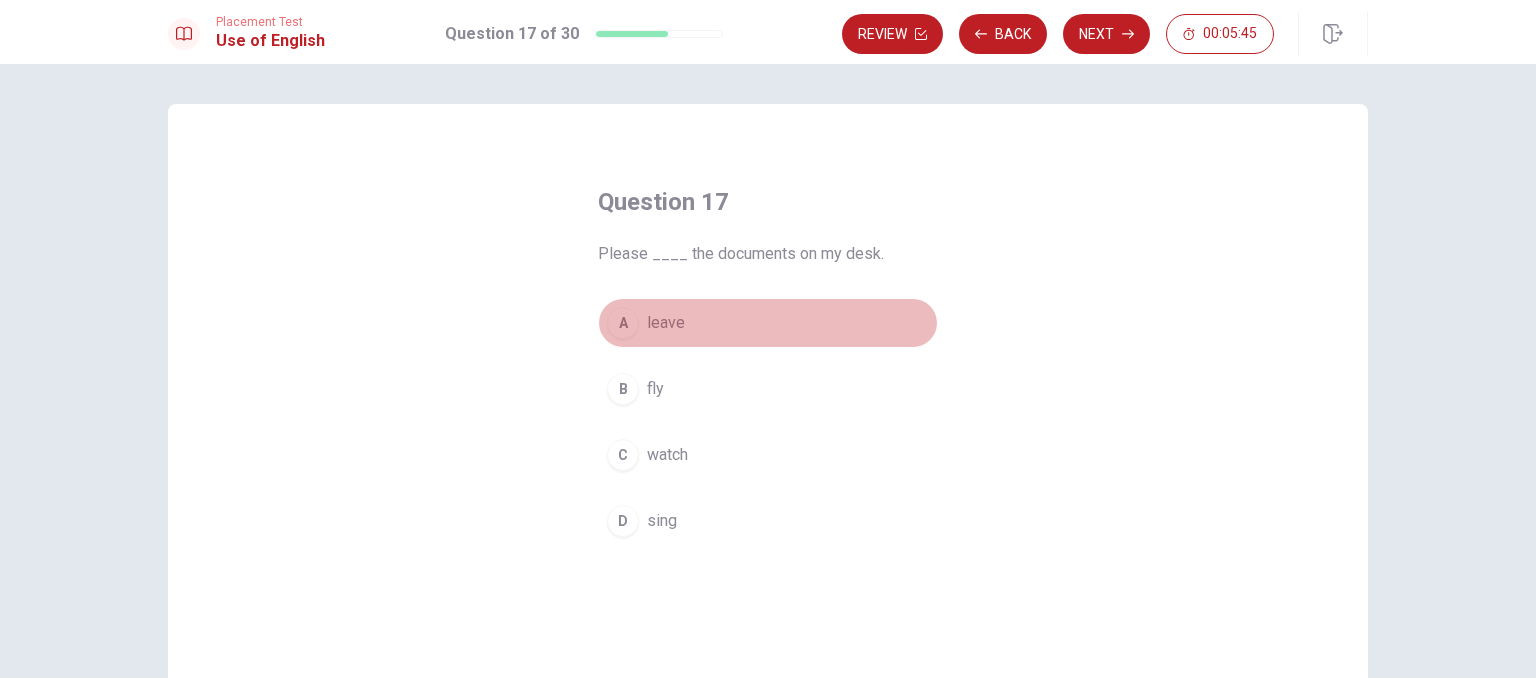 click on "leave" at bounding box center (666, 323) 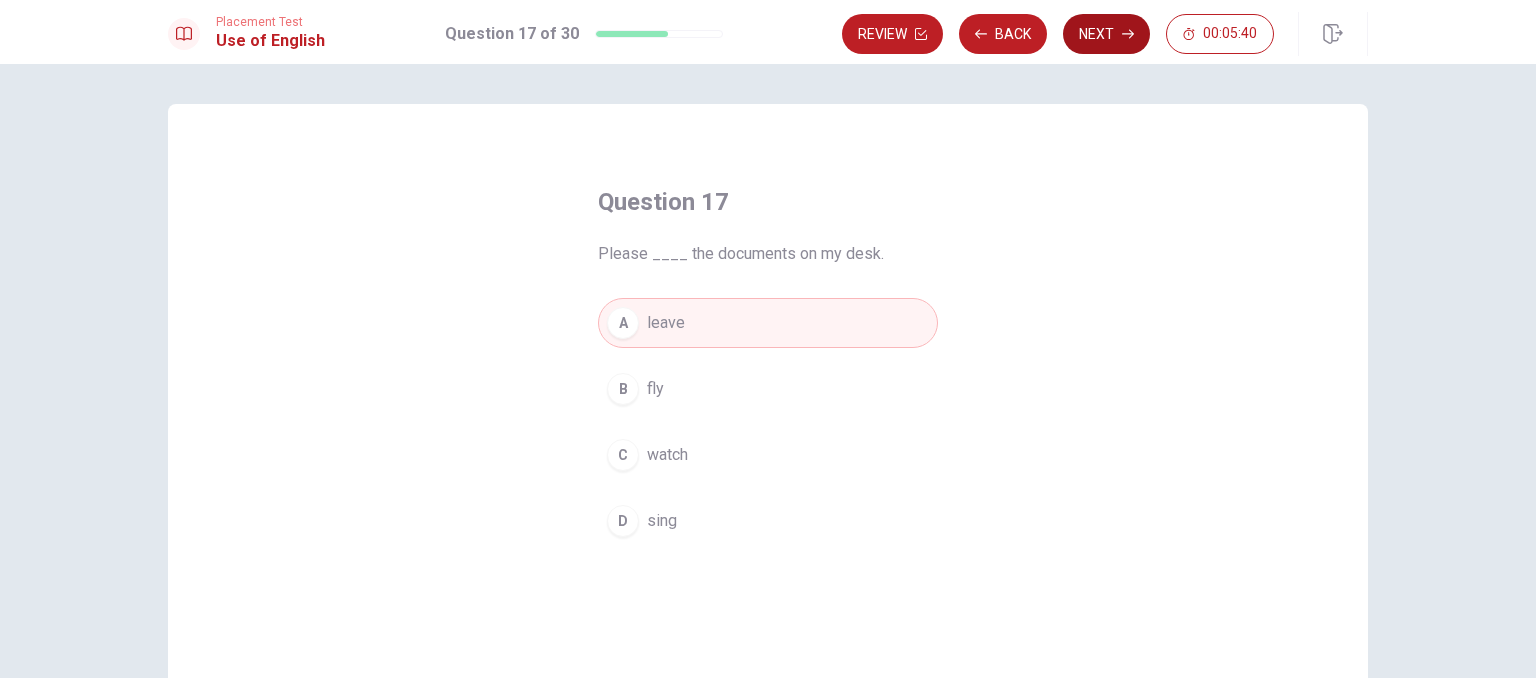 click on "Next" at bounding box center (1106, 34) 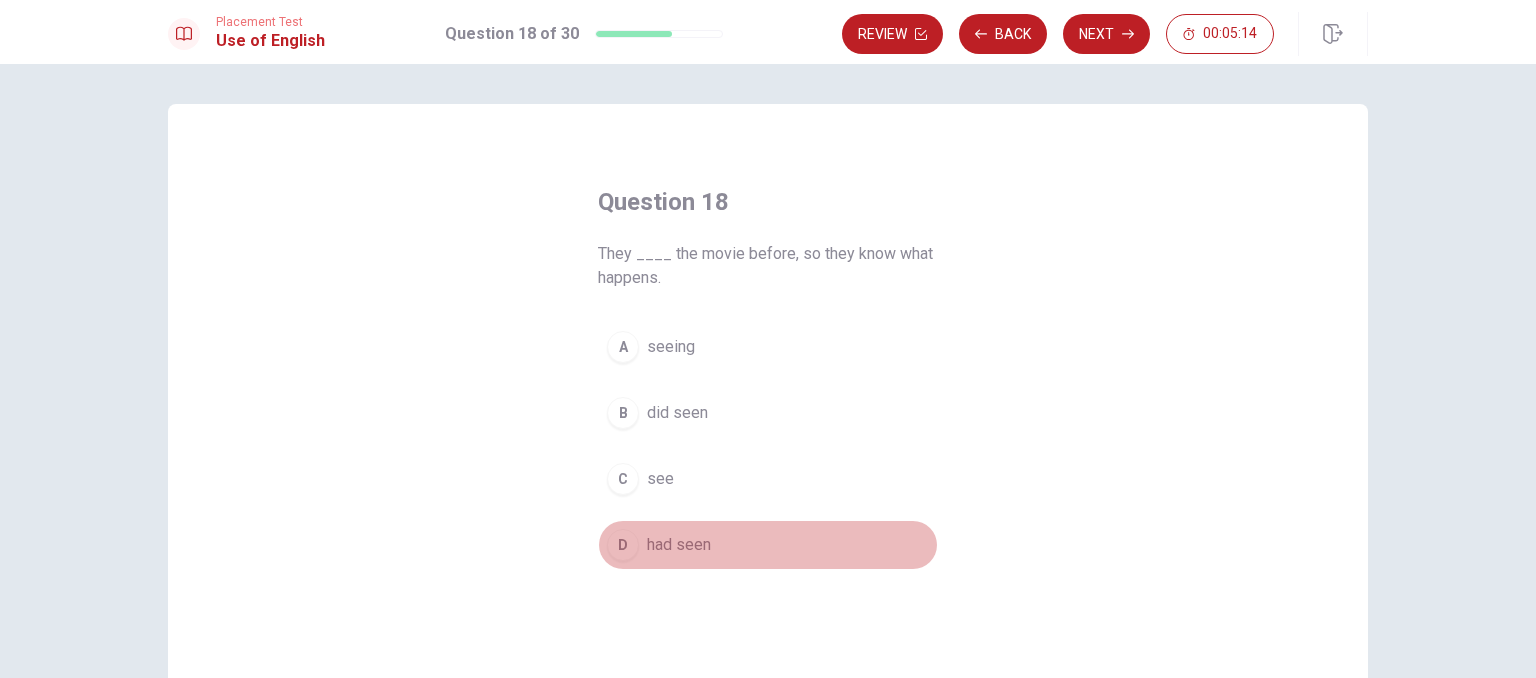 click on "had seen" at bounding box center [679, 545] 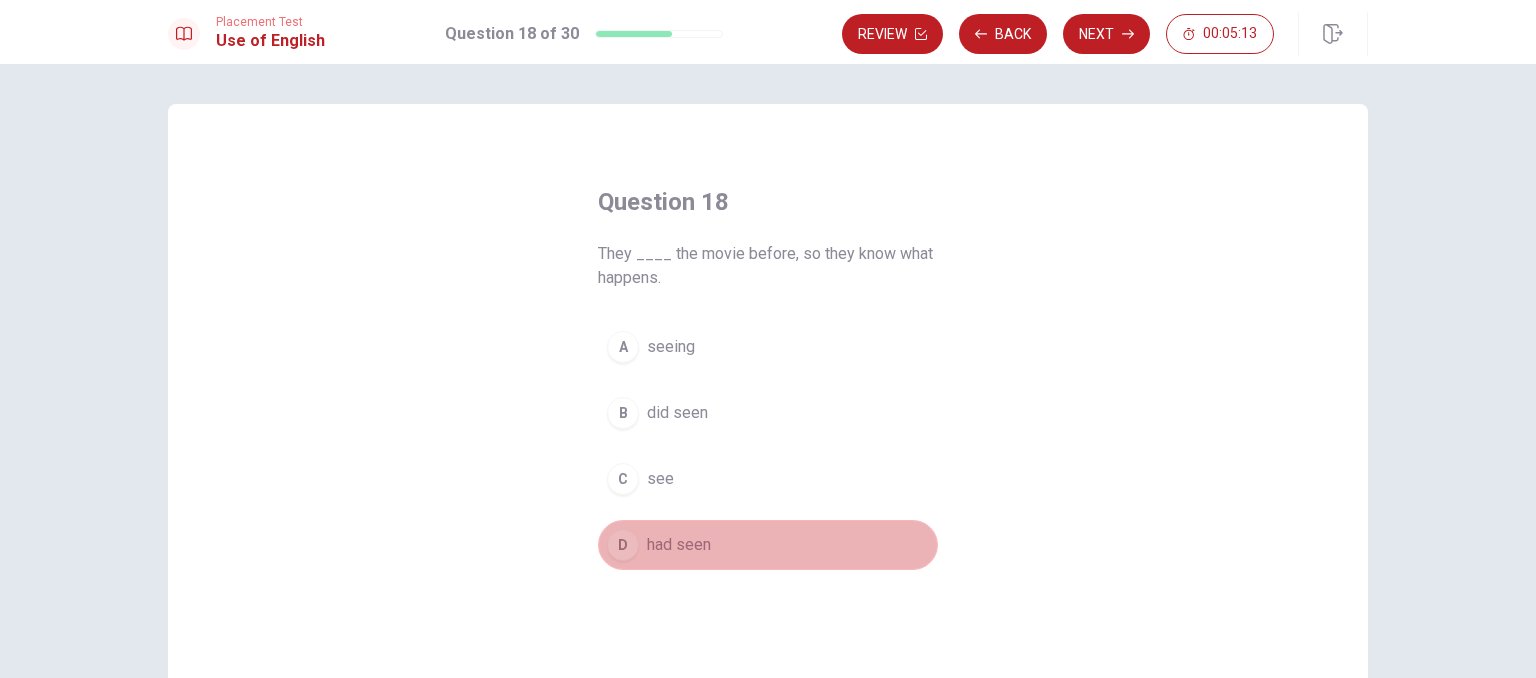 click on "had seen" at bounding box center (679, 545) 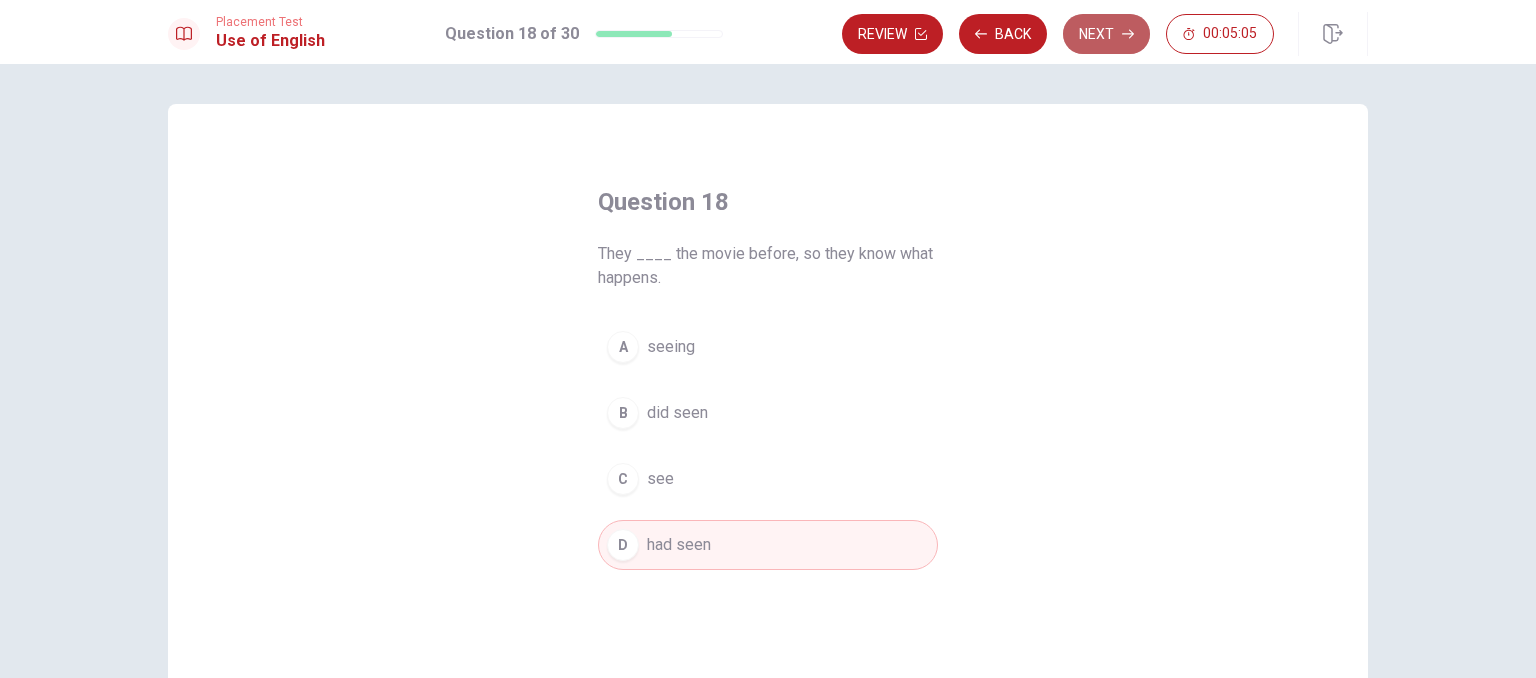 click on "Next" at bounding box center [1106, 34] 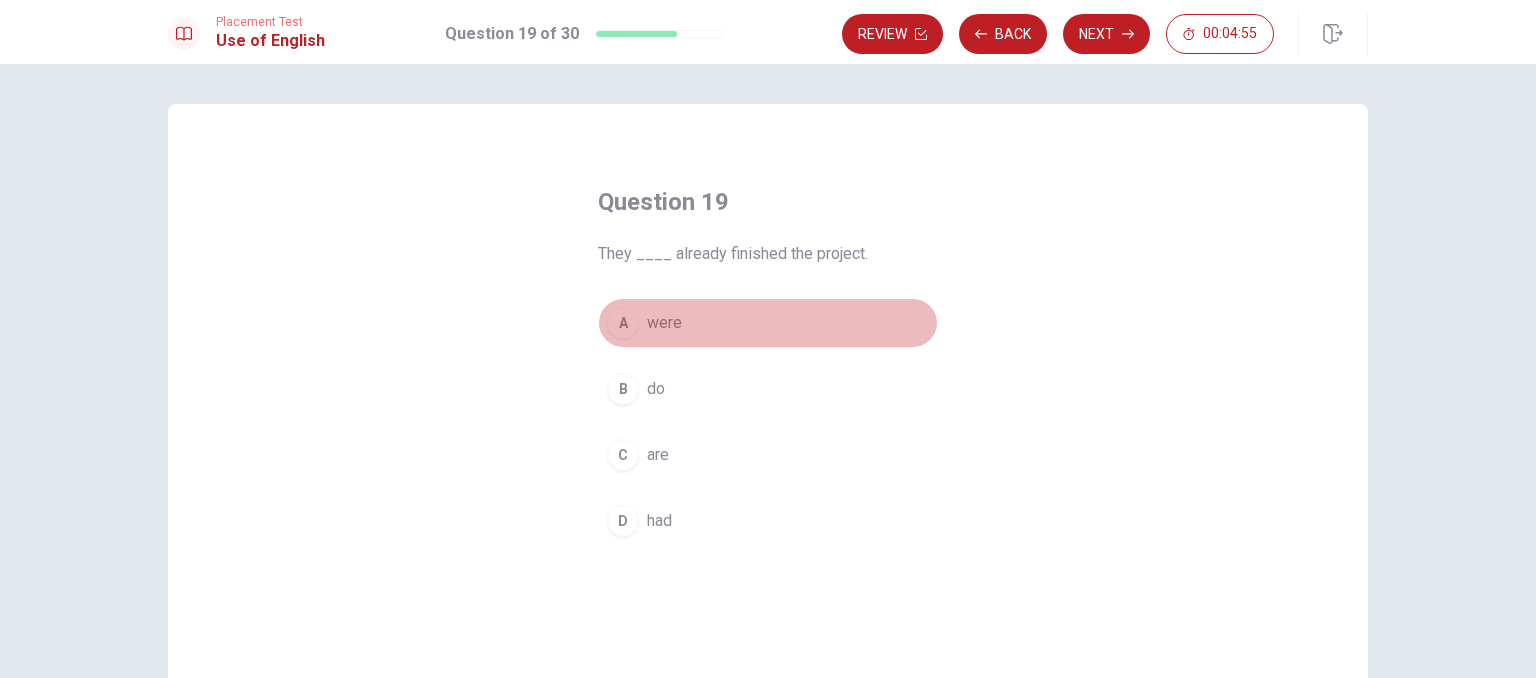 click on "were" at bounding box center [664, 323] 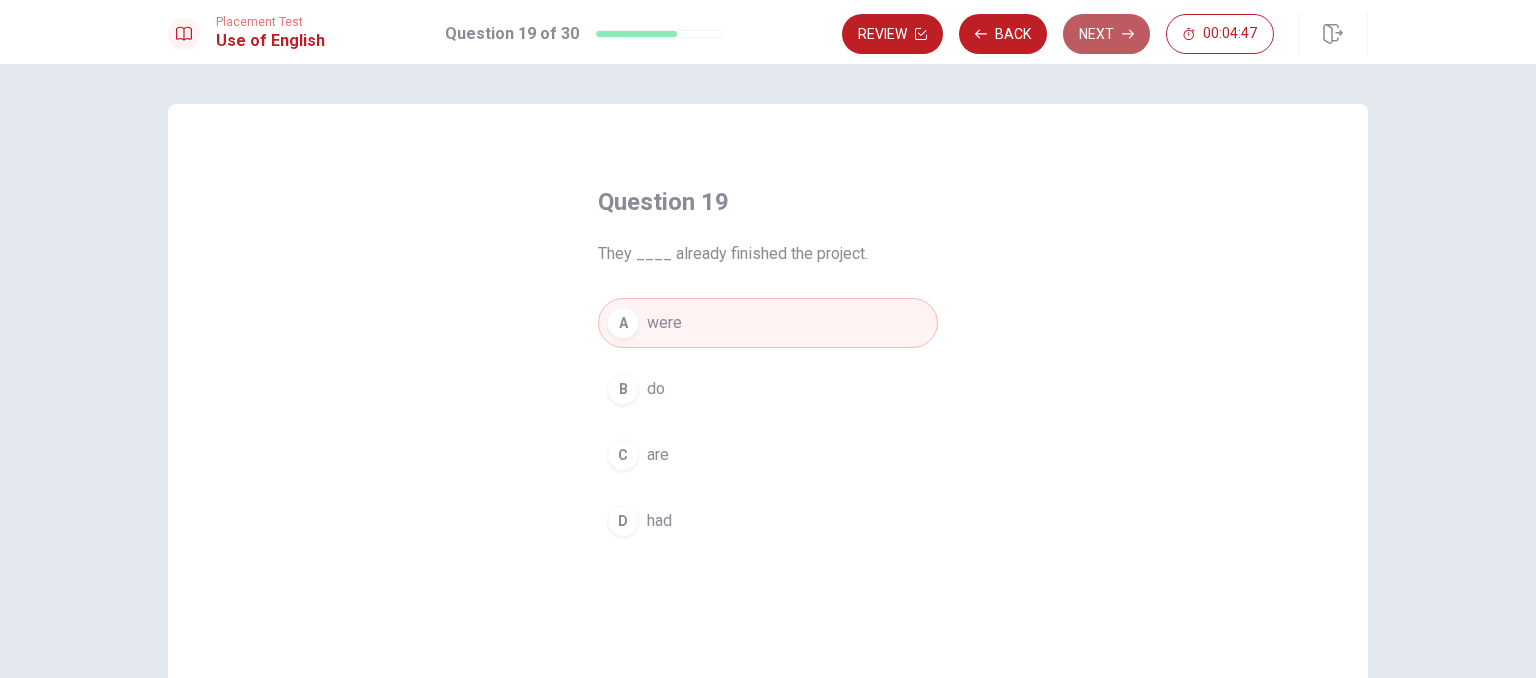 click on "Next" at bounding box center (1106, 34) 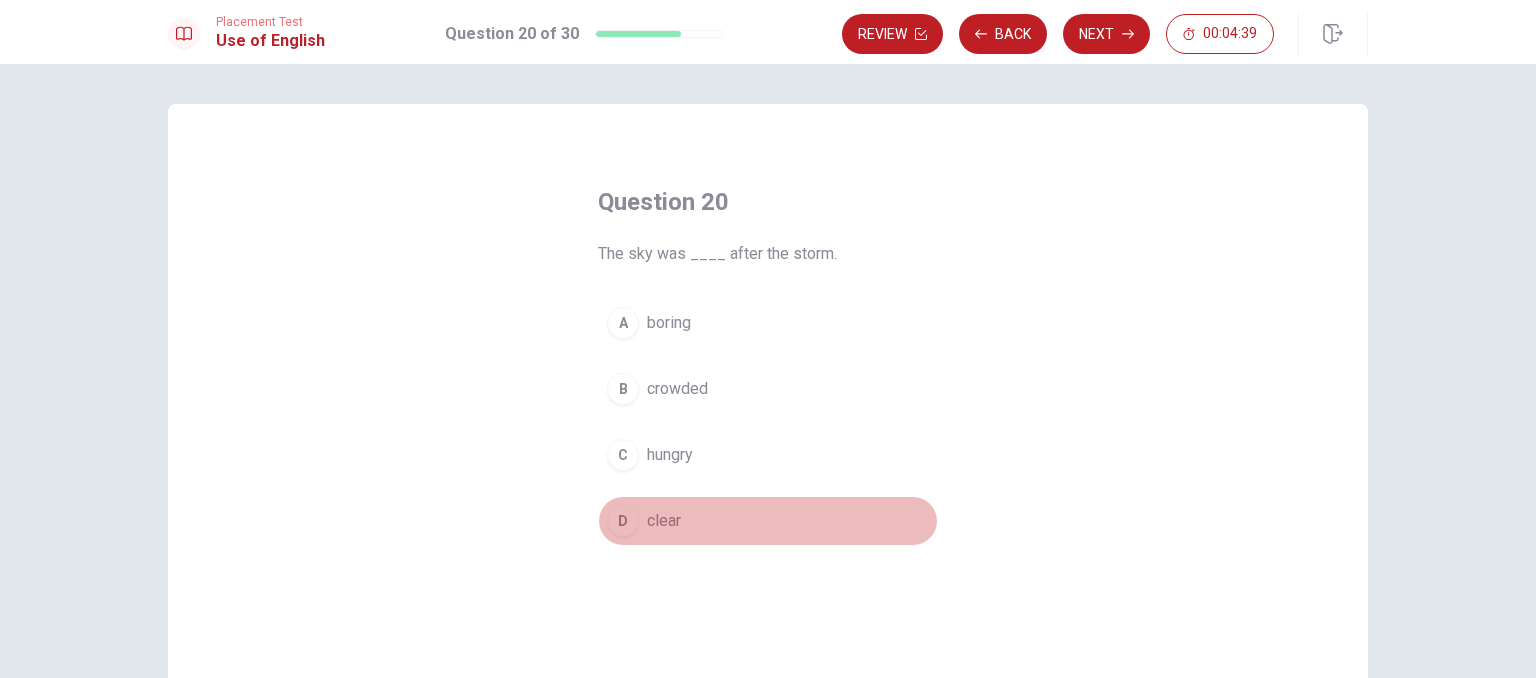click on "clear" at bounding box center [664, 521] 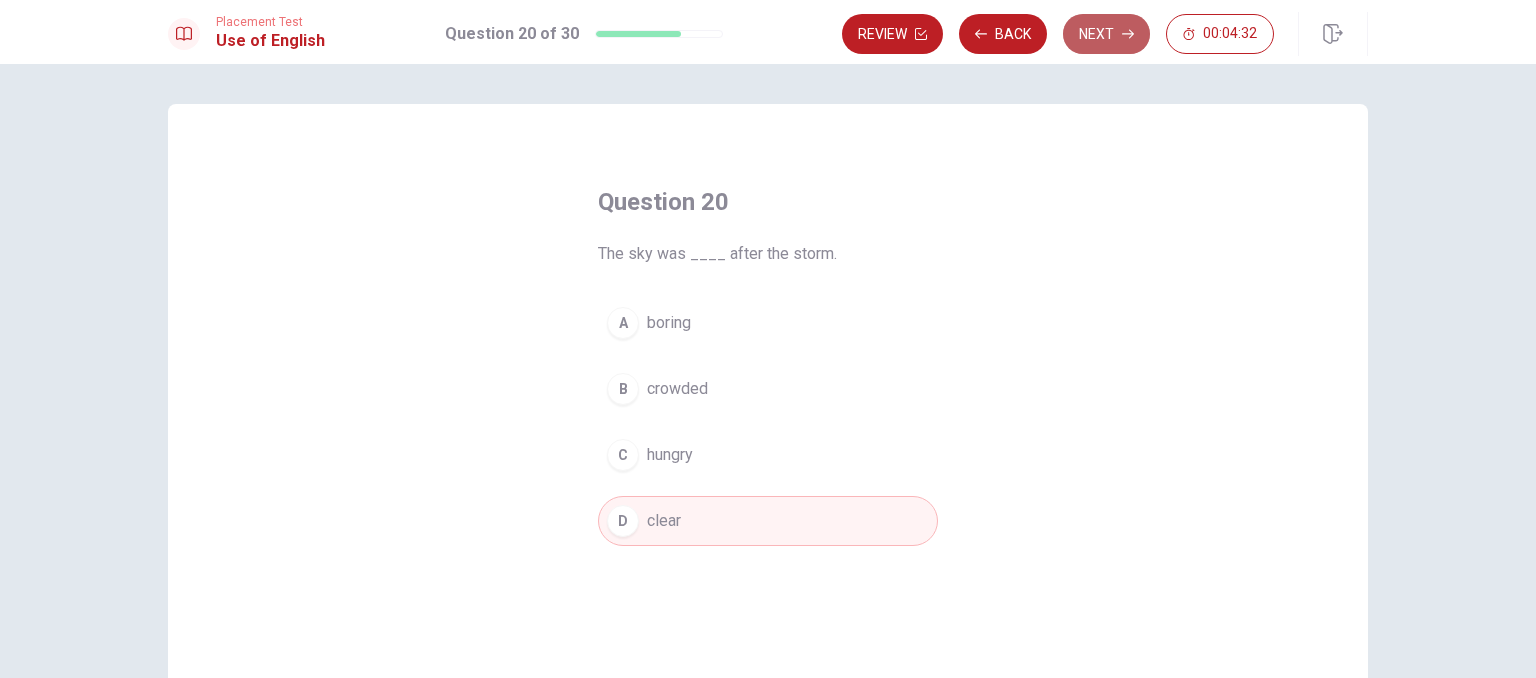 click on "Next" at bounding box center (1106, 34) 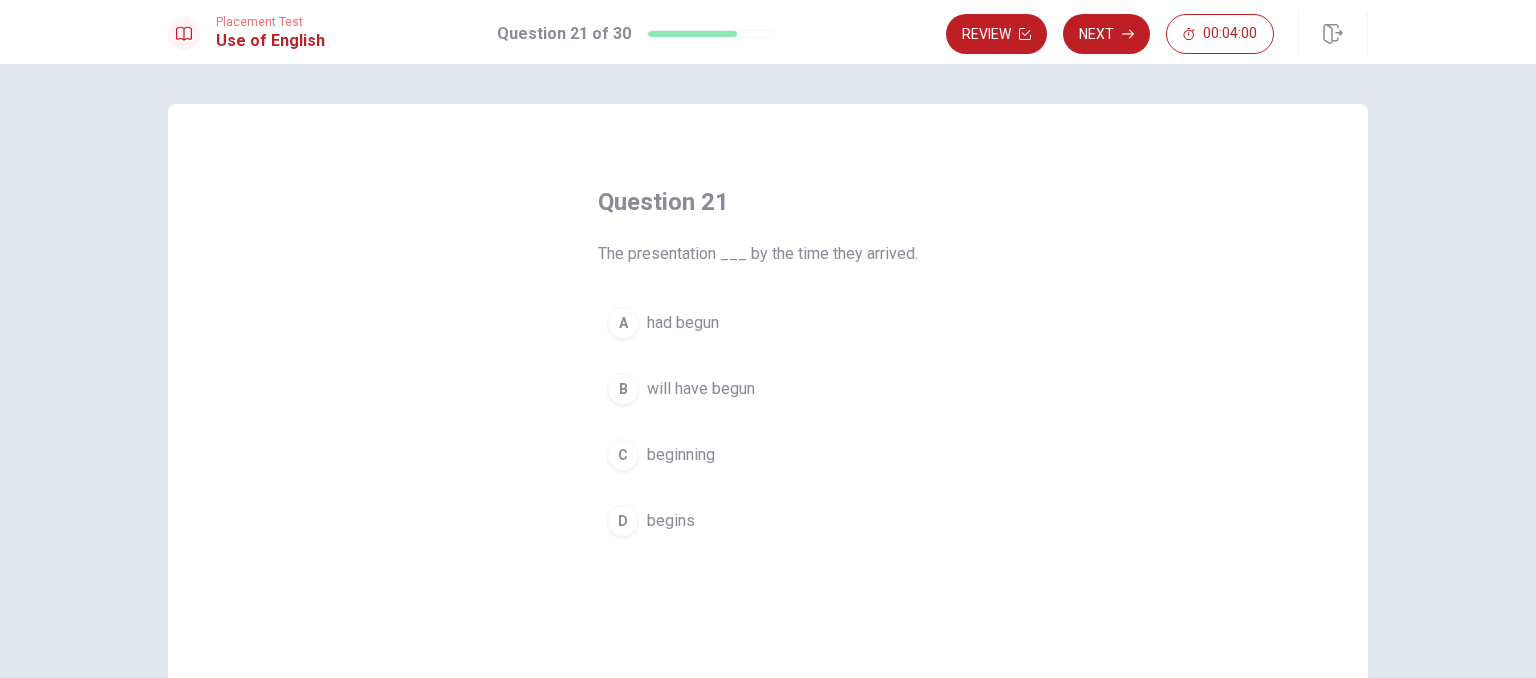 click on "had begun" at bounding box center [683, 323] 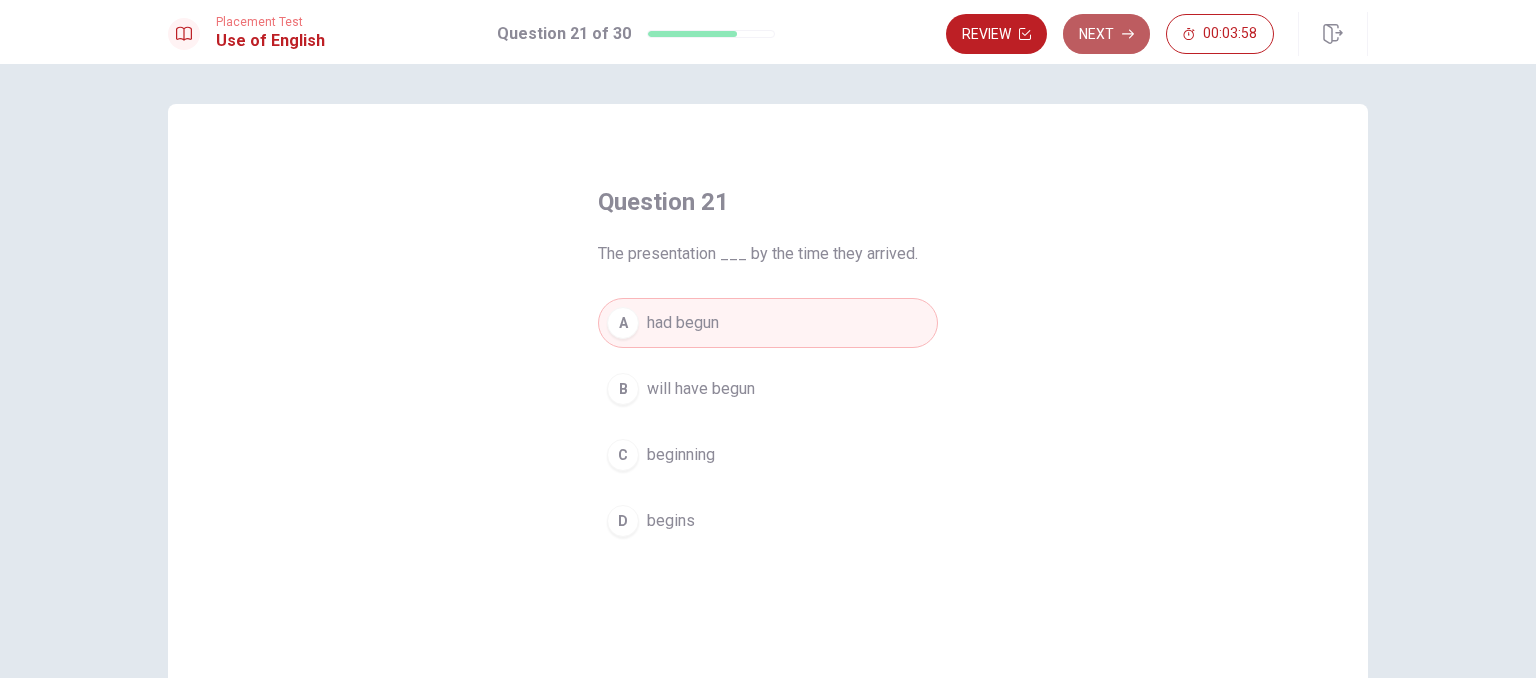click on "Next" at bounding box center [1106, 34] 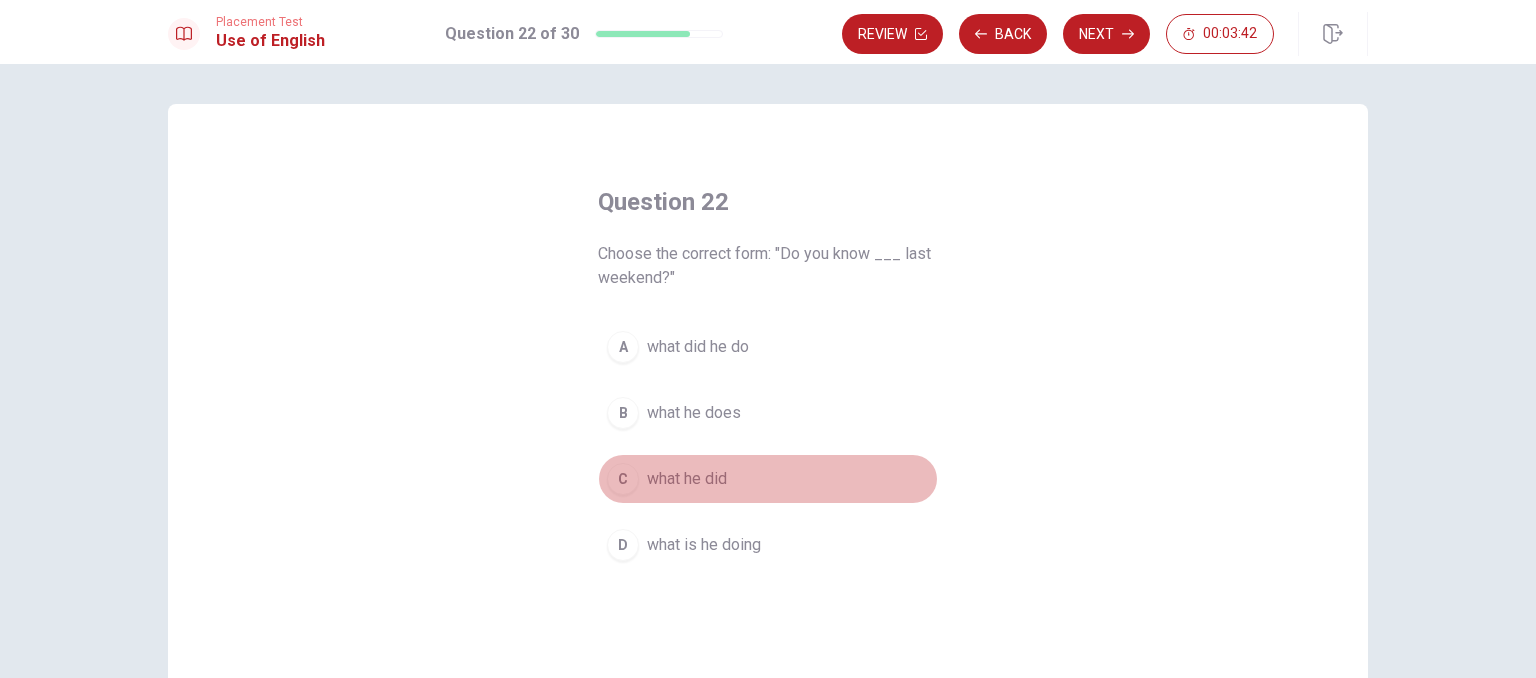 click on "what he did" at bounding box center [687, 479] 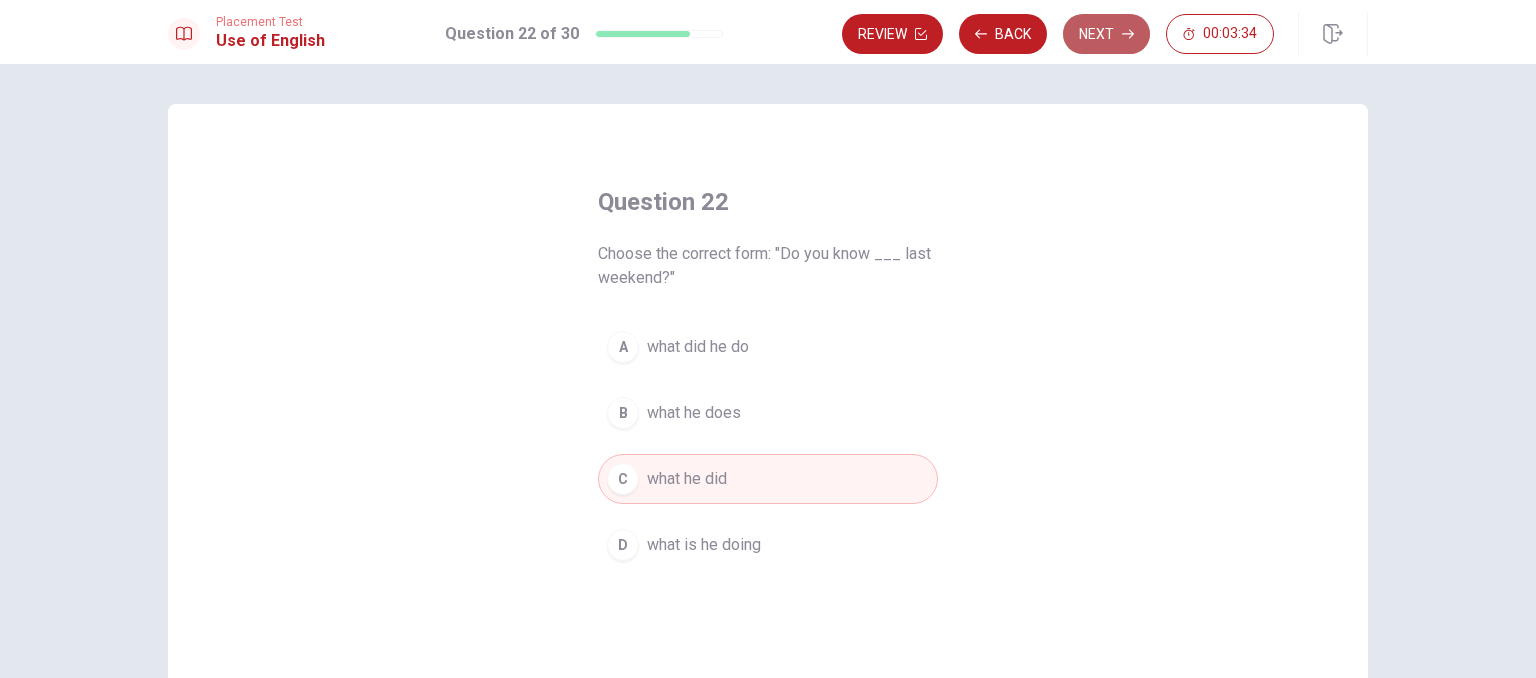 click 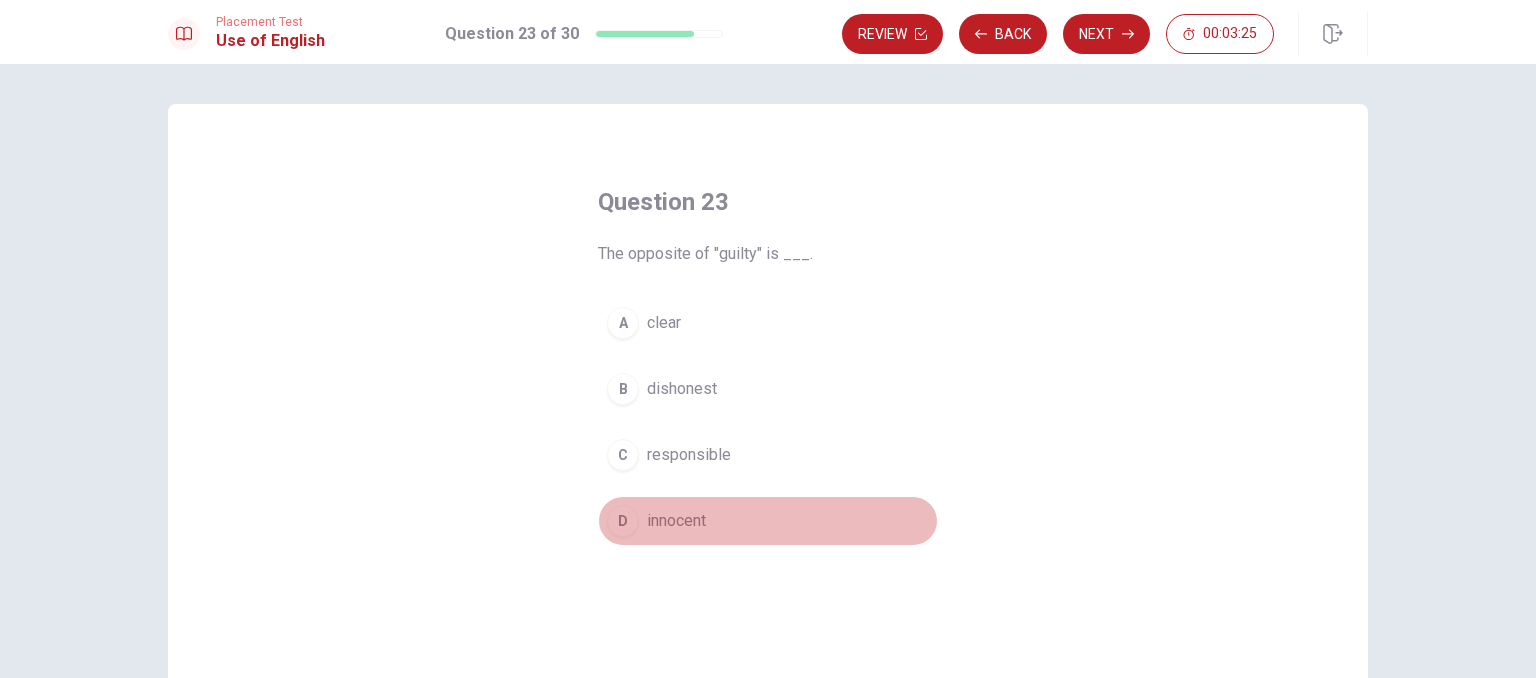 click on "D innocent" at bounding box center (768, 521) 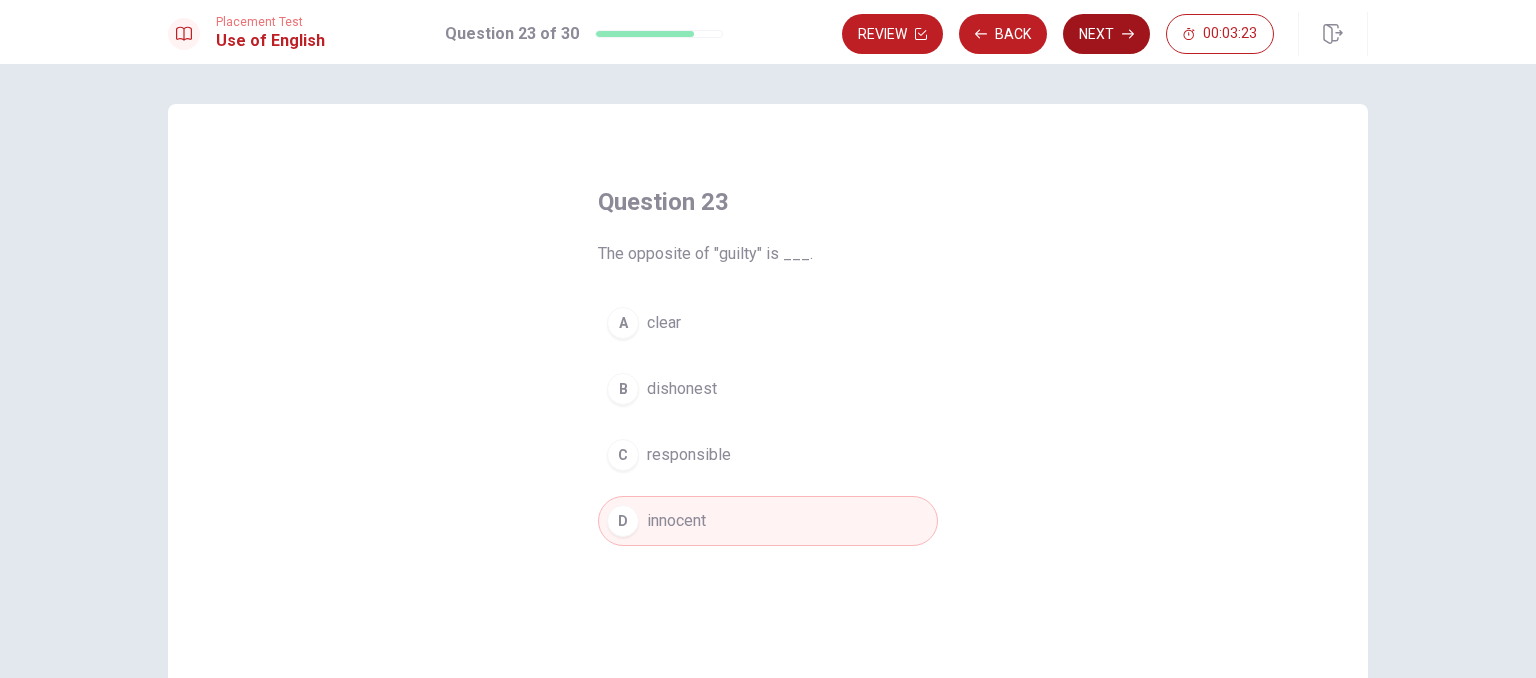 click 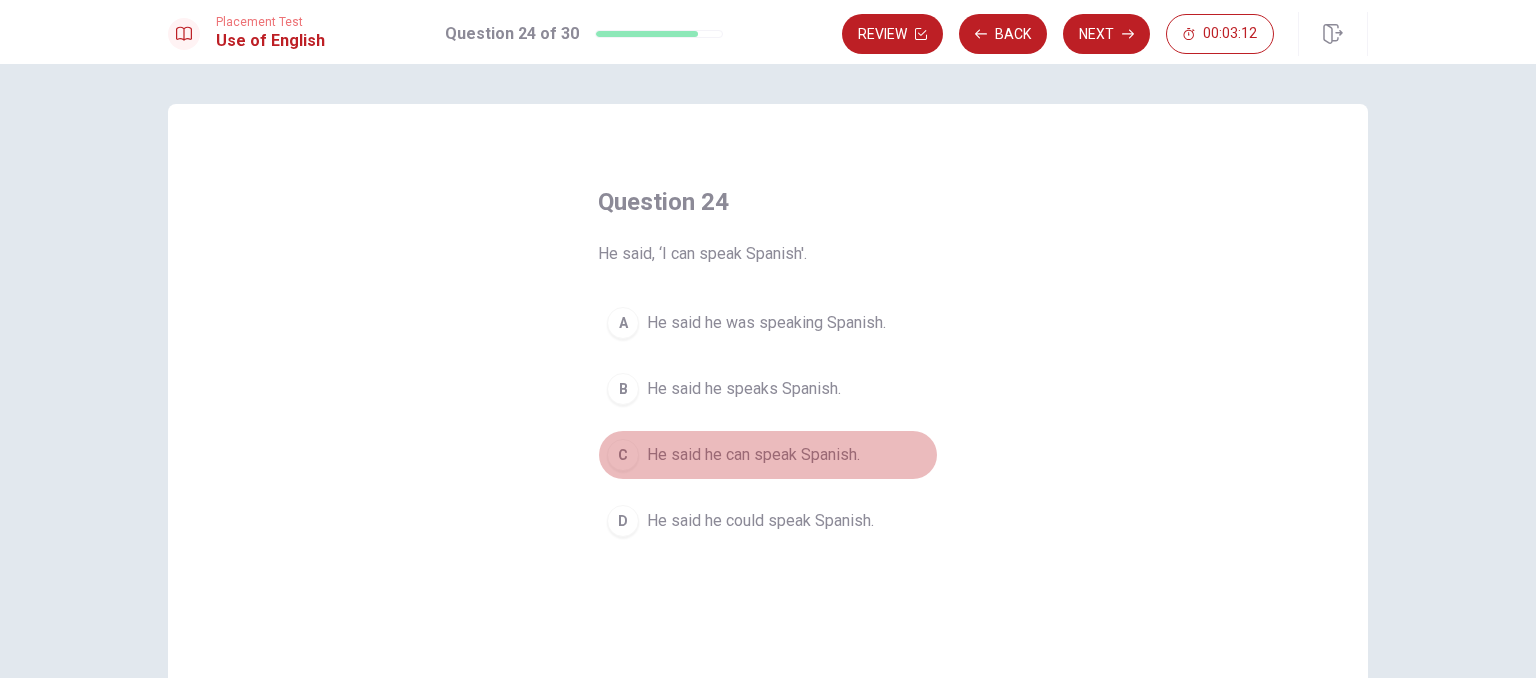 click on "He said he can speak Spanish." at bounding box center [753, 455] 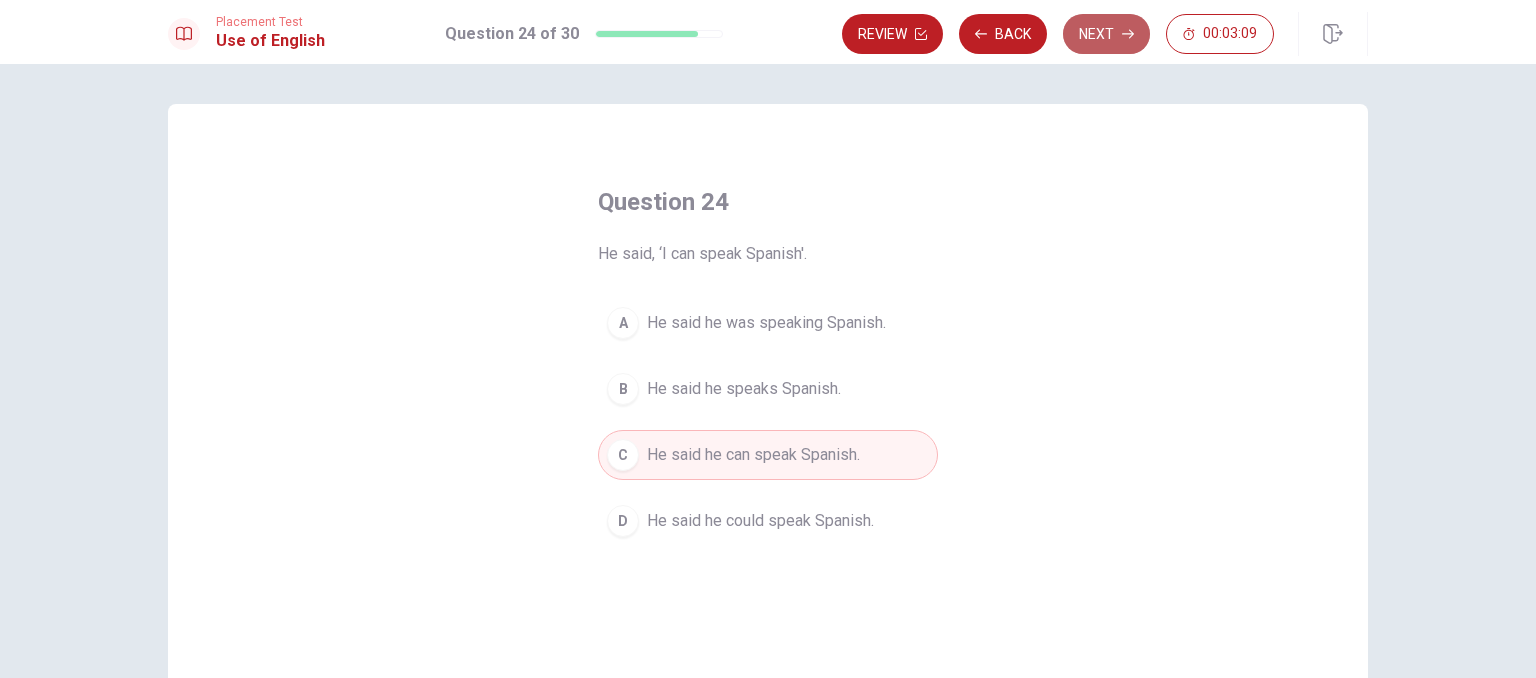 click 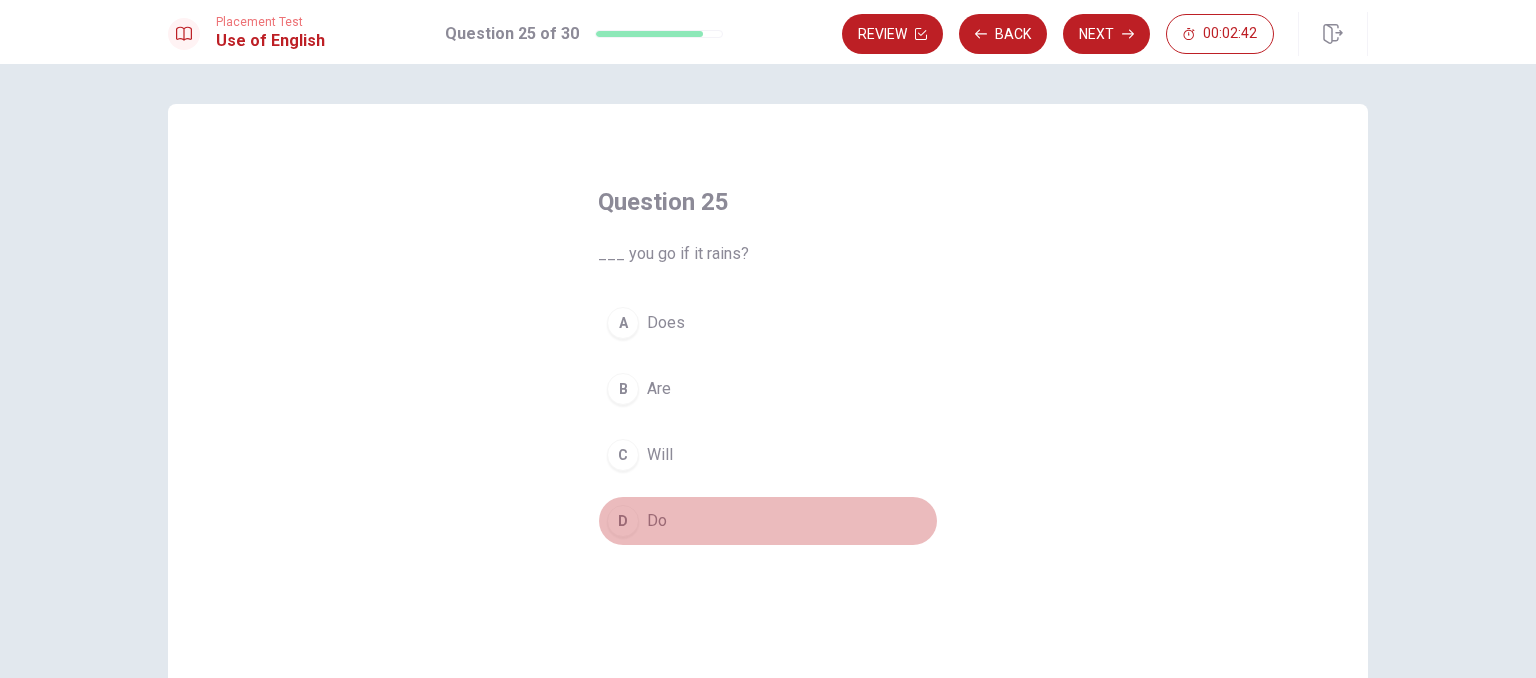 click on "D Do" at bounding box center [768, 521] 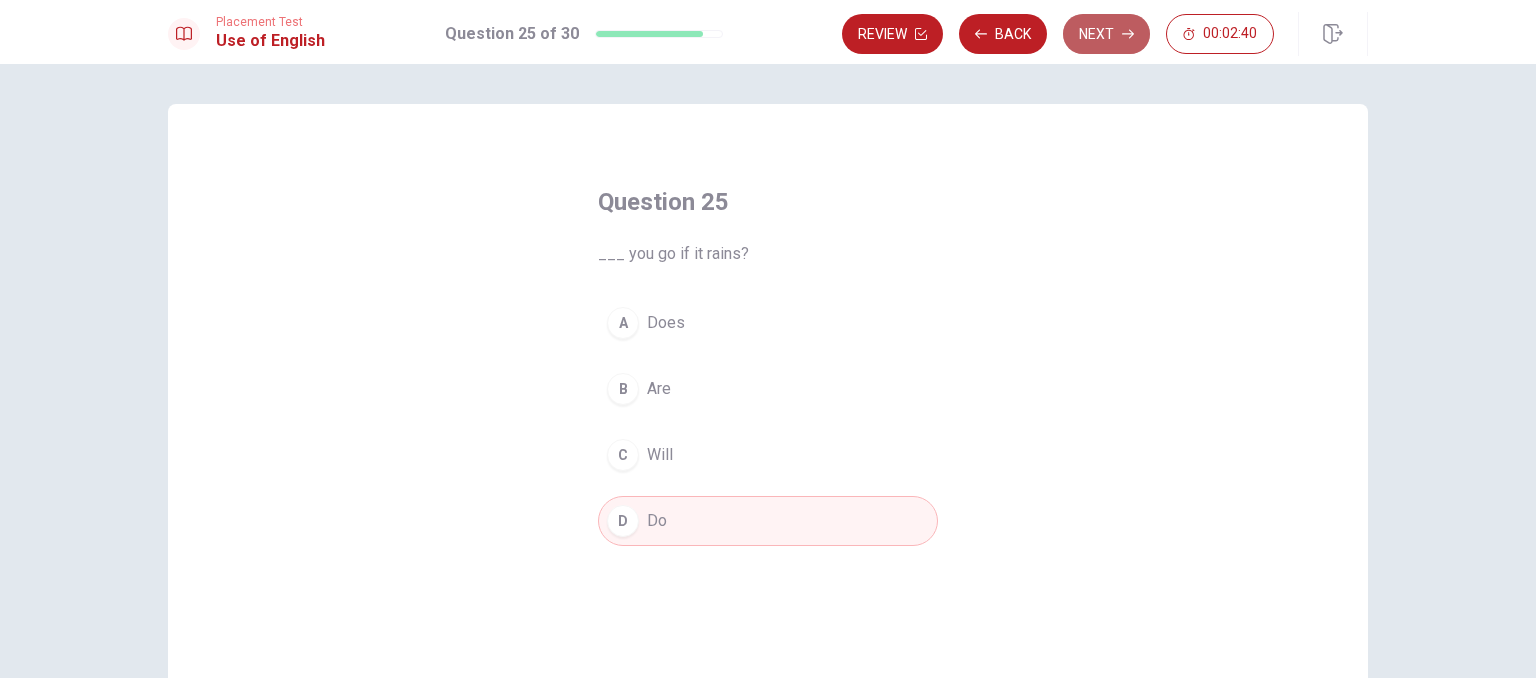 click on "Next" at bounding box center [1106, 34] 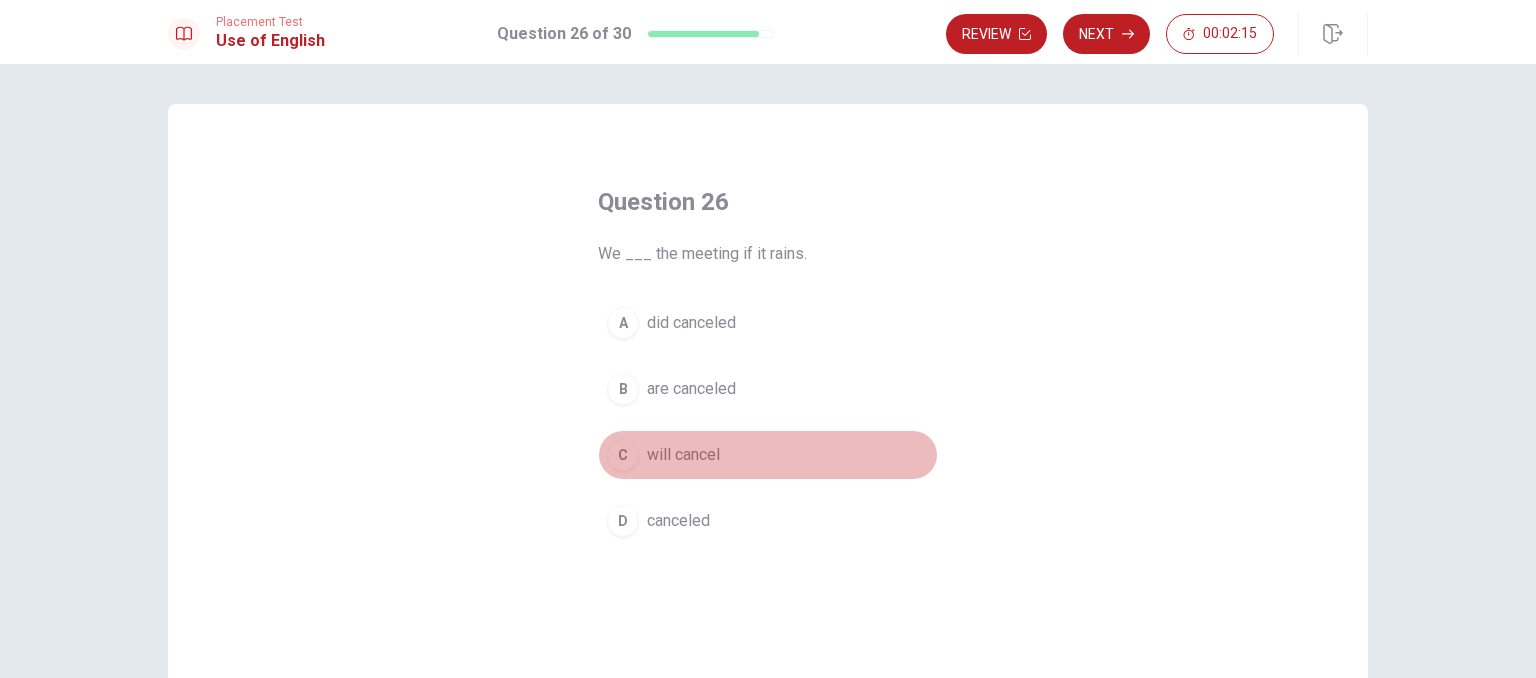 click on "will cancel" at bounding box center (683, 455) 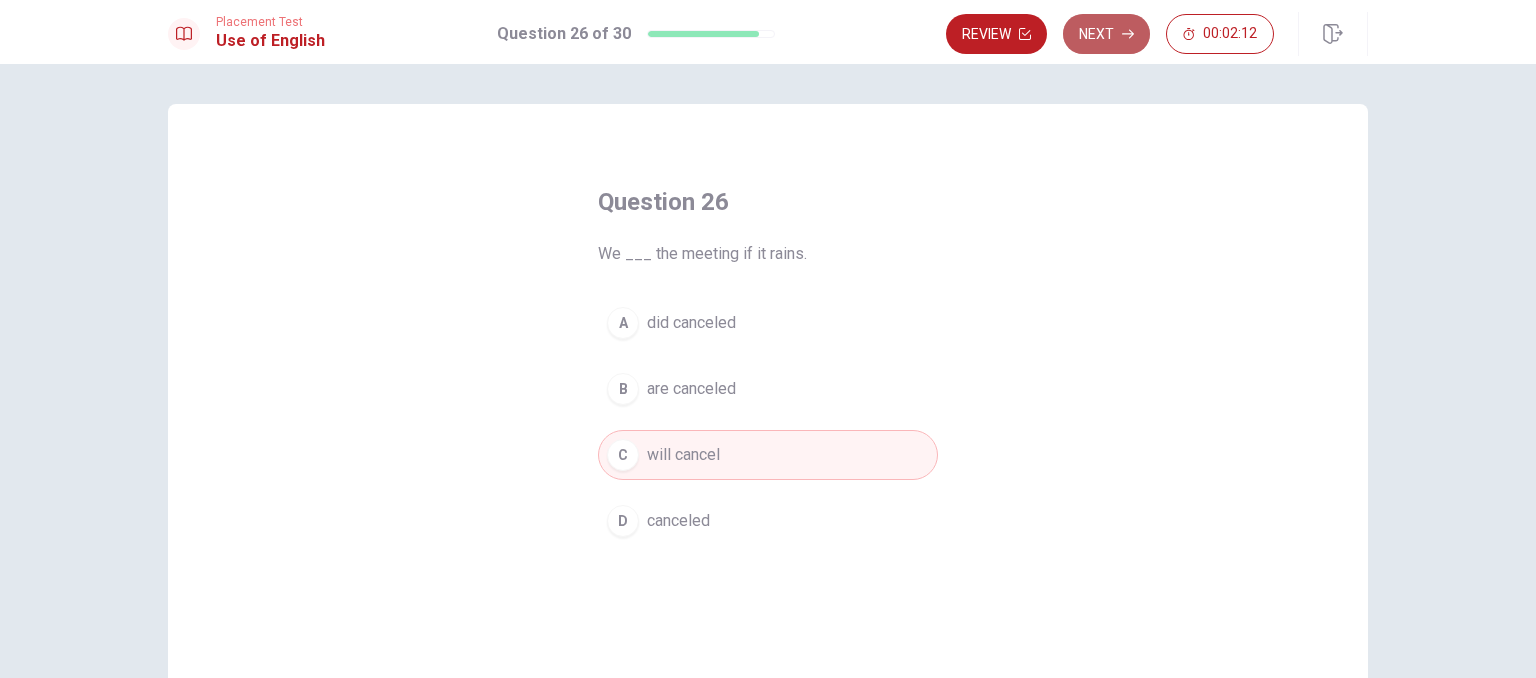 click on "Next" at bounding box center [1106, 34] 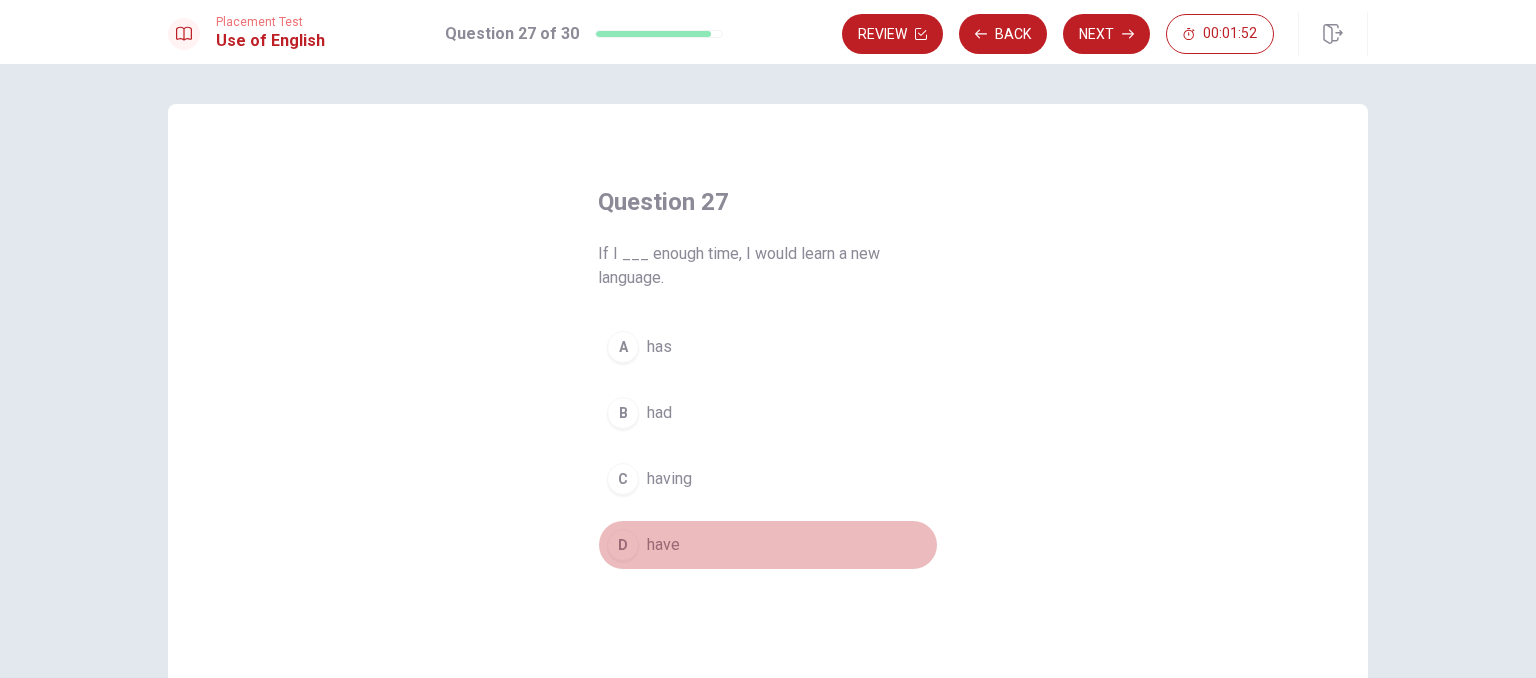 click on "have" at bounding box center [663, 545] 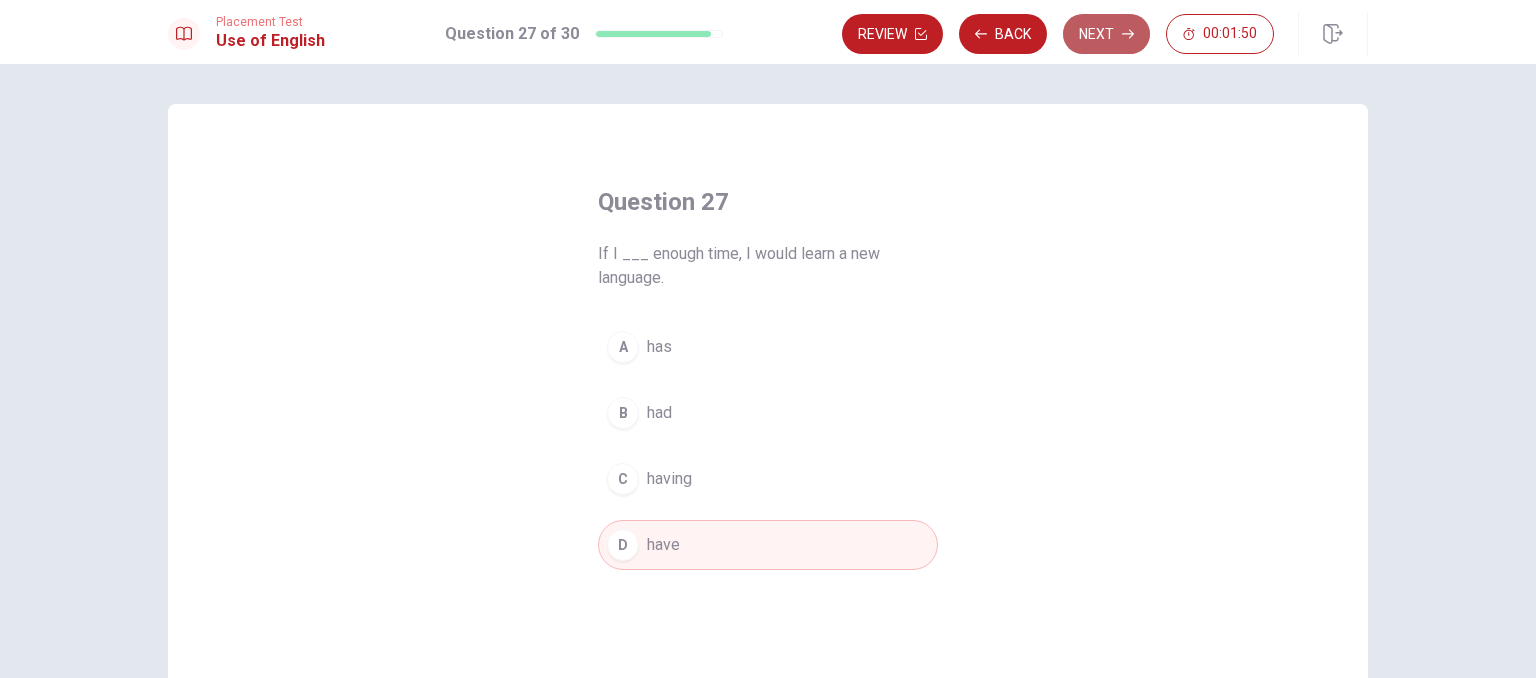 click on "Next" at bounding box center (1106, 34) 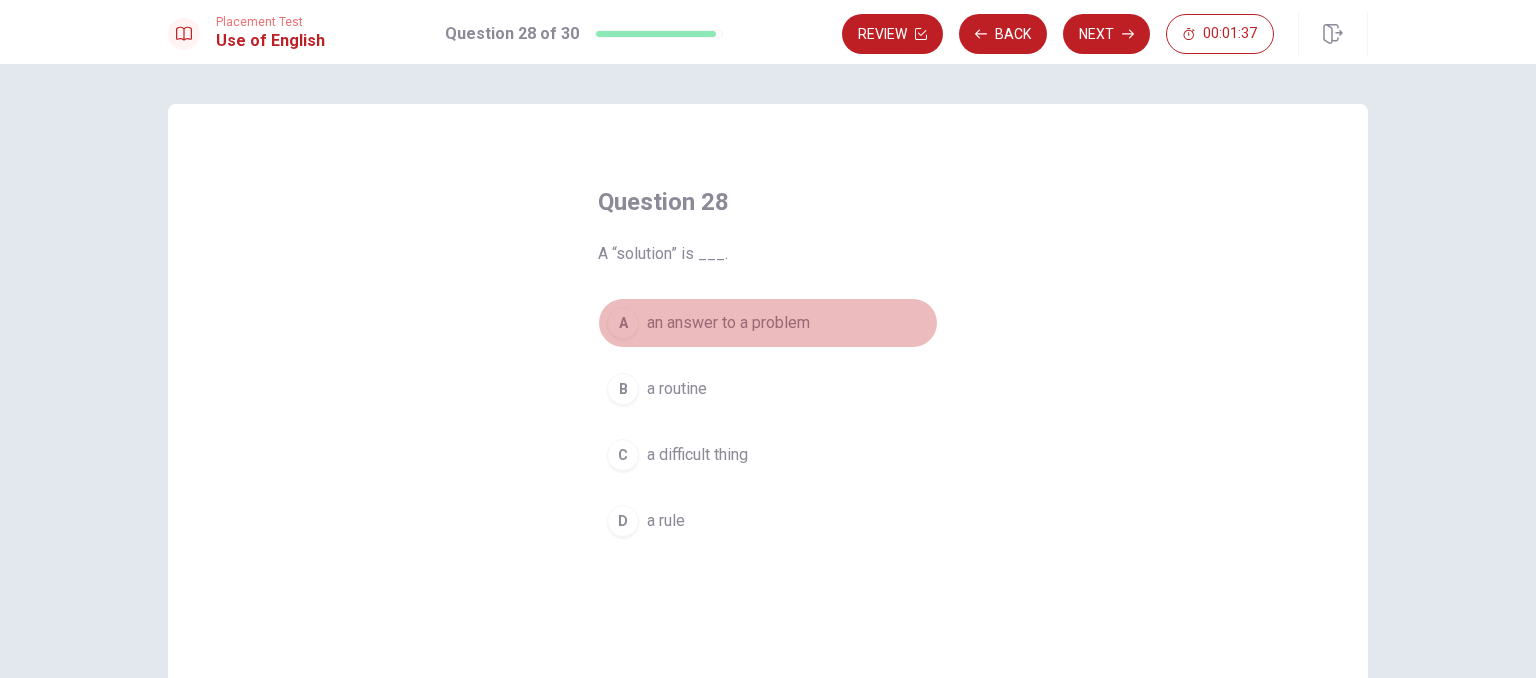 click on "an answer to a problem" at bounding box center [728, 323] 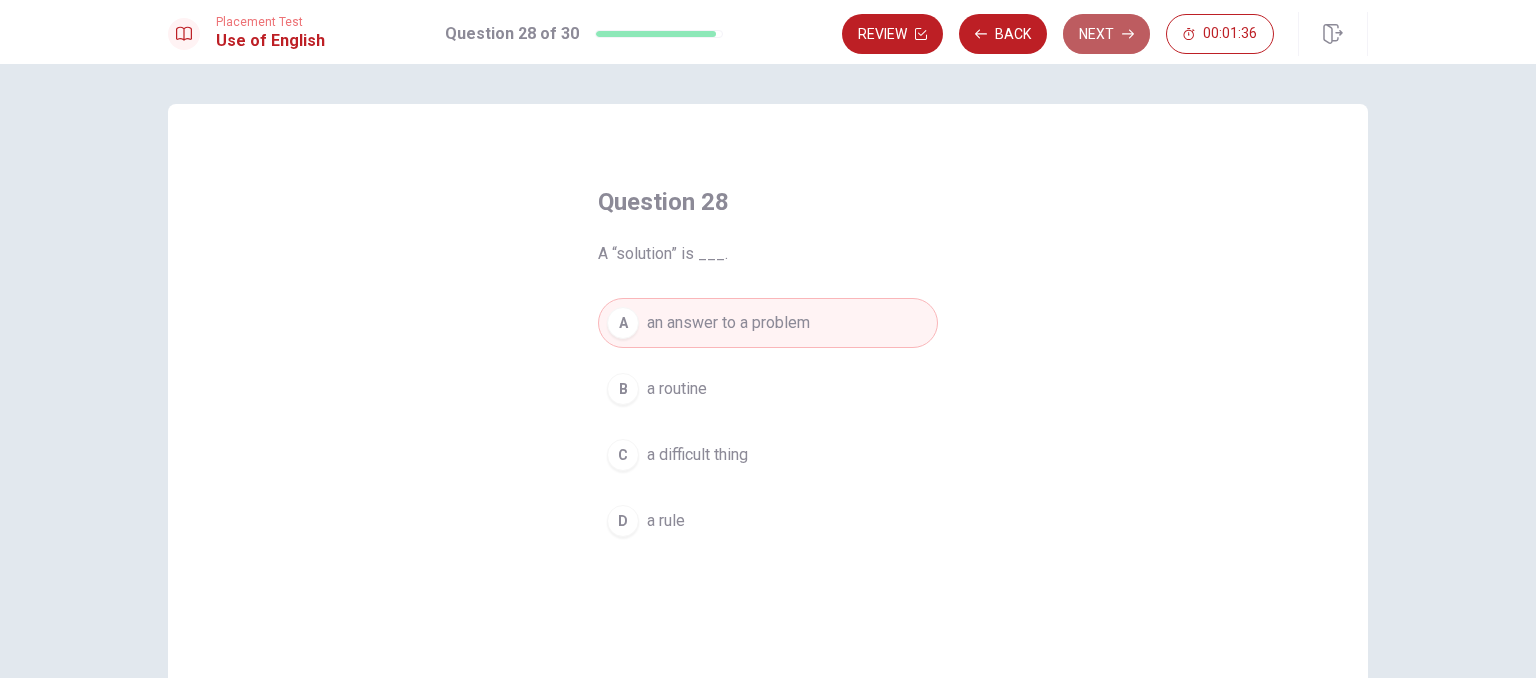 click on "Next" at bounding box center [1106, 34] 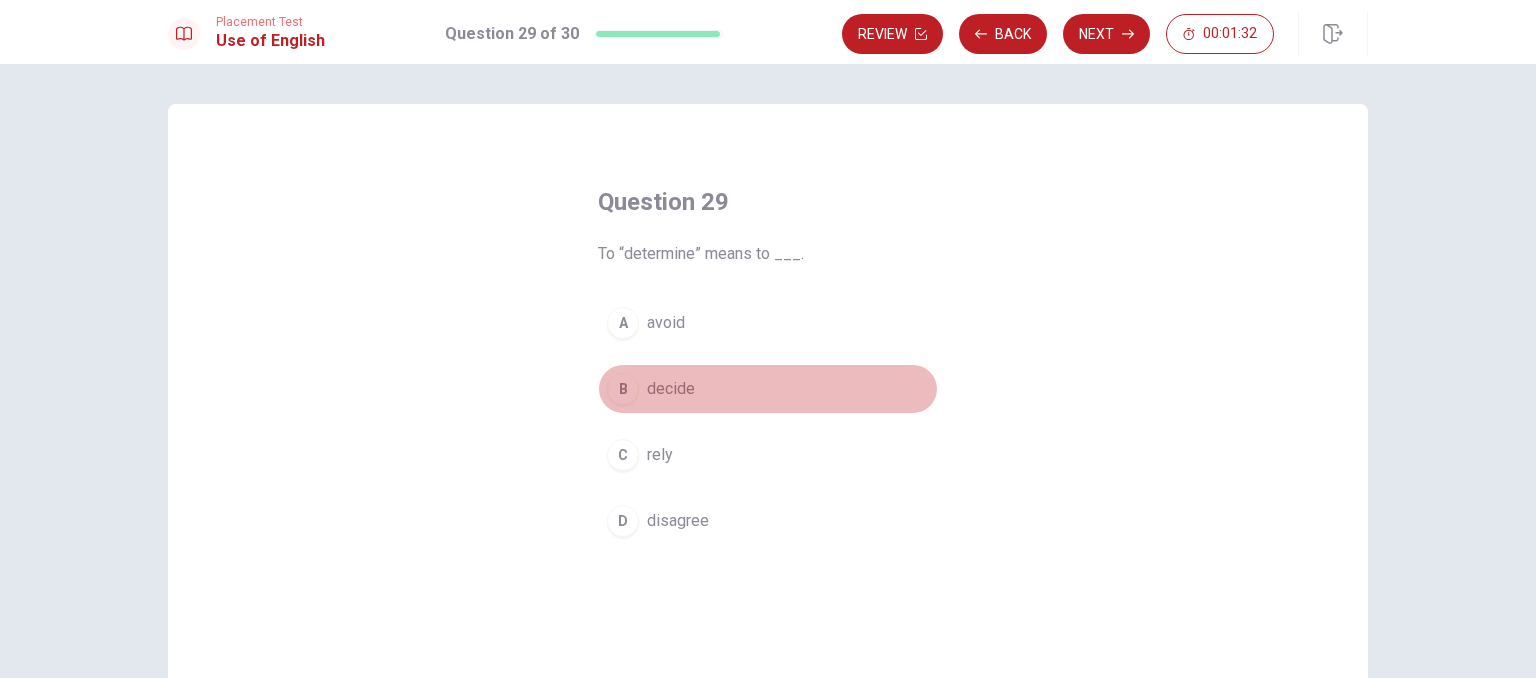 click on "decide" at bounding box center [671, 389] 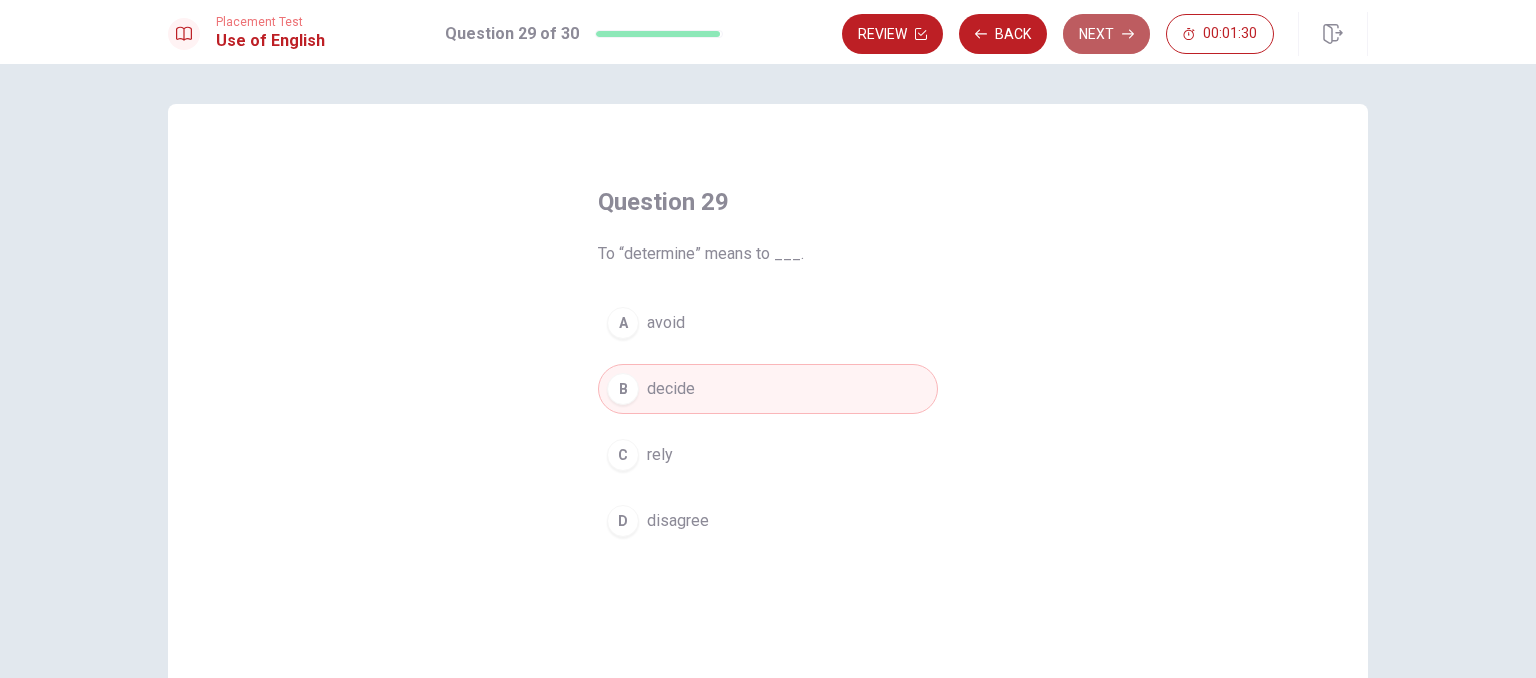click on "Next" at bounding box center (1106, 34) 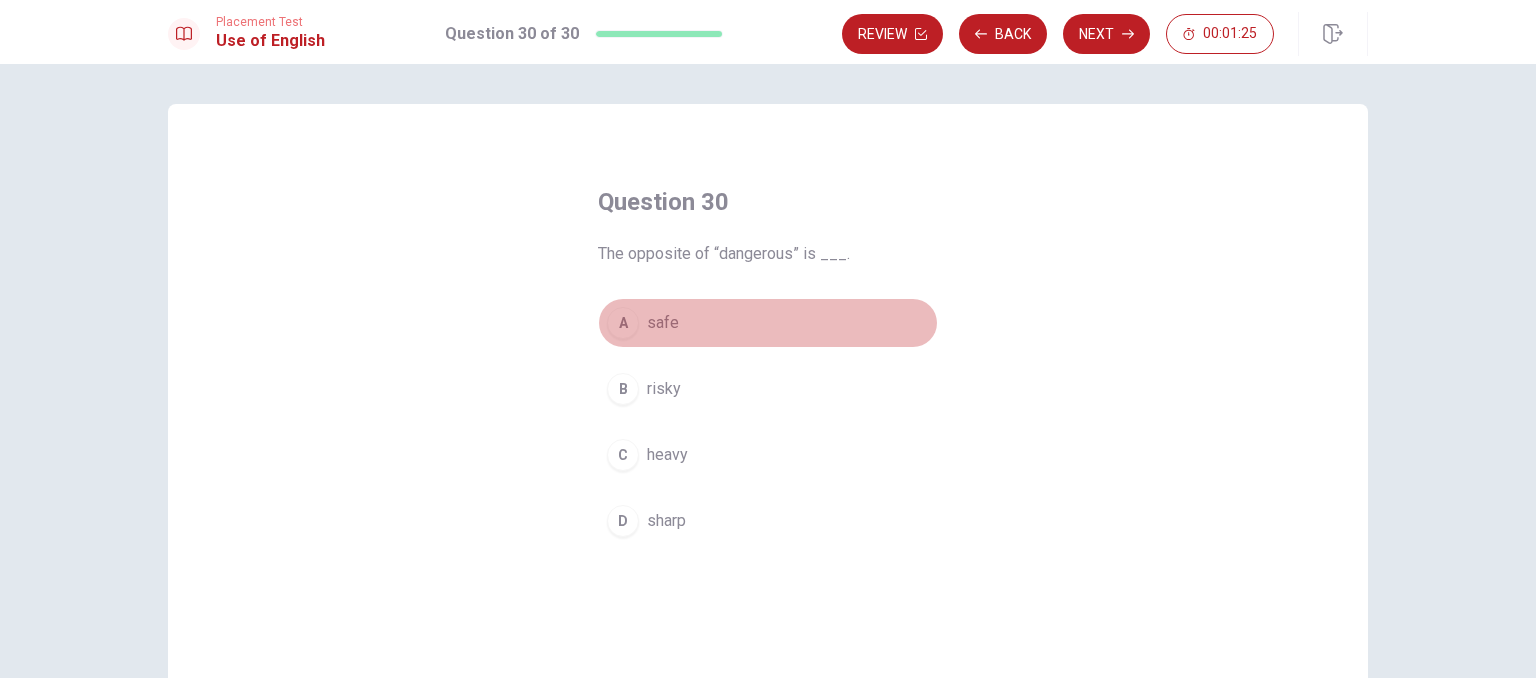 click on "safe" at bounding box center (663, 323) 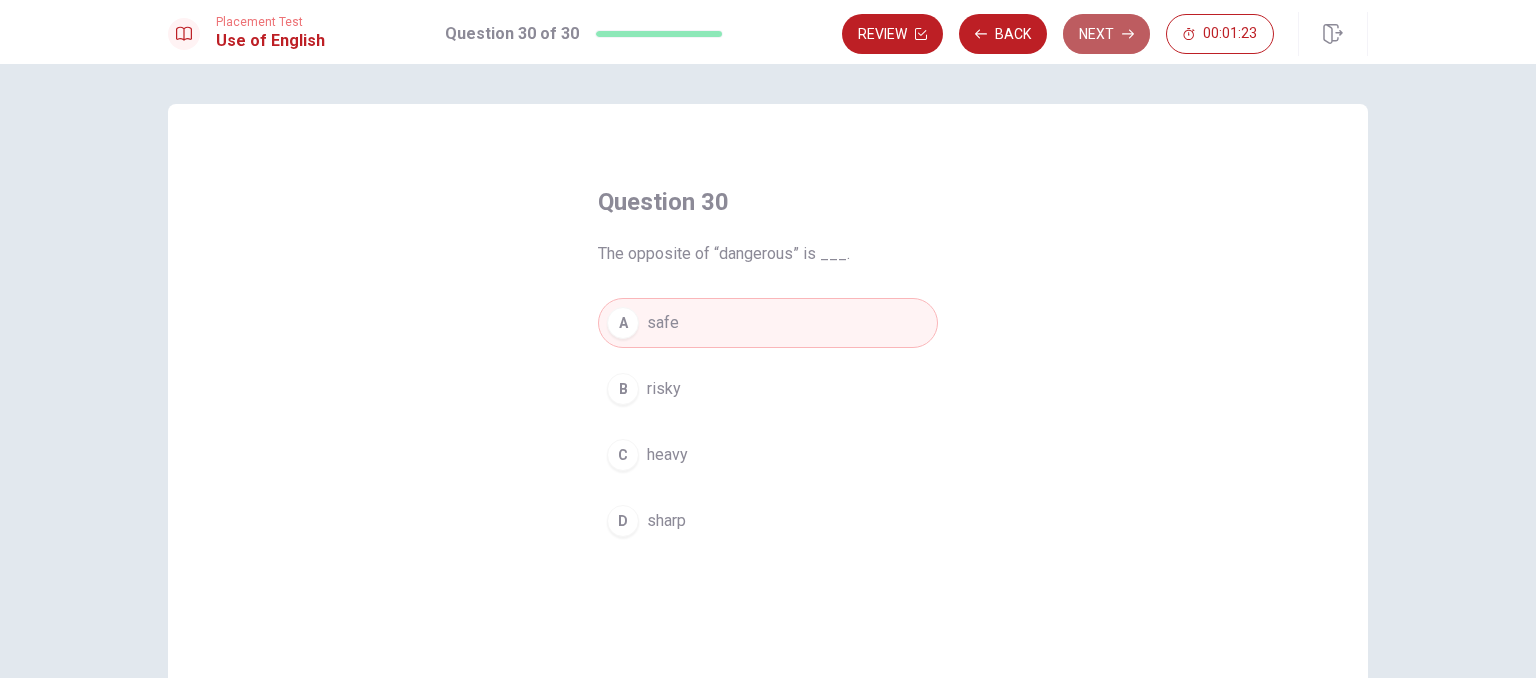 click on "Next" at bounding box center (1106, 34) 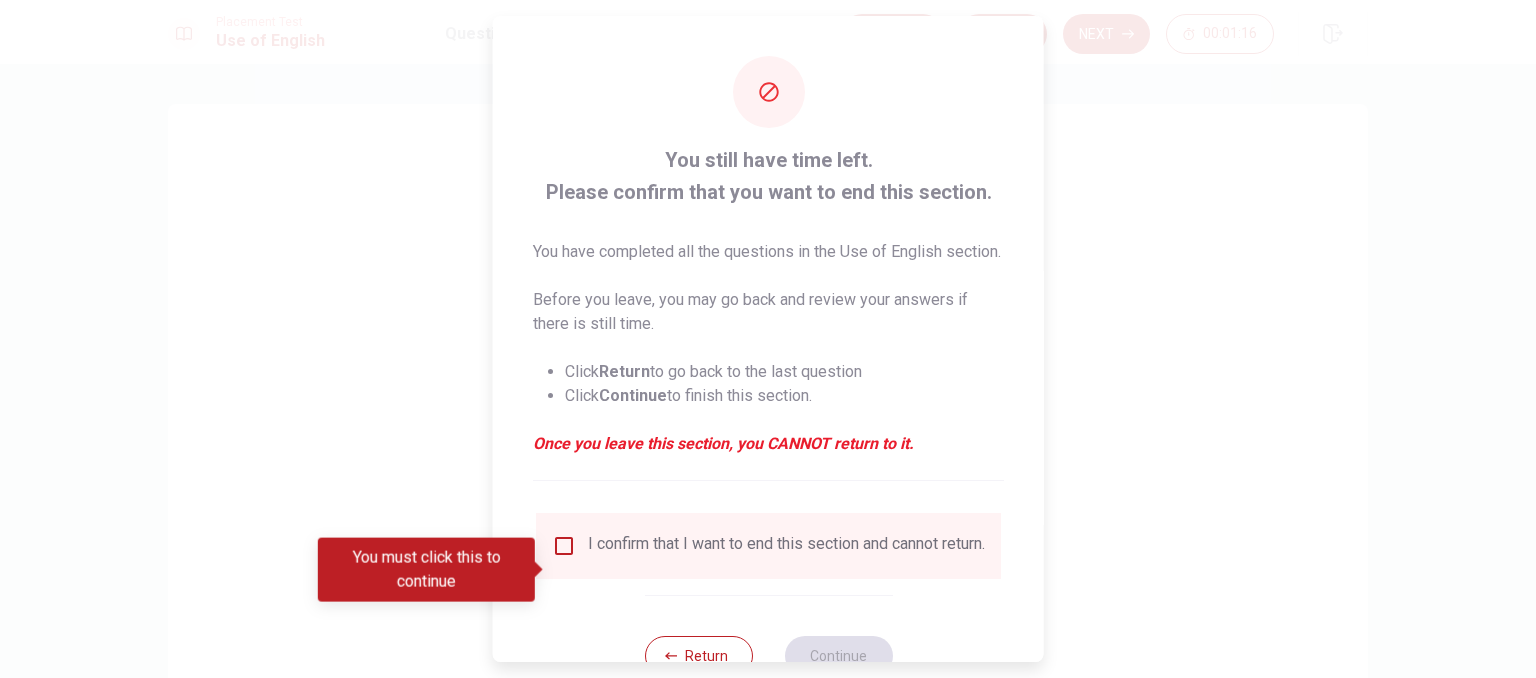 click at bounding box center [564, 546] 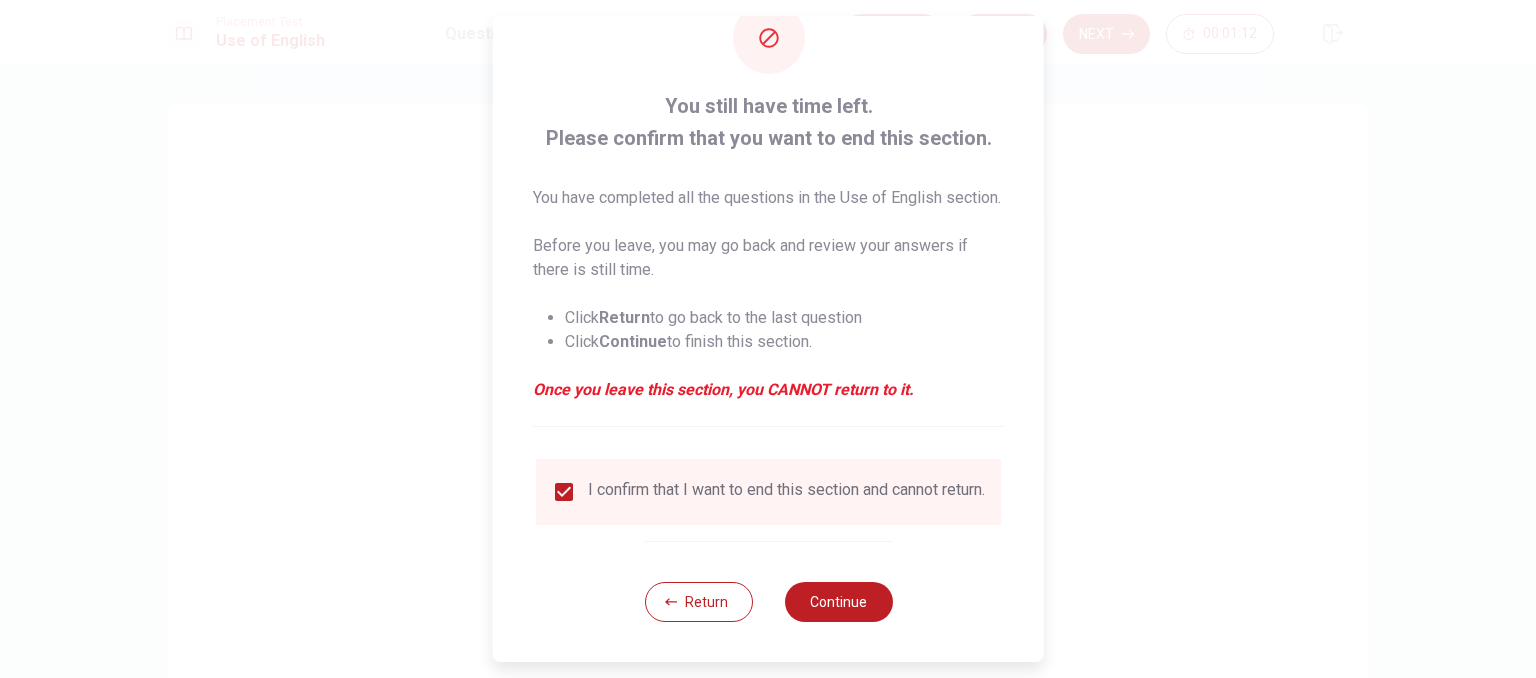 scroll, scrollTop: 89, scrollLeft: 0, axis: vertical 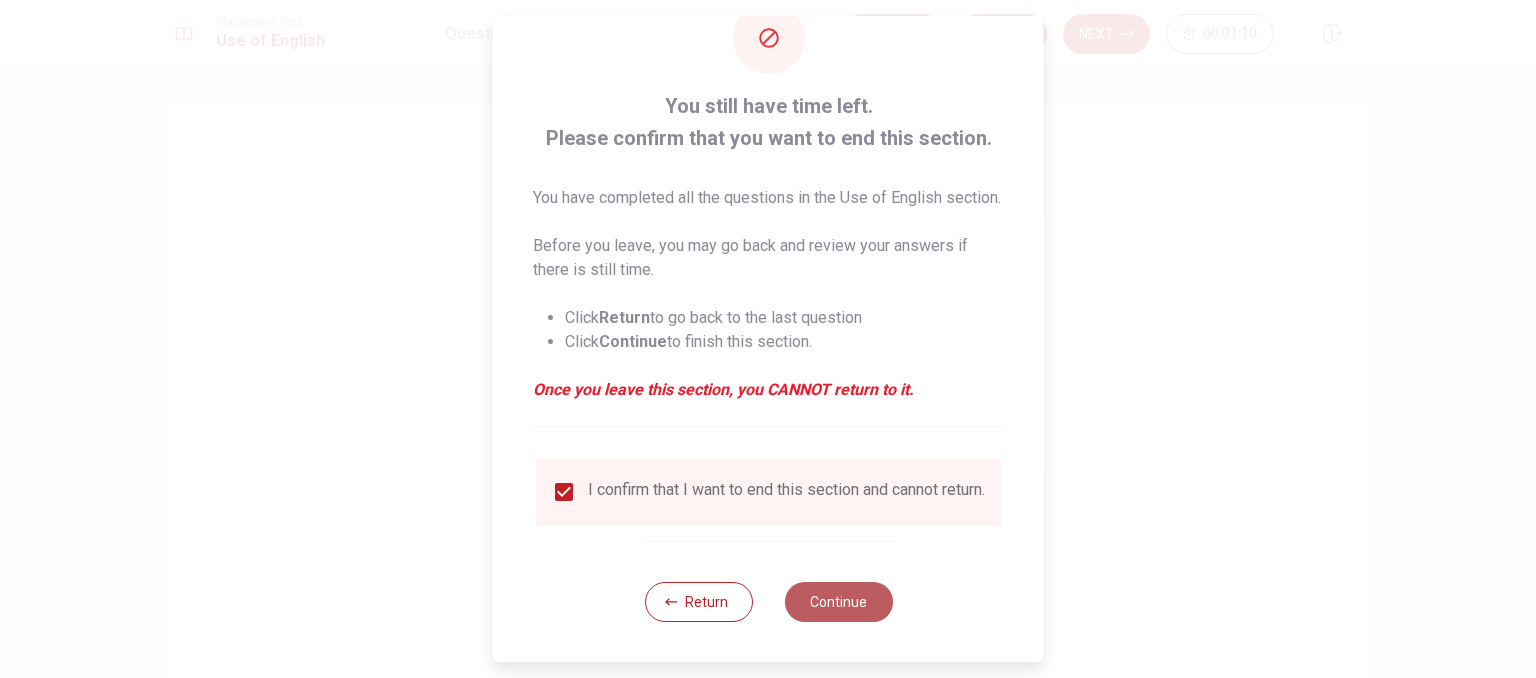 click on "Continue" at bounding box center [838, 602] 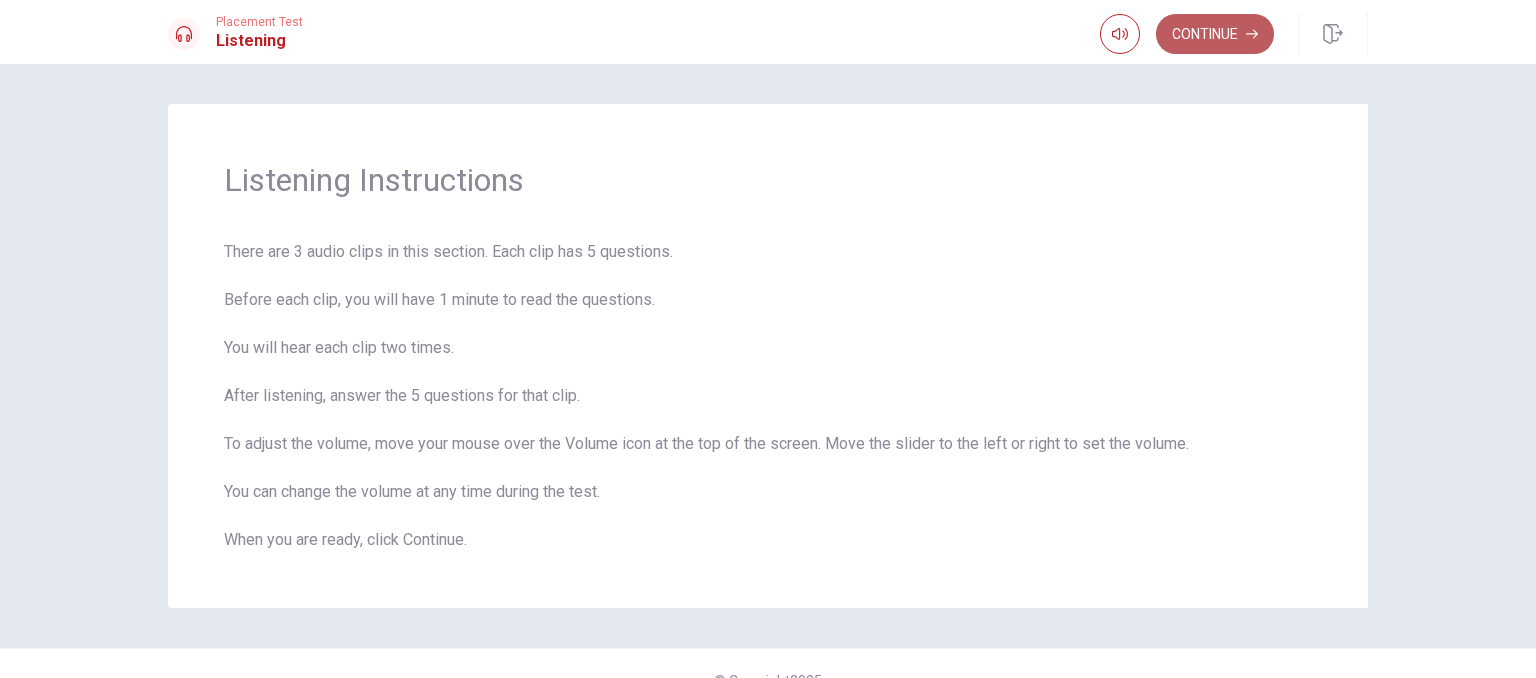 click on "Continue" at bounding box center (1215, 34) 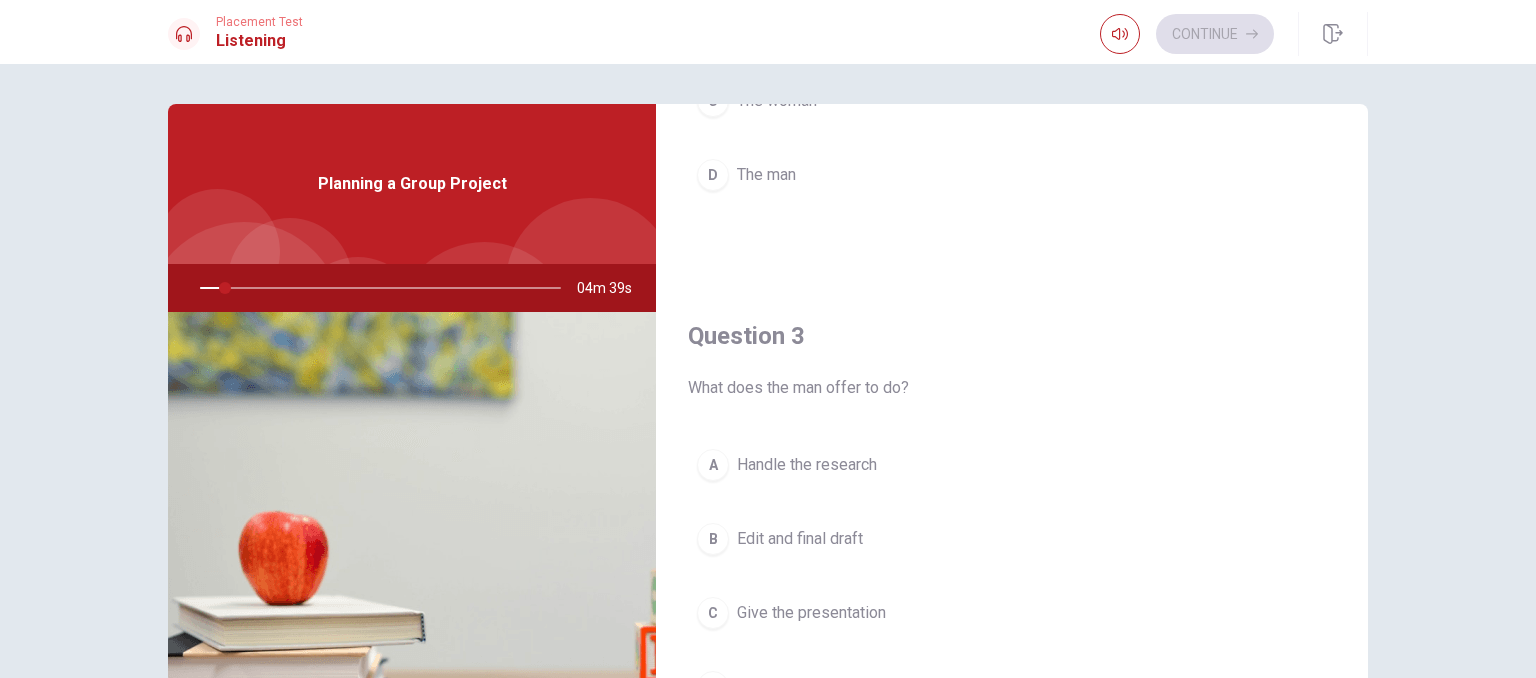 scroll, scrollTop: 864, scrollLeft: 0, axis: vertical 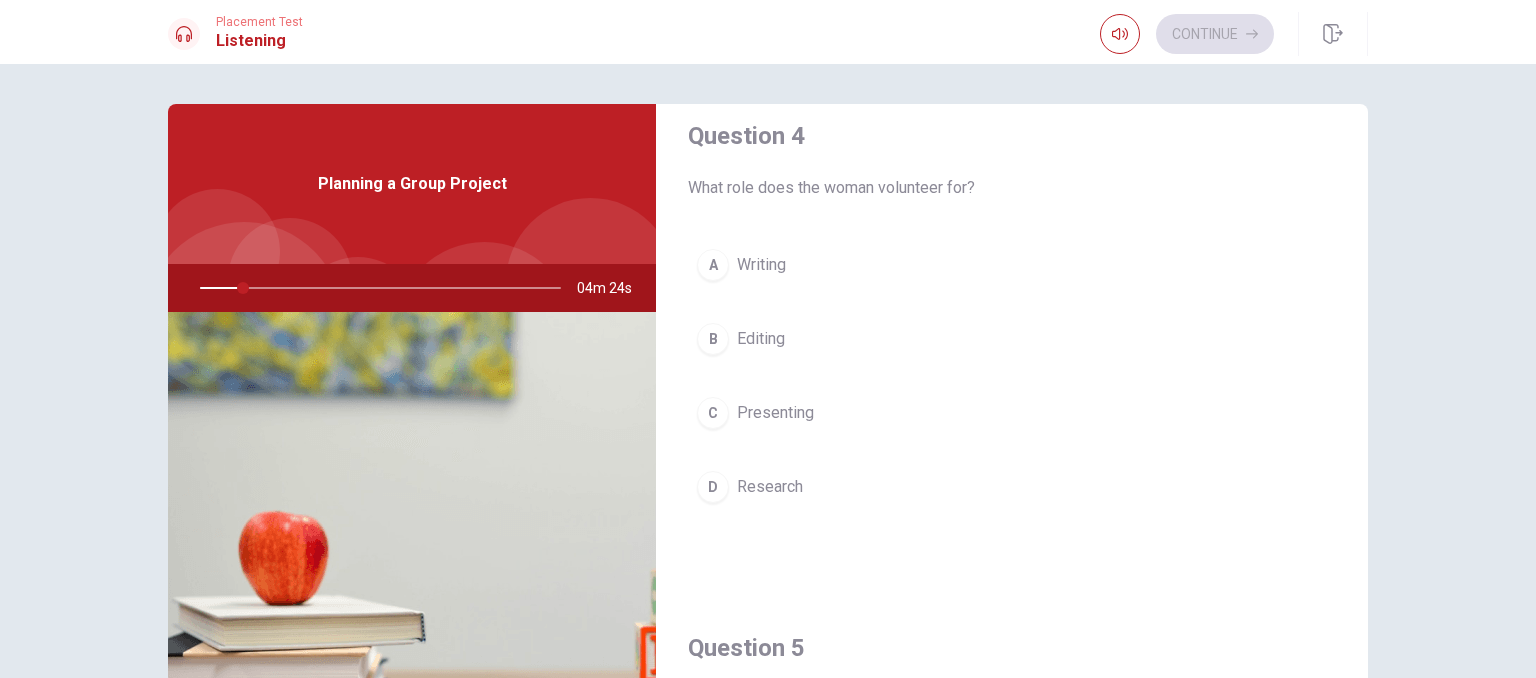 drag, startPoint x: 1362, startPoint y: 486, endPoint x: 1357, endPoint y: 669, distance: 183.0683 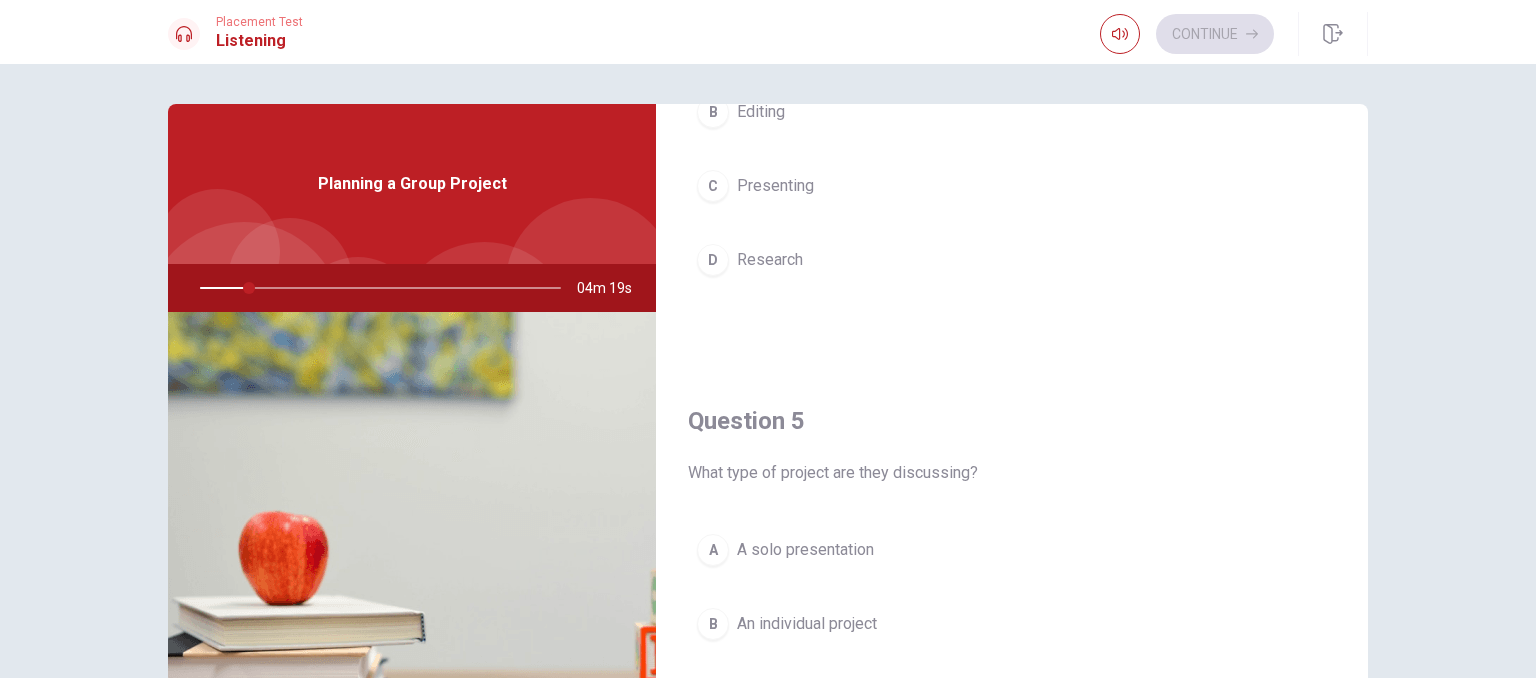 scroll, scrollTop: 1793, scrollLeft: 0, axis: vertical 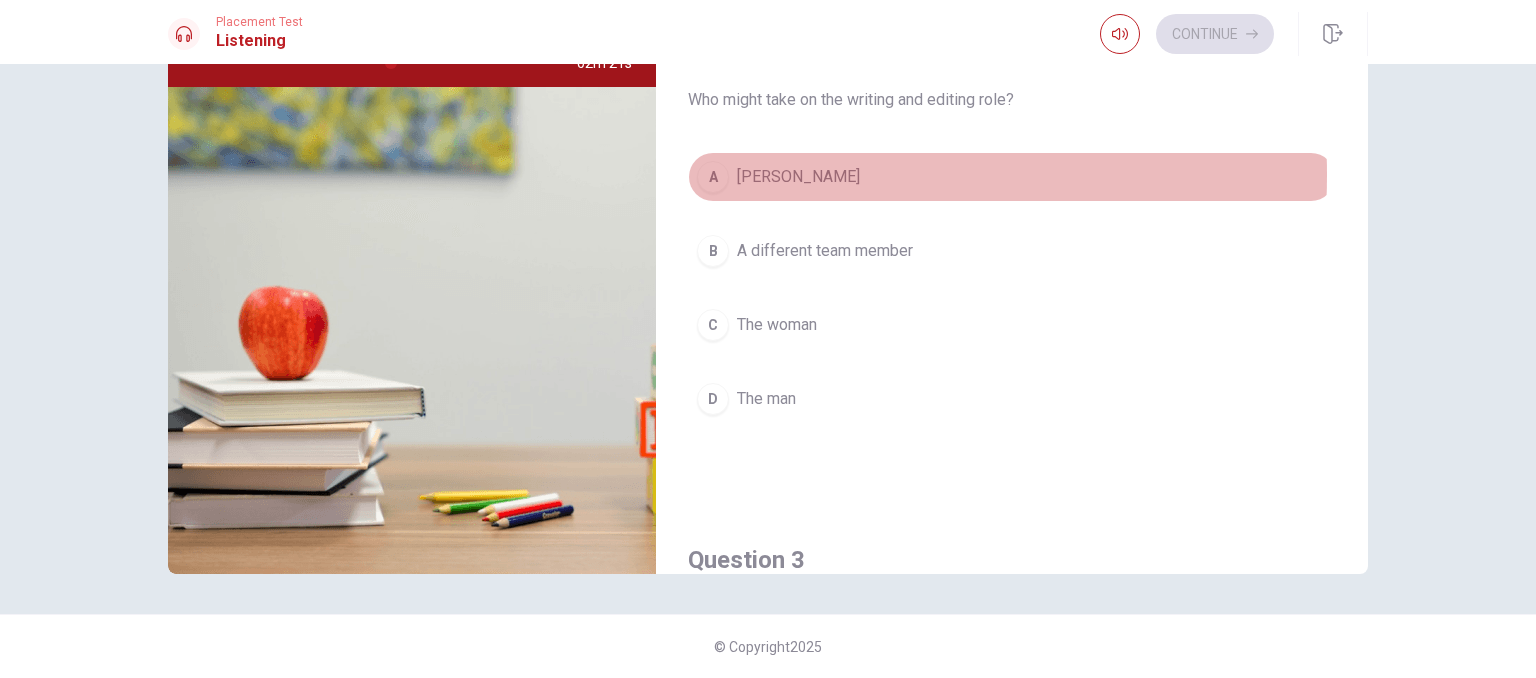 click on "[PERSON_NAME]" at bounding box center [798, 177] 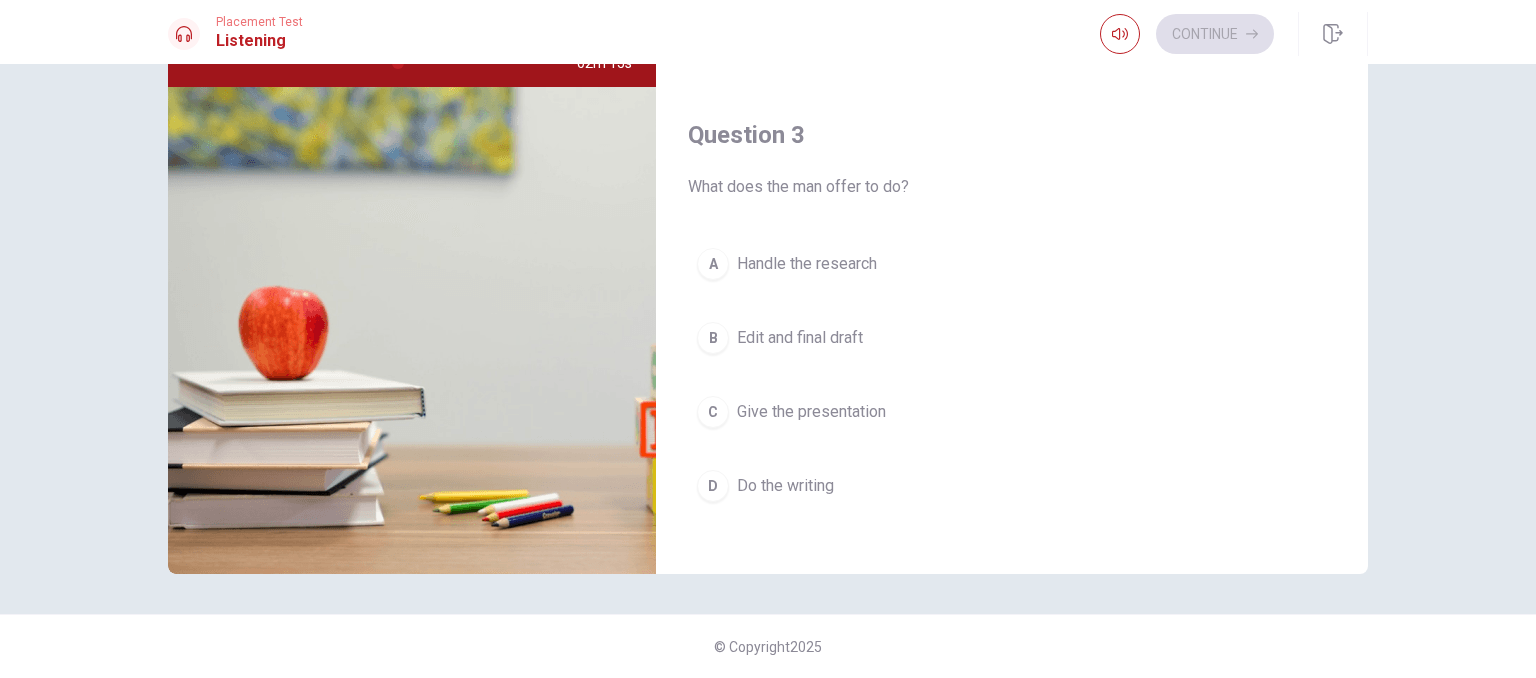 scroll, scrollTop: 821, scrollLeft: 0, axis: vertical 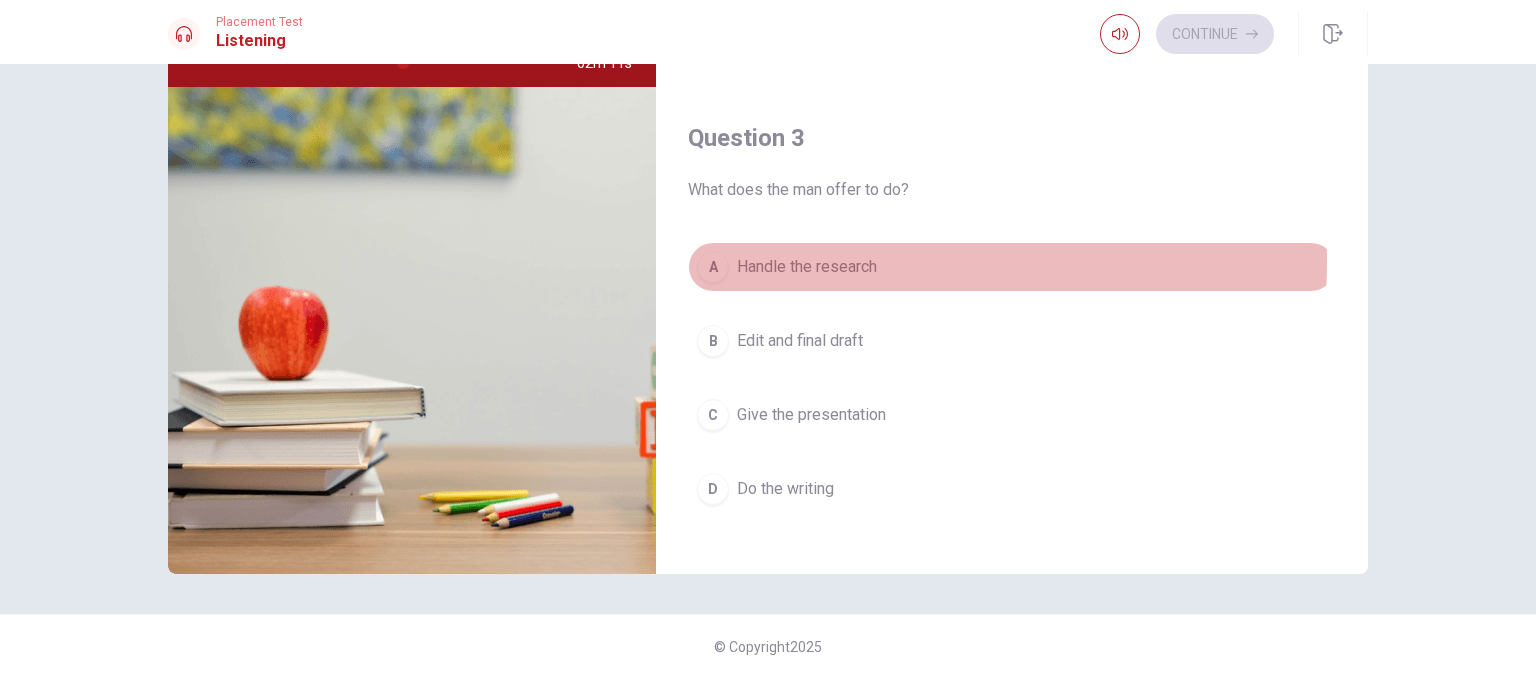 click on "Handle the research" at bounding box center (807, 267) 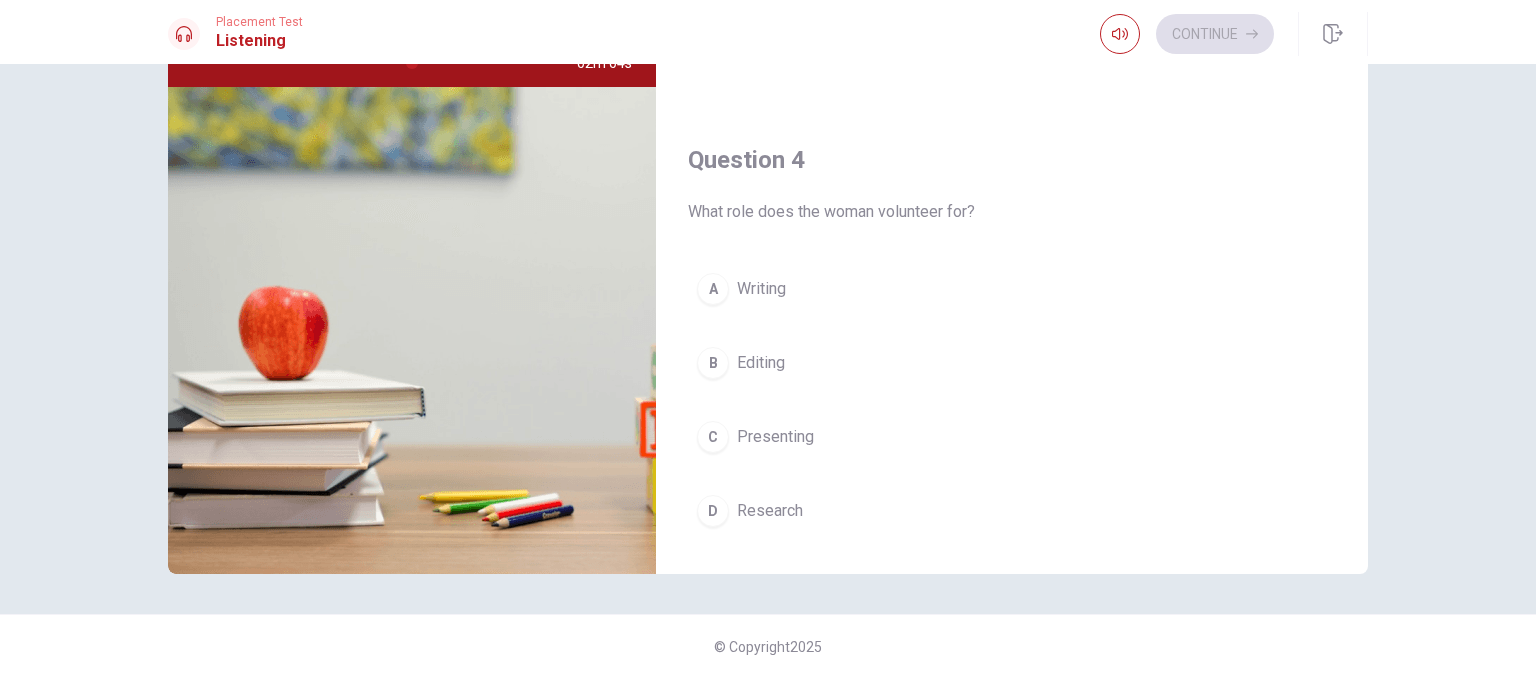 scroll, scrollTop: 1323, scrollLeft: 0, axis: vertical 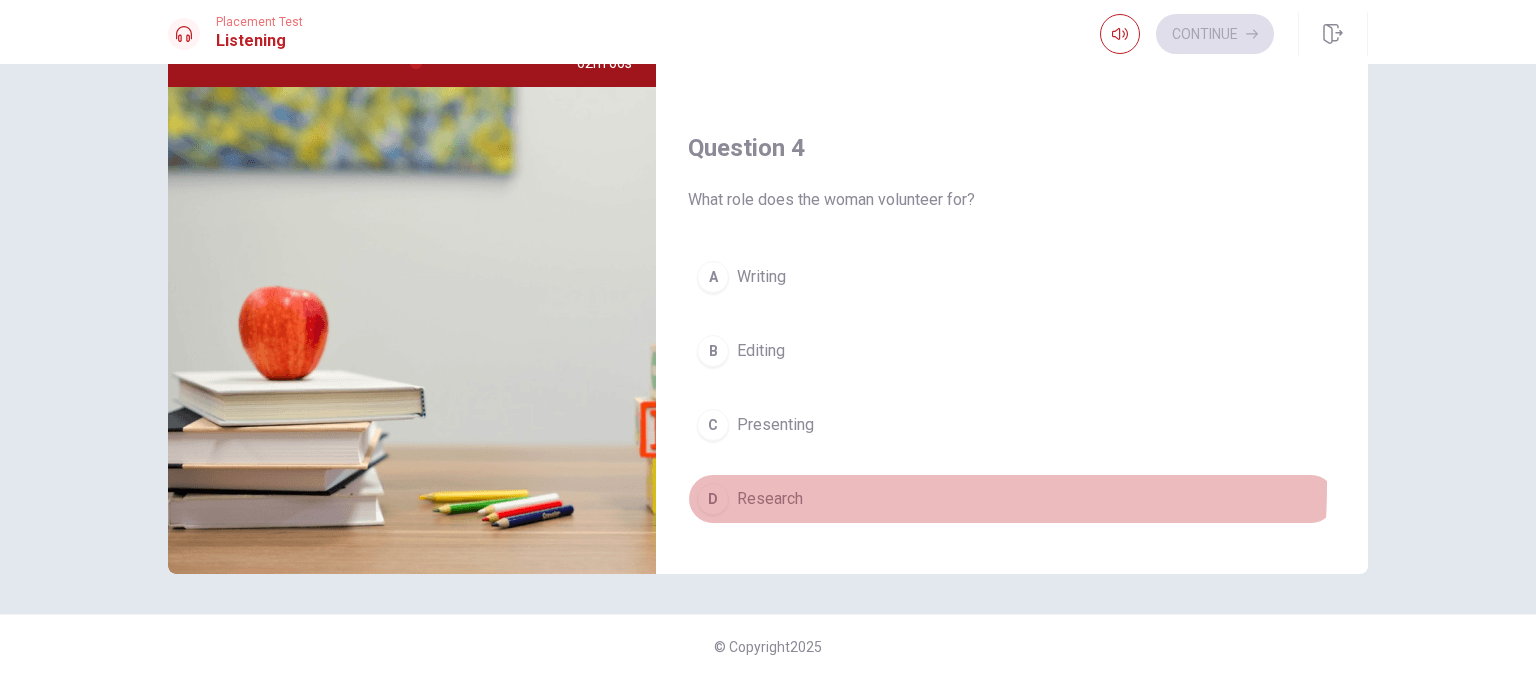 click on "Research" at bounding box center (770, 499) 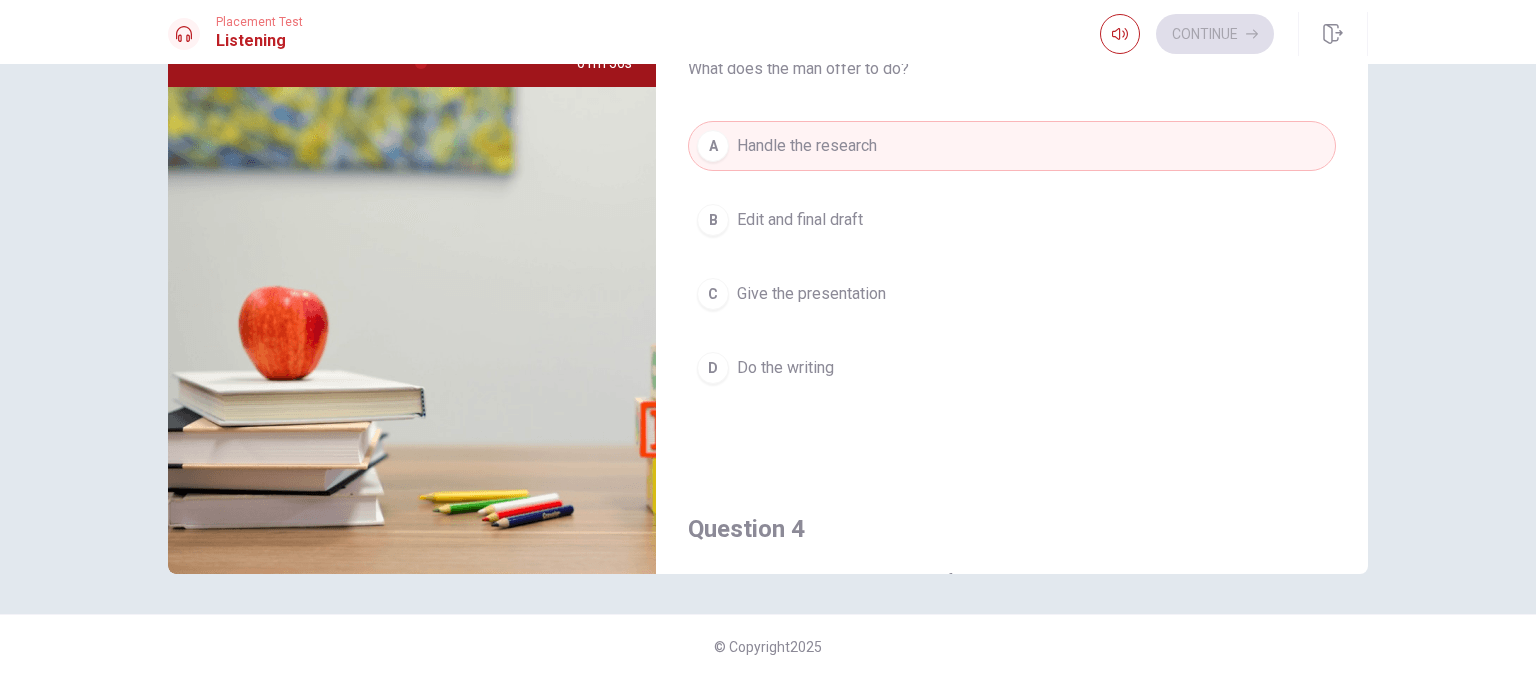 scroll, scrollTop: 939, scrollLeft: 0, axis: vertical 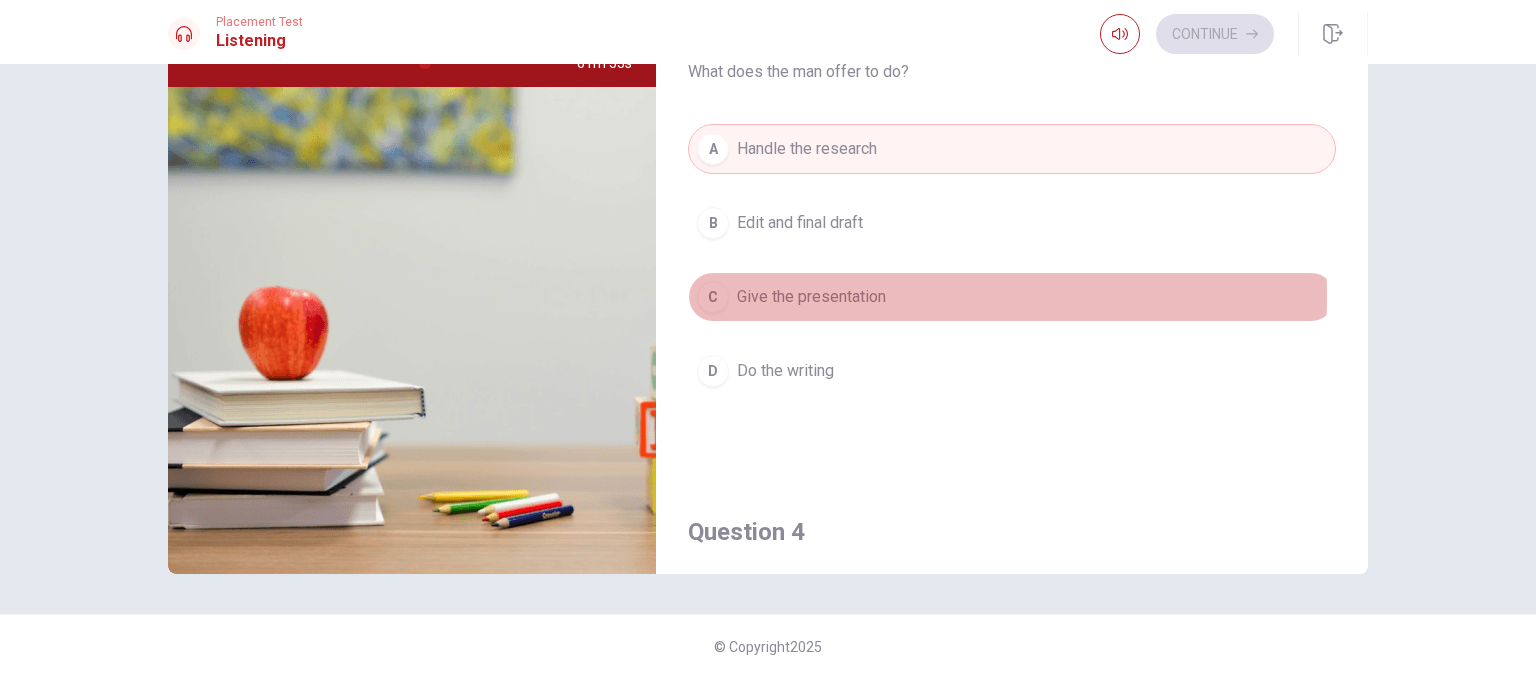 click on "Give the presentation" at bounding box center [811, 297] 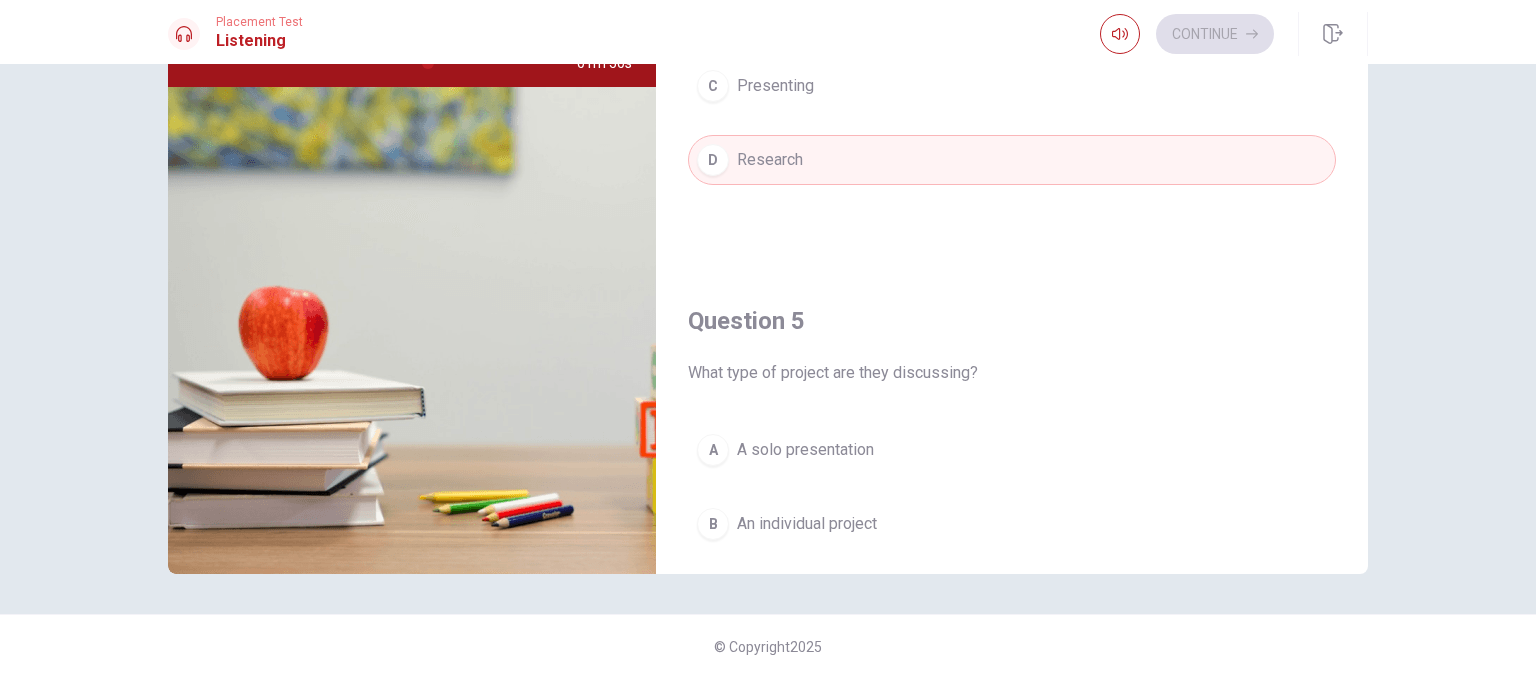 scroll, scrollTop: 1668, scrollLeft: 0, axis: vertical 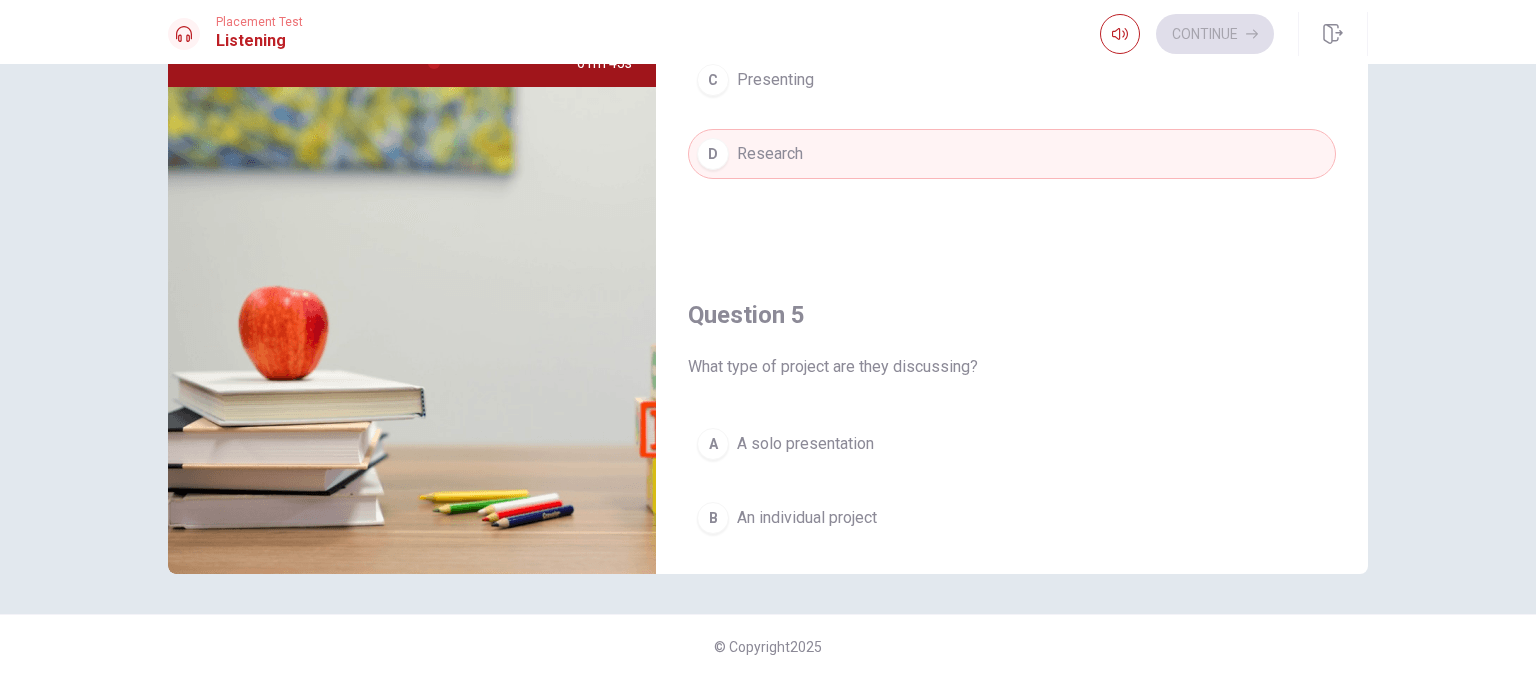 drag, startPoint x: 1351, startPoint y: 351, endPoint x: 1360, endPoint y: 343, distance: 12.0415945 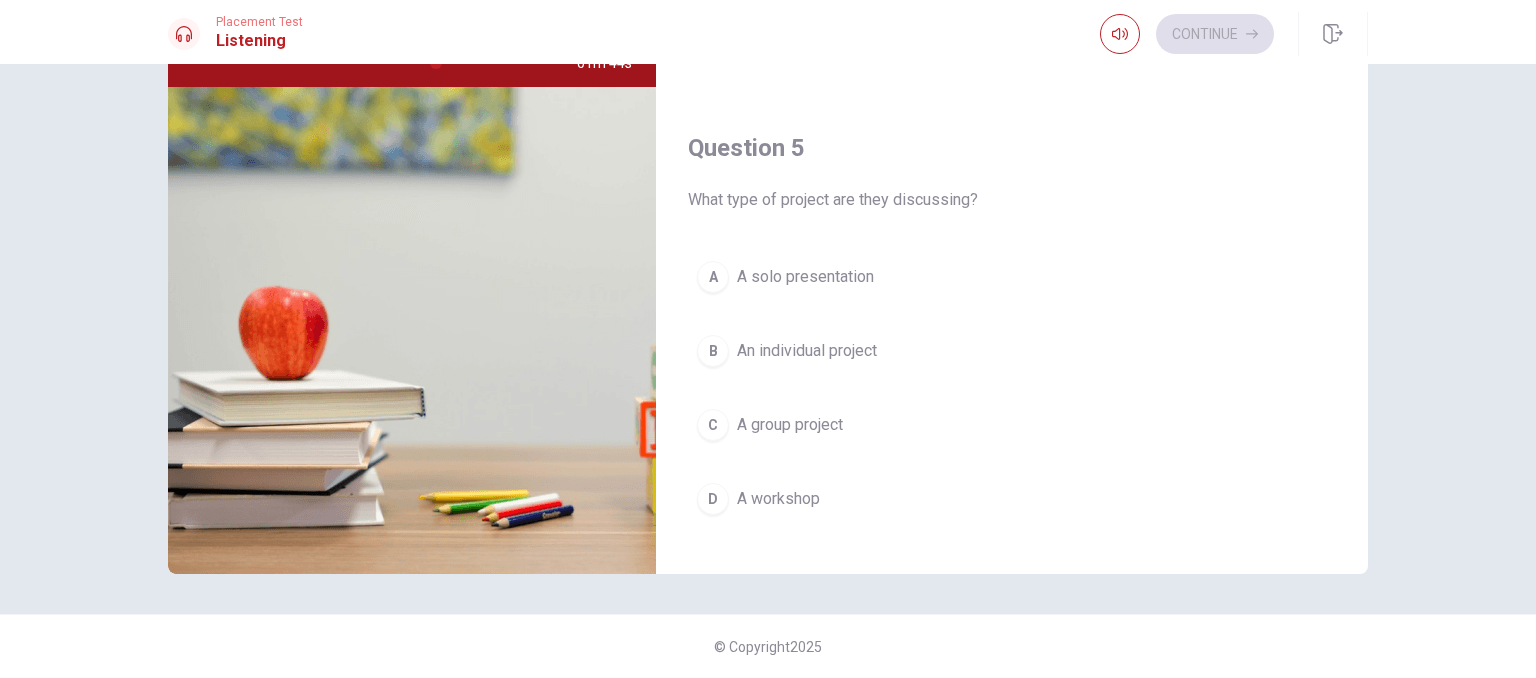 scroll, scrollTop: 1829, scrollLeft: 0, axis: vertical 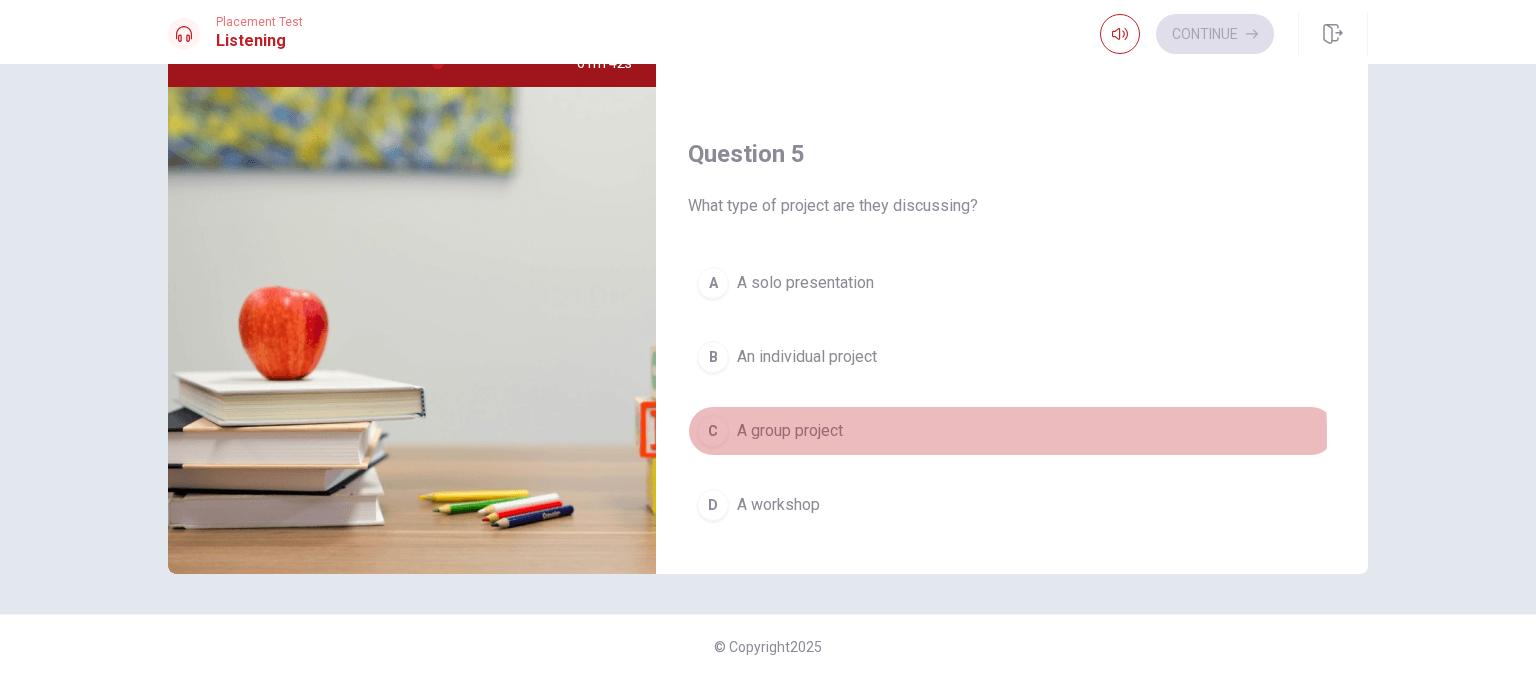 click on "A group project" at bounding box center [790, 431] 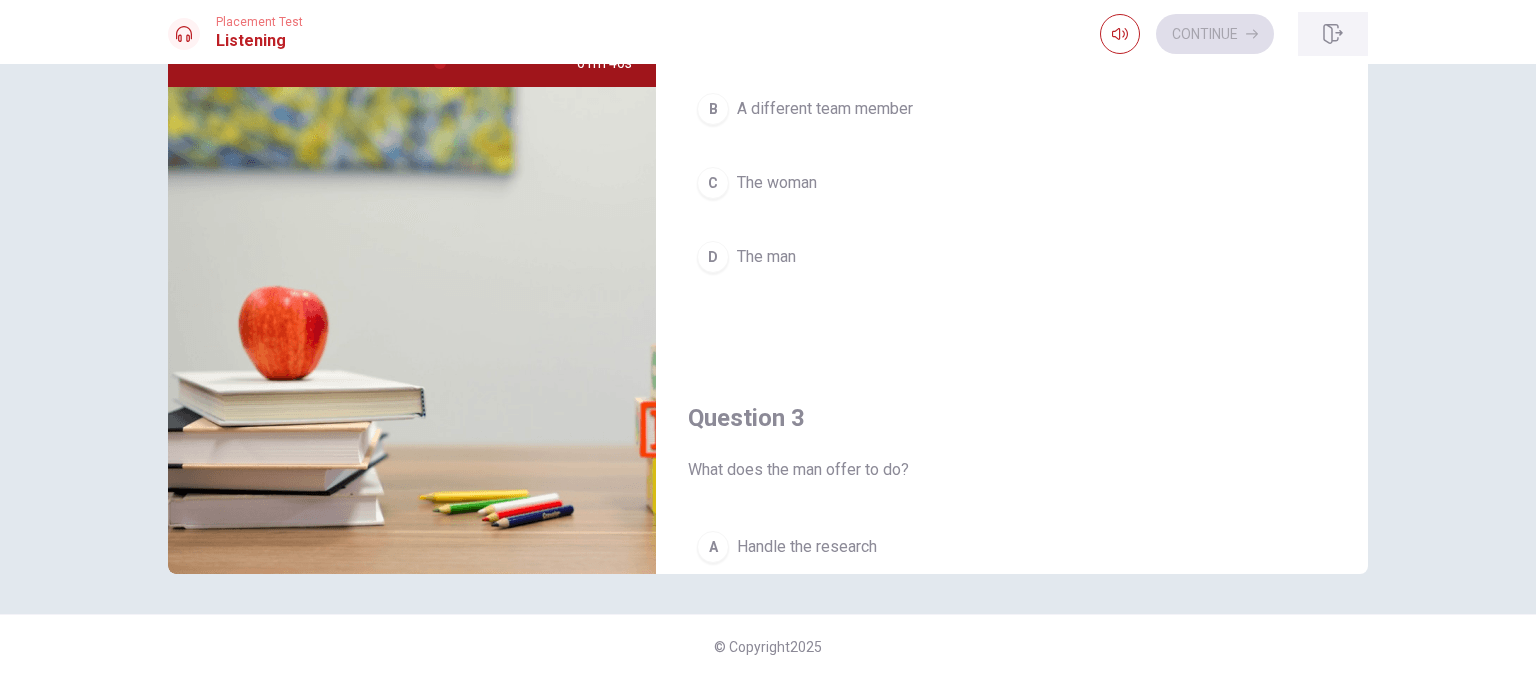 scroll, scrollTop: 499, scrollLeft: 0, axis: vertical 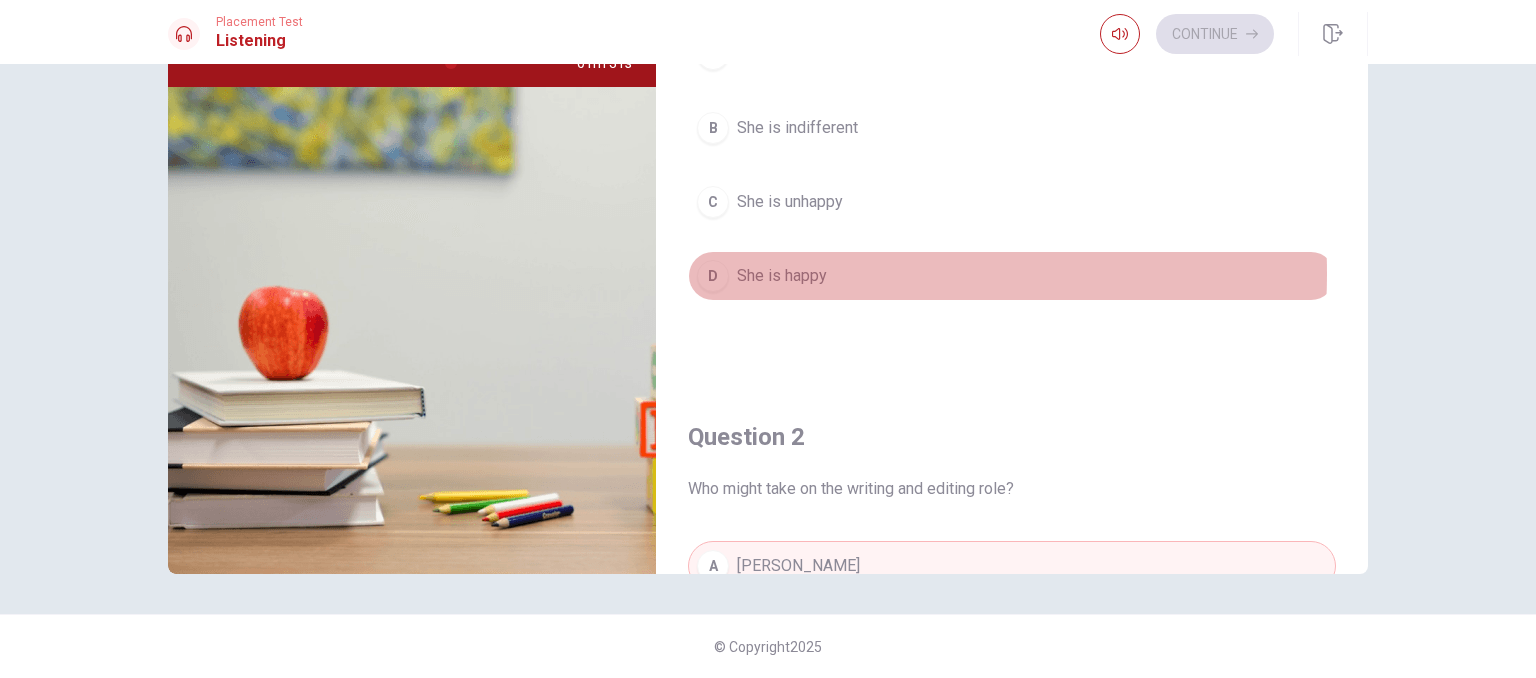 click on "She is happy" at bounding box center [782, 276] 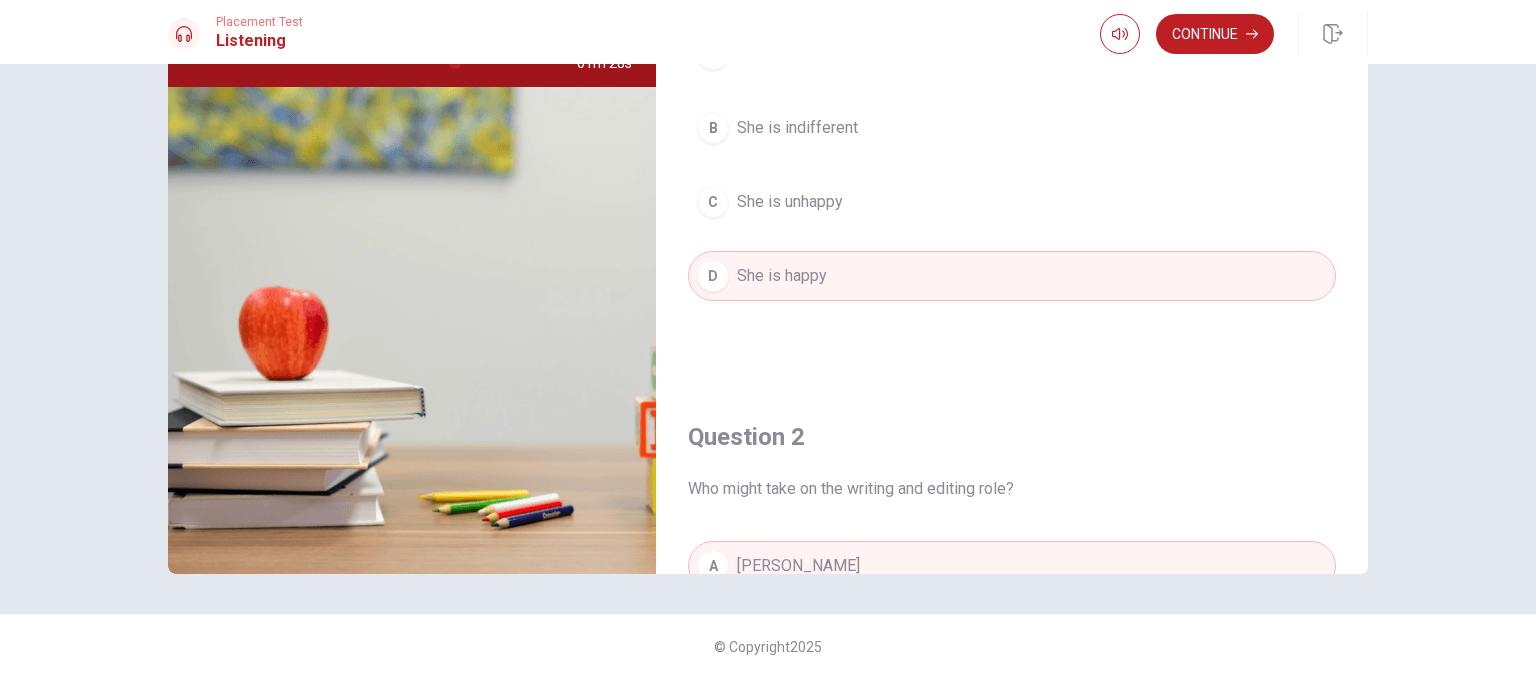 type on "71" 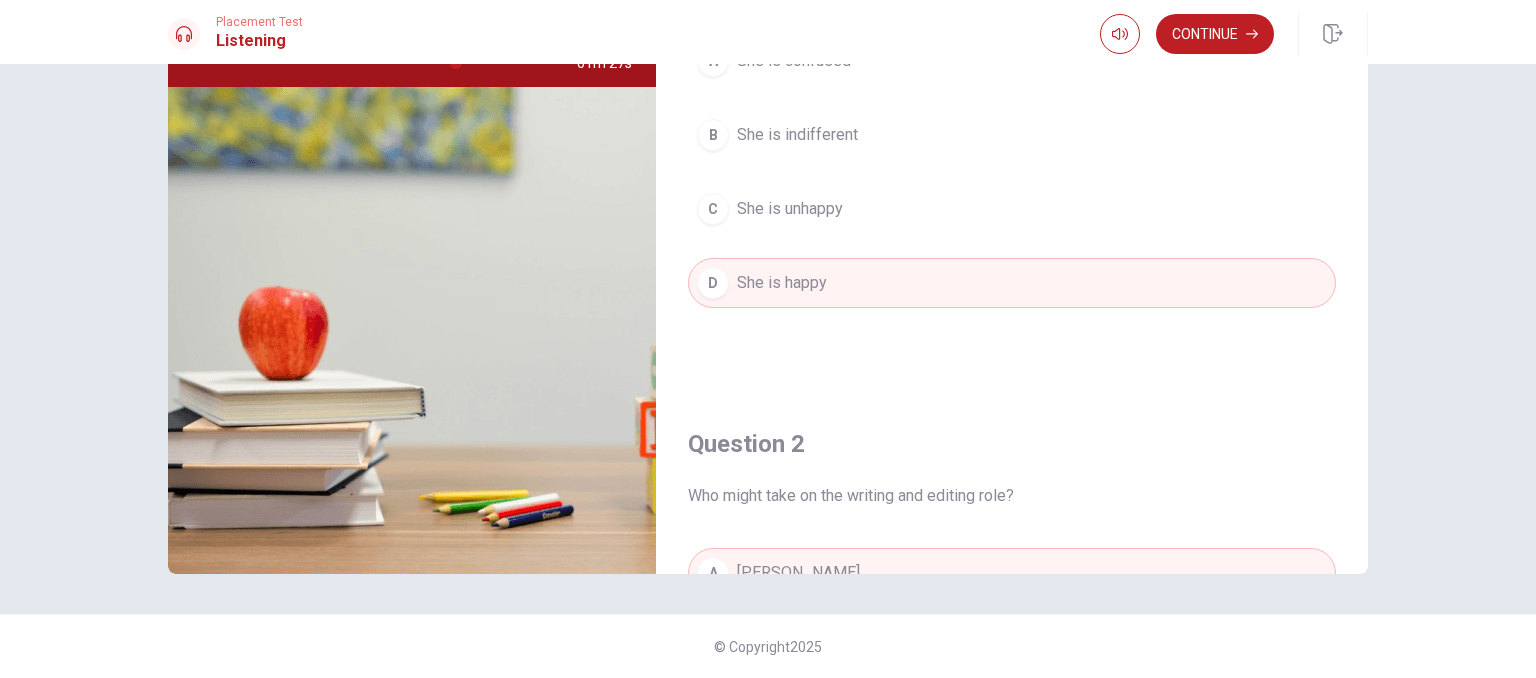scroll, scrollTop: 0, scrollLeft: 0, axis: both 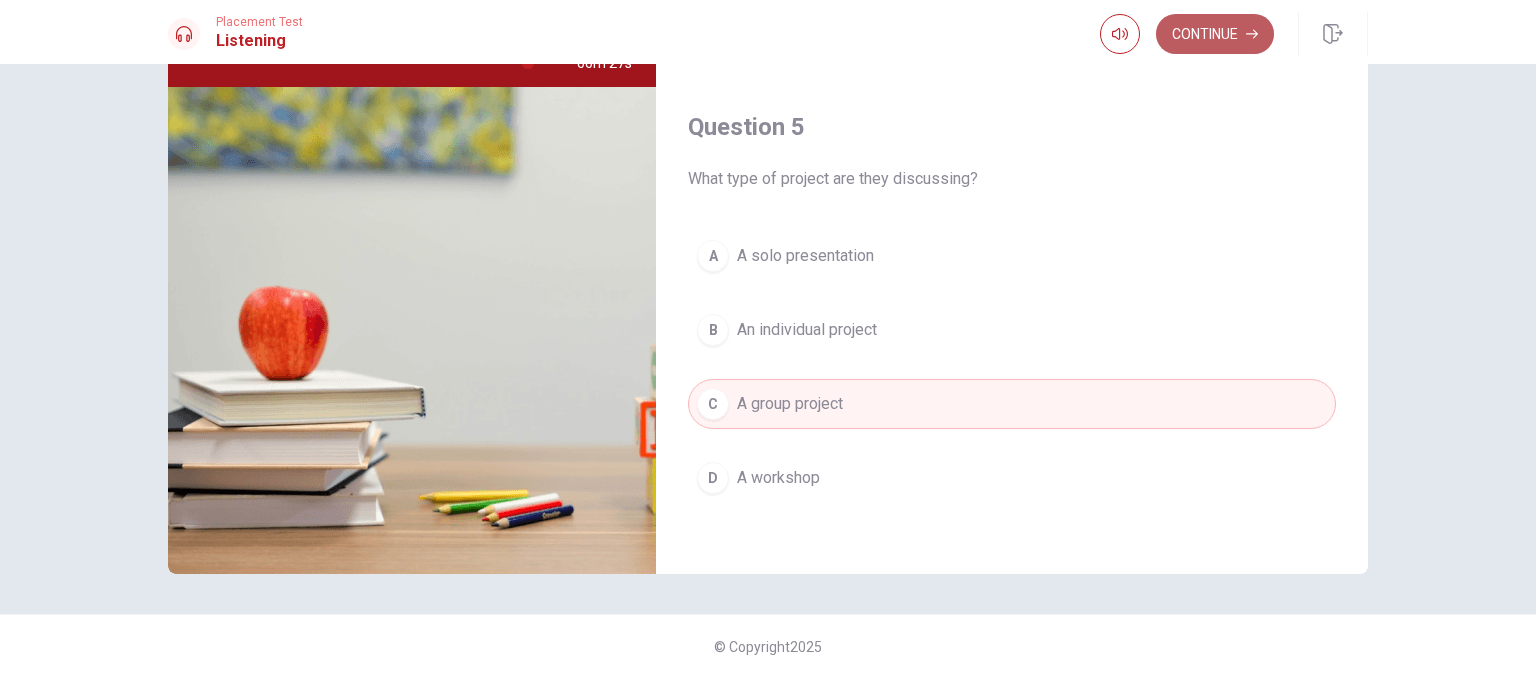 click on "Continue" at bounding box center (1215, 34) 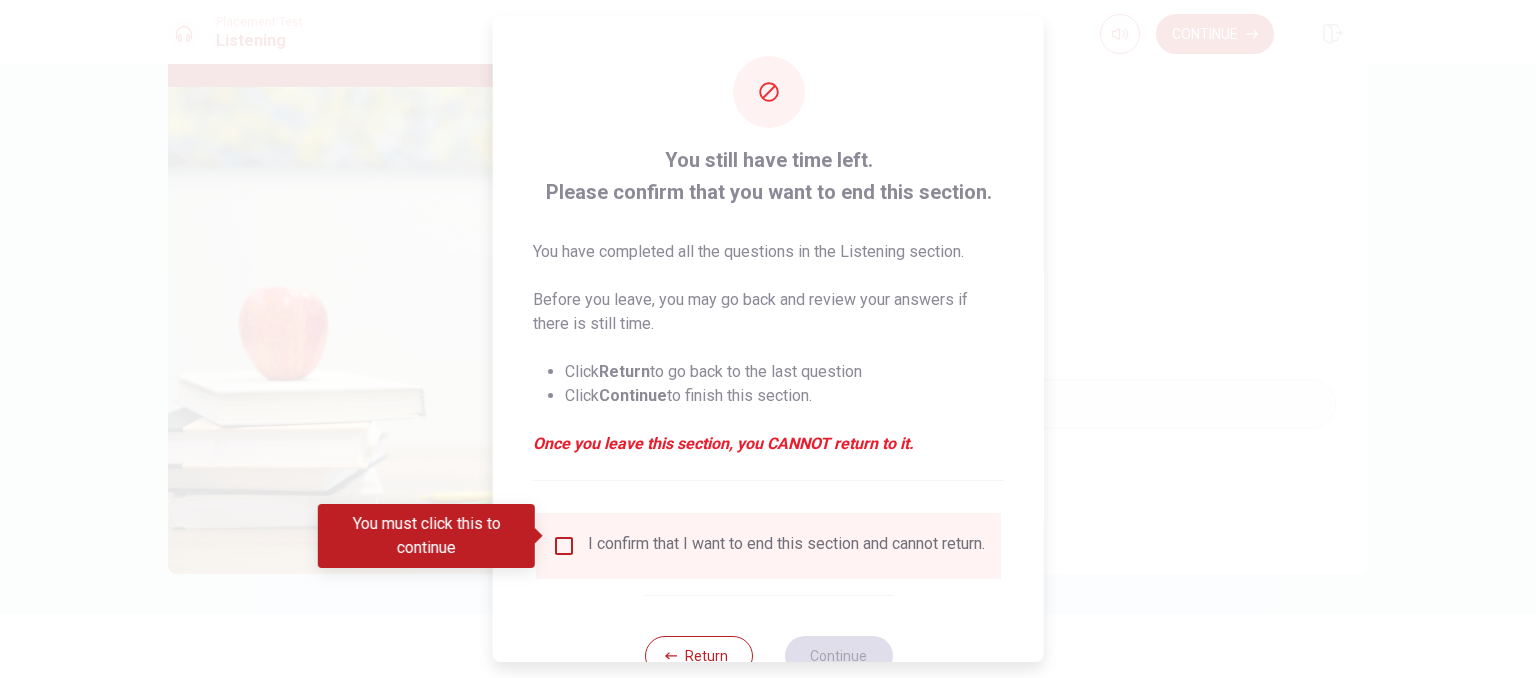 scroll, scrollTop: 68, scrollLeft: 0, axis: vertical 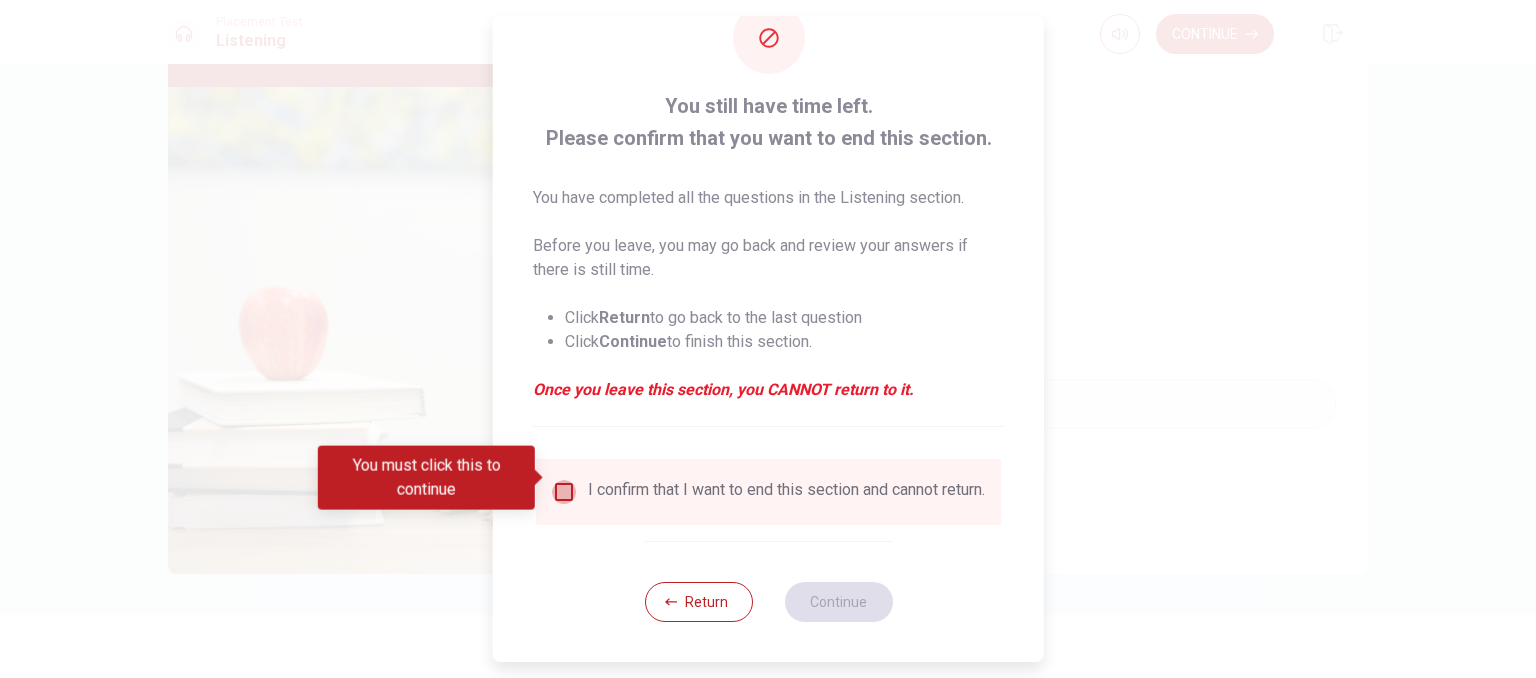 click at bounding box center [564, 492] 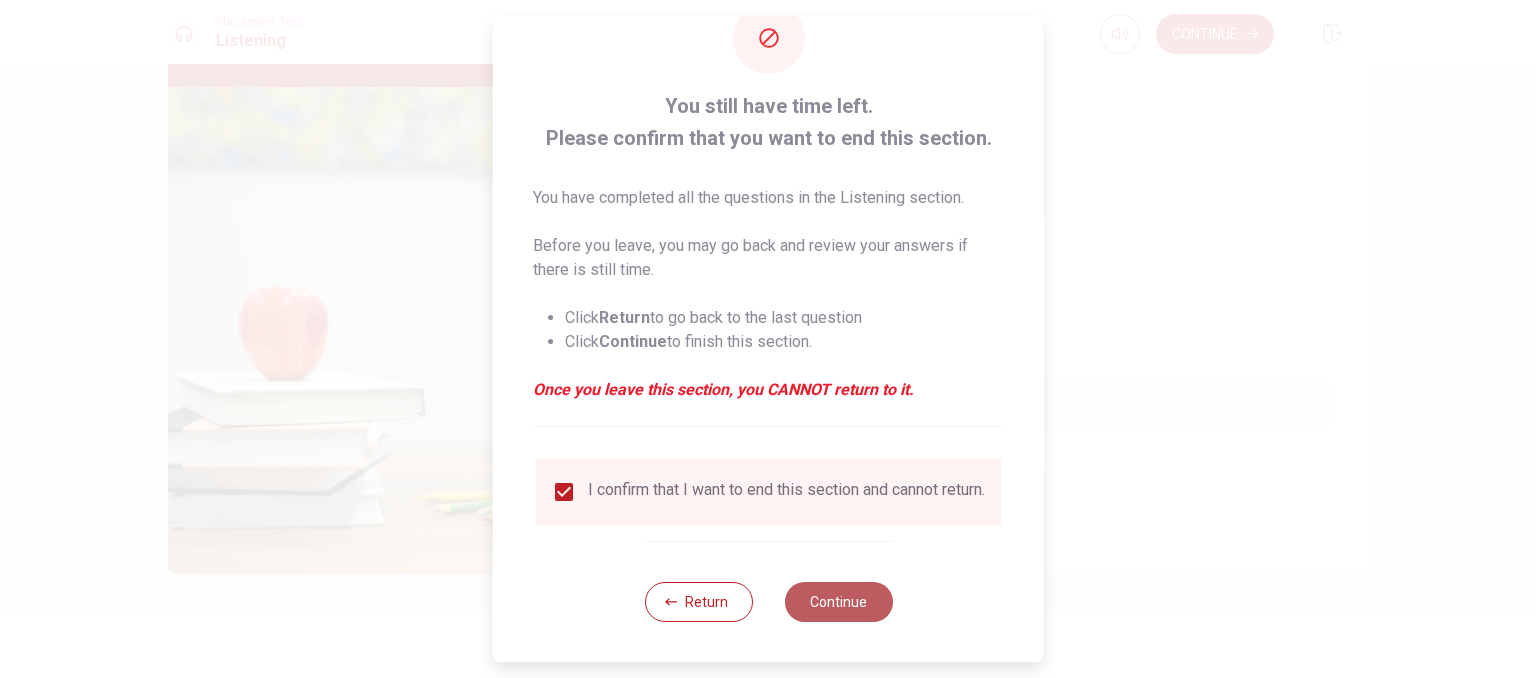 click on "Continue" at bounding box center [838, 602] 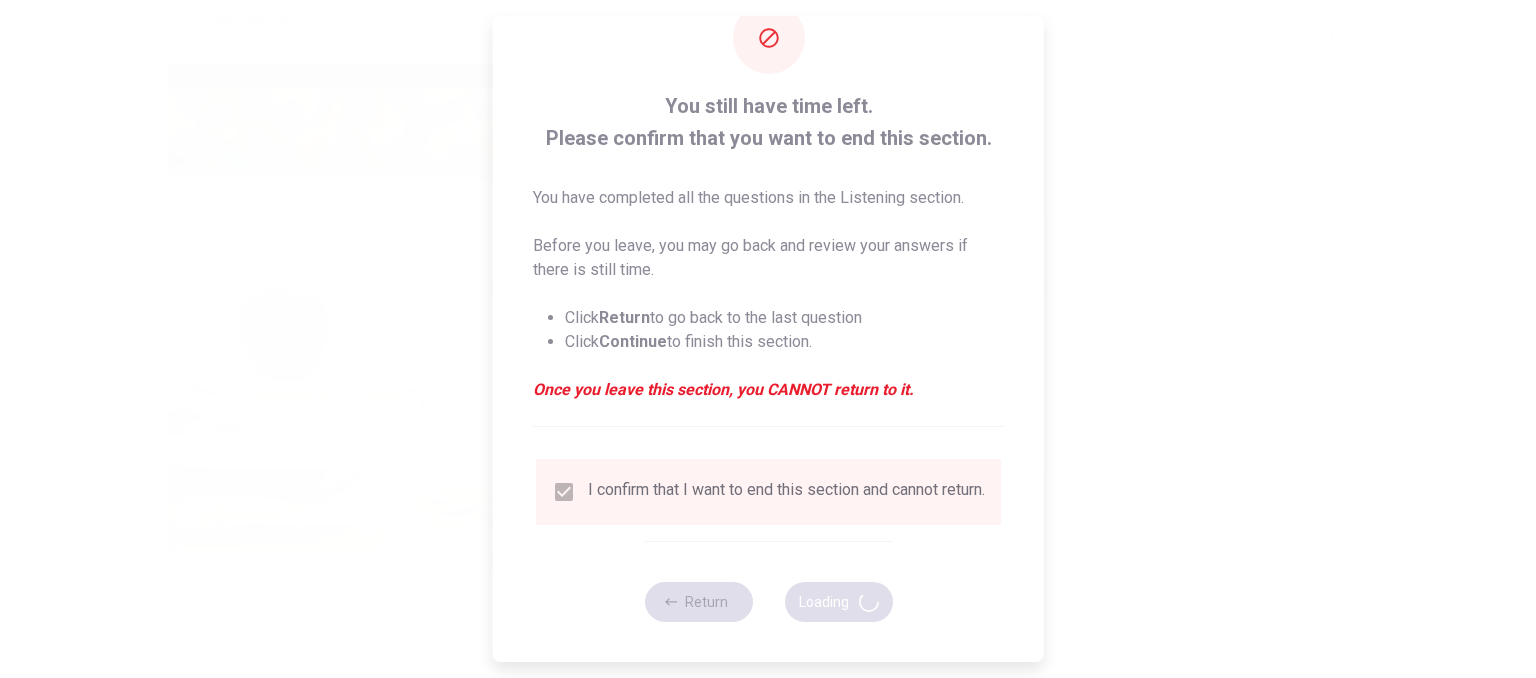 type on "96" 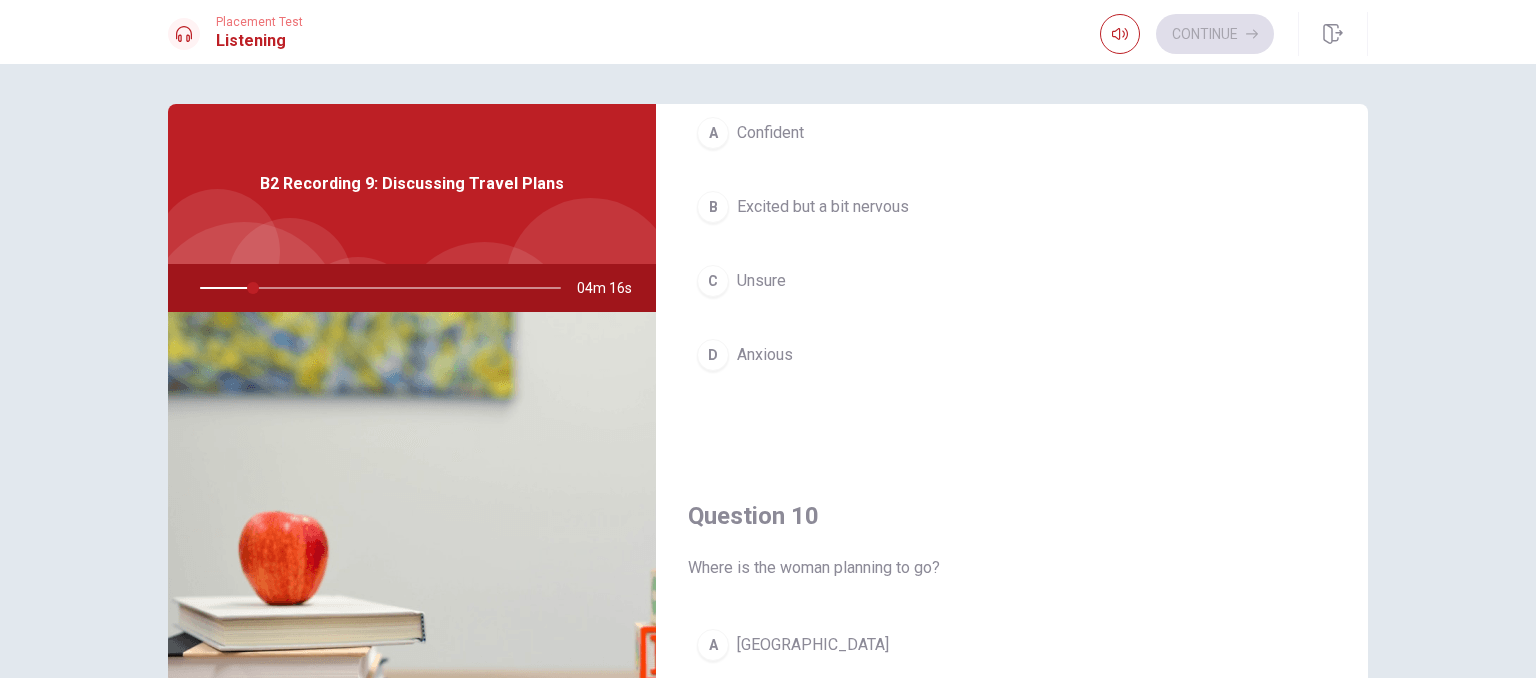 scroll, scrollTop: 1709, scrollLeft: 0, axis: vertical 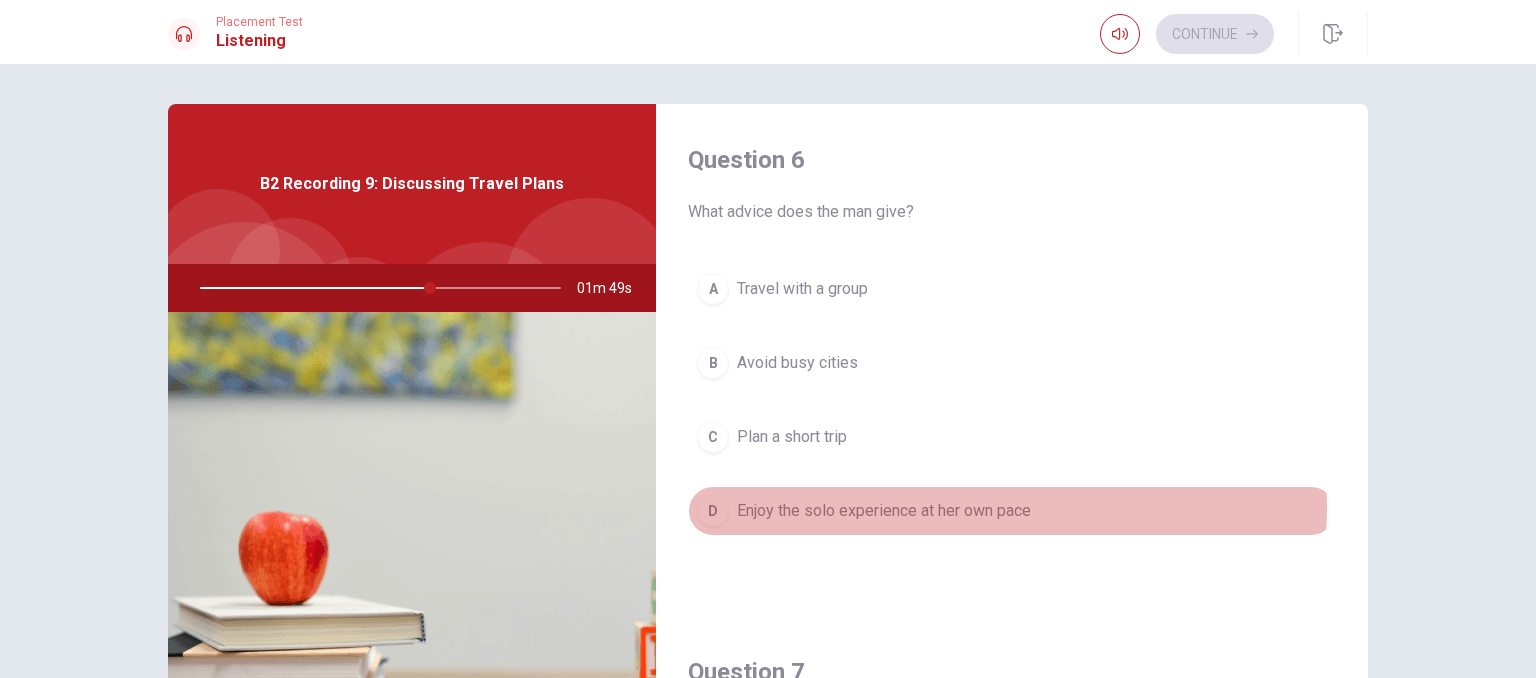 click on "Enjoy the solo experience at her own pace" at bounding box center [884, 511] 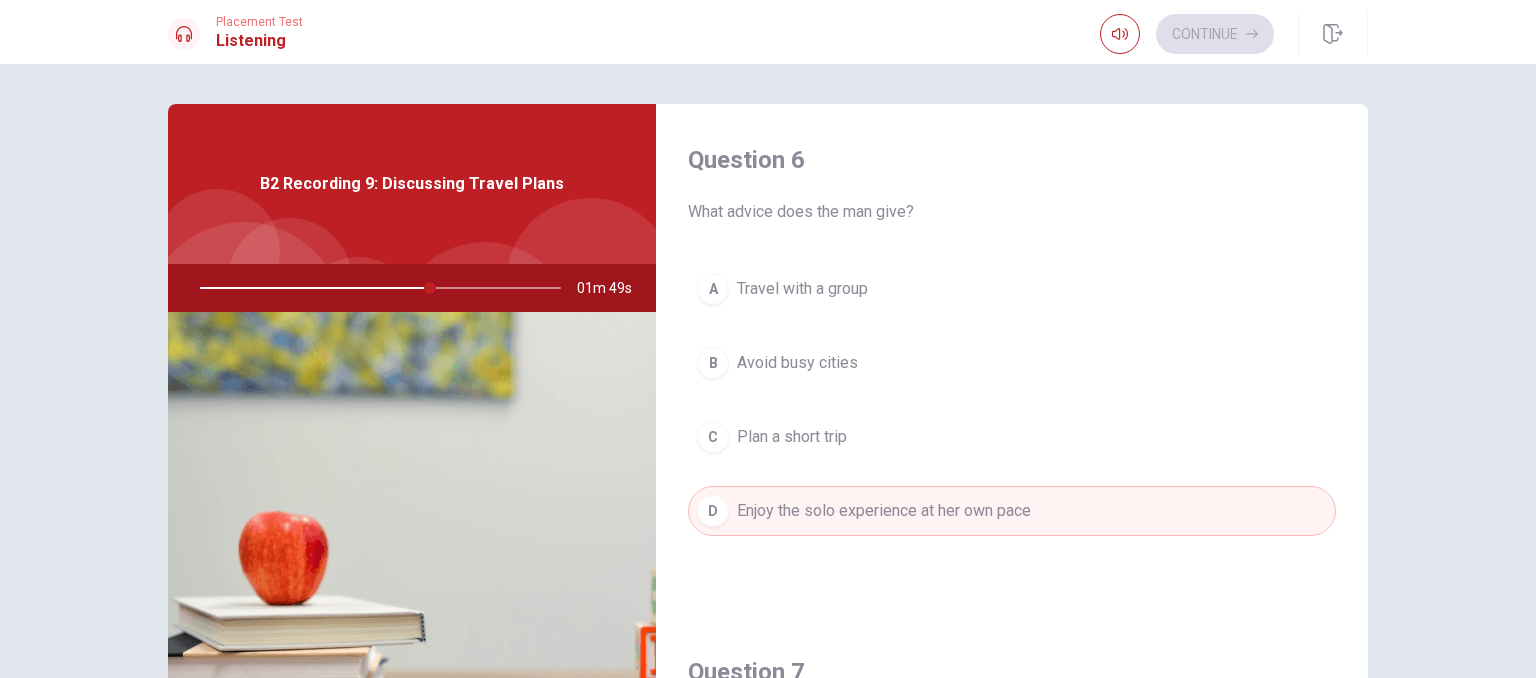 type on "64" 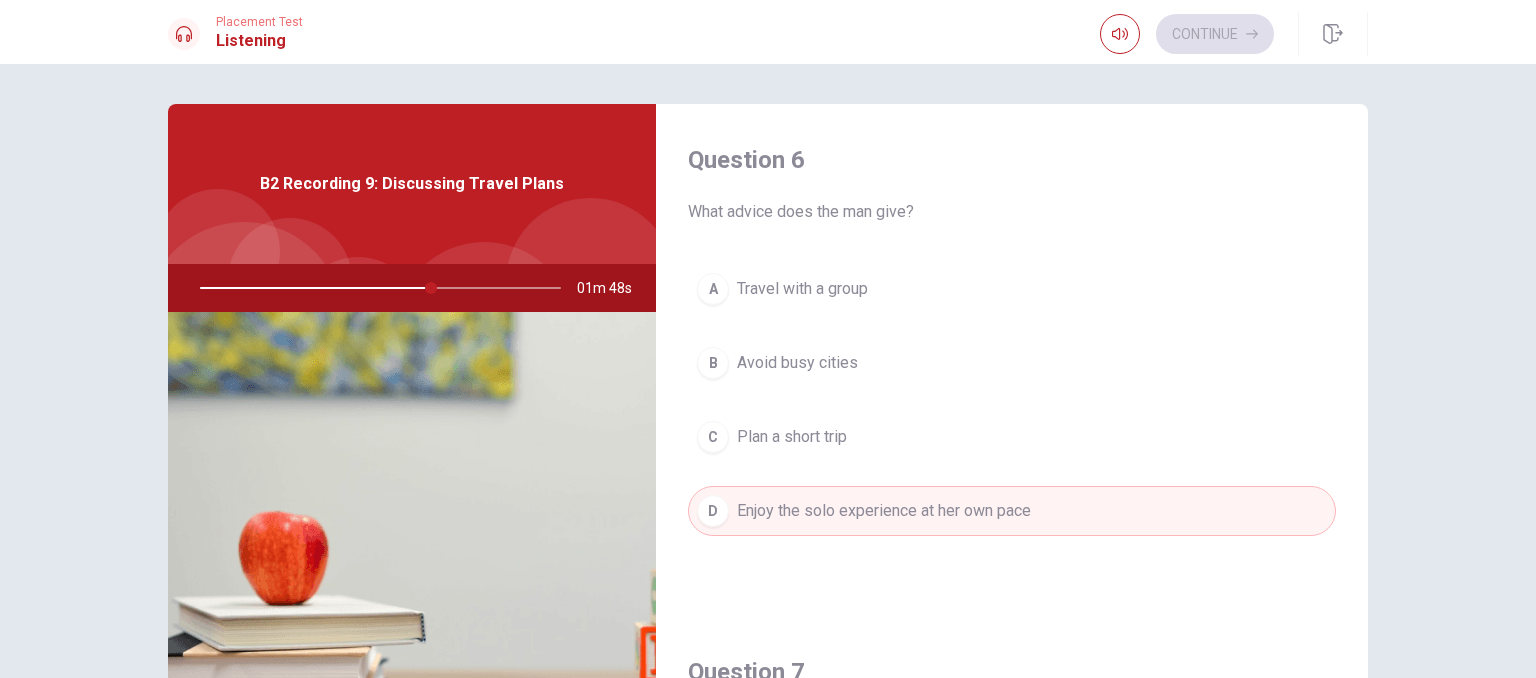 type 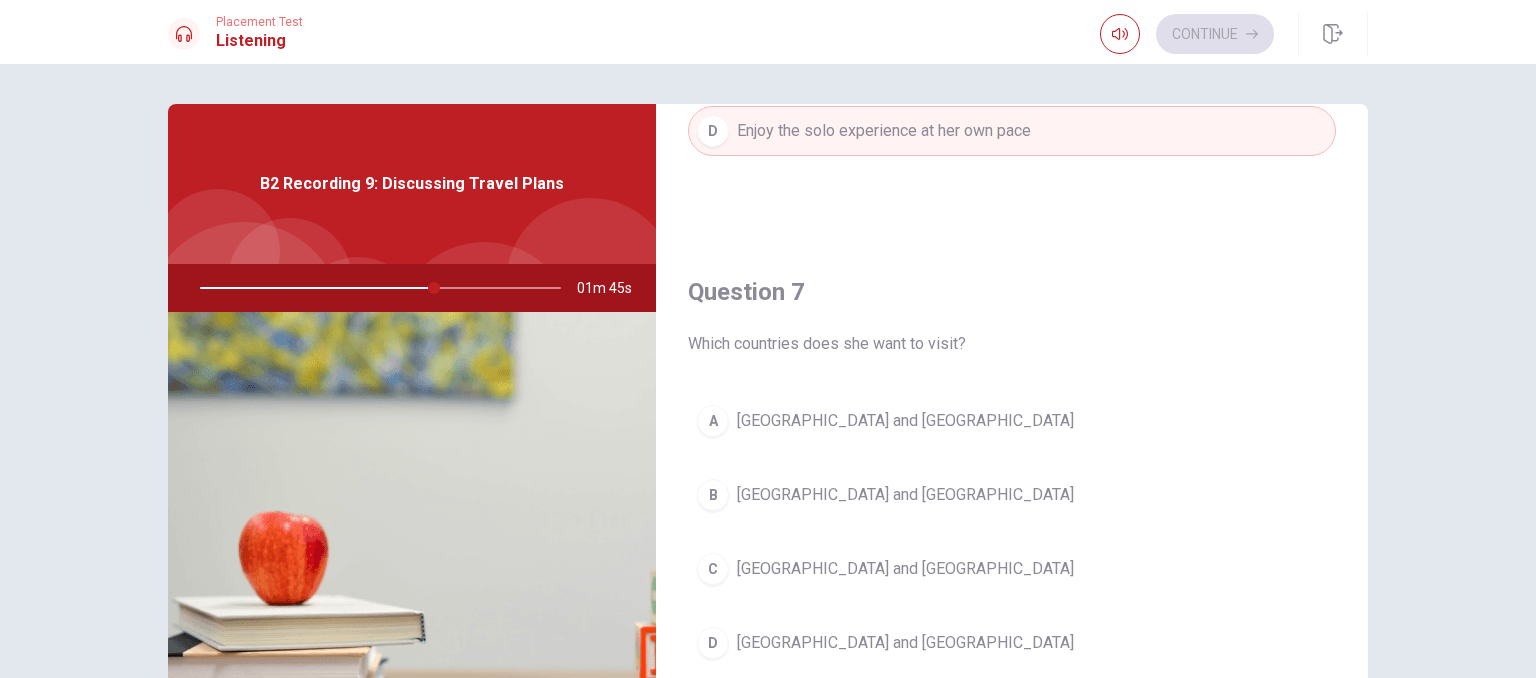 scroll, scrollTop: 400, scrollLeft: 0, axis: vertical 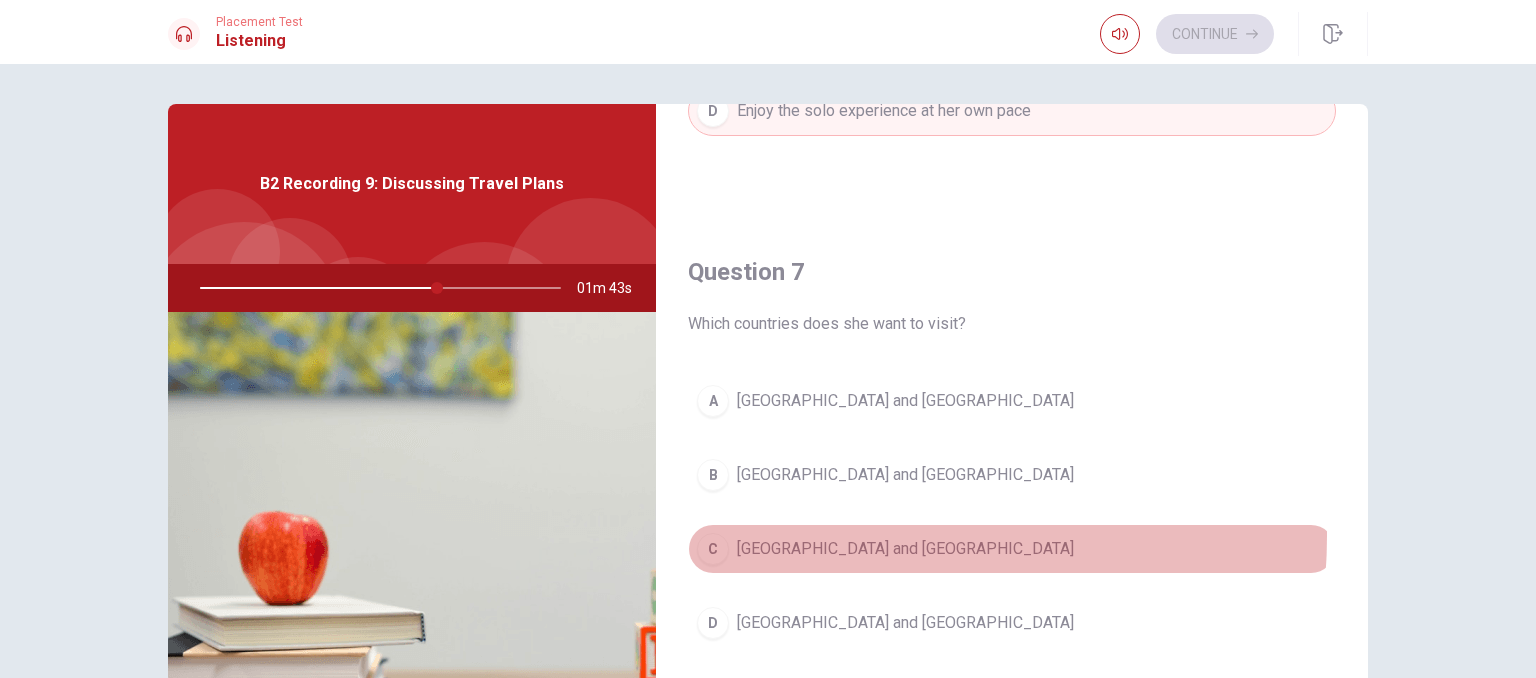 click on "C [GEOGRAPHIC_DATA] and [GEOGRAPHIC_DATA]" at bounding box center (1012, 549) 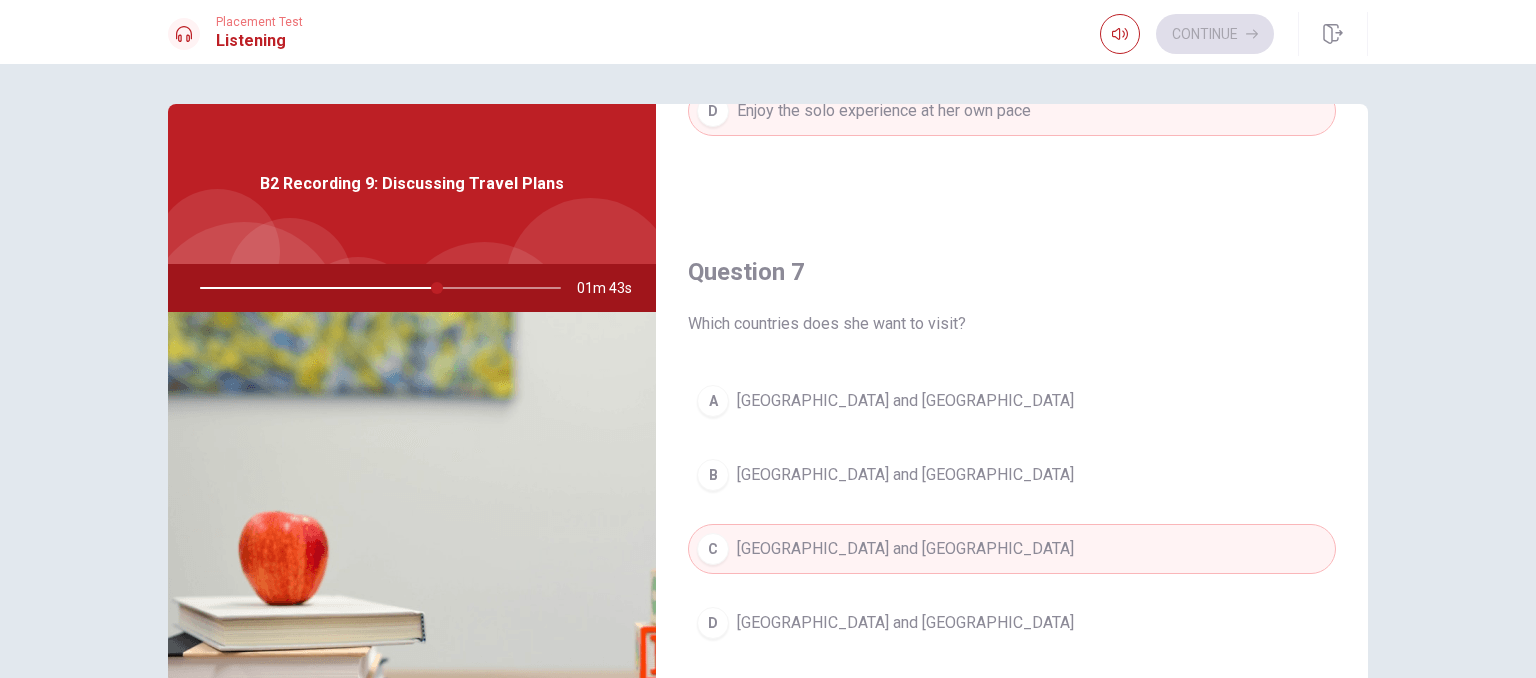type 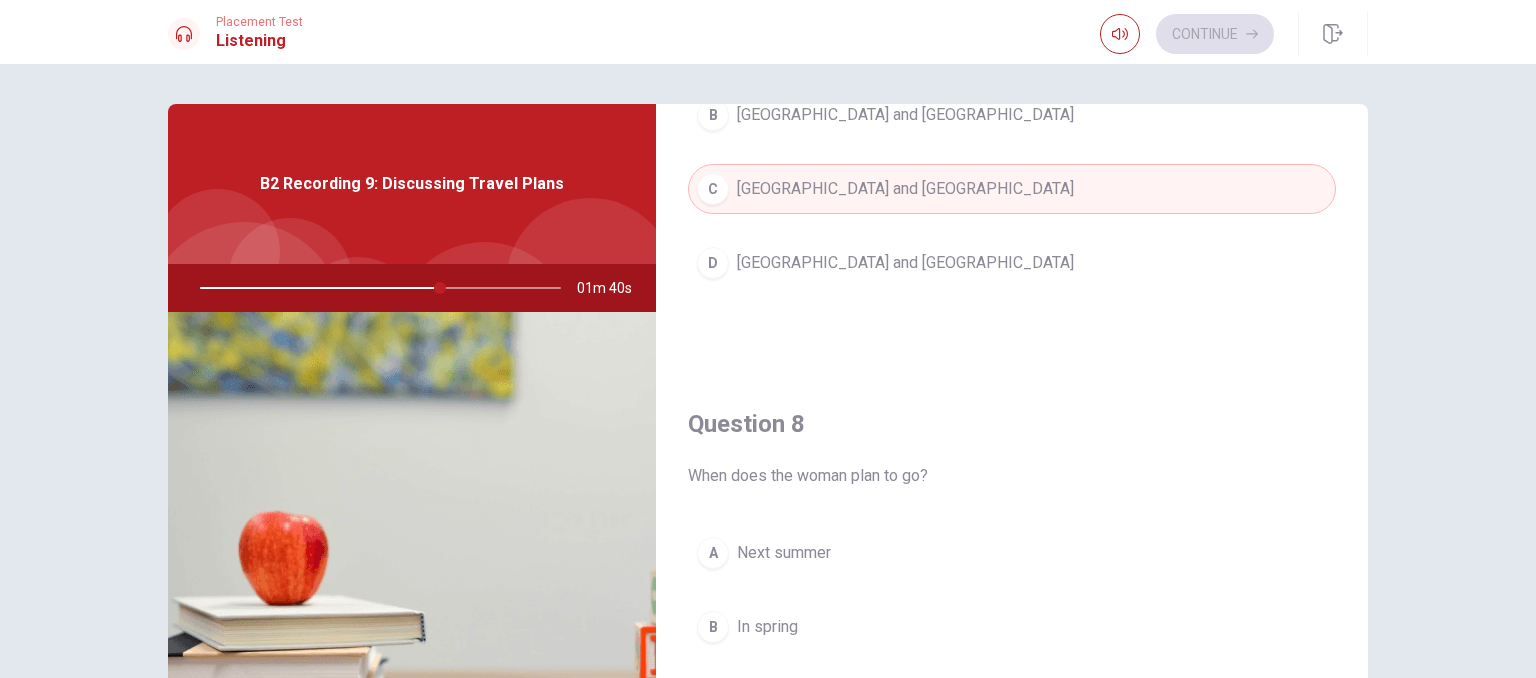 scroll, scrollTop: 800, scrollLeft: 0, axis: vertical 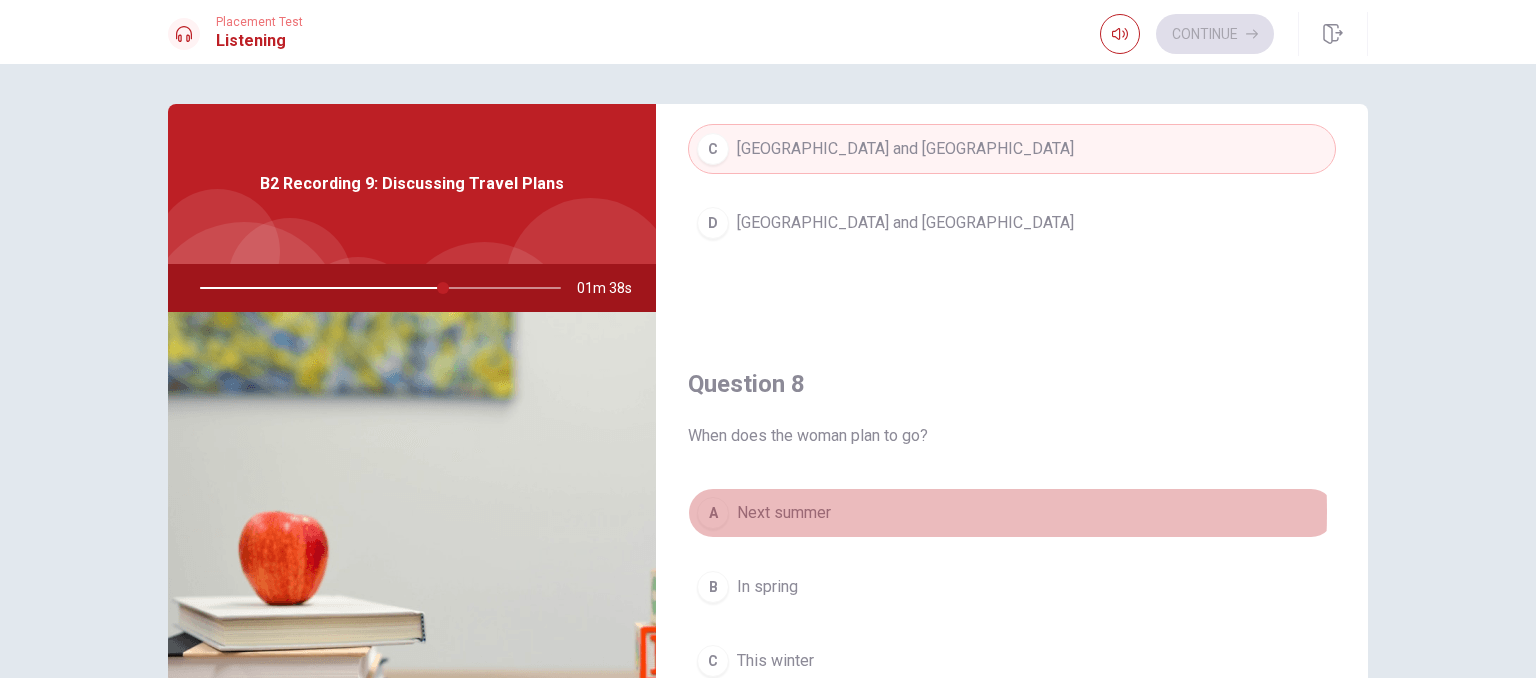 click on "Next summer" at bounding box center (784, 513) 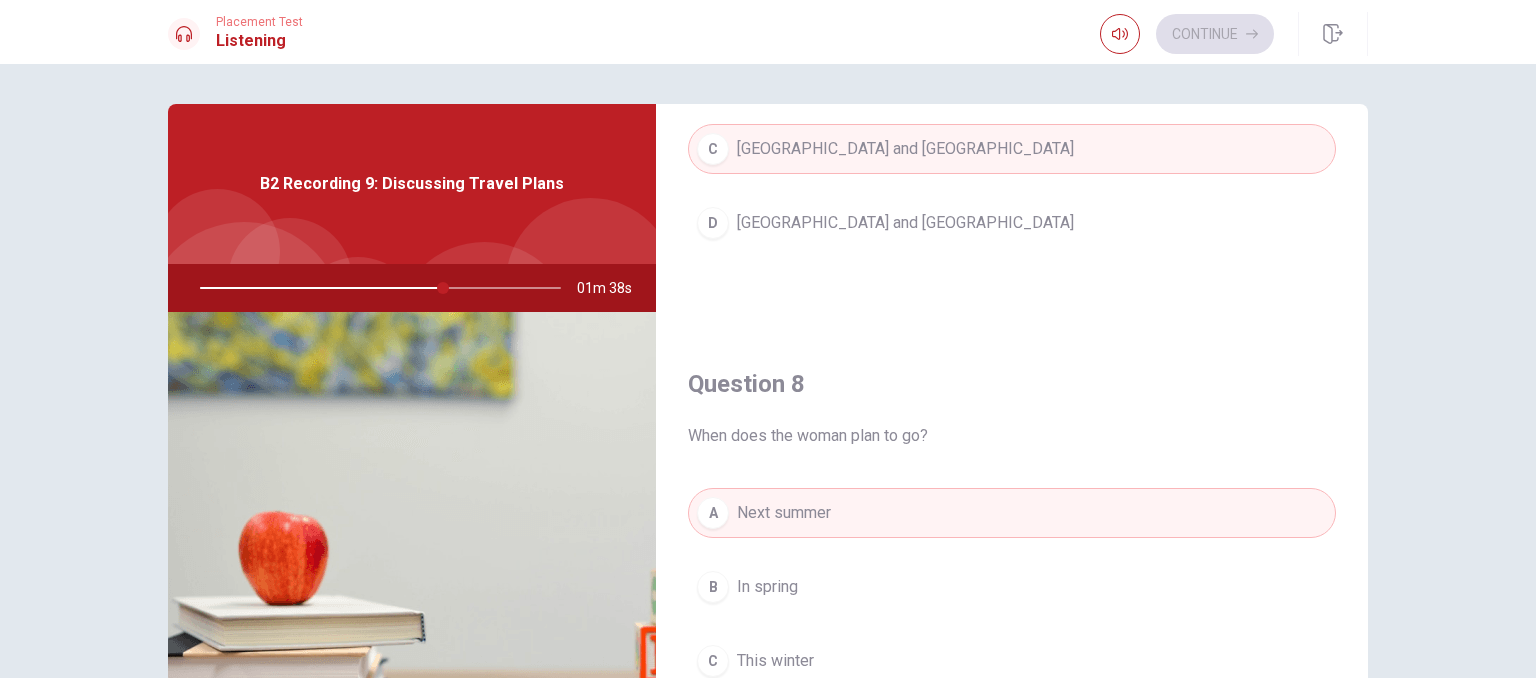 type 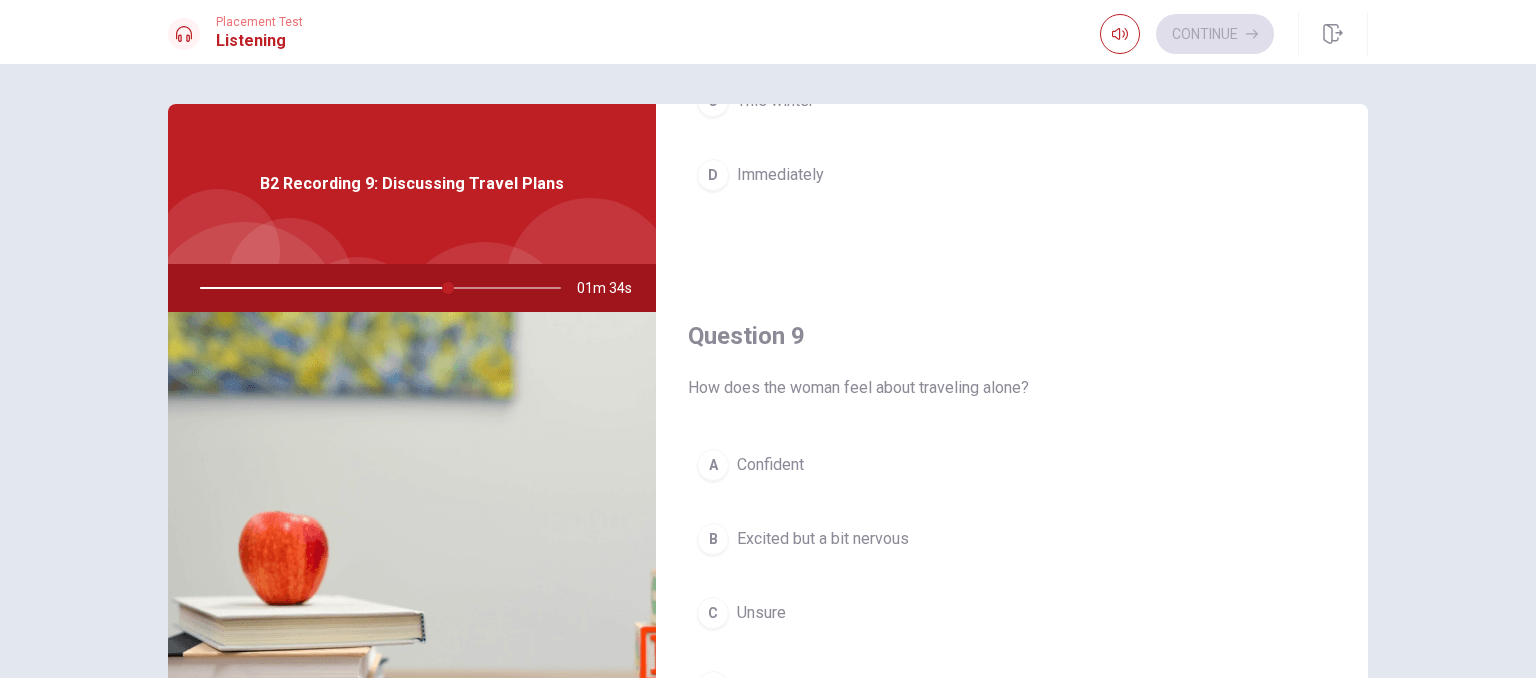 scroll, scrollTop: 1400, scrollLeft: 0, axis: vertical 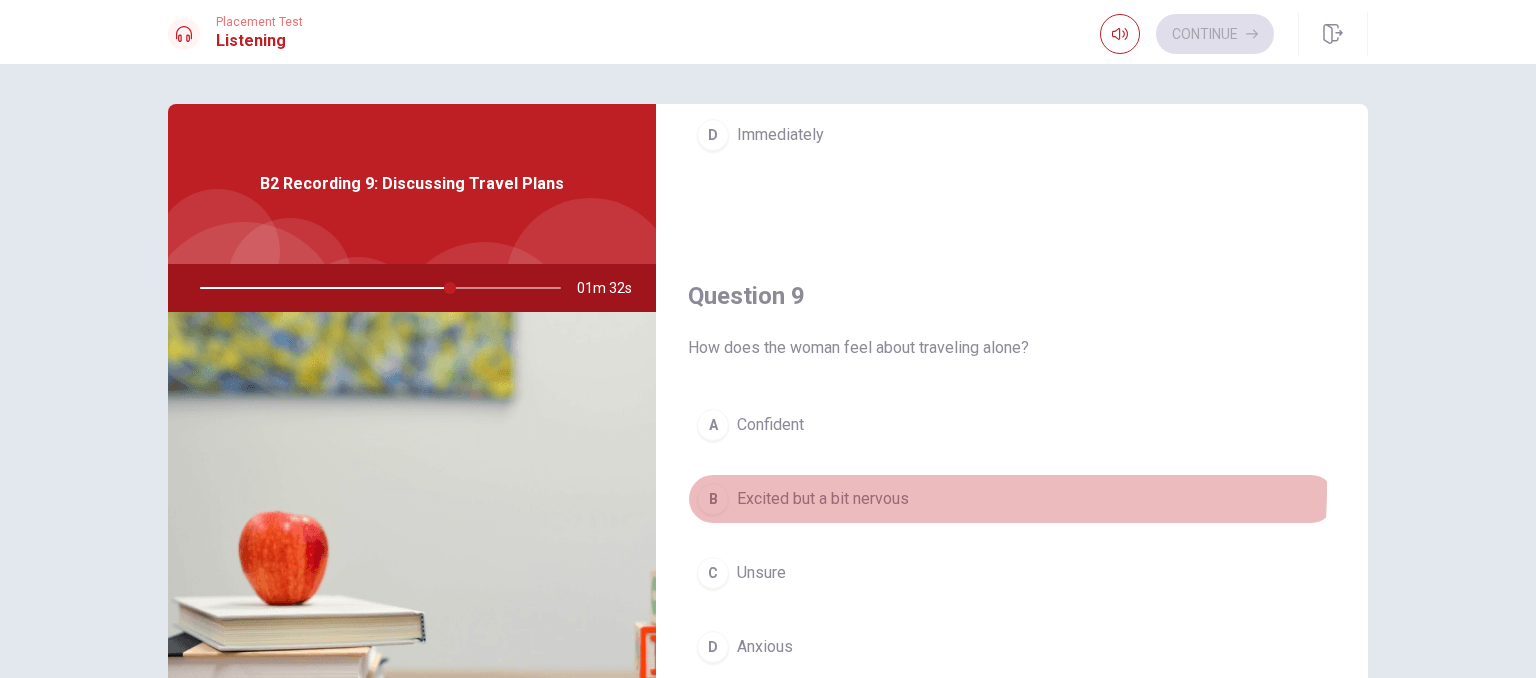 click on "Excited but a bit nervous" at bounding box center (823, 499) 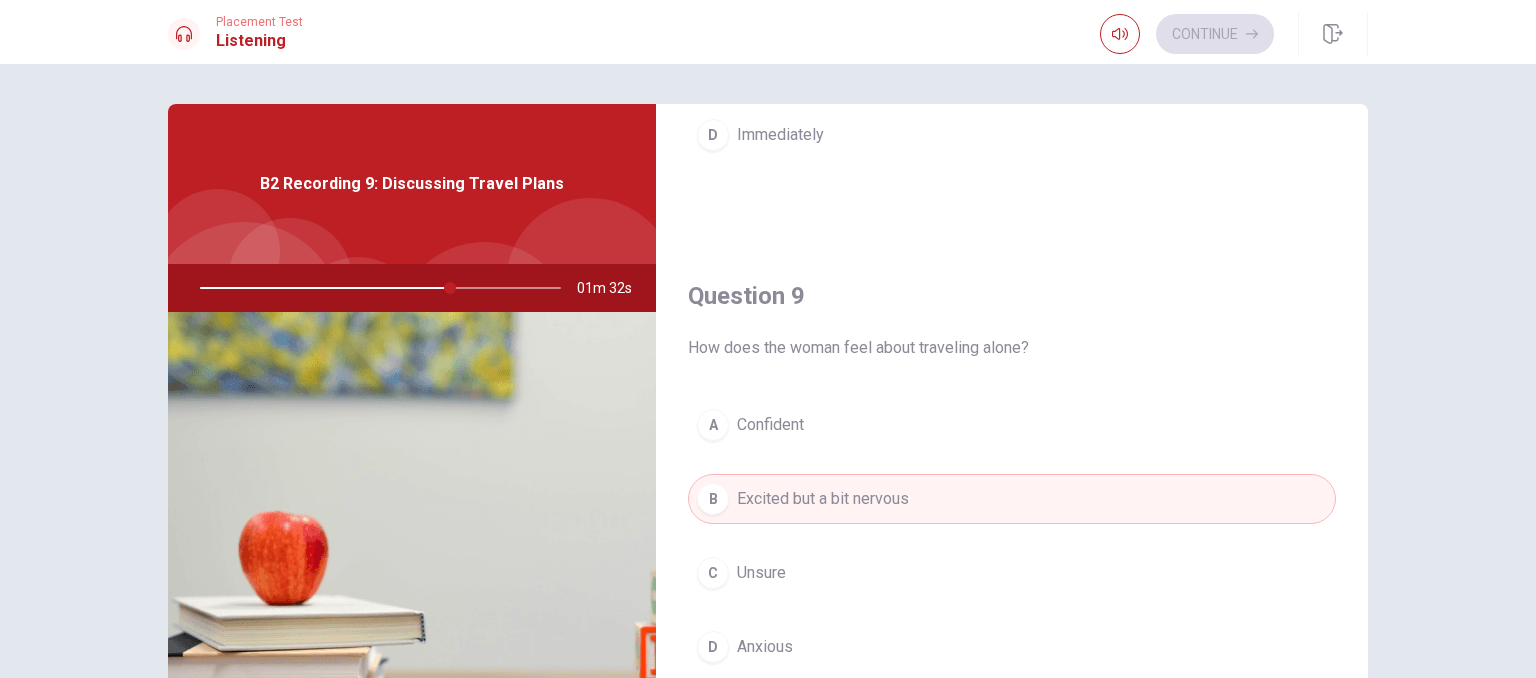type 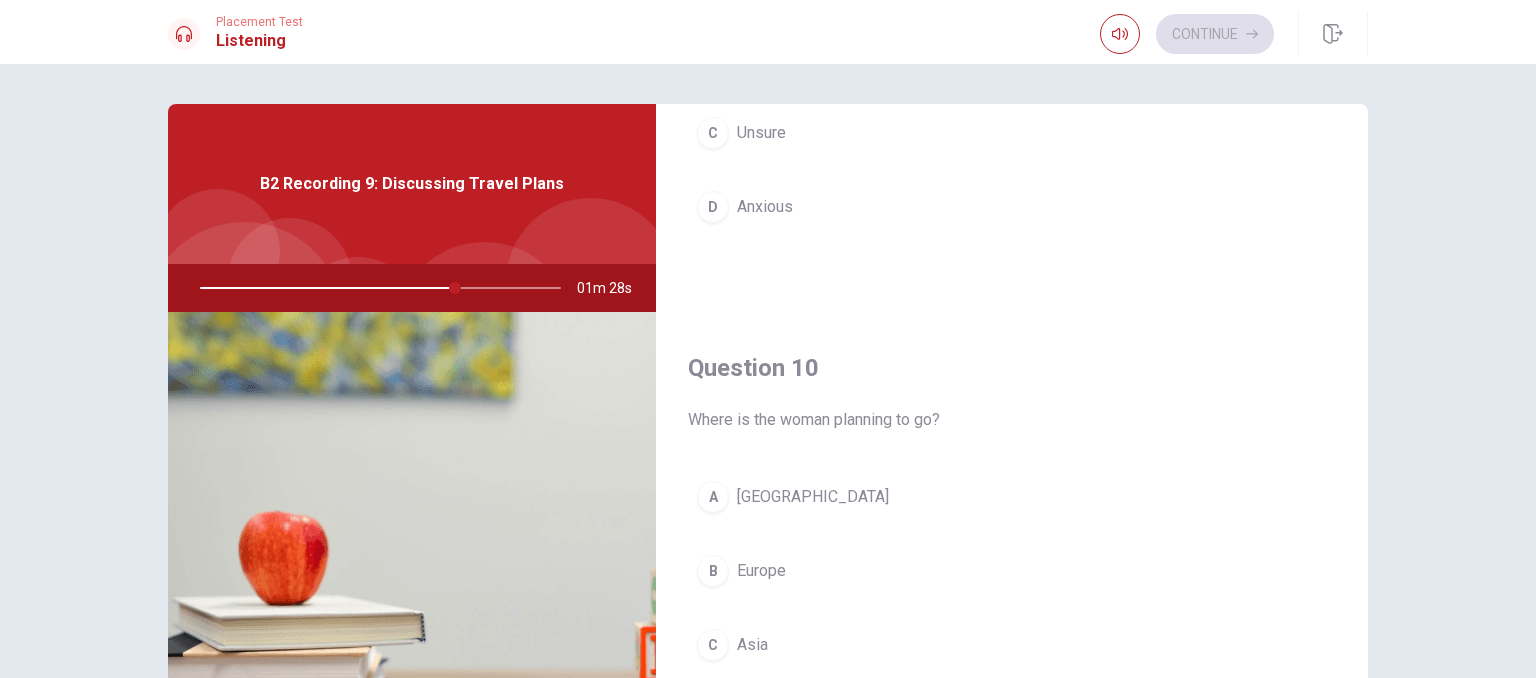 scroll, scrollTop: 1856, scrollLeft: 0, axis: vertical 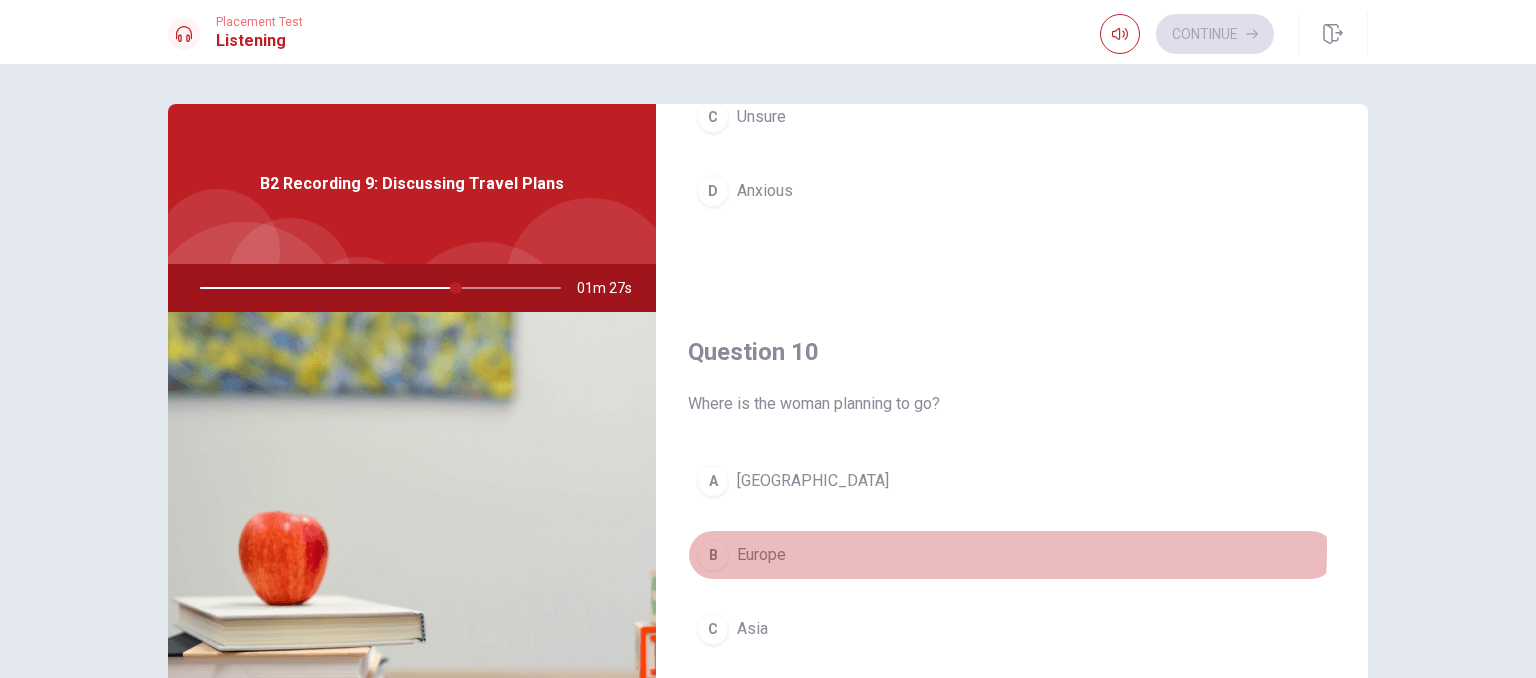 click on "Europe" at bounding box center (761, 555) 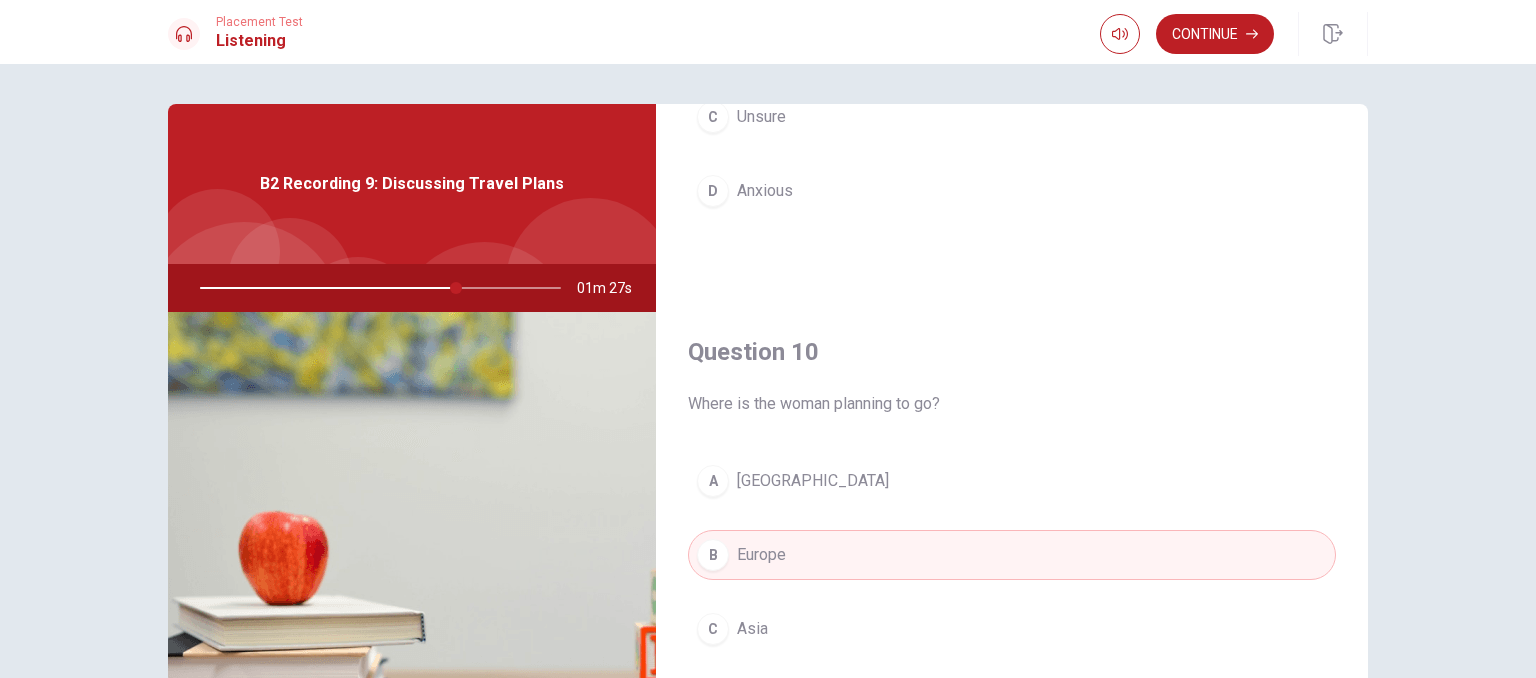 type on "71" 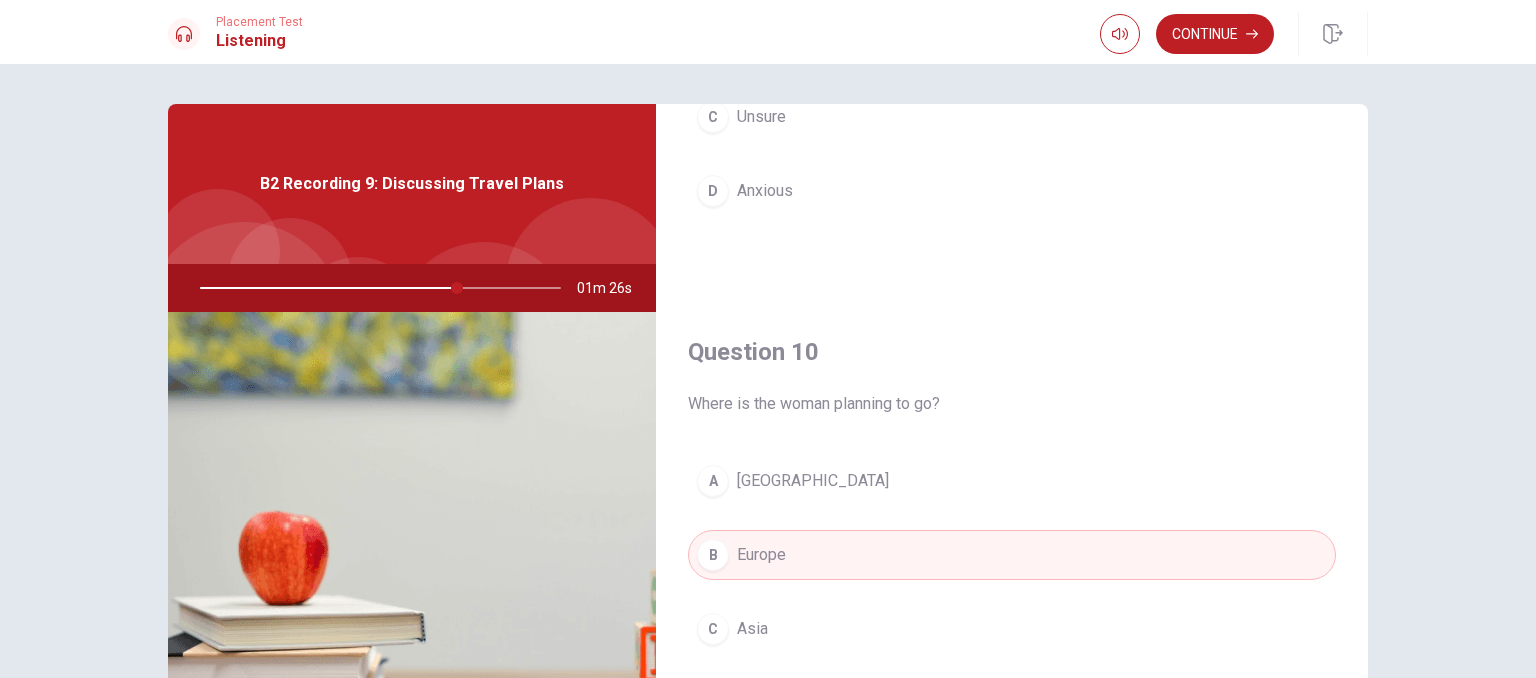 type 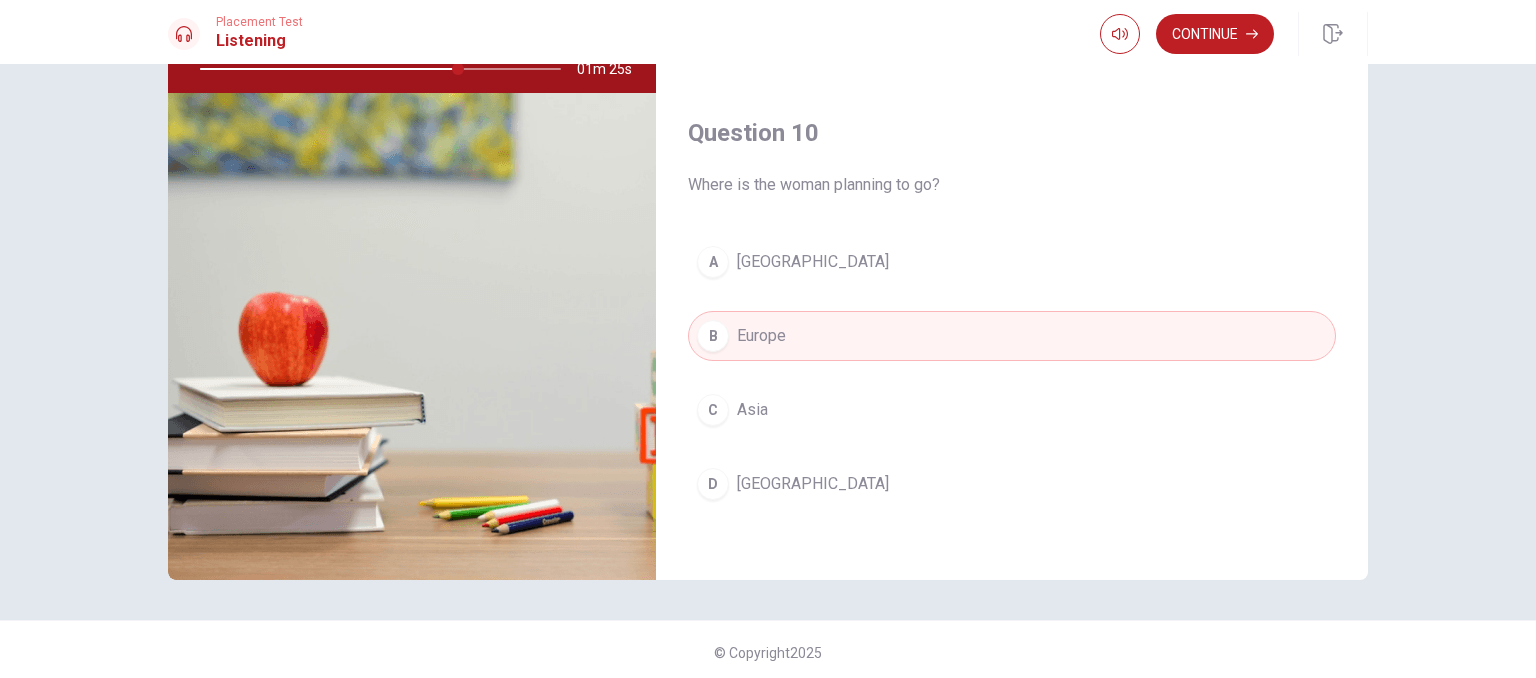 scroll, scrollTop: 225, scrollLeft: 0, axis: vertical 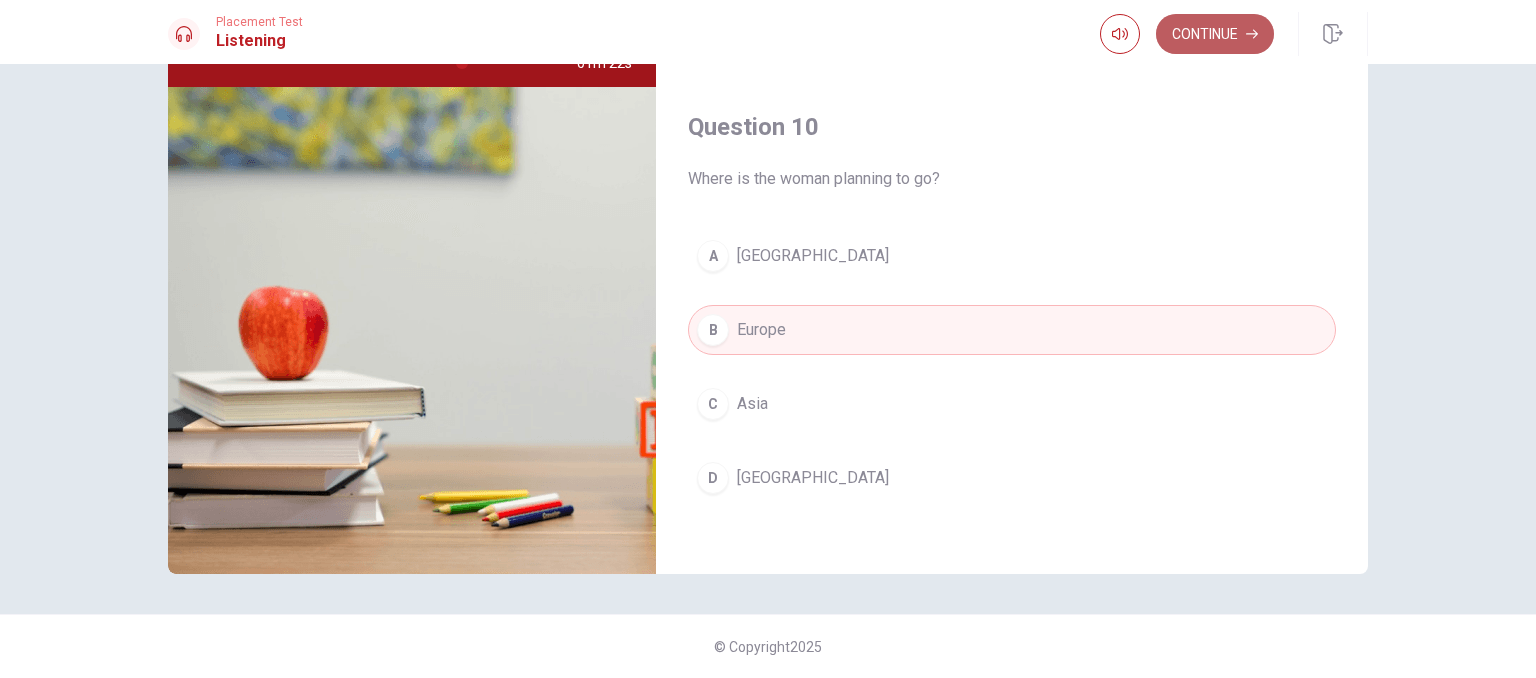 click on "Continue" at bounding box center [1215, 34] 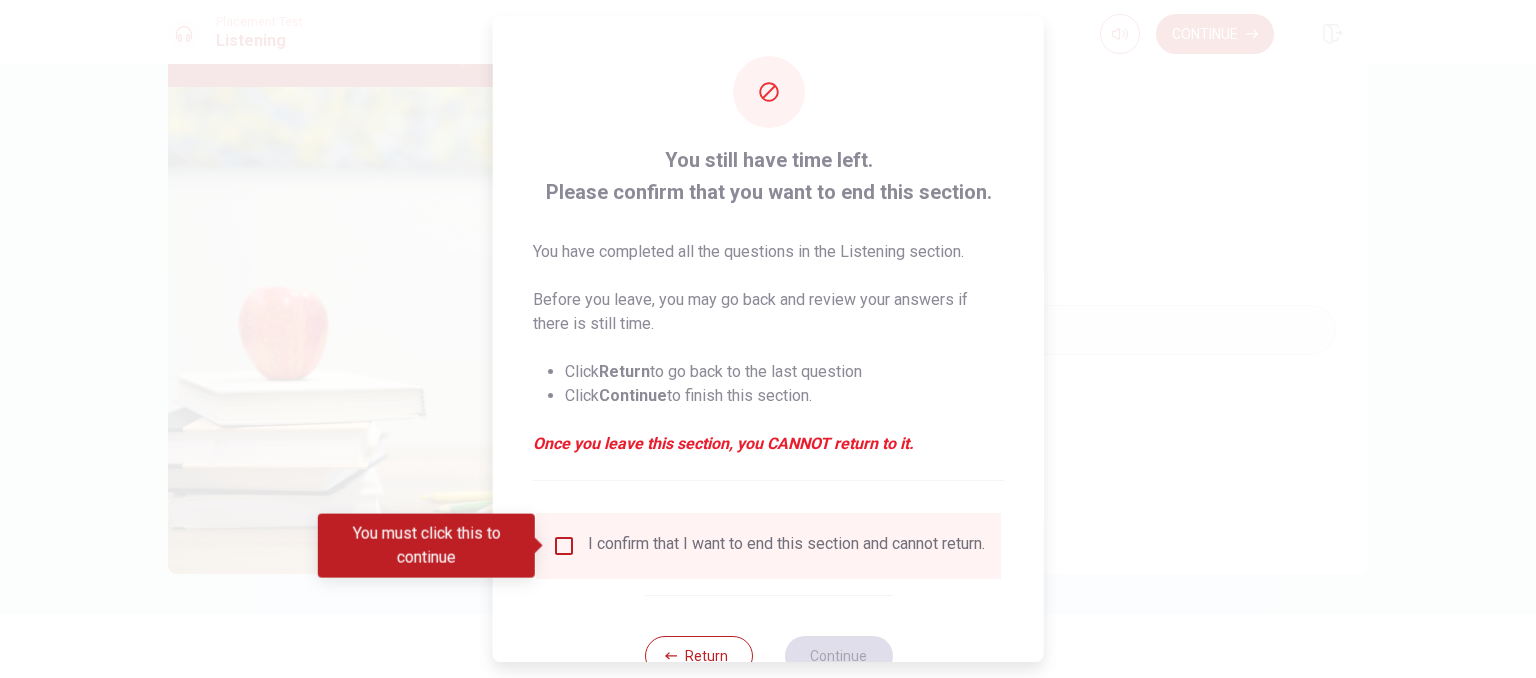 click at bounding box center (564, 546) 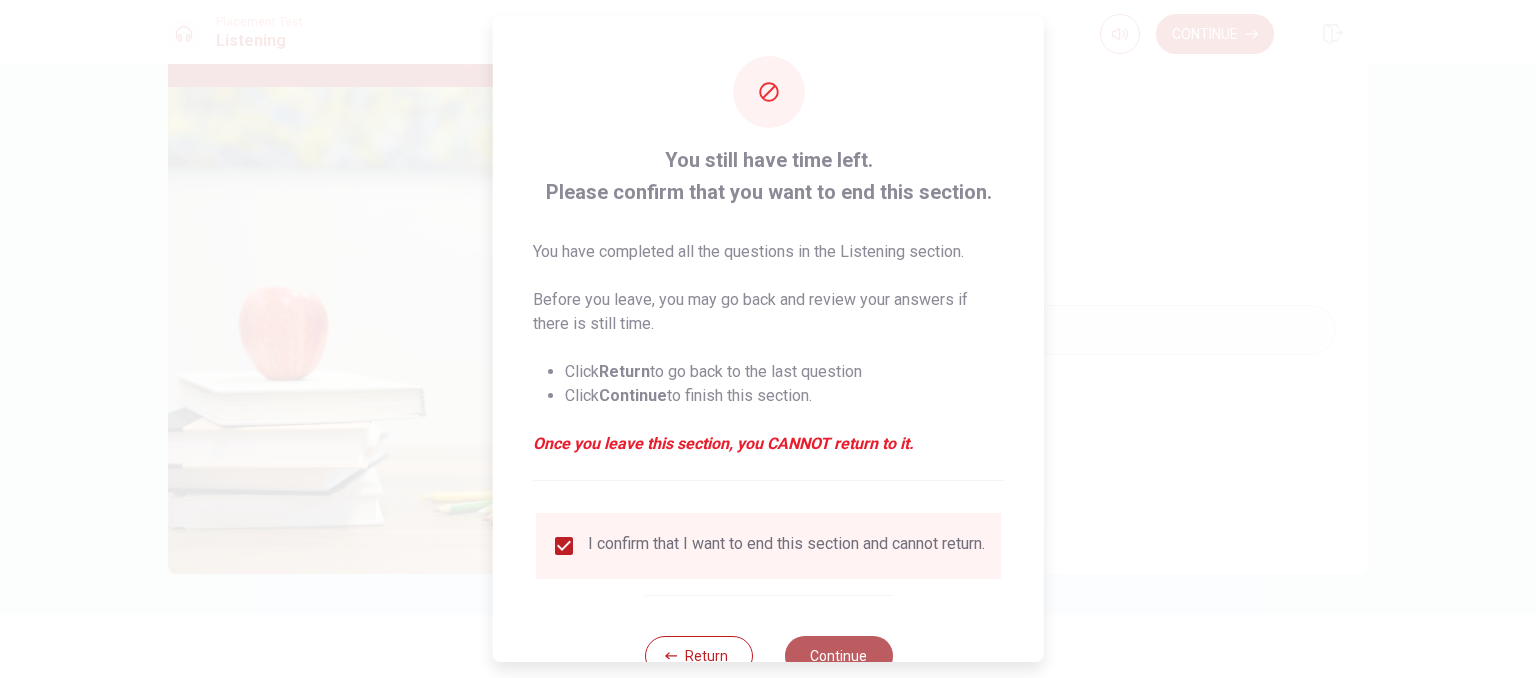 click on "Continue" at bounding box center (838, 656) 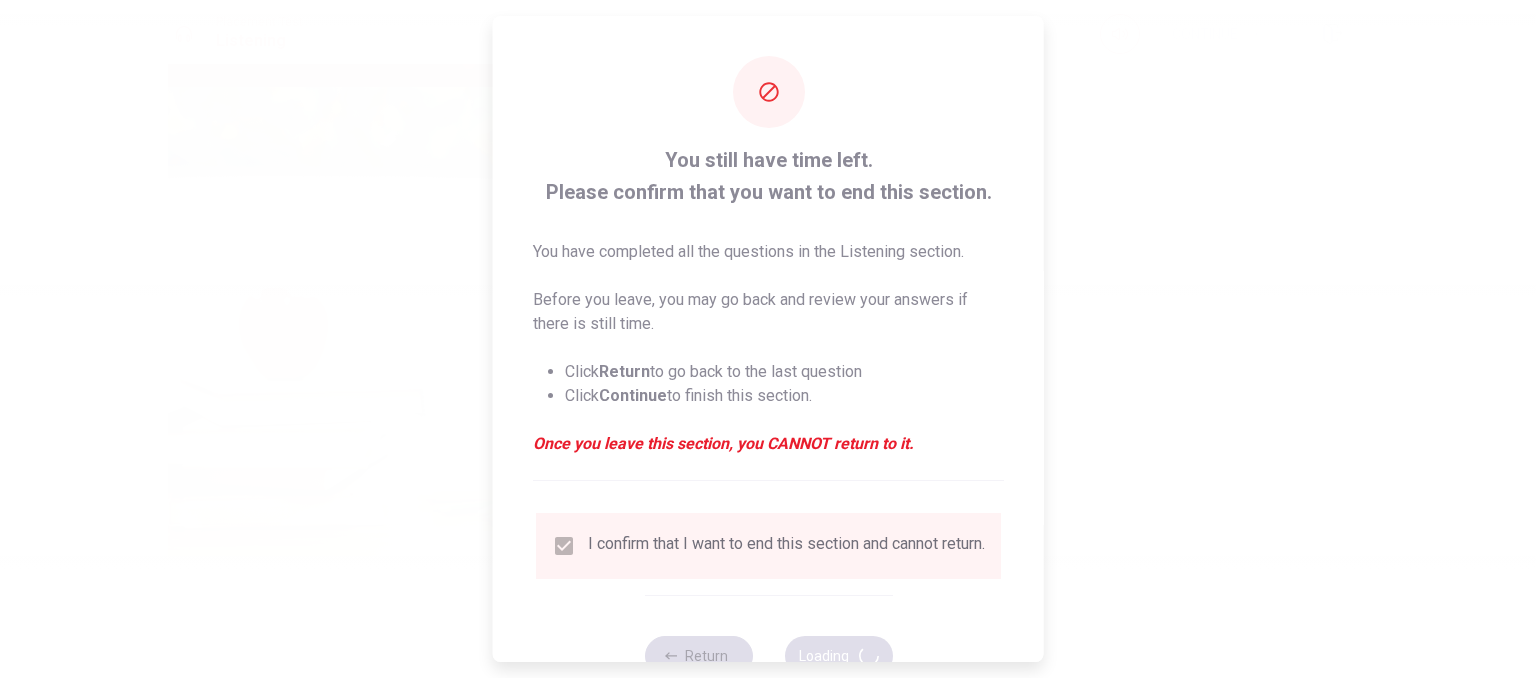 type on "75" 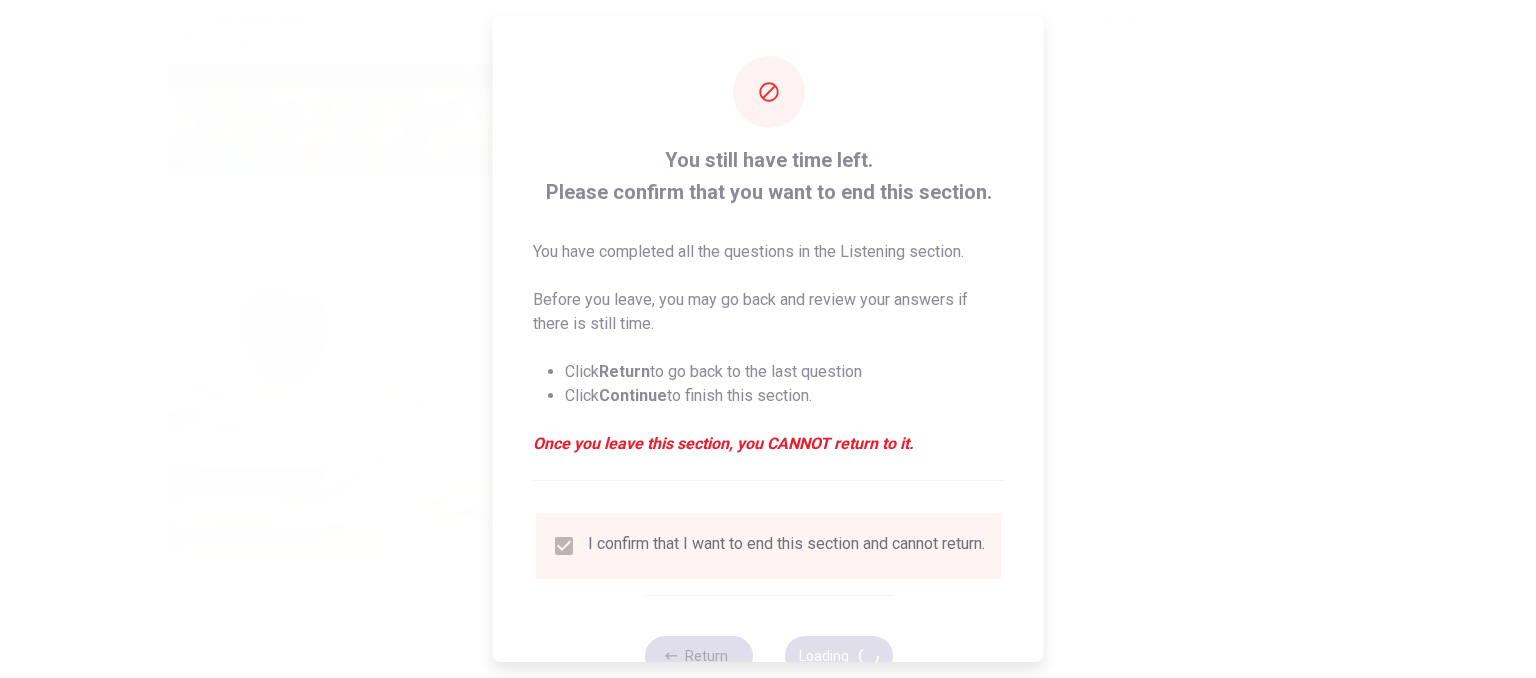 scroll, scrollTop: 0, scrollLeft: 0, axis: both 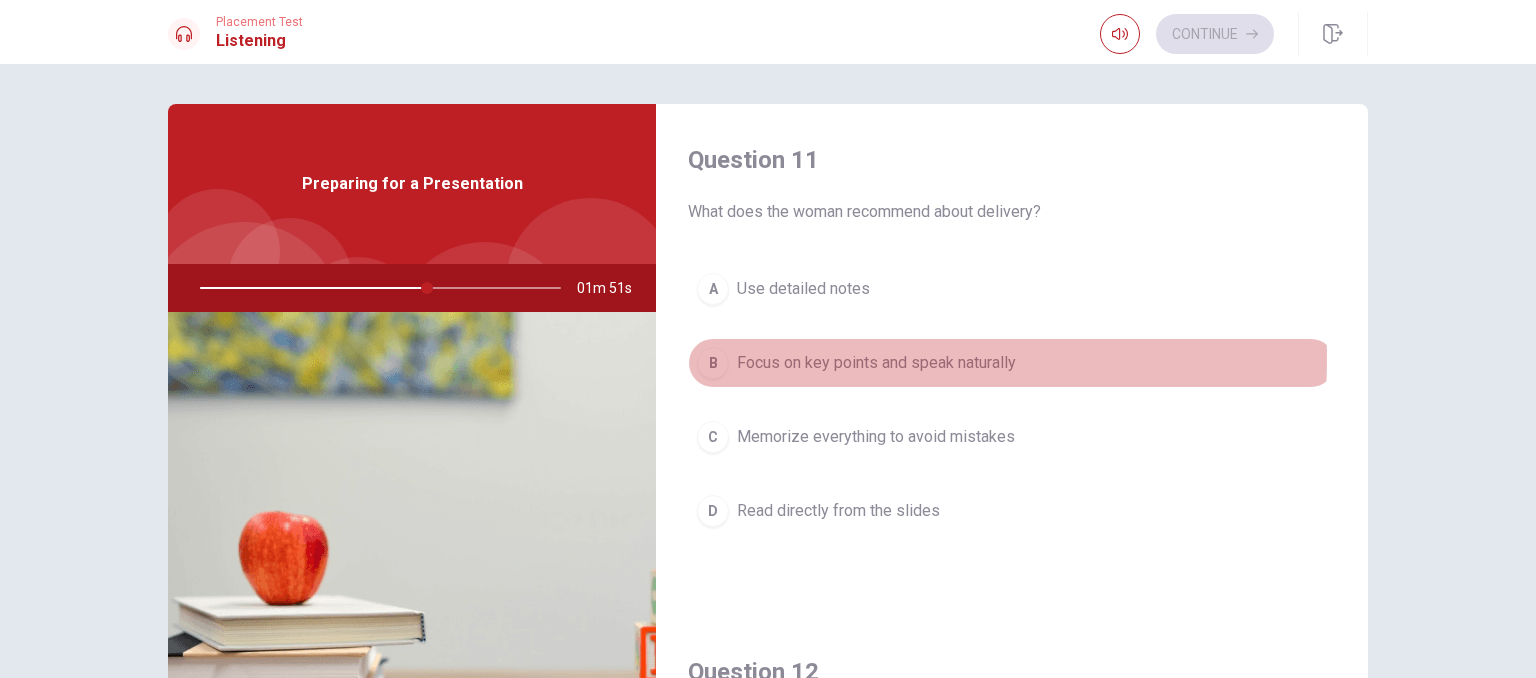 click on "Focus on key points and speak naturally" at bounding box center [876, 363] 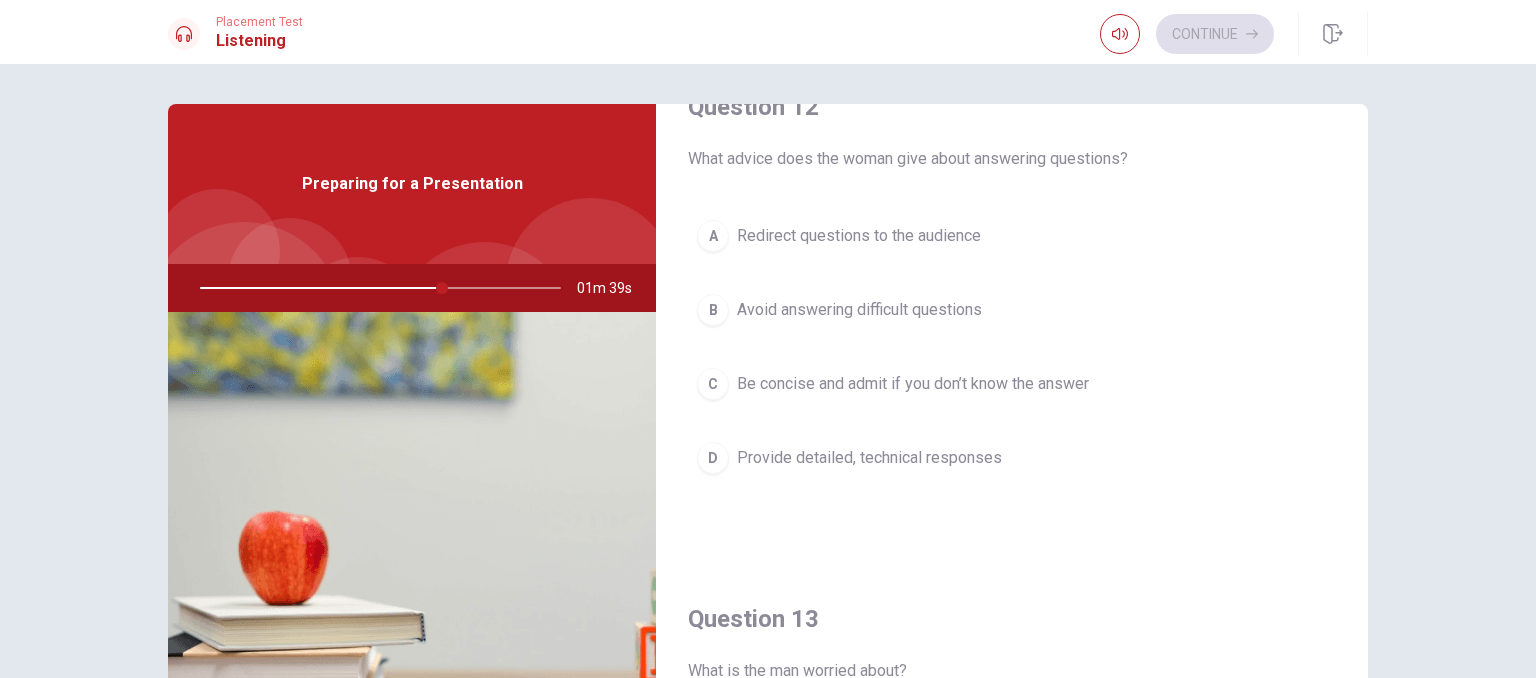 scroll, scrollTop: 592, scrollLeft: 0, axis: vertical 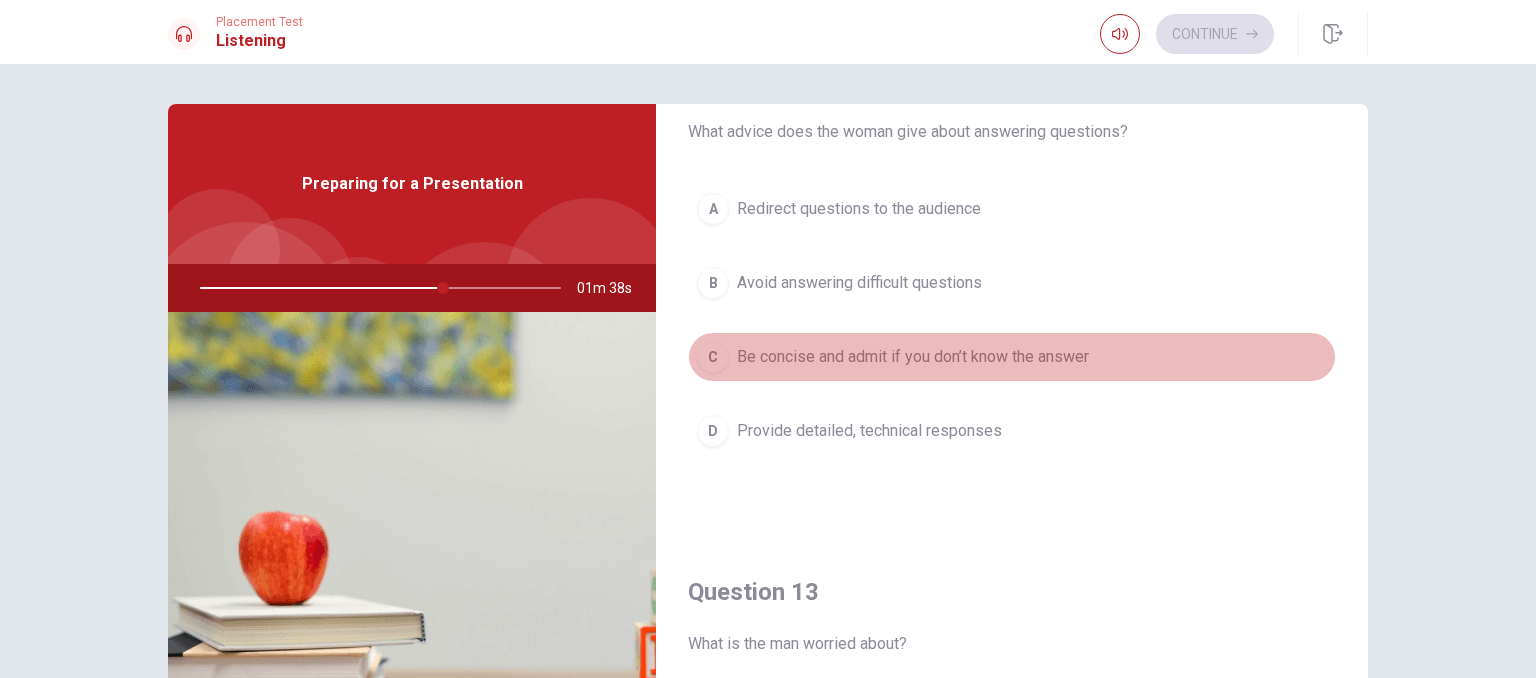 click on "Be concise and admit if you don’t know the answer" at bounding box center (913, 357) 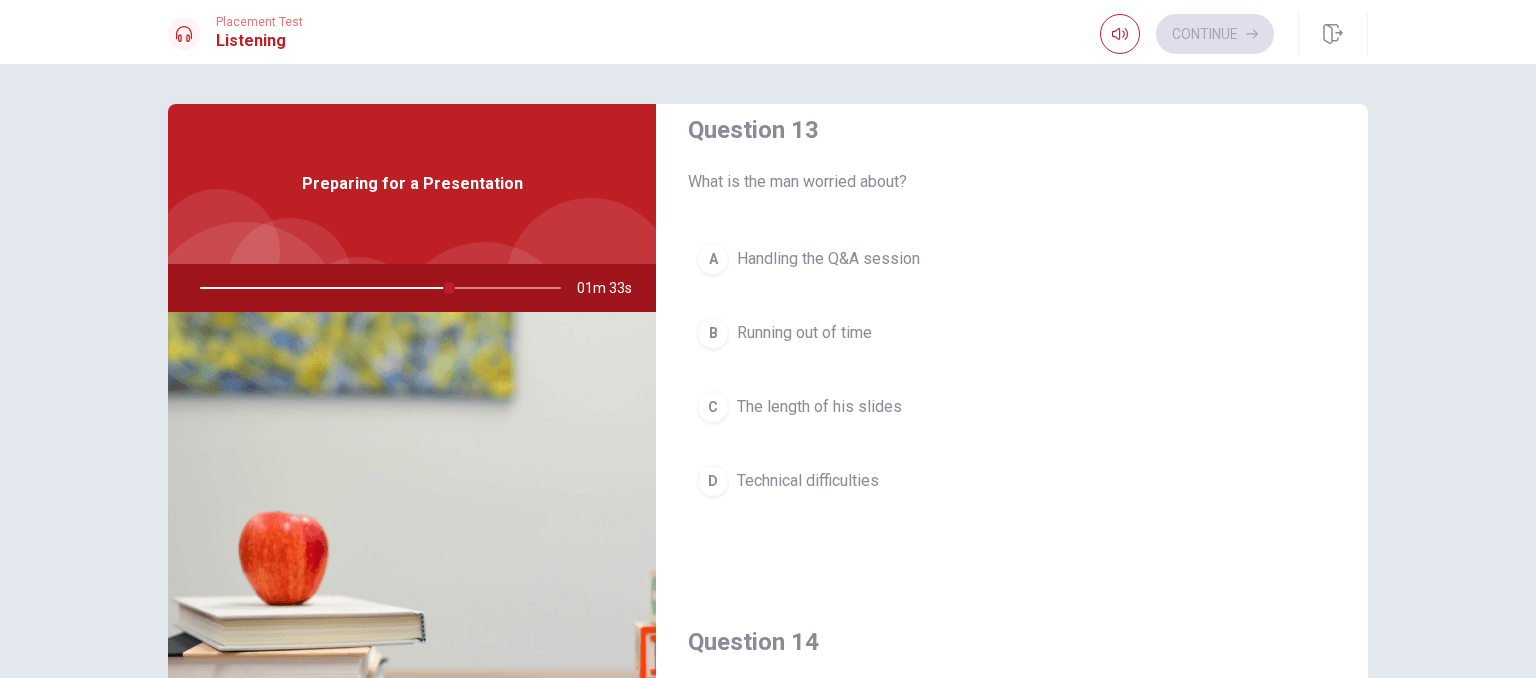 scroll, scrollTop: 1052, scrollLeft: 0, axis: vertical 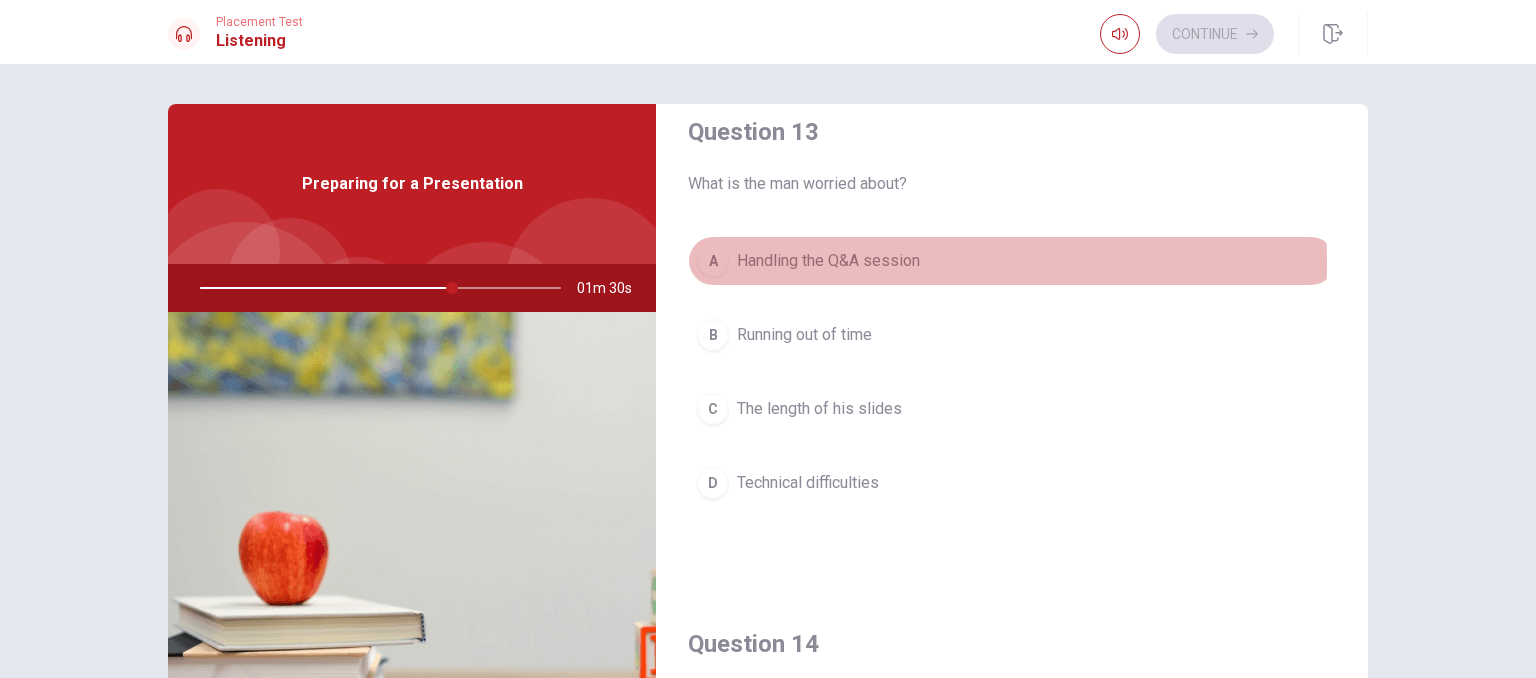 click on "Handling the Q&A session" at bounding box center (828, 261) 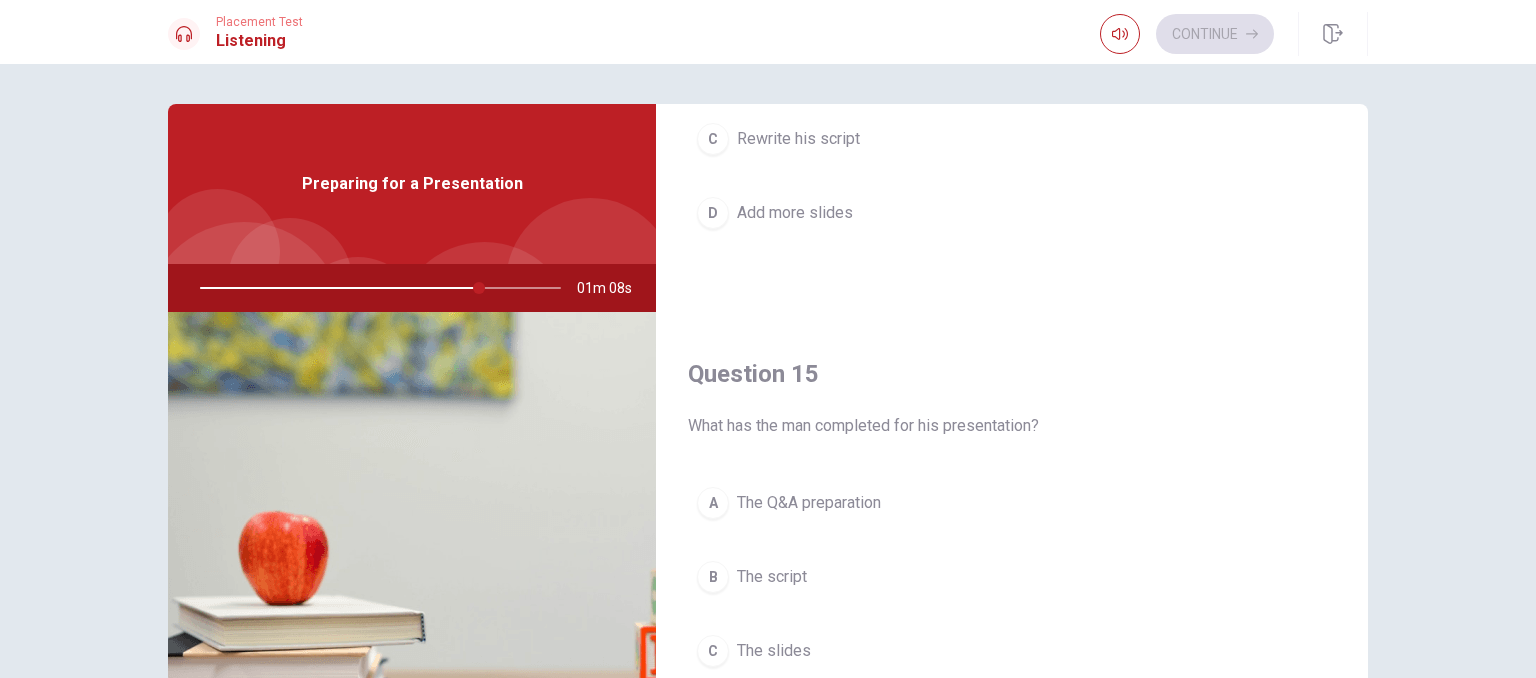 scroll, scrollTop: 1856, scrollLeft: 0, axis: vertical 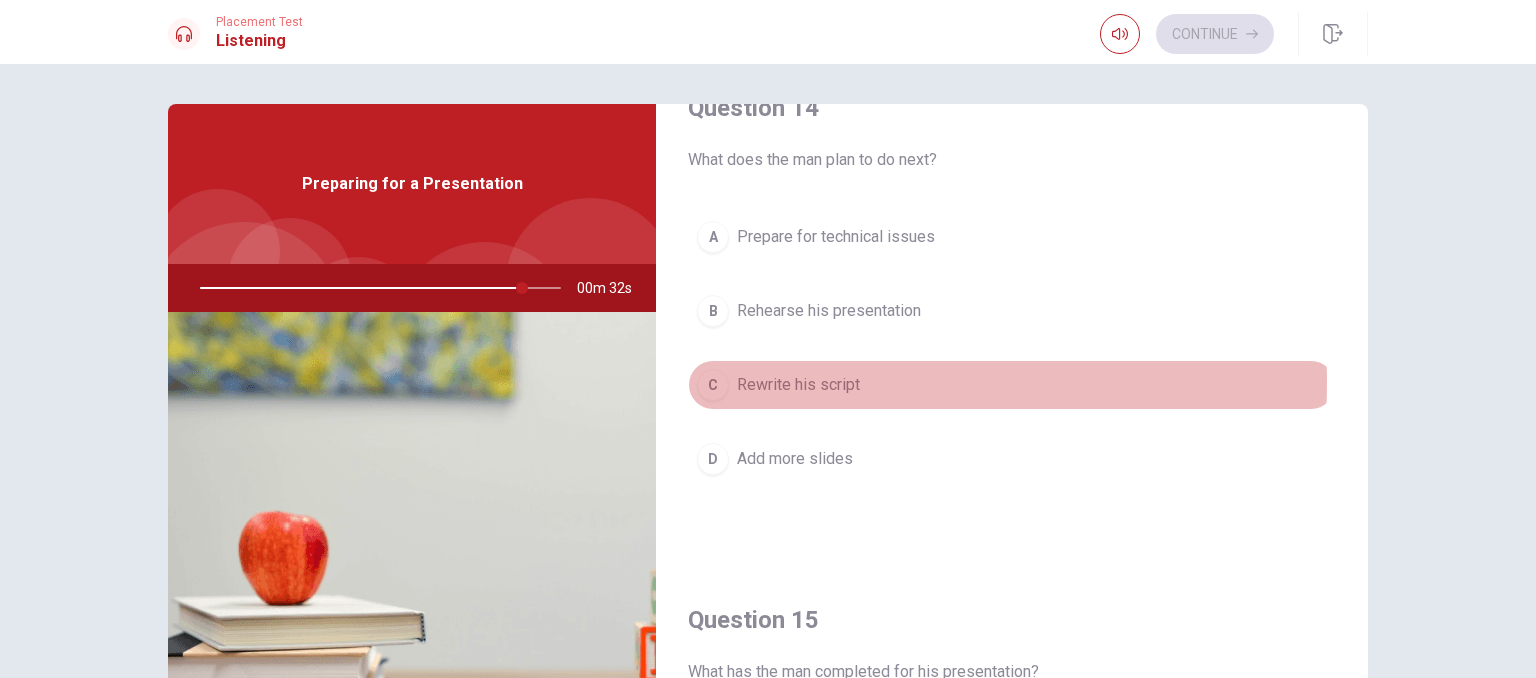 click on "Rewrite his script" at bounding box center [798, 385] 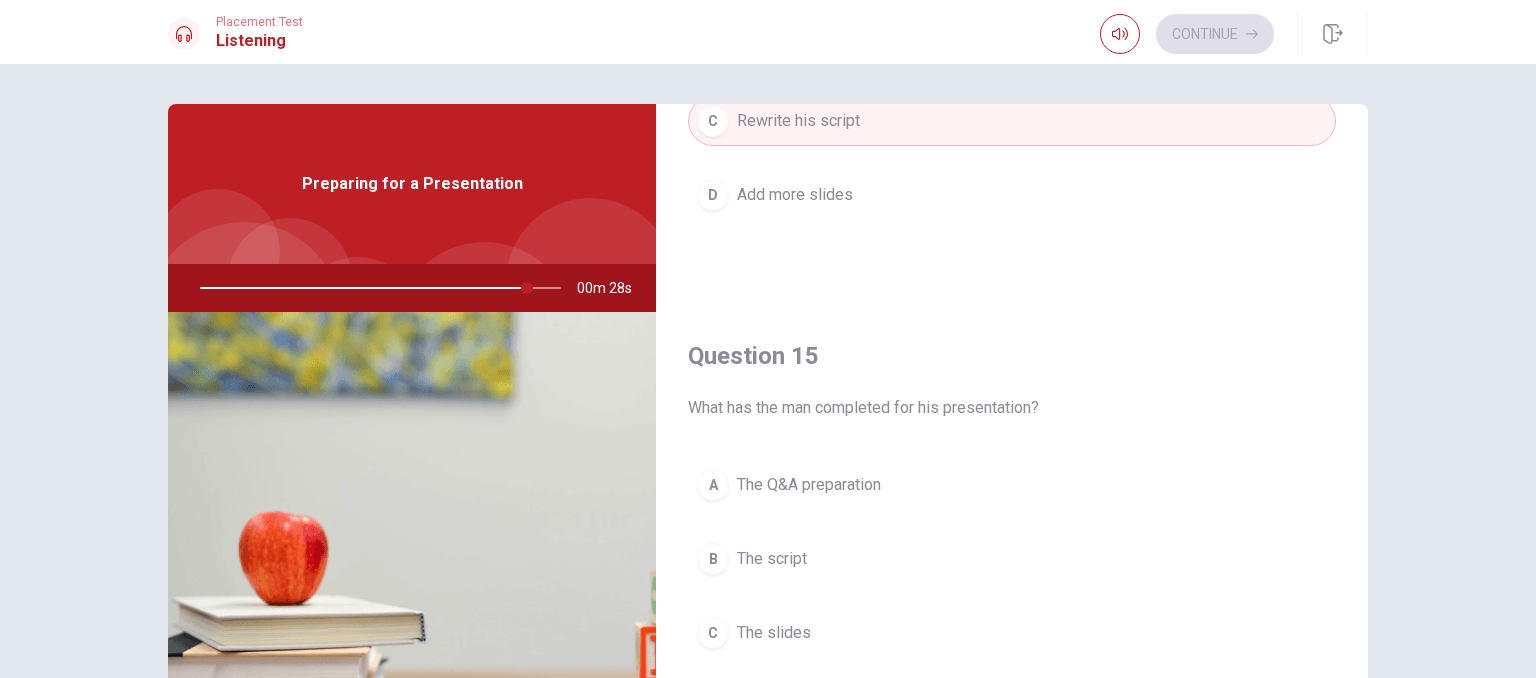scroll, scrollTop: 1856, scrollLeft: 0, axis: vertical 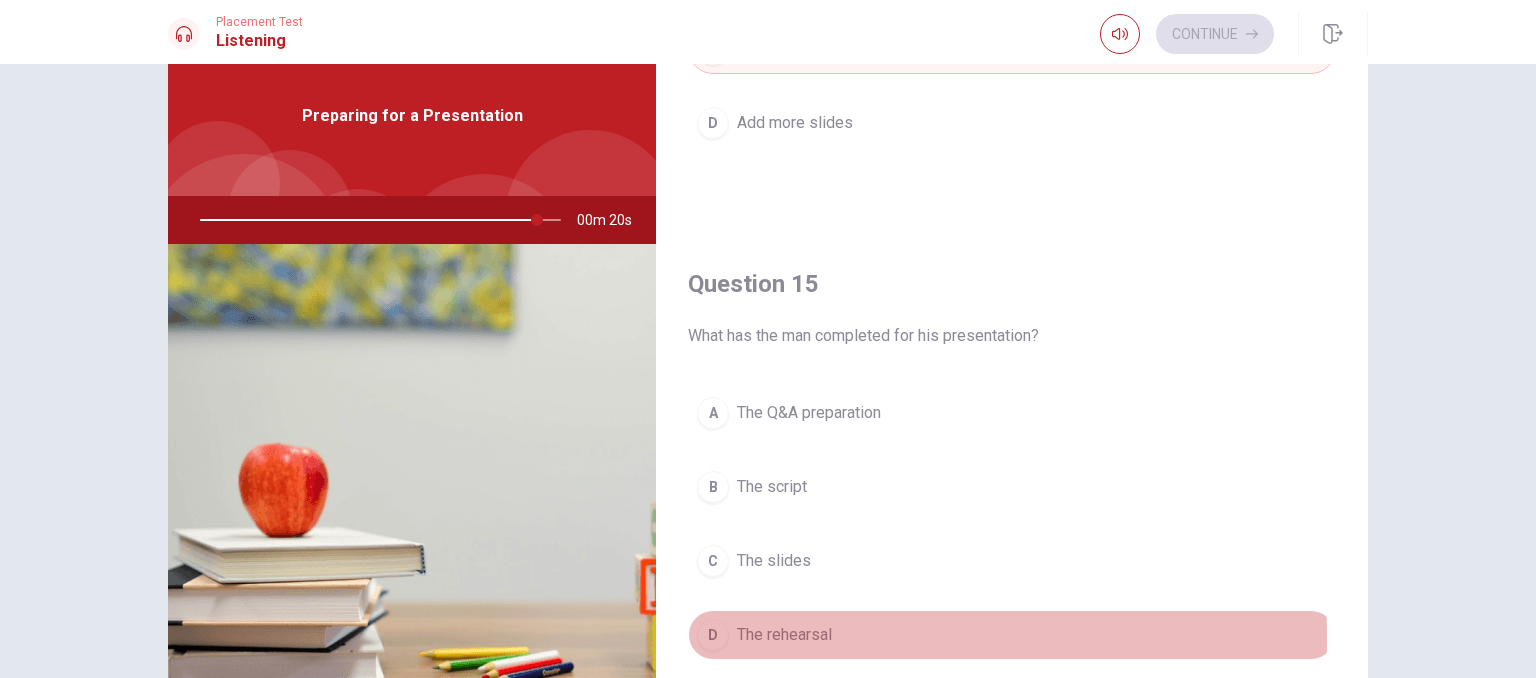click on "D The rehearsal" at bounding box center [1012, 635] 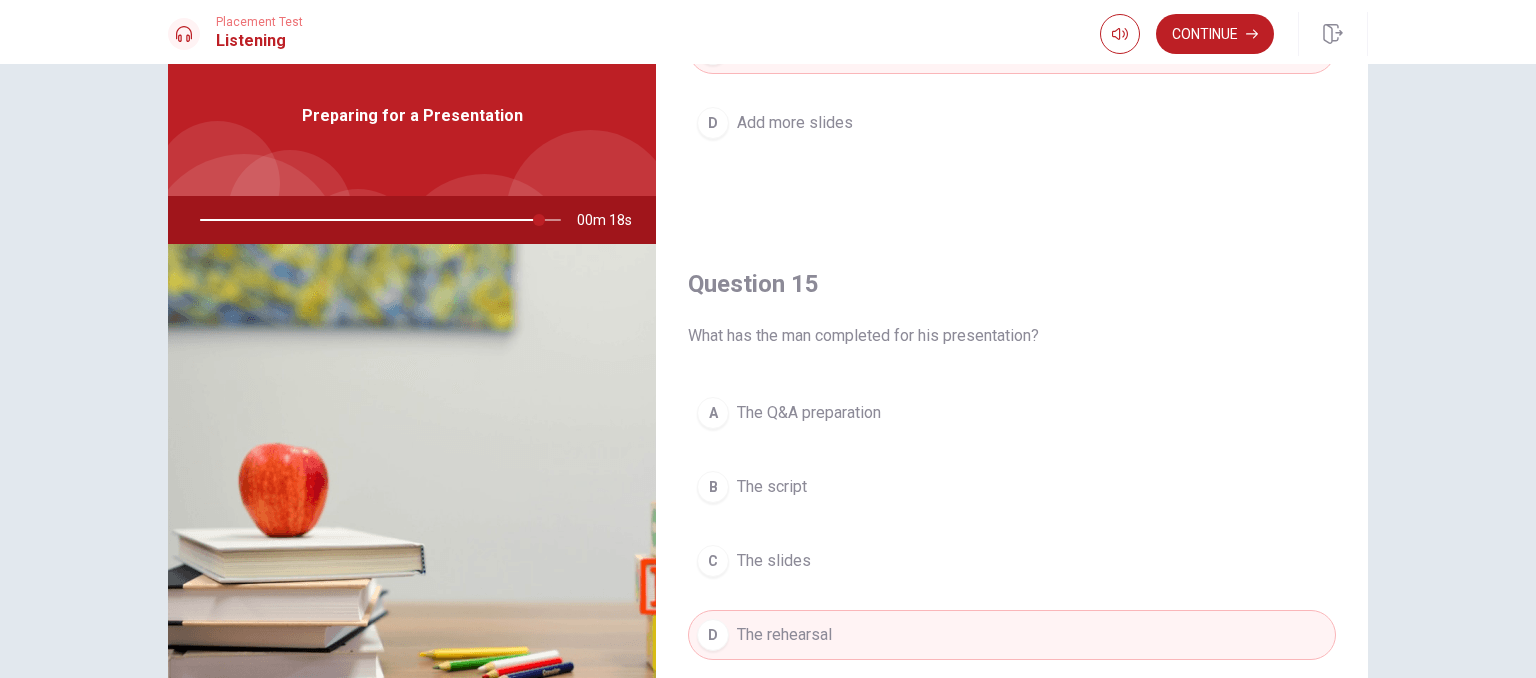 scroll, scrollTop: 0, scrollLeft: 0, axis: both 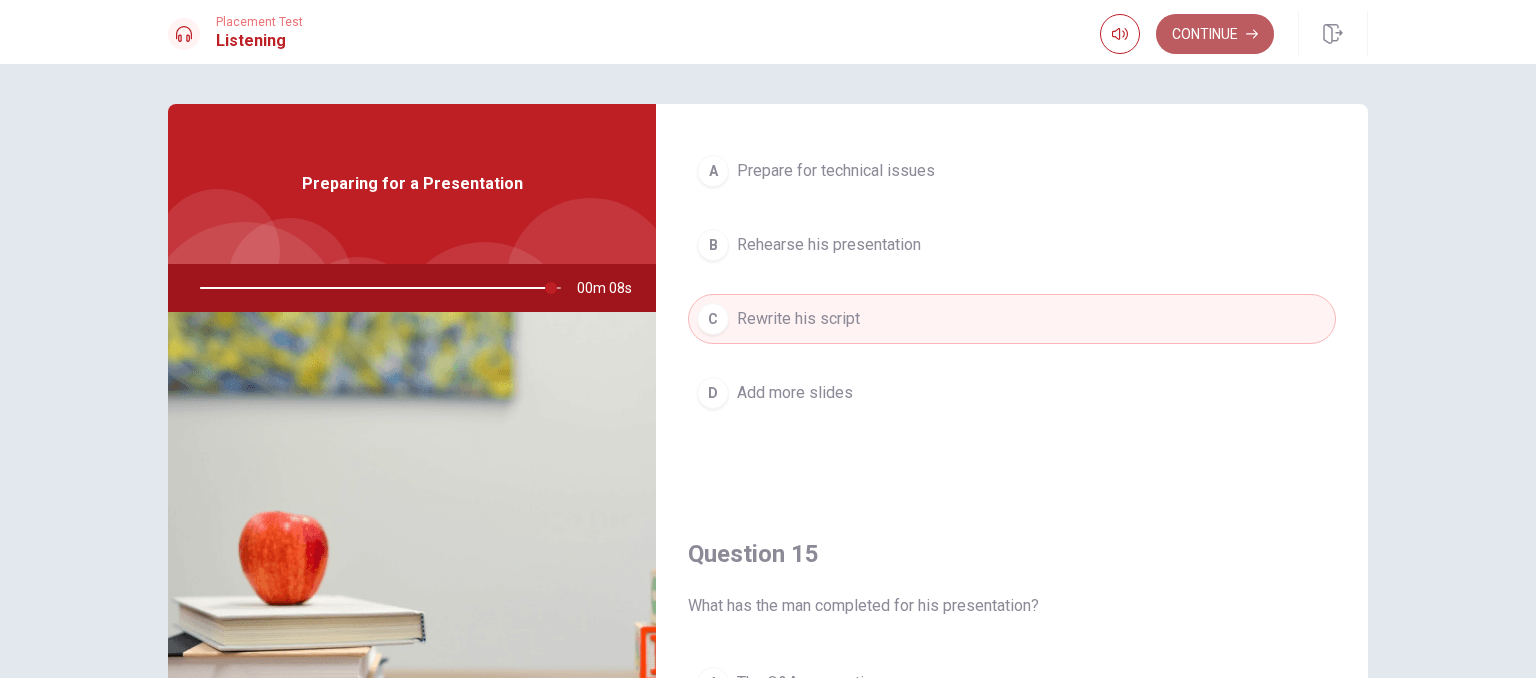 click on "Continue" at bounding box center (1215, 34) 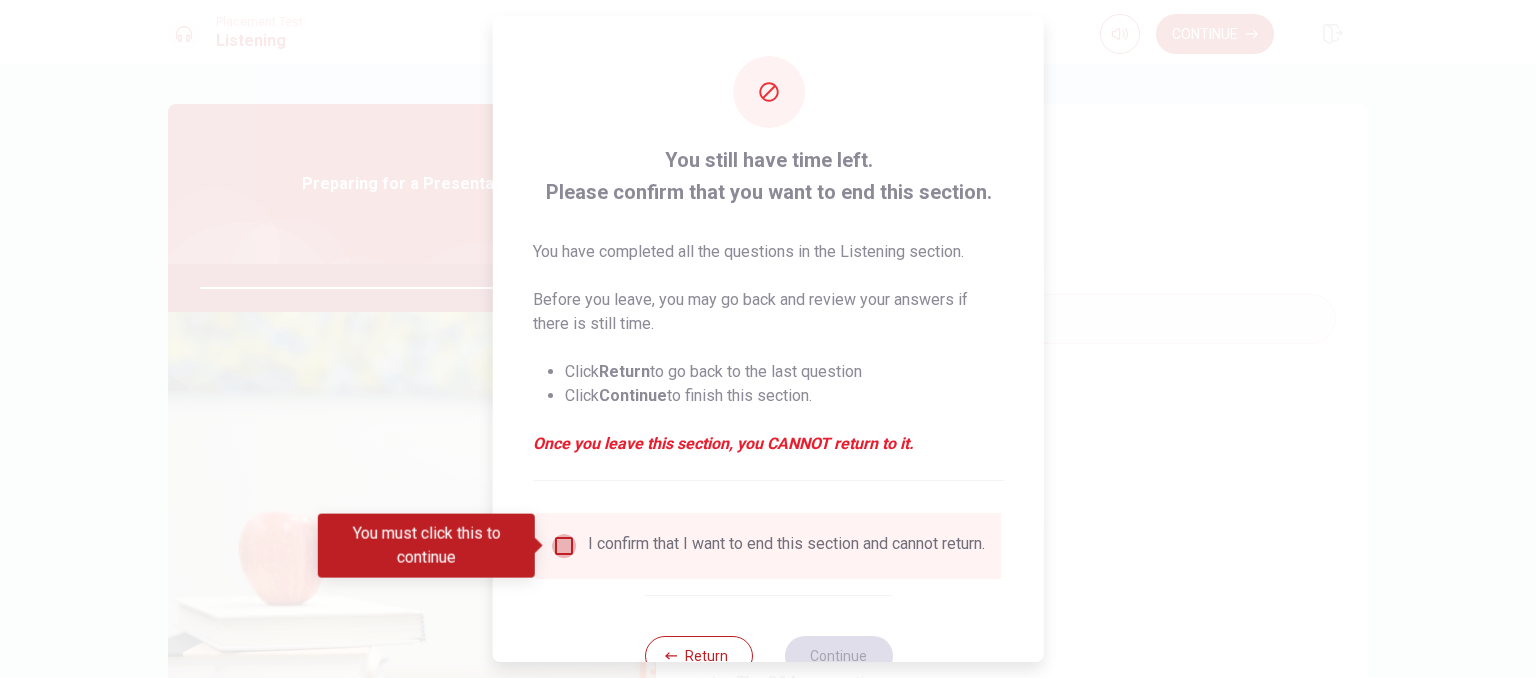 click at bounding box center [564, 546] 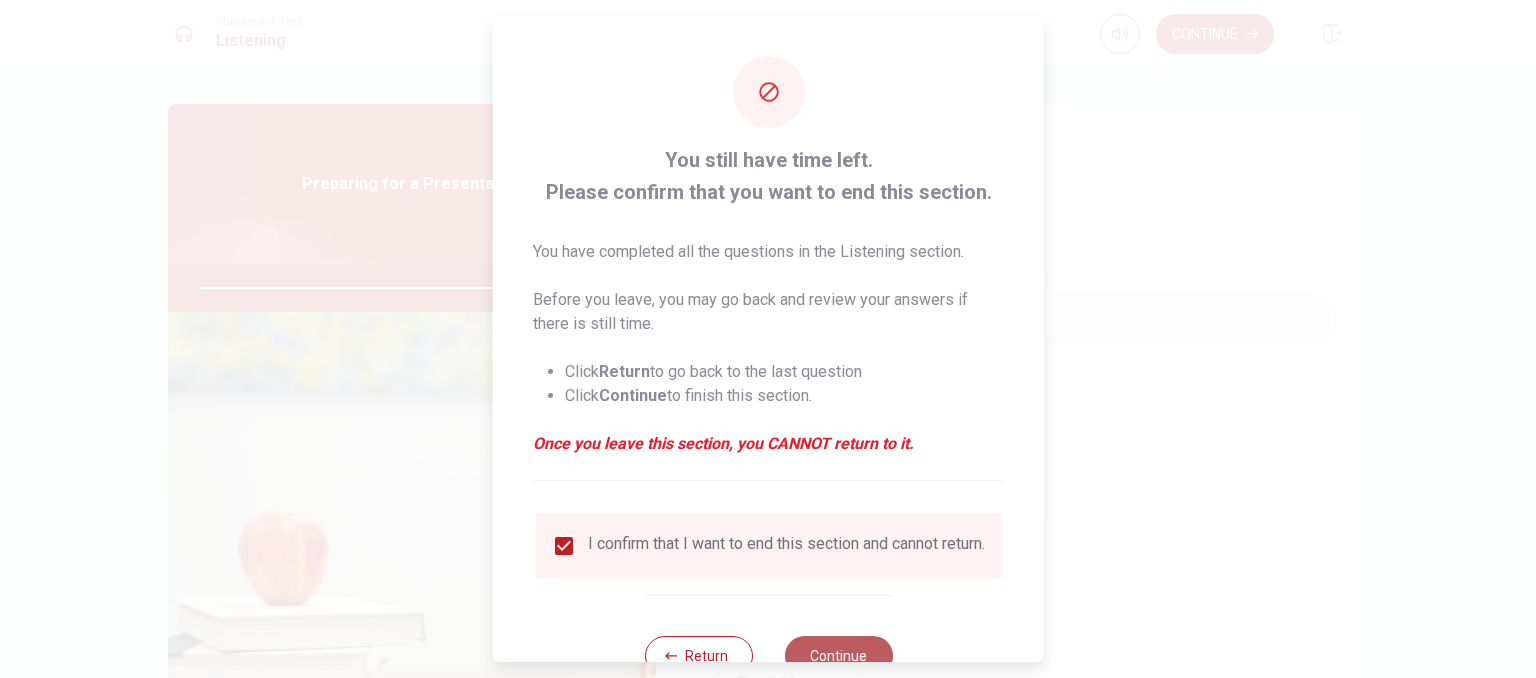 click on "Continue" at bounding box center (838, 656) 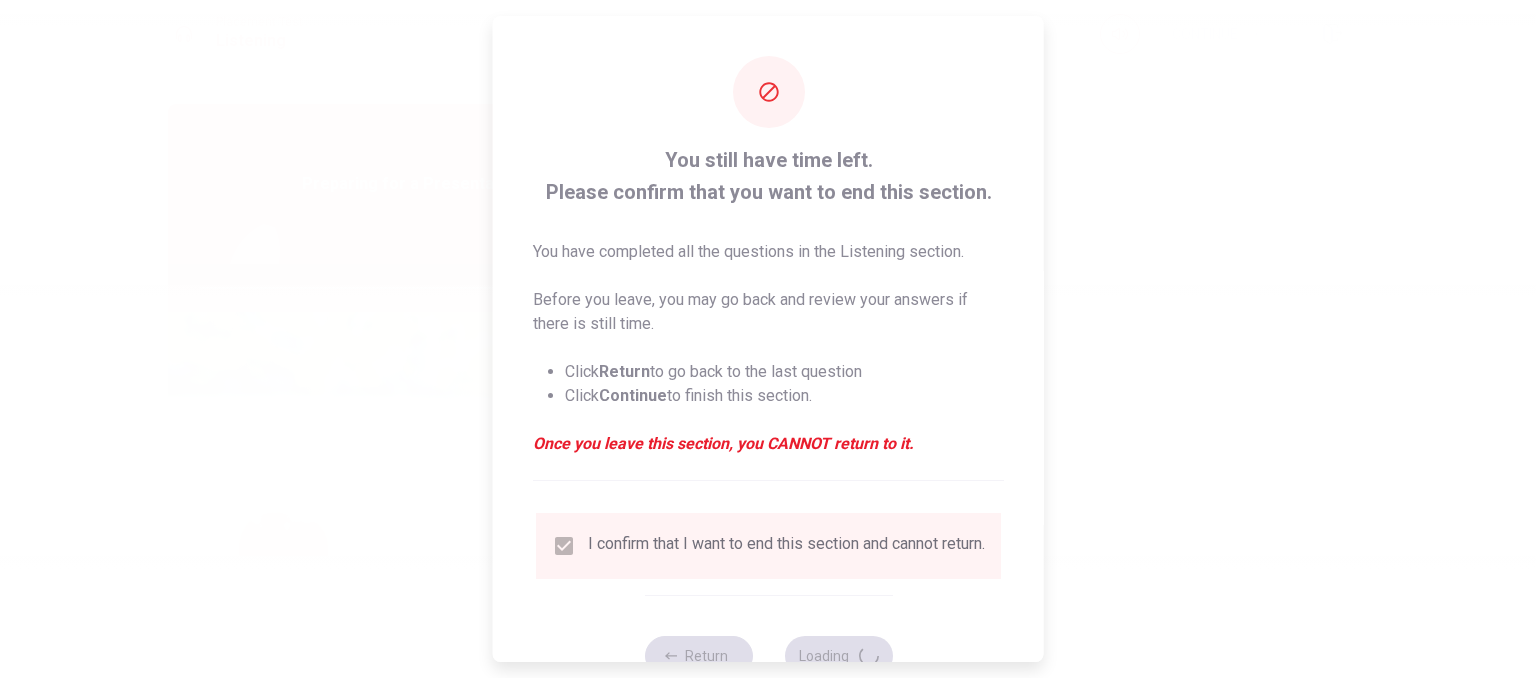 type on "100" 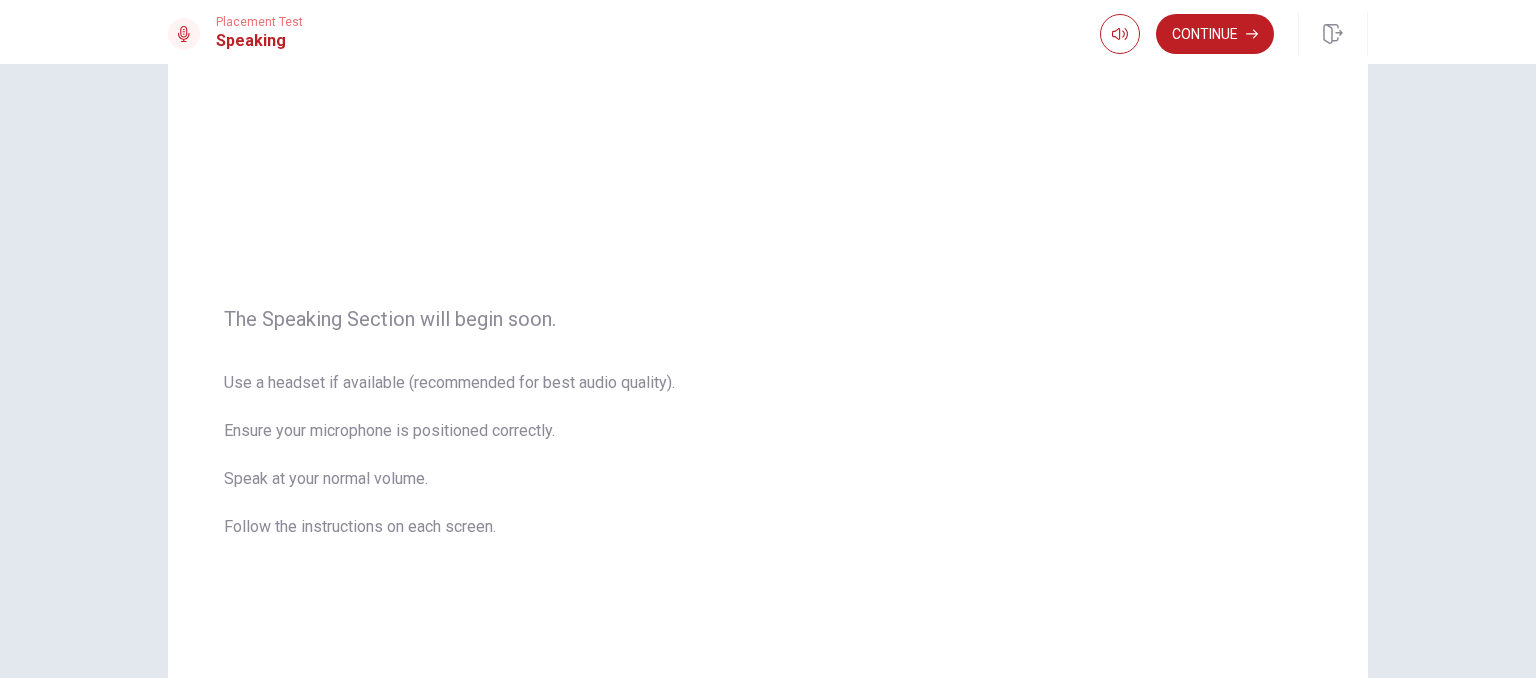 scroll, scrollTop: 0, scrollLeft: 0, axis: both 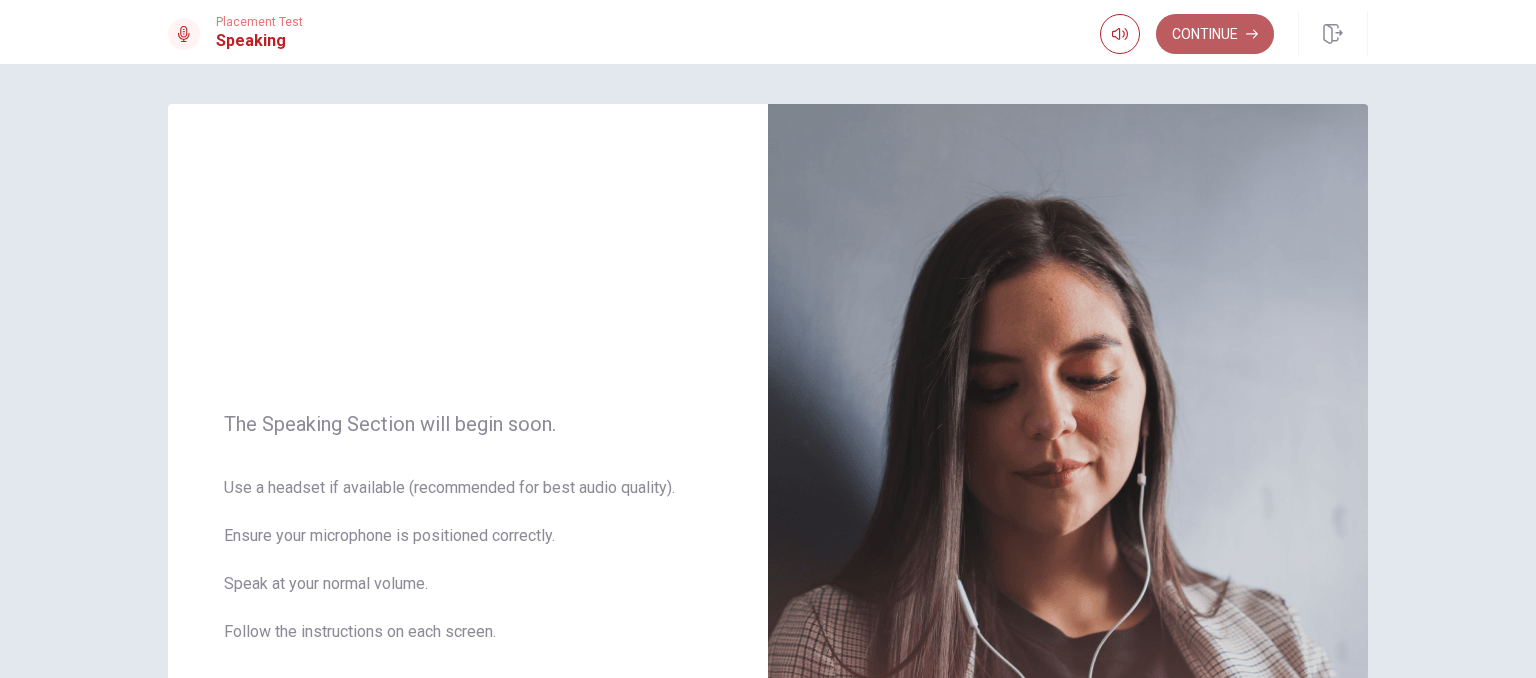 click on "Continue" at bounding box center (1215, 34) 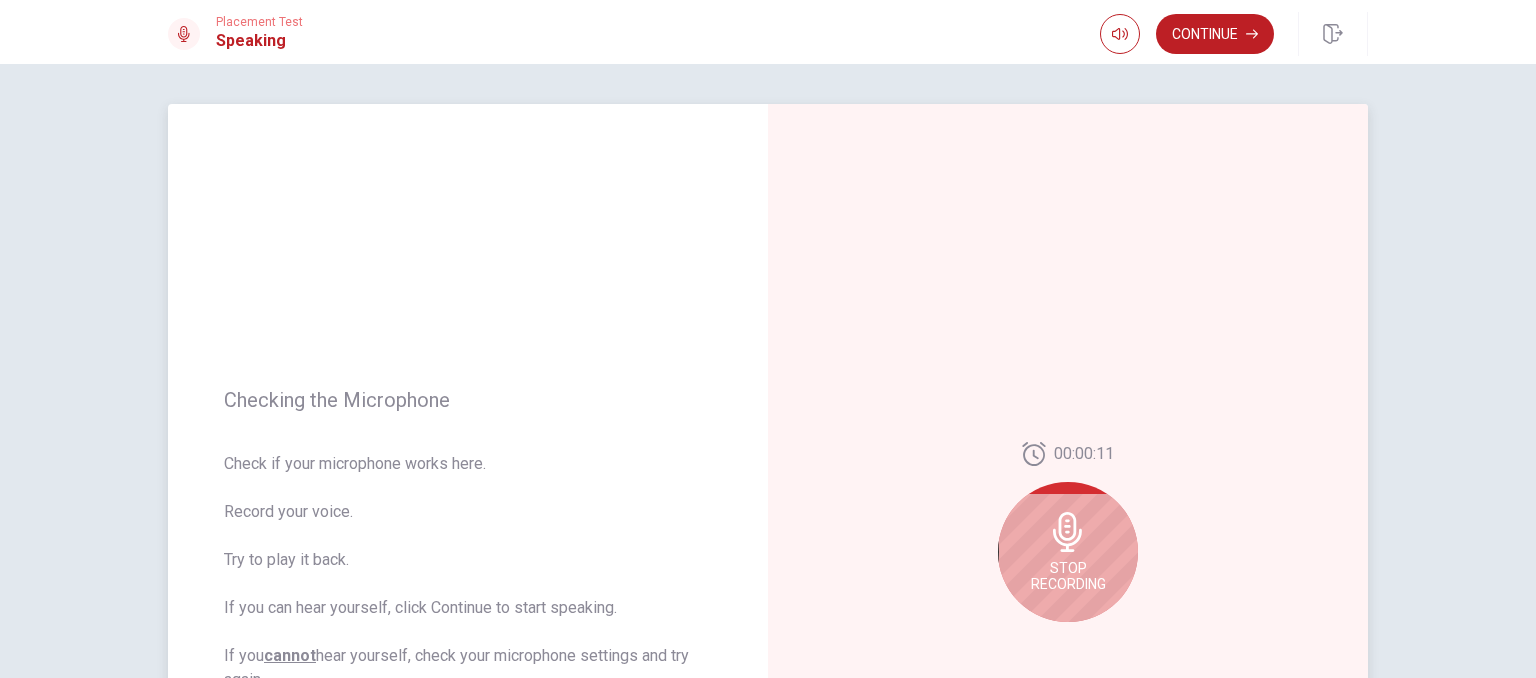 click 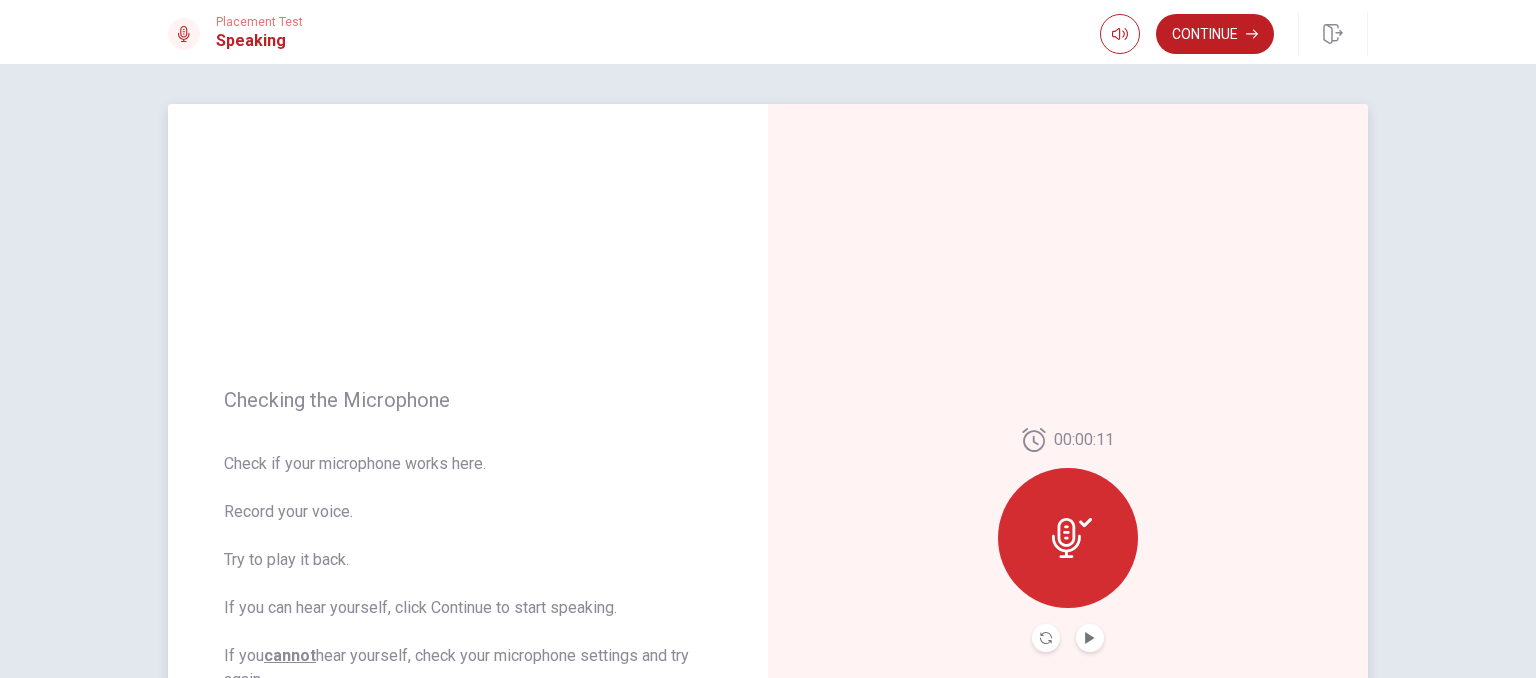 click at bounding box center [1068, 538] 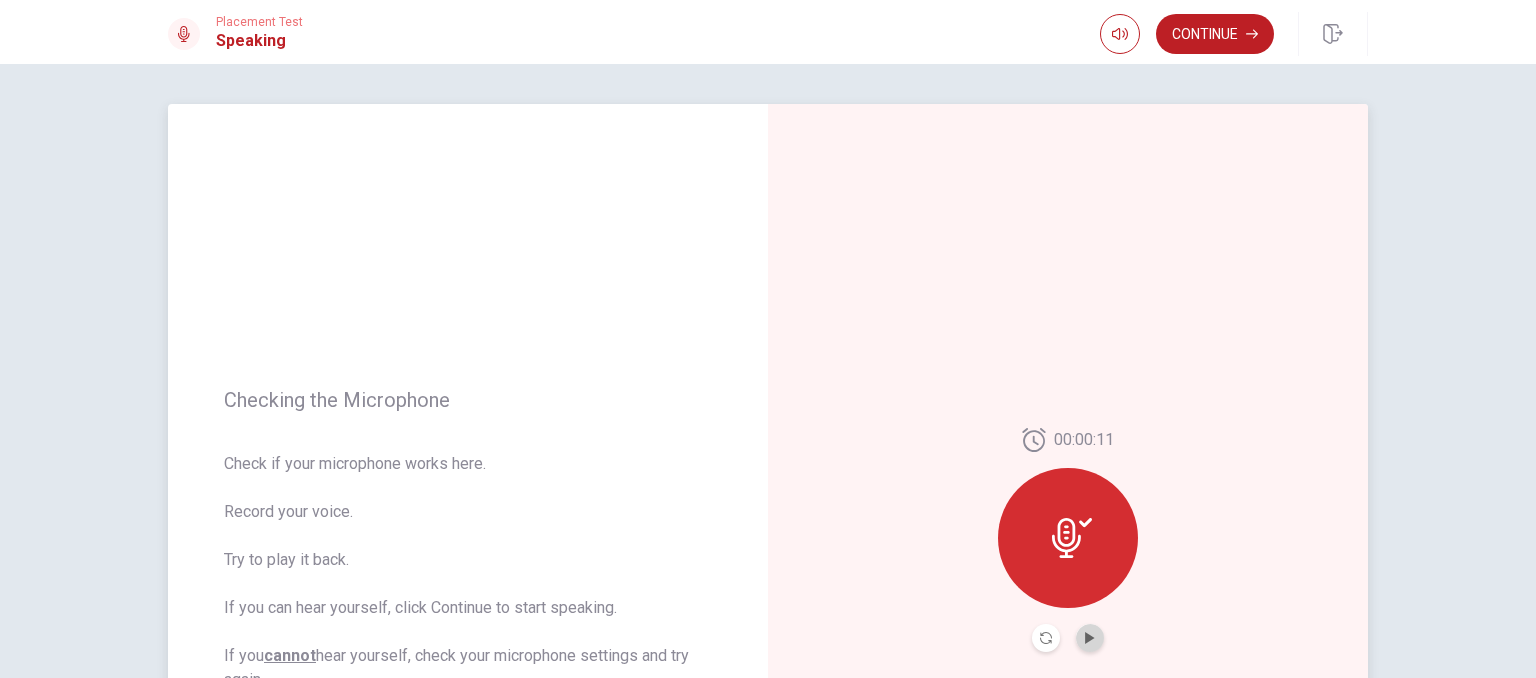 click at bounding box center [1090, 638] 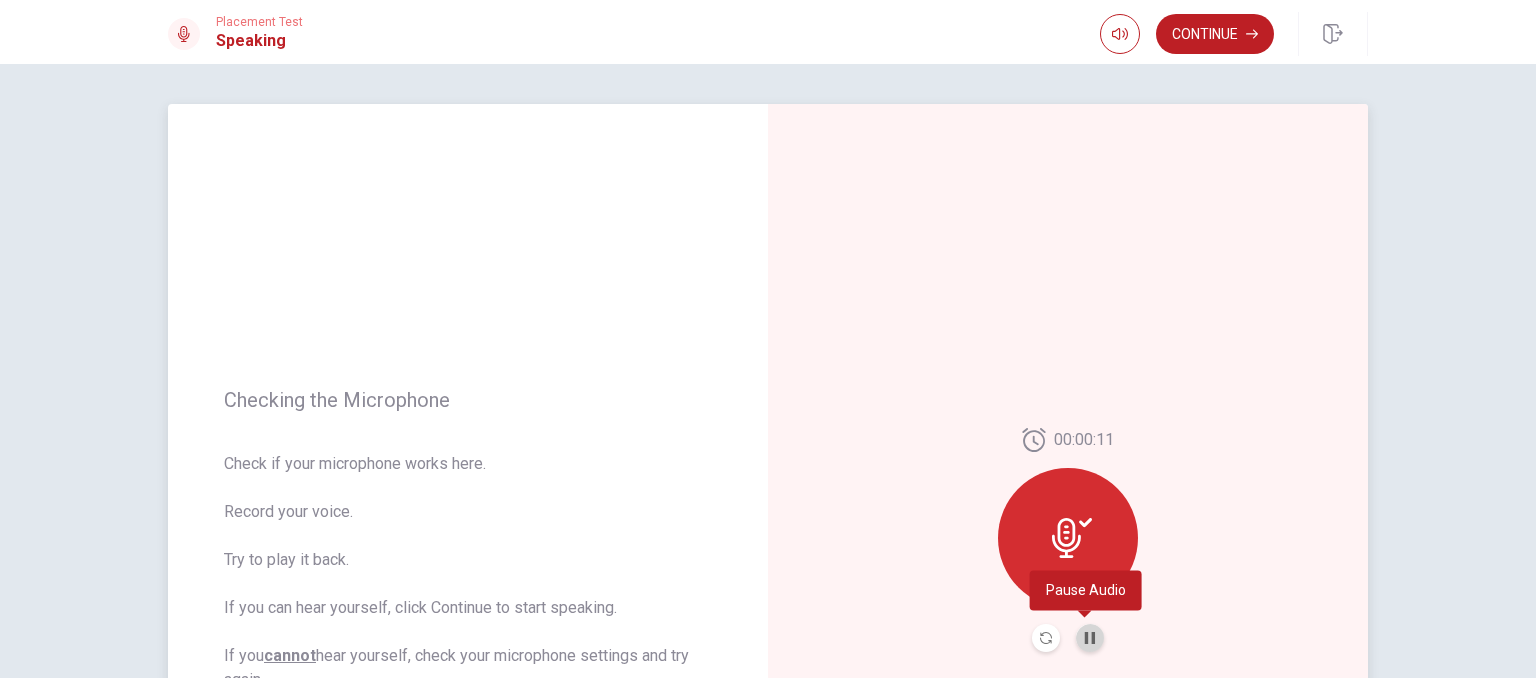 click at bounding box center [1090, 638] 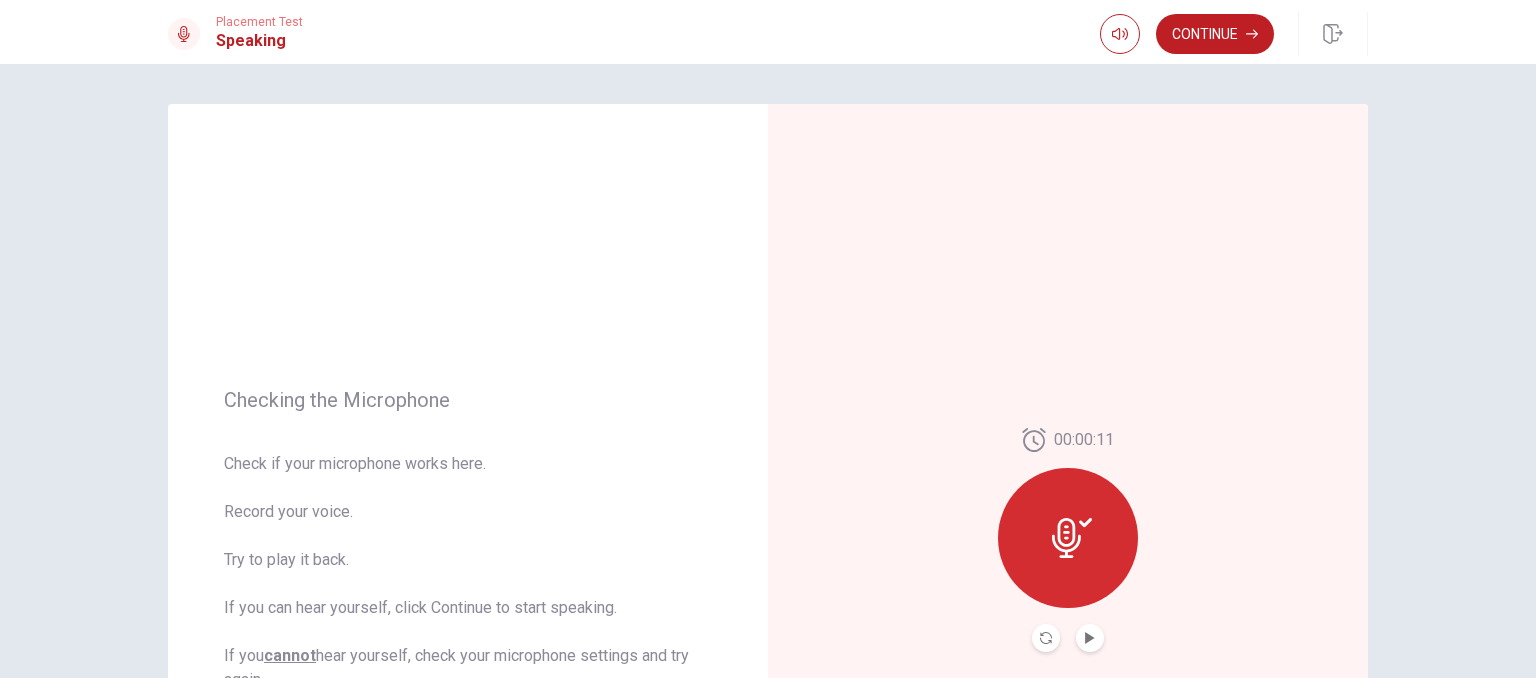 click on "Checking the Microphone Check if your microphone works here.
Record your voice.
Try to play it back.
If you can hear yourself, click Continue to start speaking.
If you  cannot  hear yourself, check your microphone settings and try again. 00:00:11 © Copyright  2025" at bounding box center [768, 371] 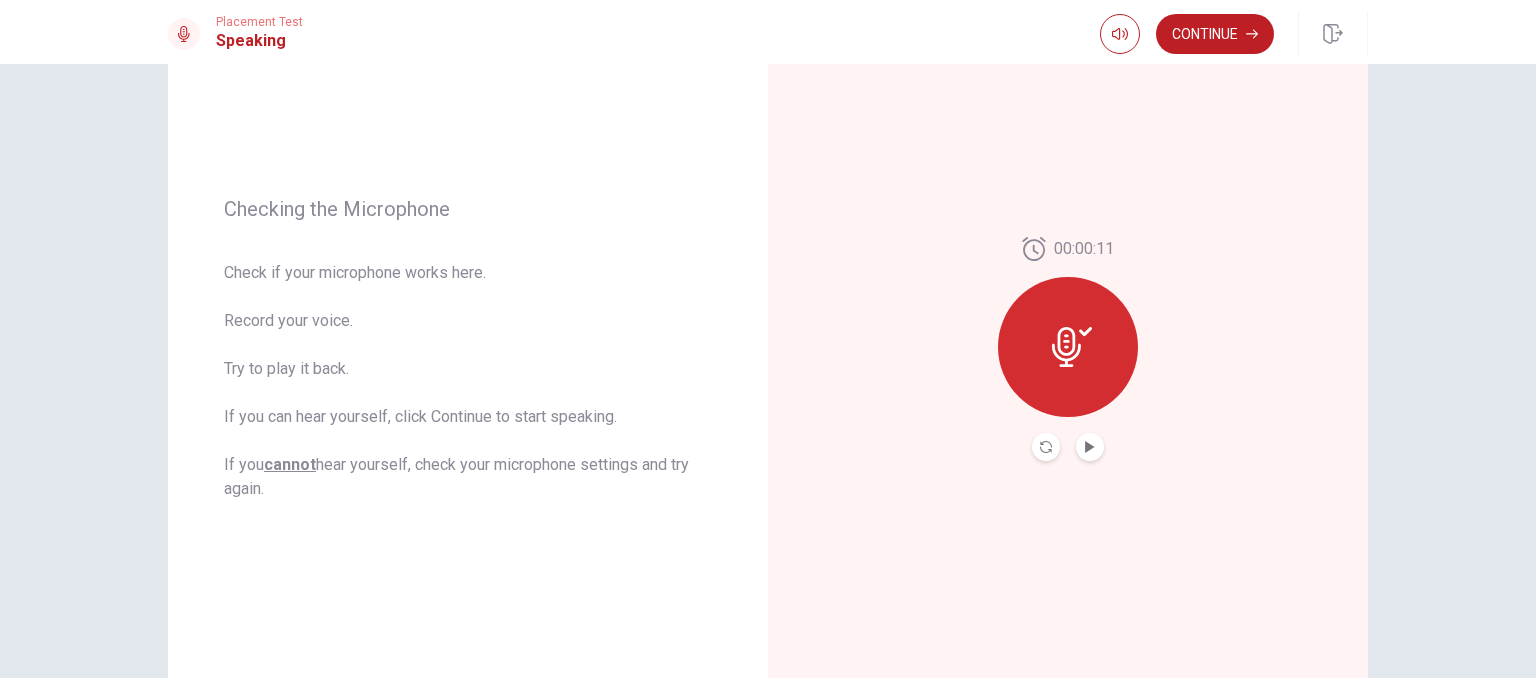 scroll, scrollTop: 192, scrollLeft: 0, axis: vertical 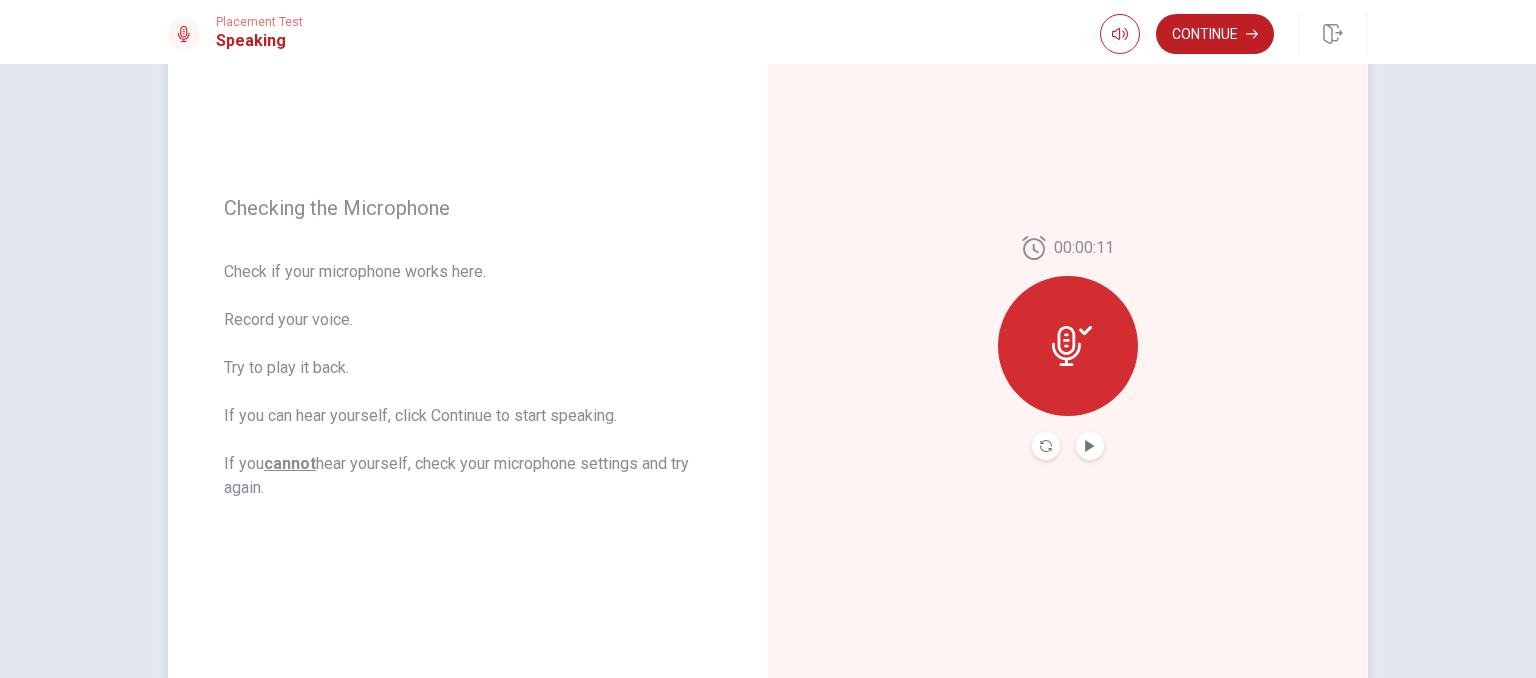click at bounding box center [1068, 346] 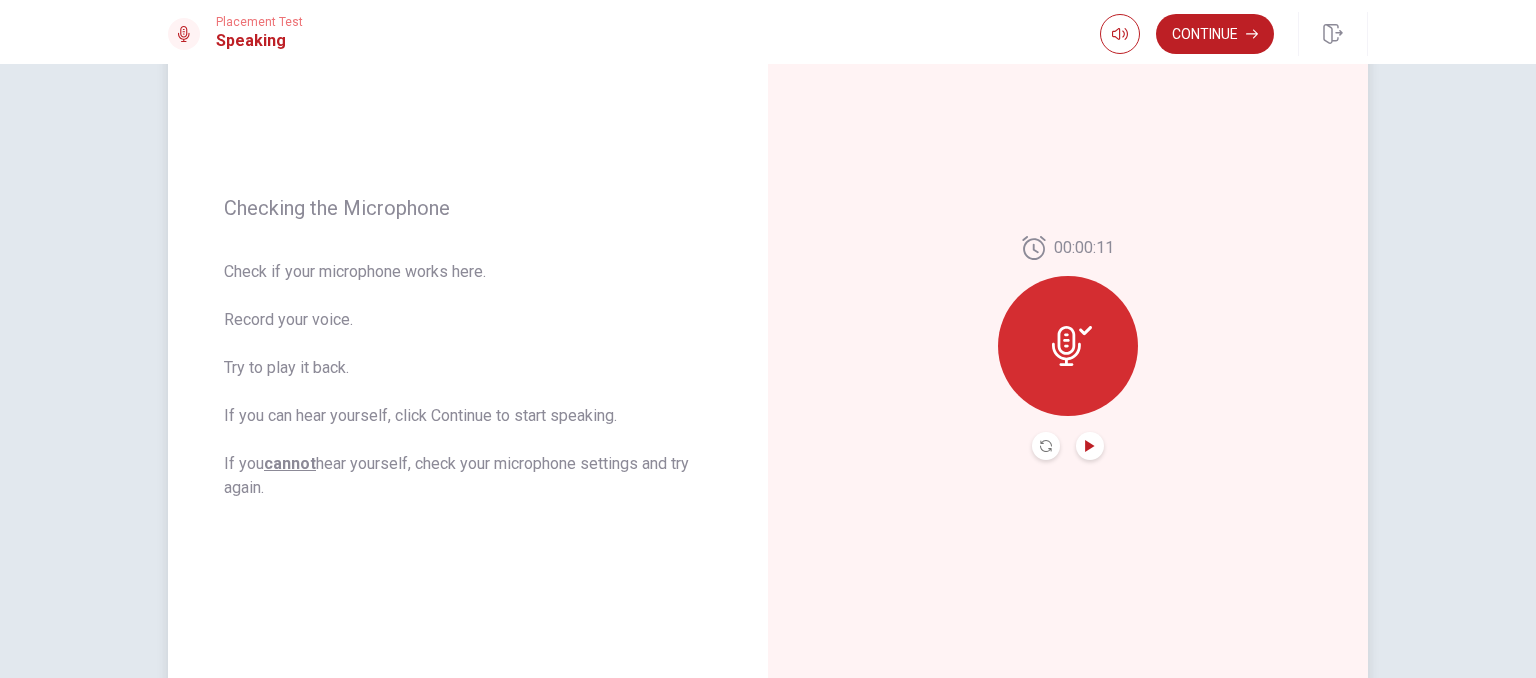 click 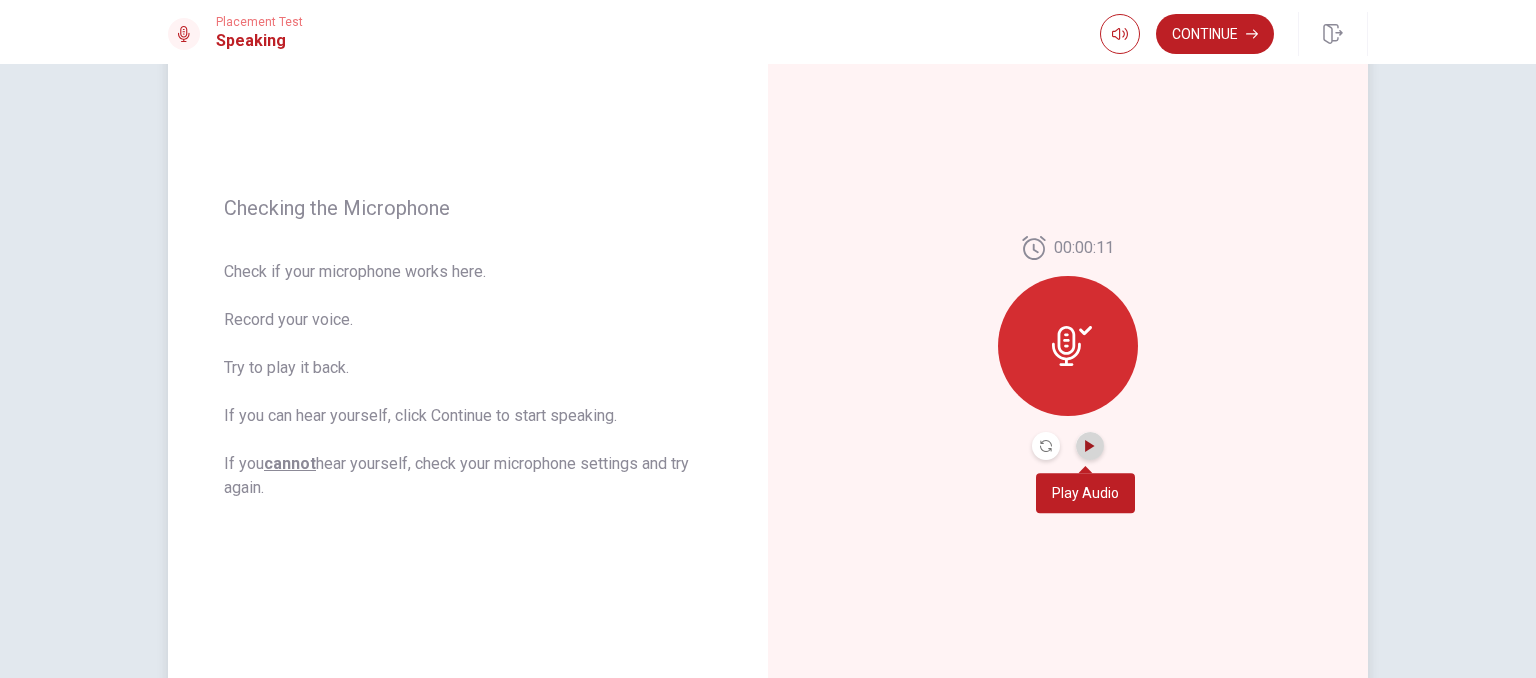 click 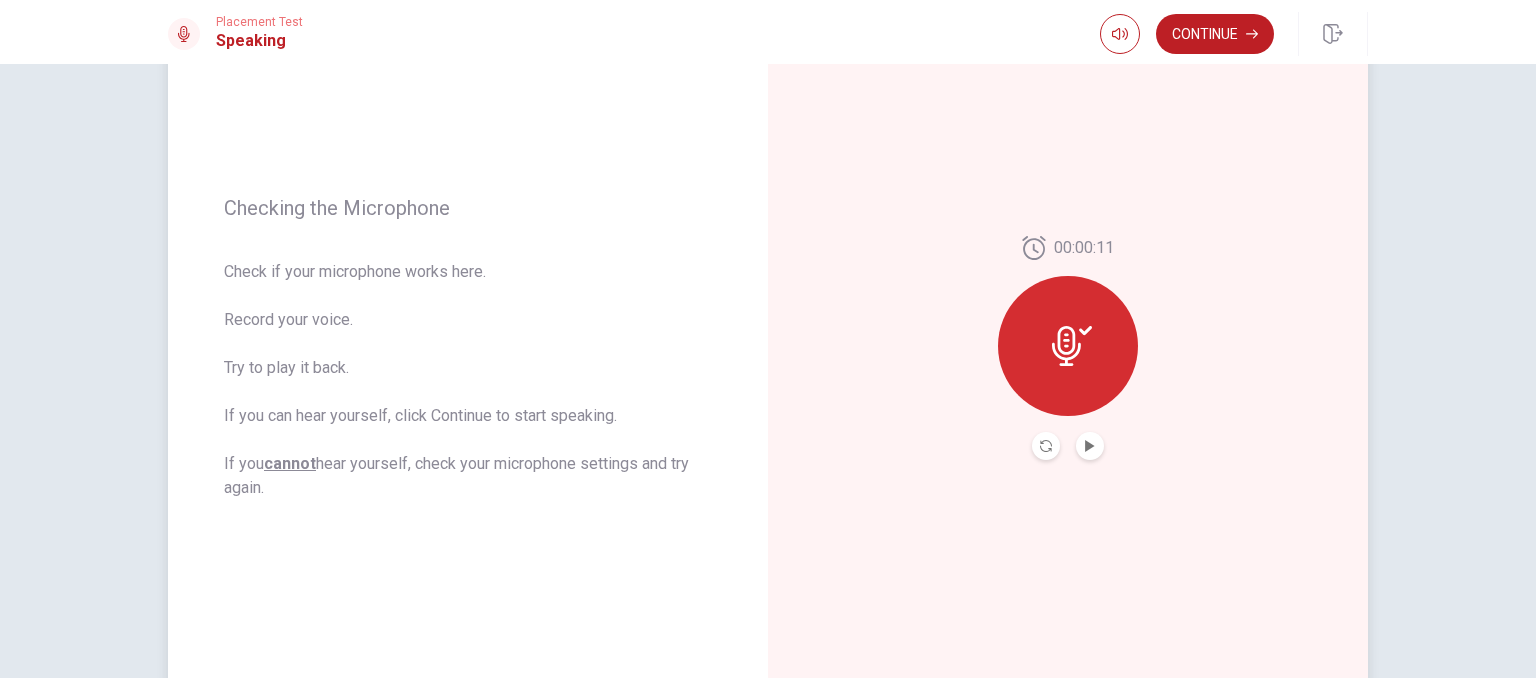 click 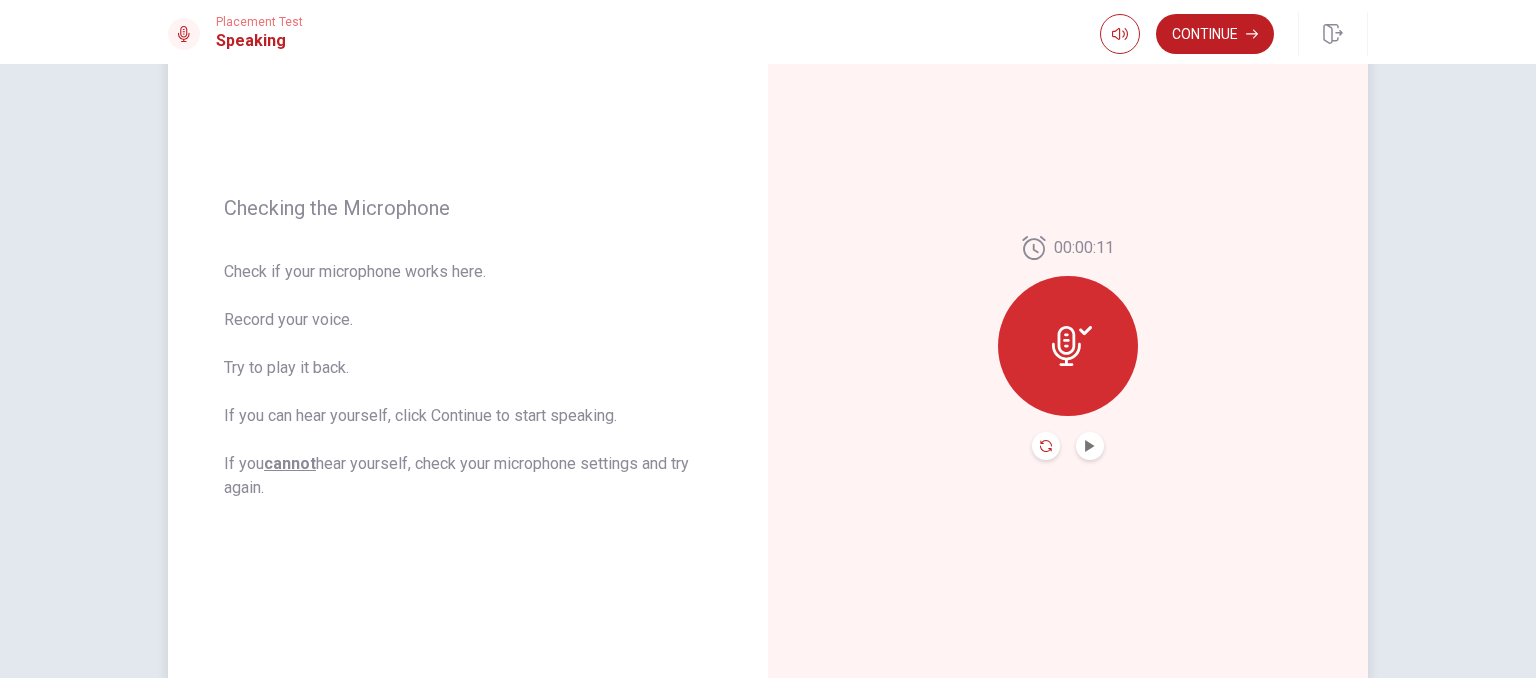 drag, startPoint x: 1071, startPoint y: 352, endPoint x: 1042, endPoint y: 440, distance: 92.65527 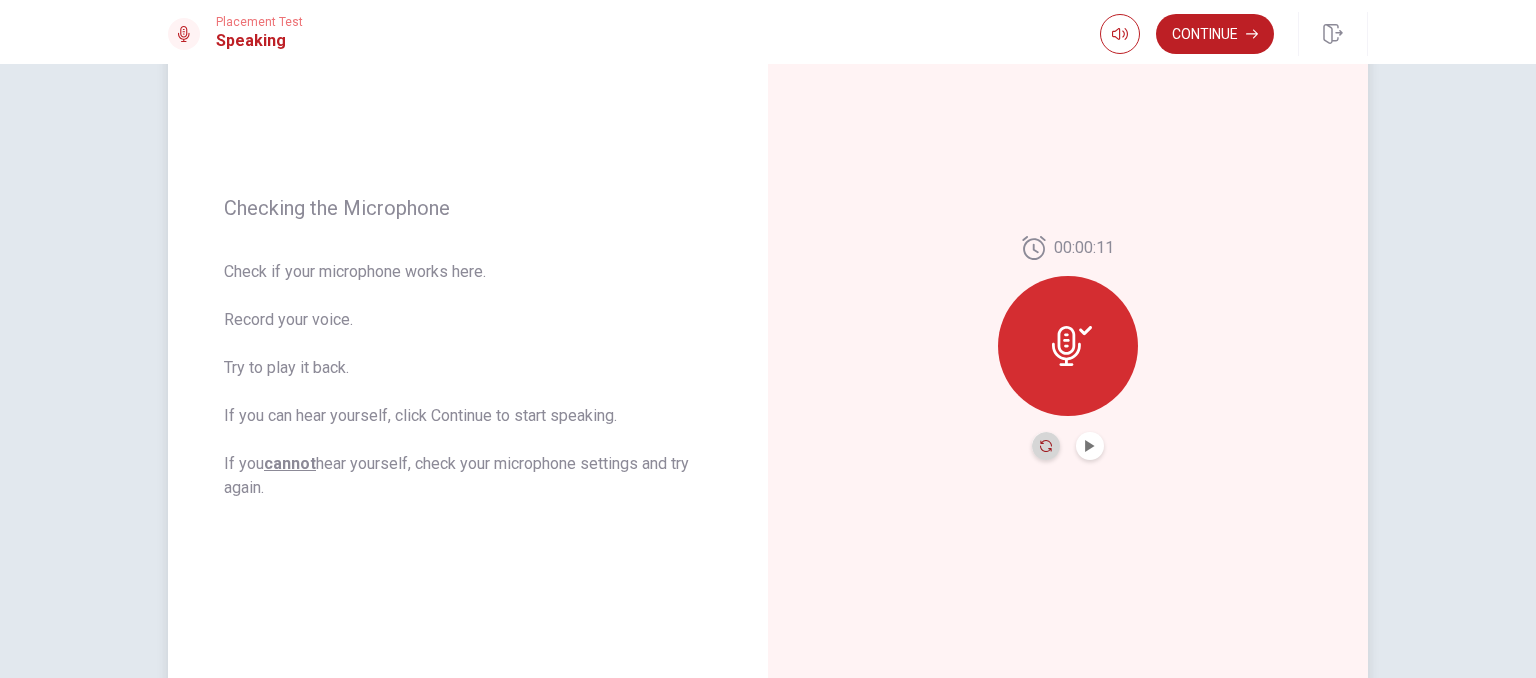 click 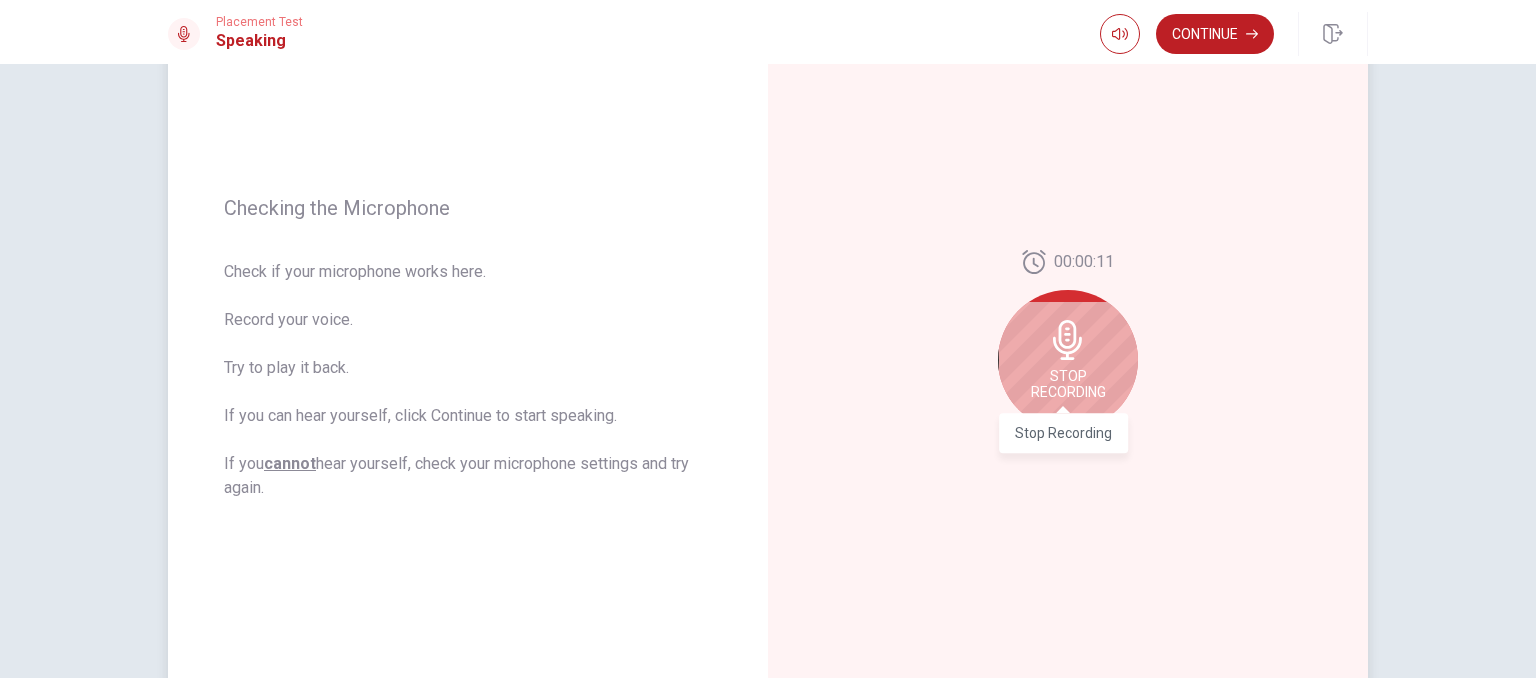 click on "Stop   Recording" at bounding box center (1068, 384) 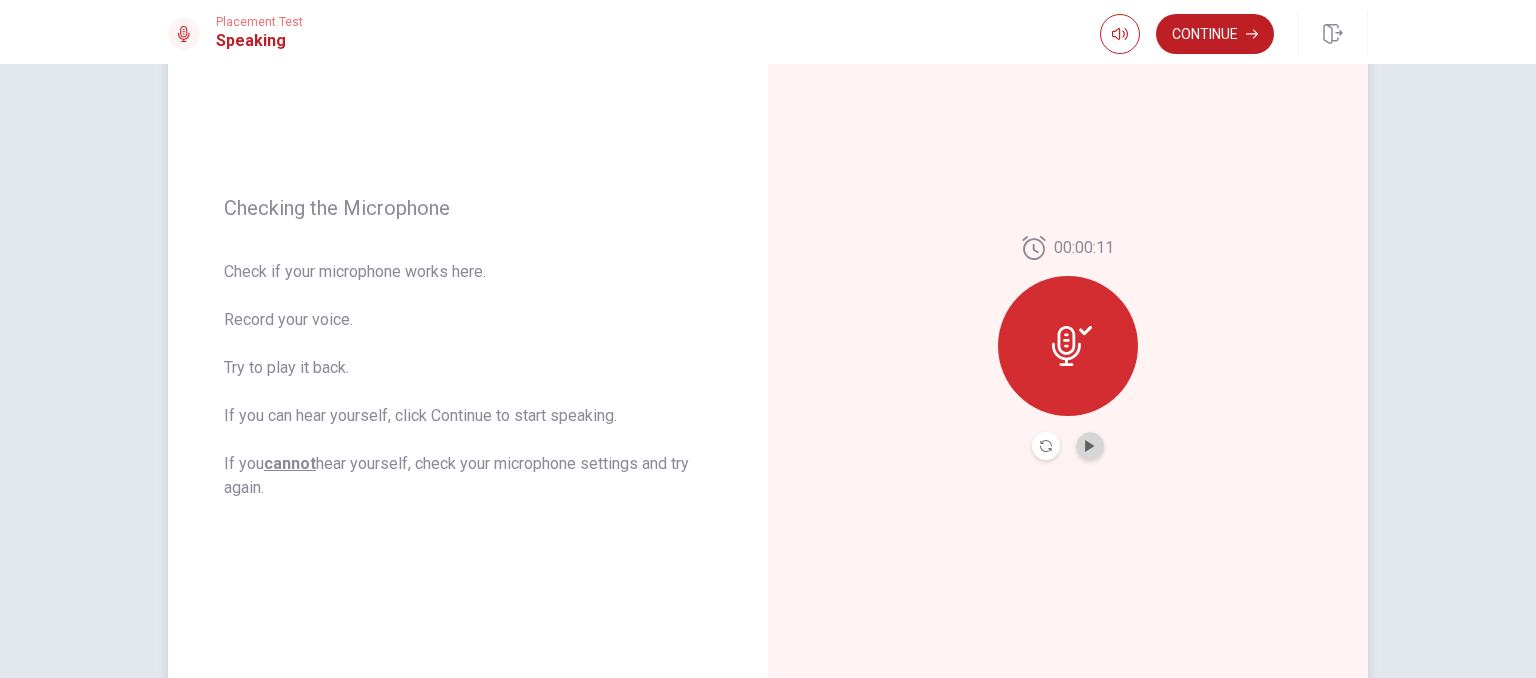 click at bounding box center (1090, 446) 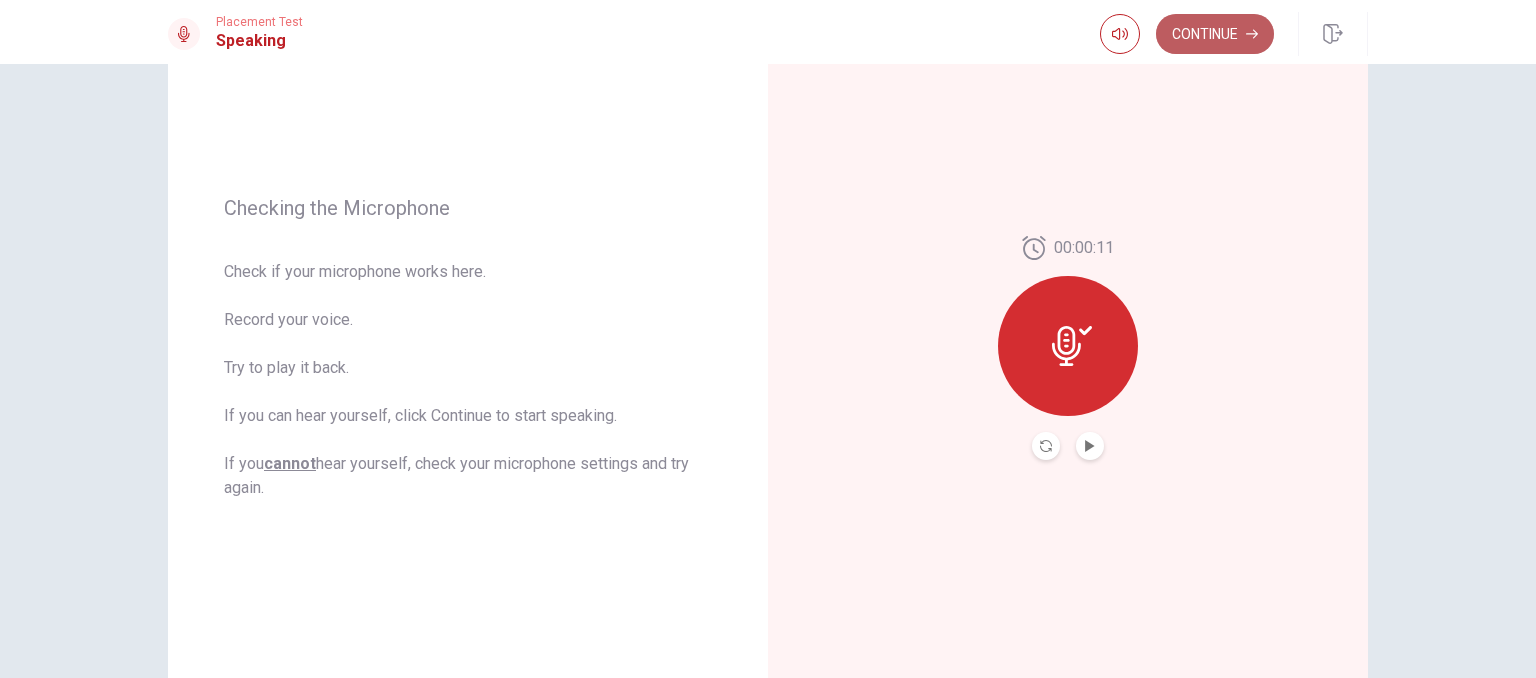 click on "Continue" at bounding box center (1215, 34) 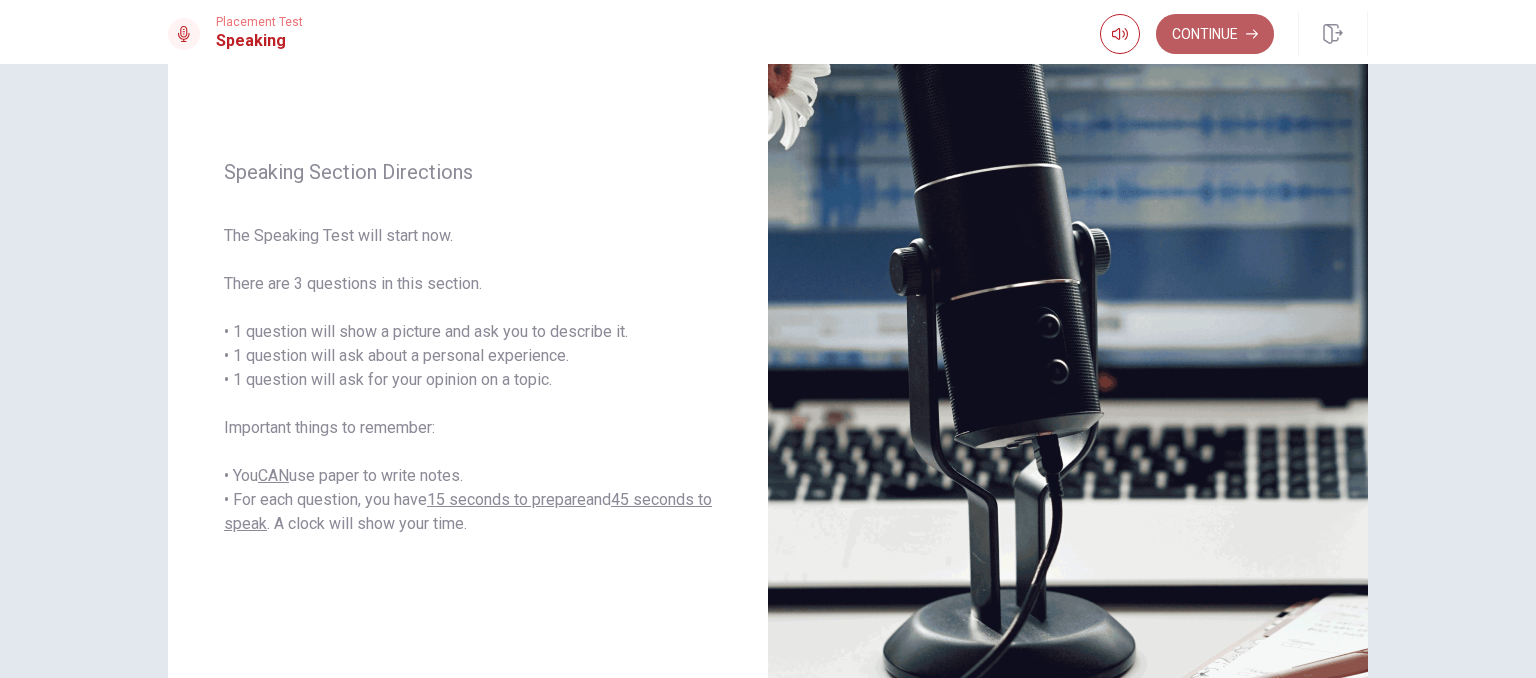 click on "Continue" at bounding box center [1215, 34] 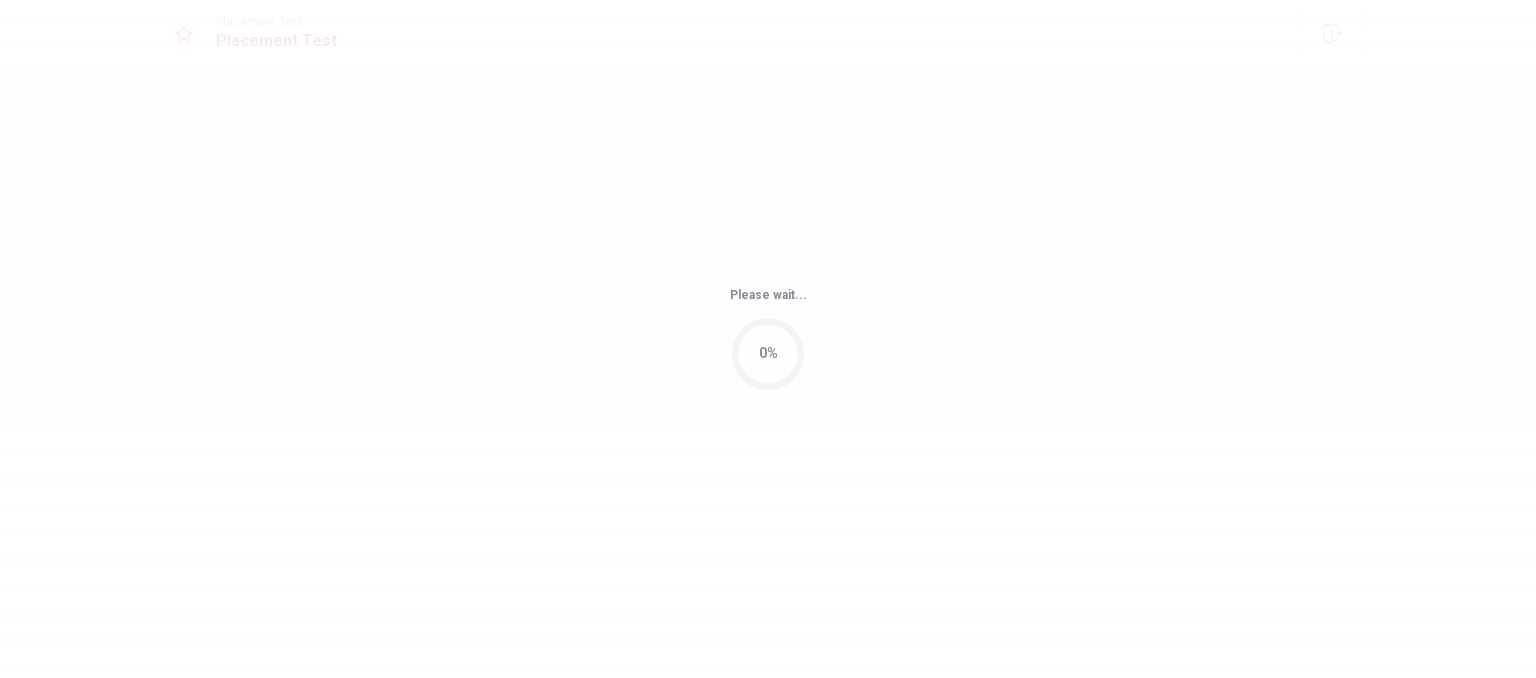 scroll, scrollTop: 0, scrollLeft: 0, axis: both 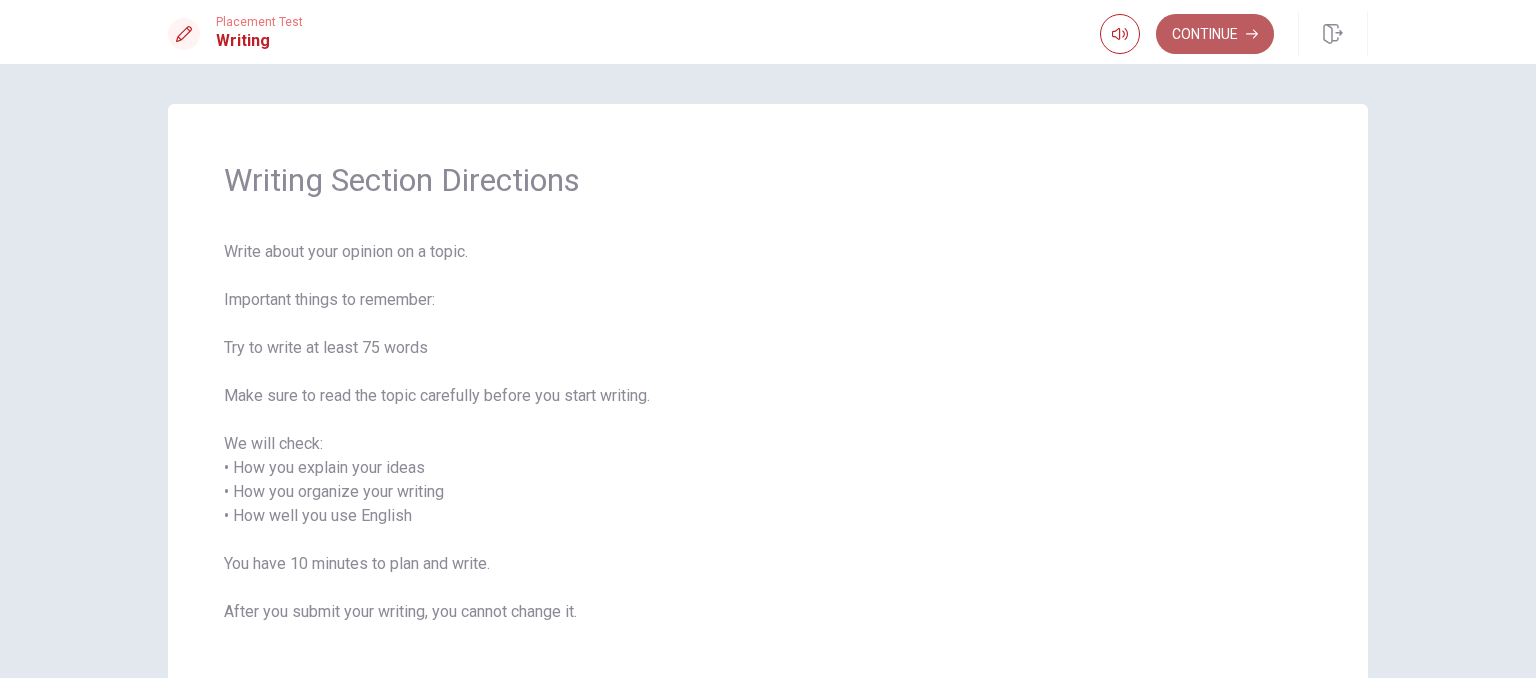 click on "Continue" at bounding box center [1215, 34] 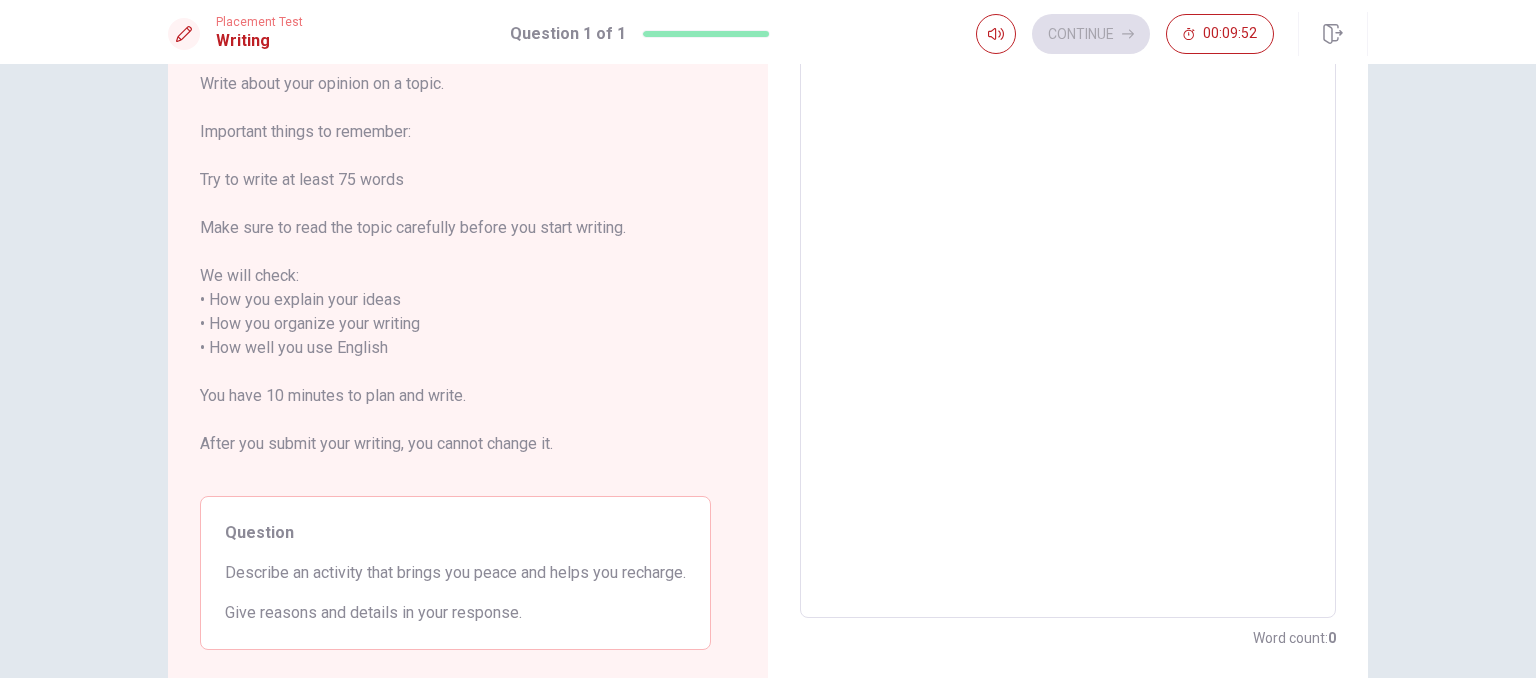 scroll, scrollTop: 126, scrollLeft: 0, axis: vertical 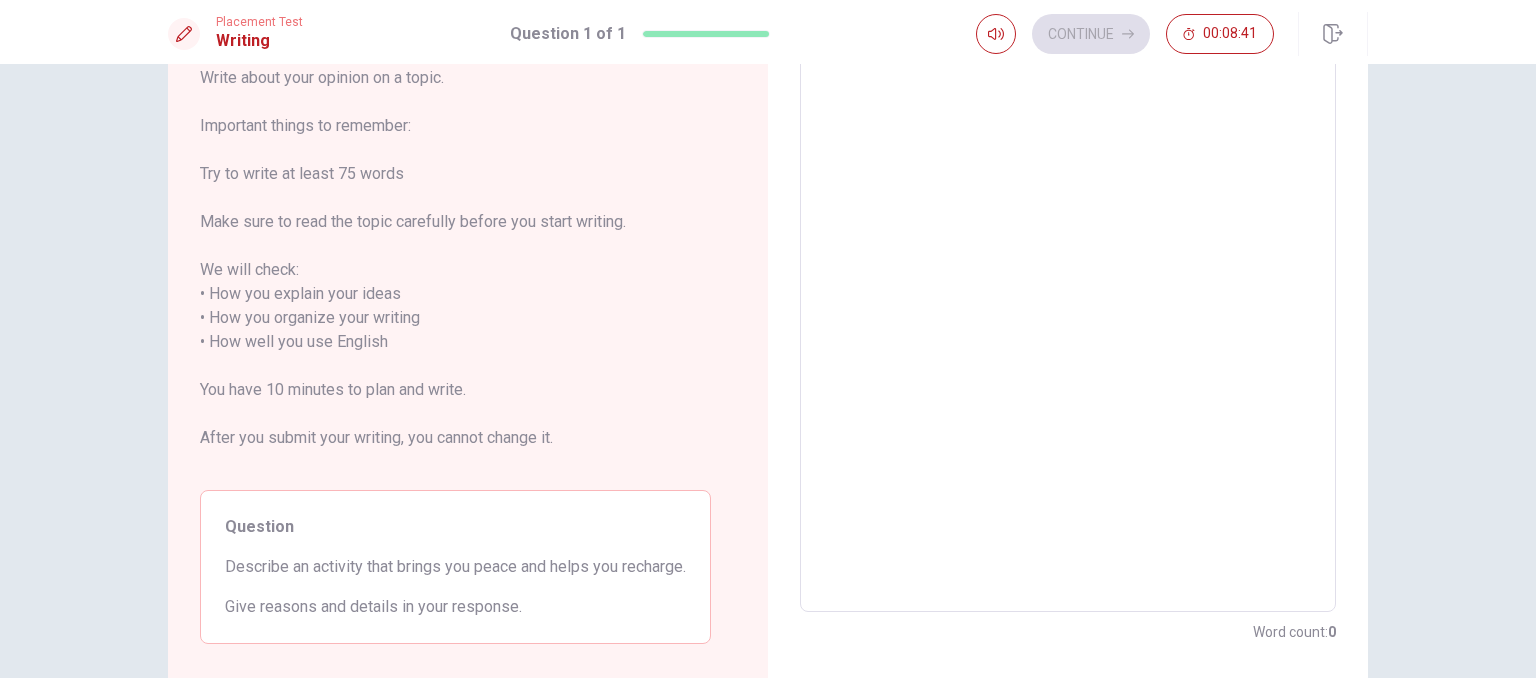 click at bounding box center [1068, 330] 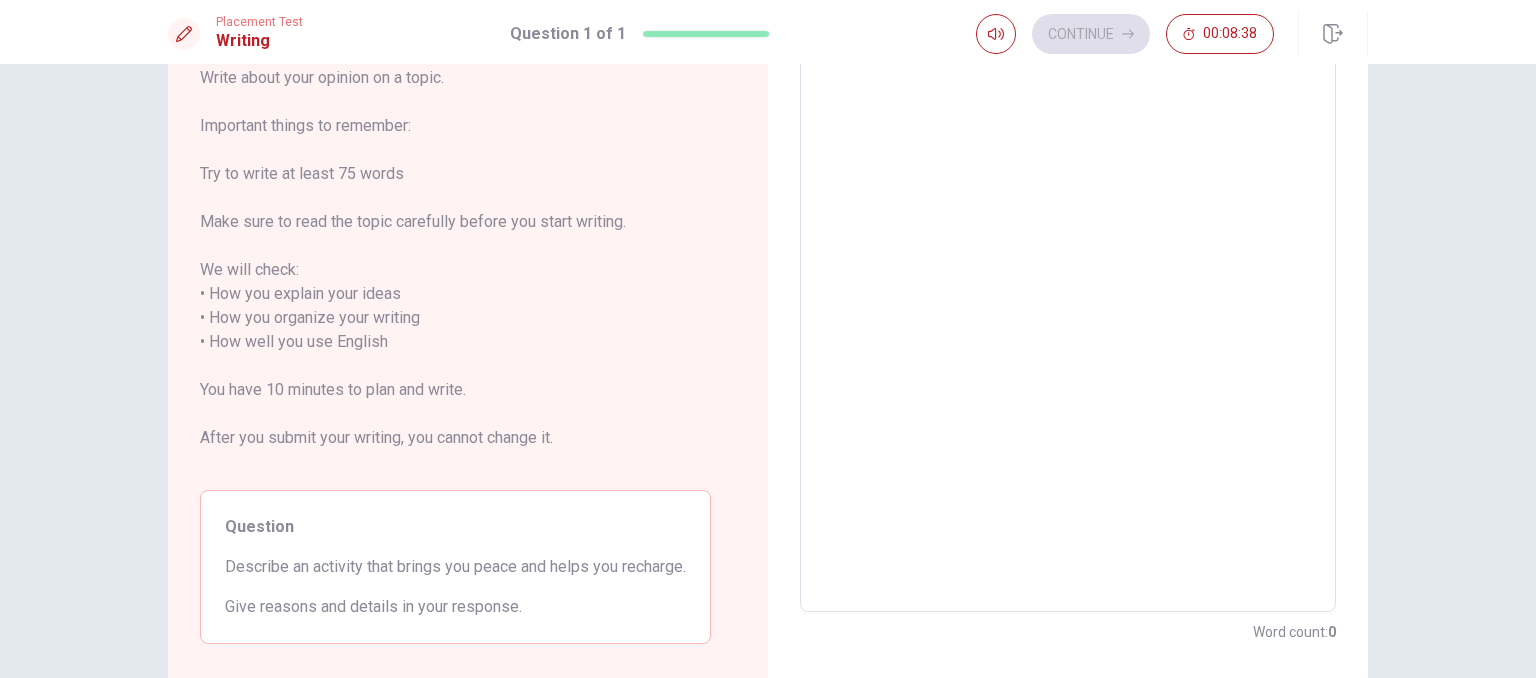 type on "T" 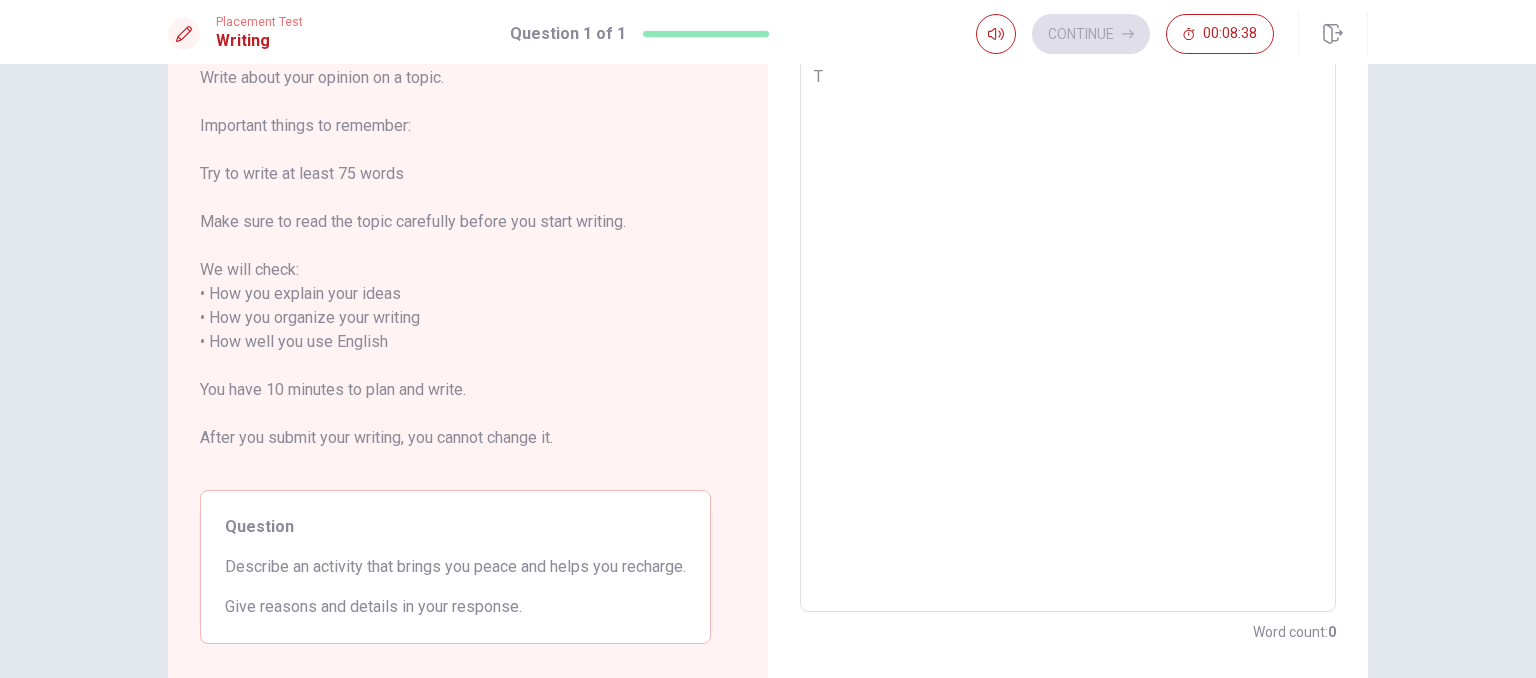 type on "x" 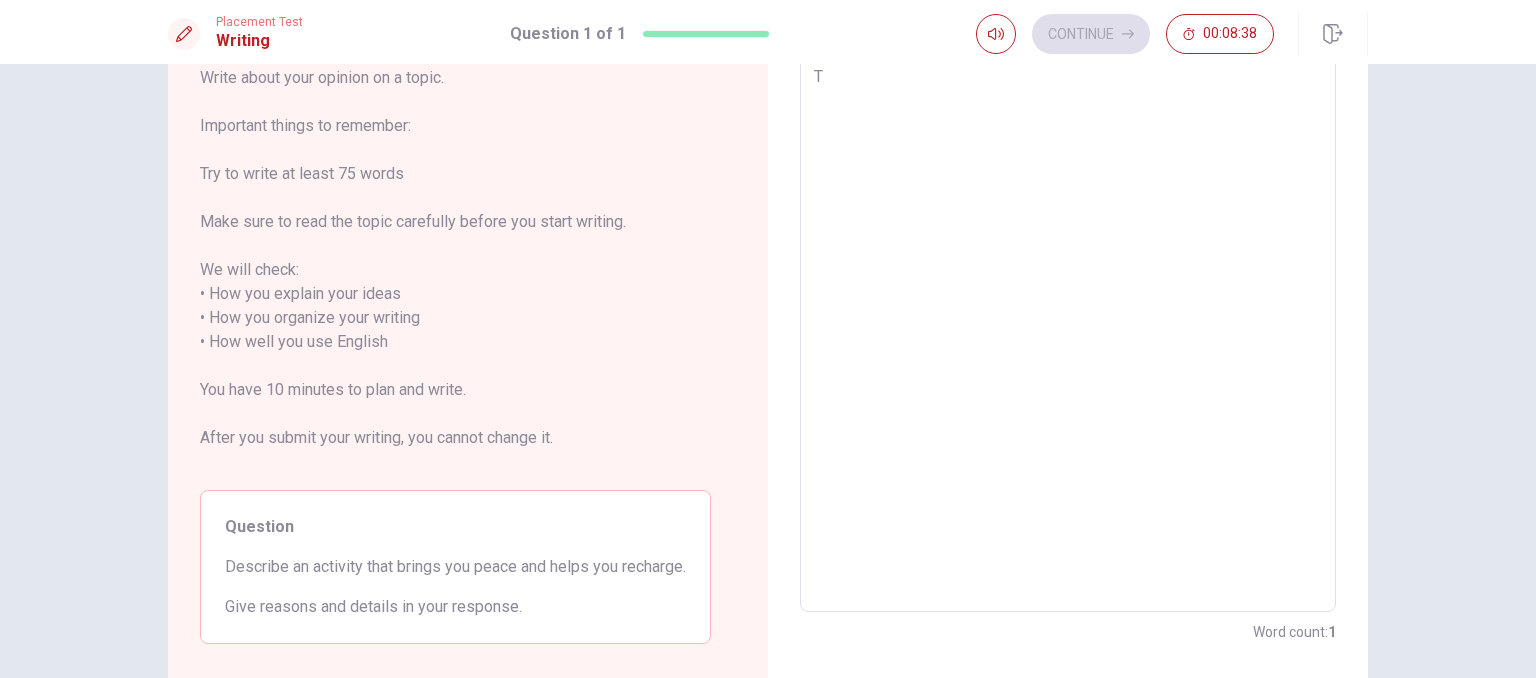 type on "Th" 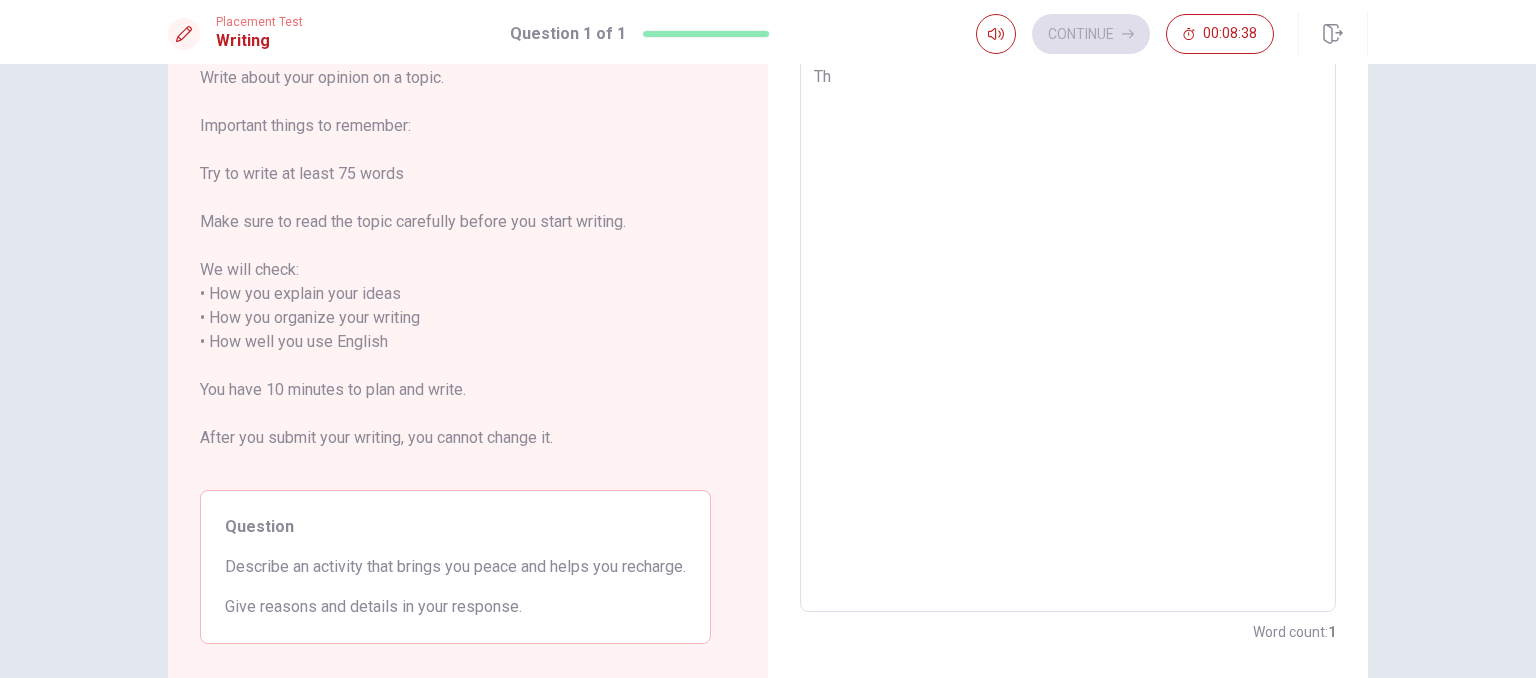 type on "x" 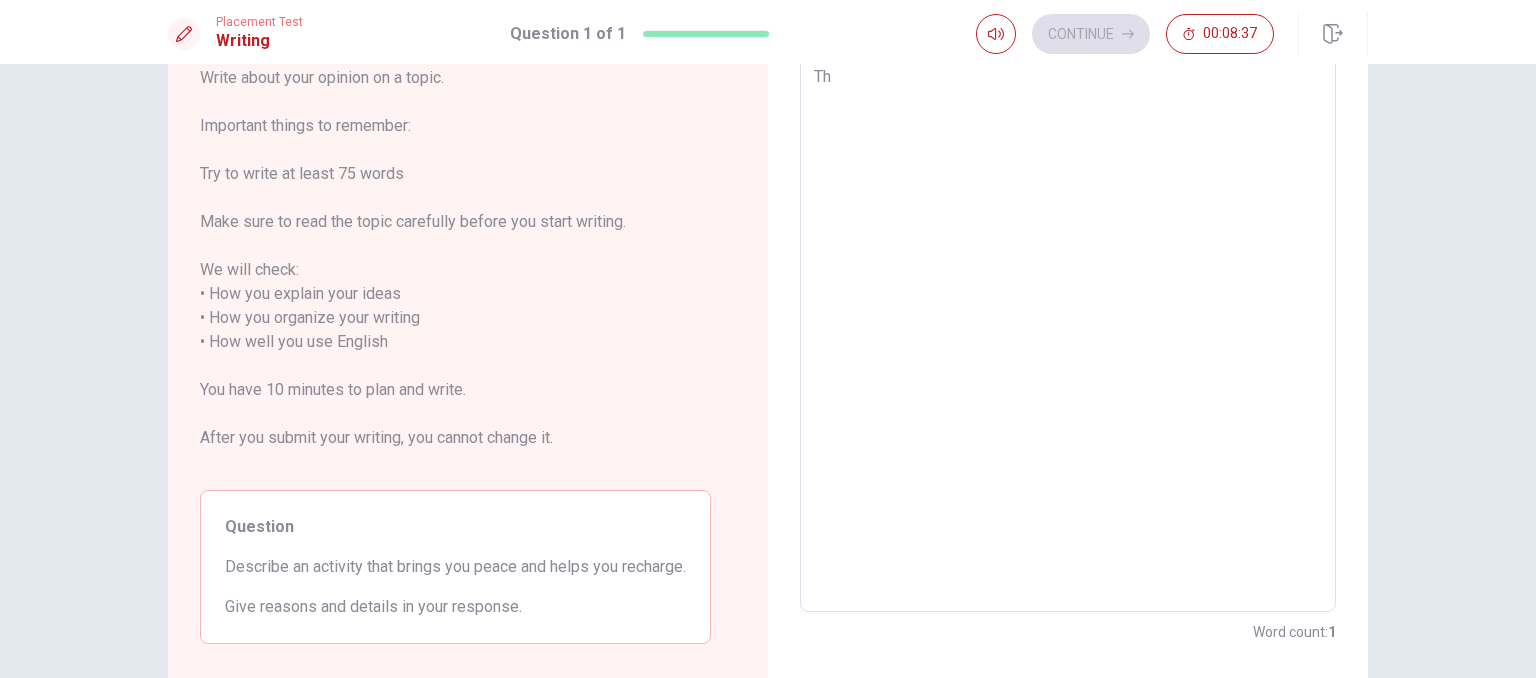 type on "The" 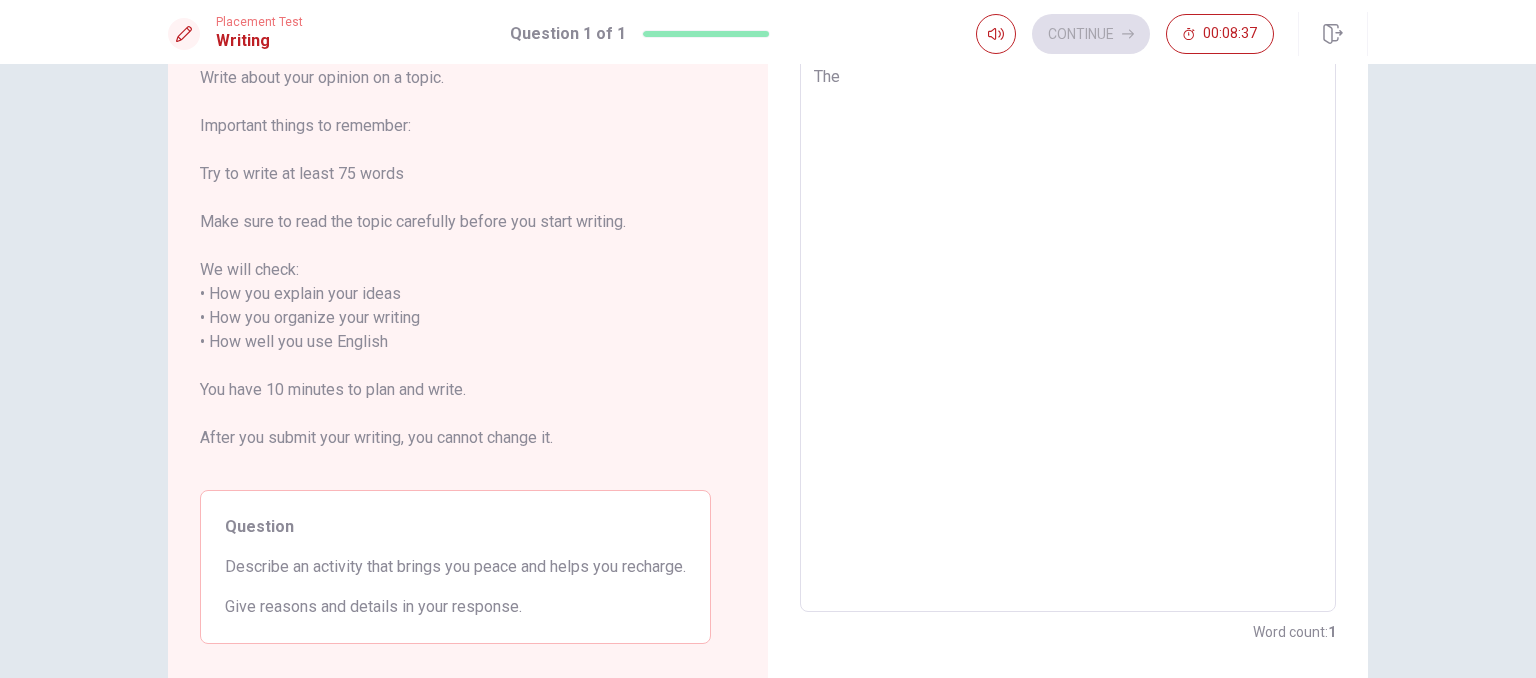 type on "x" 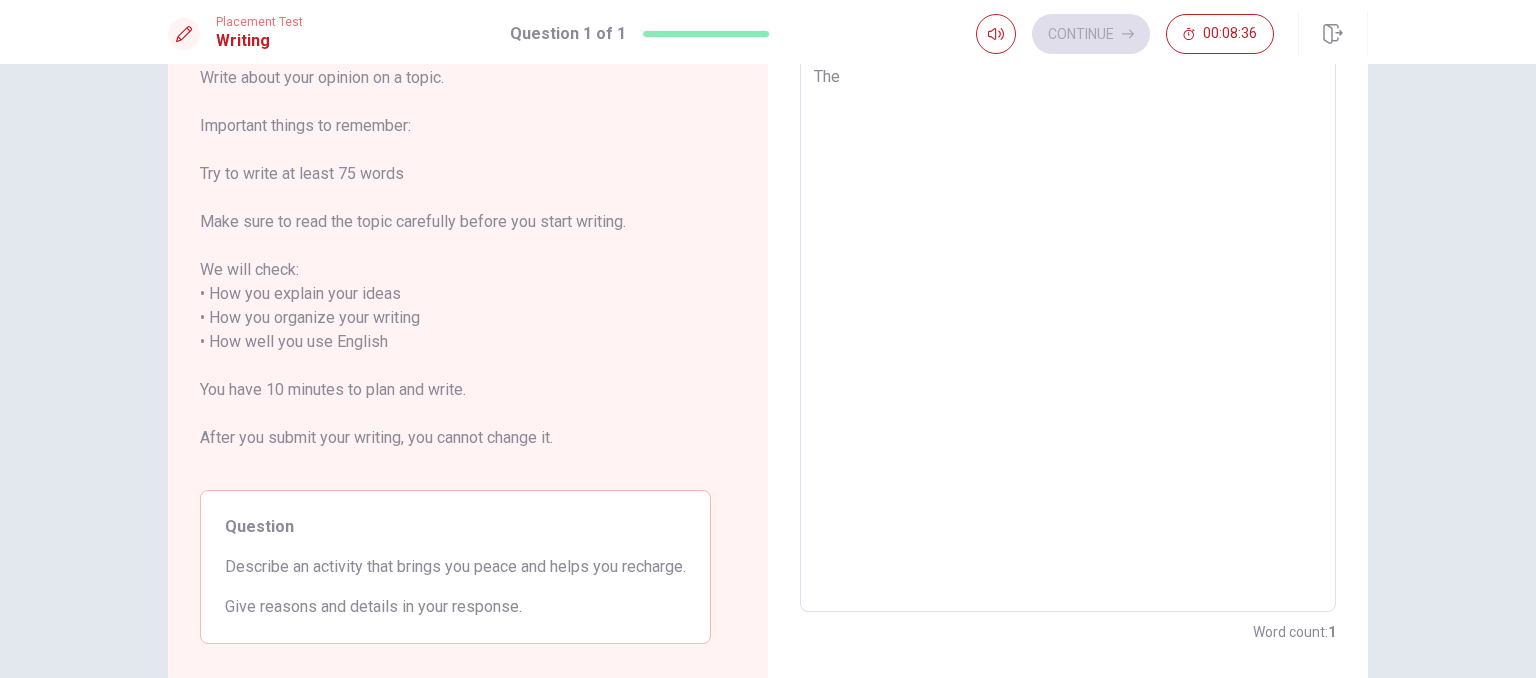 type on "The t" 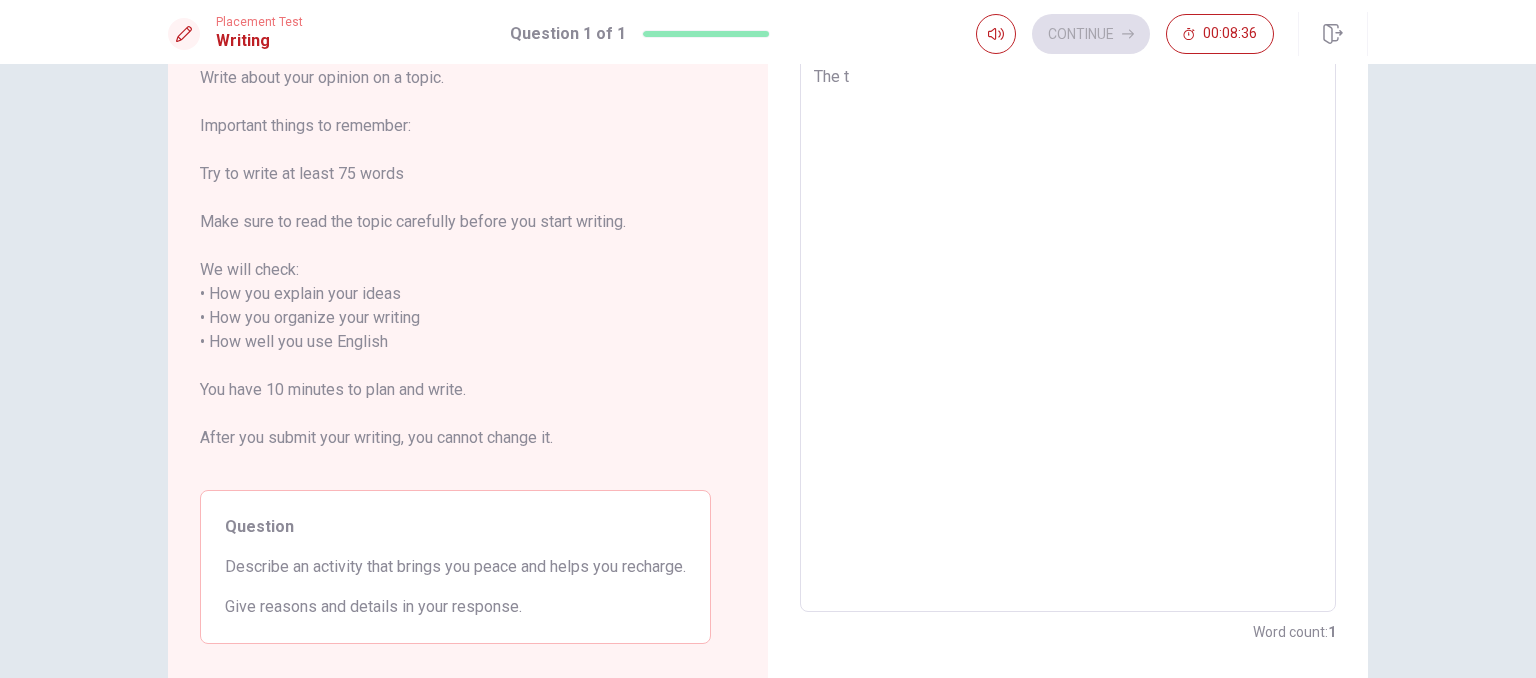 type on "x" 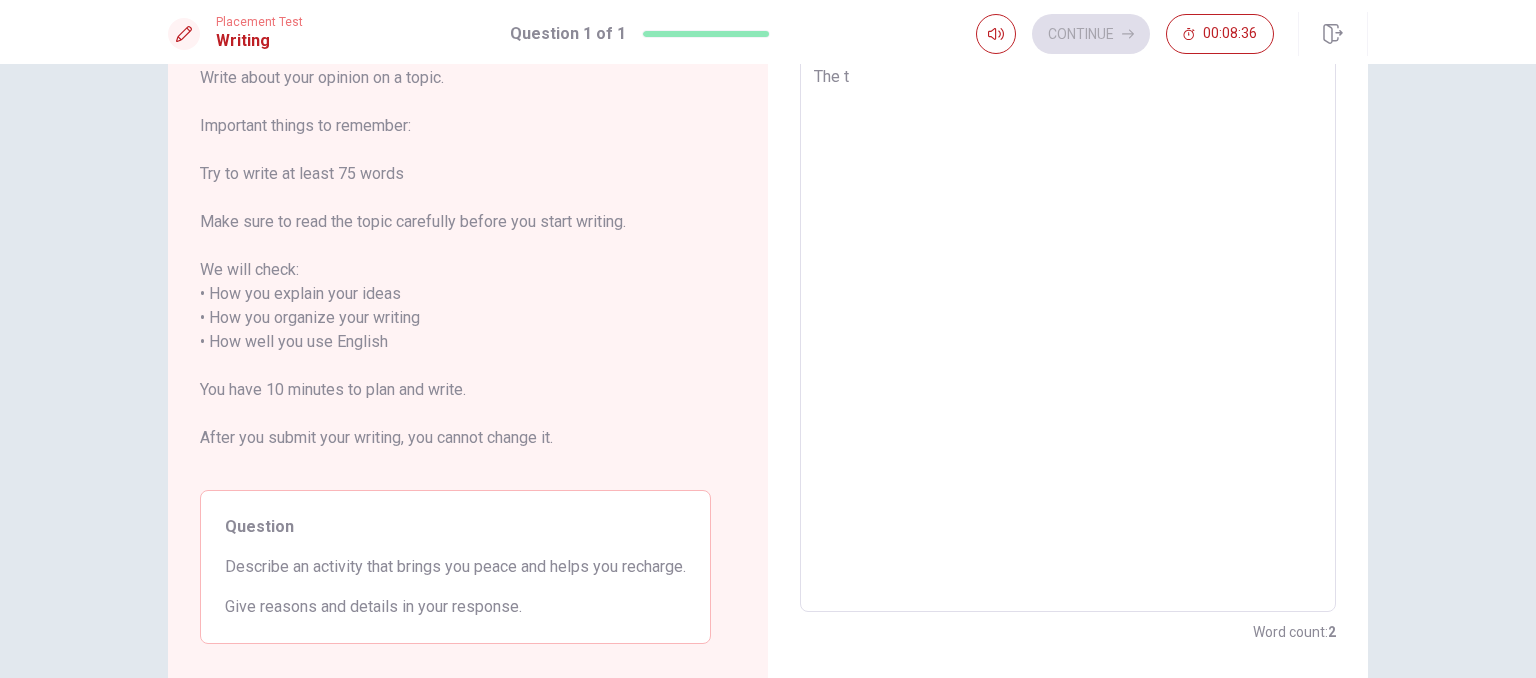 type on "The th" 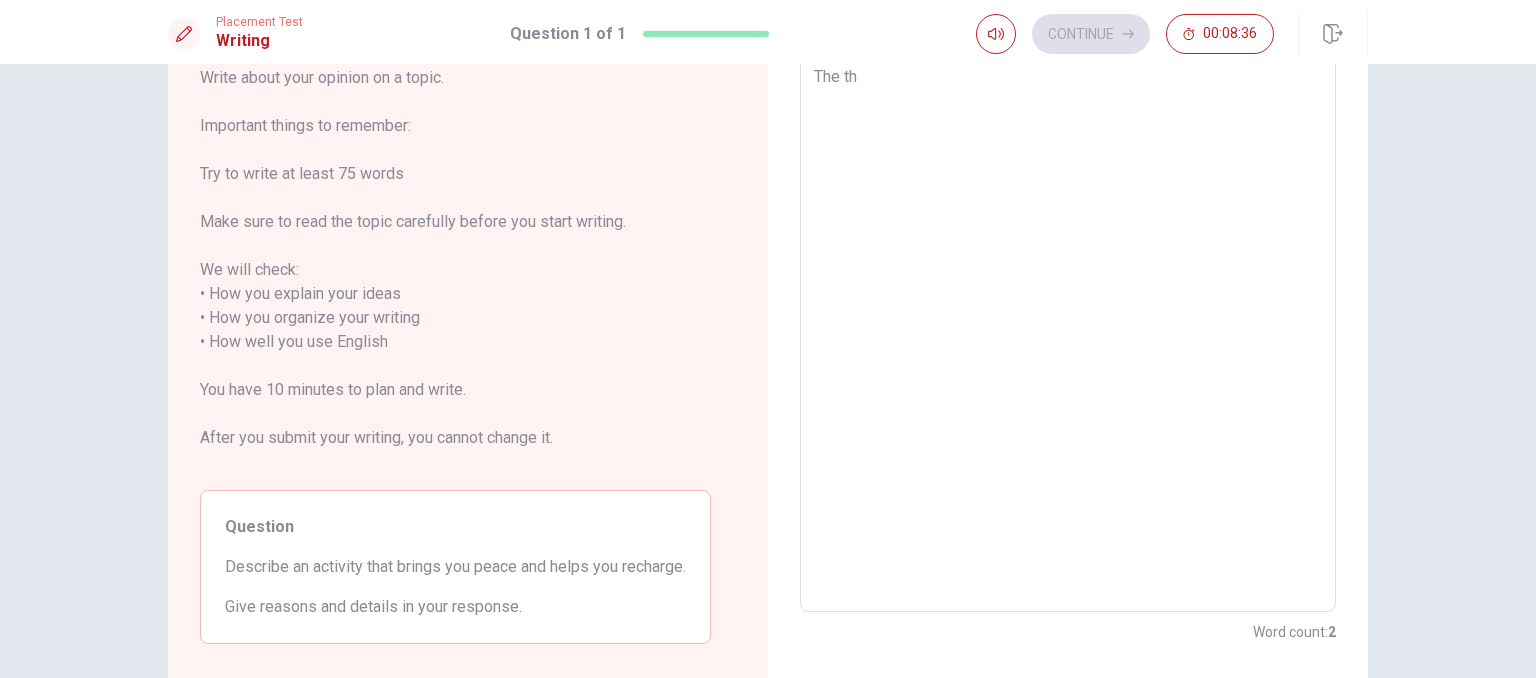 type on "x" 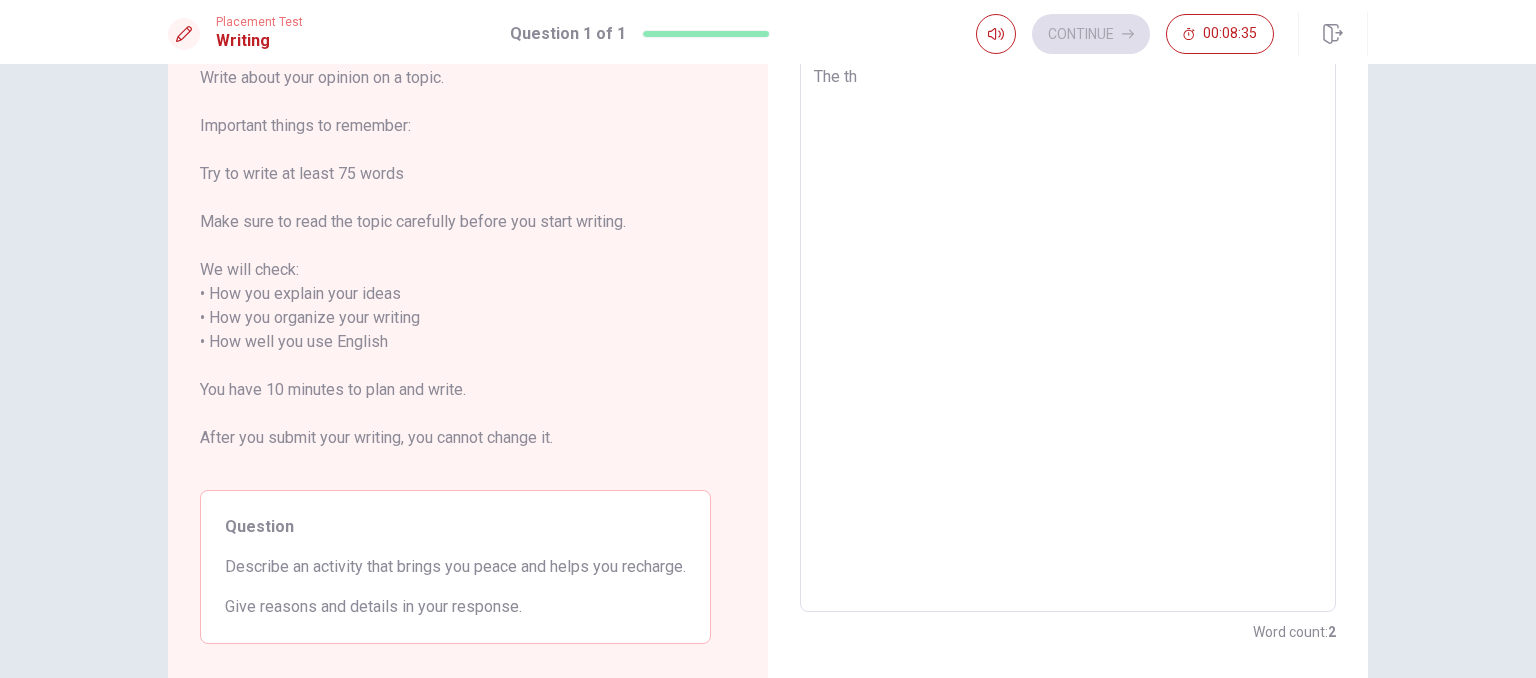 type on "The thi" 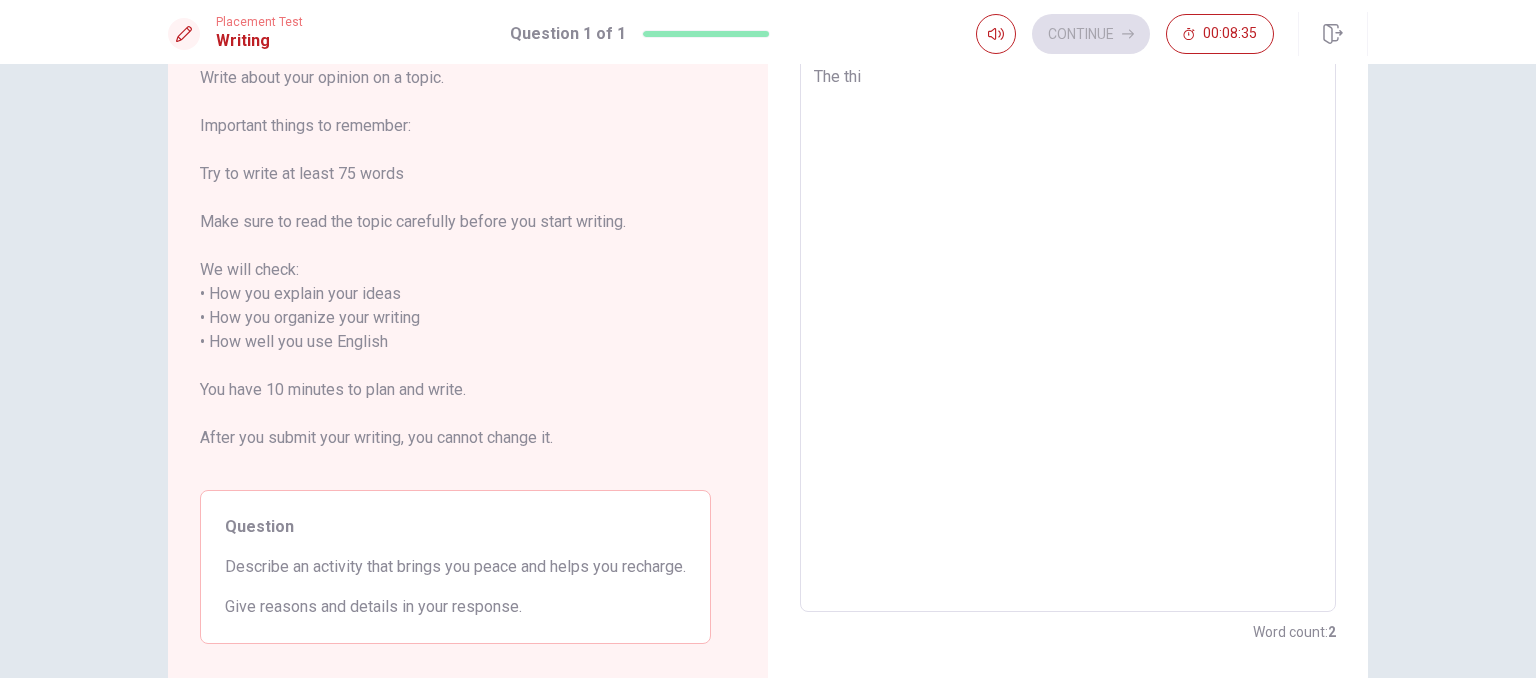 type on "x" 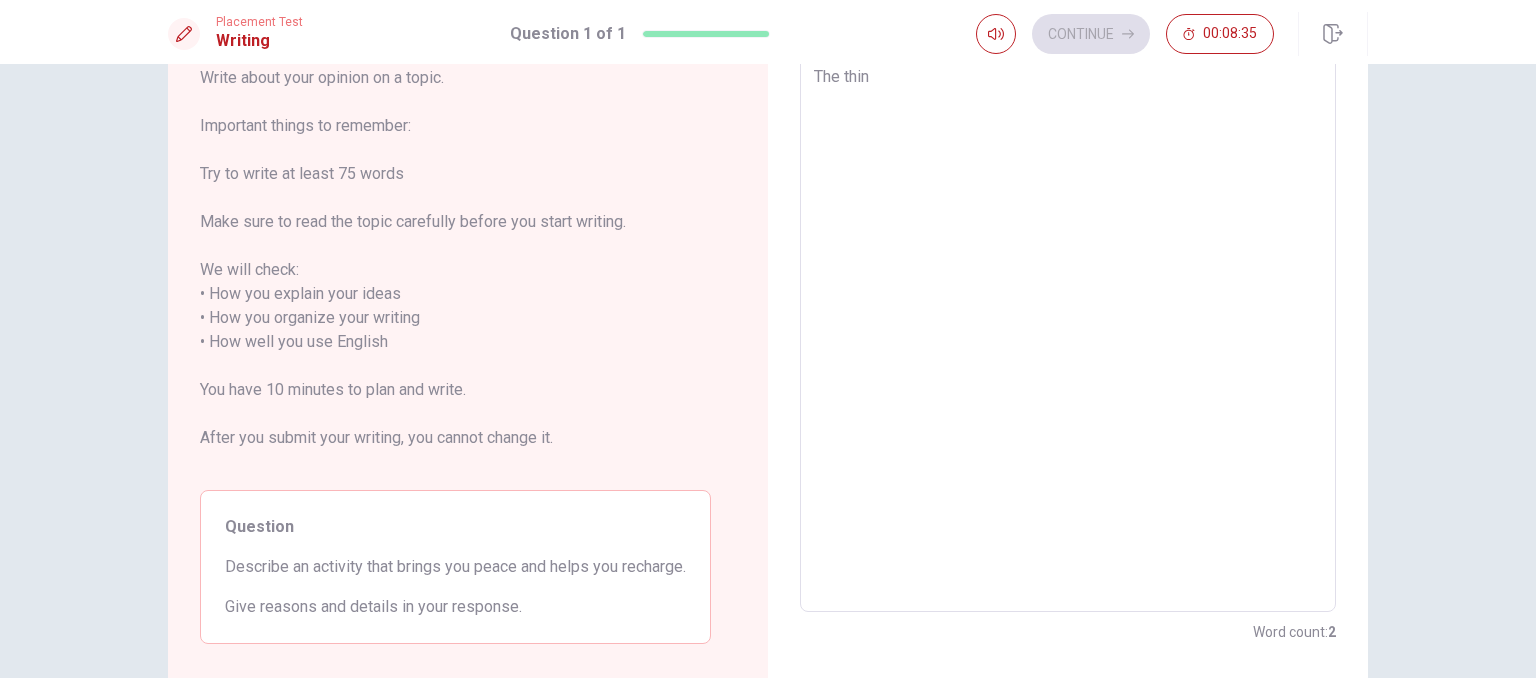 type on "x" 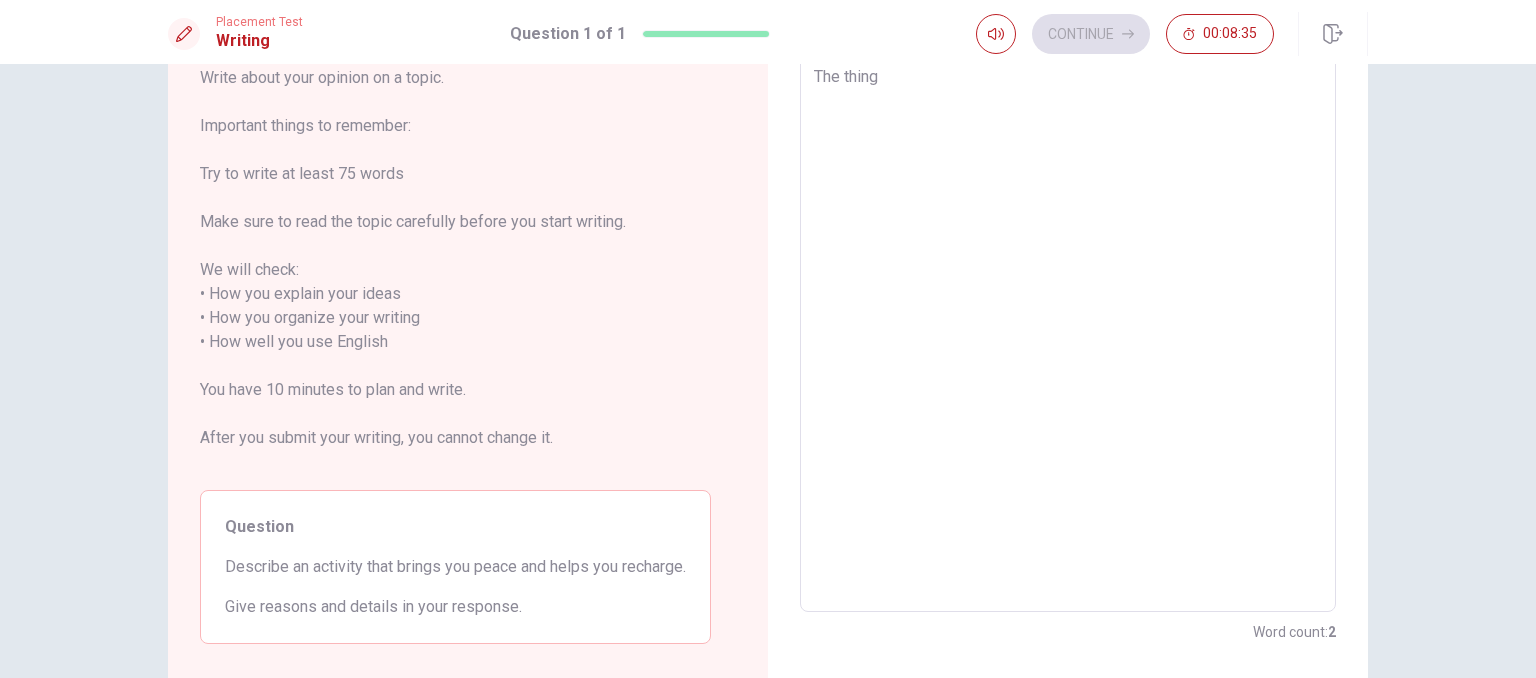 type on "x" 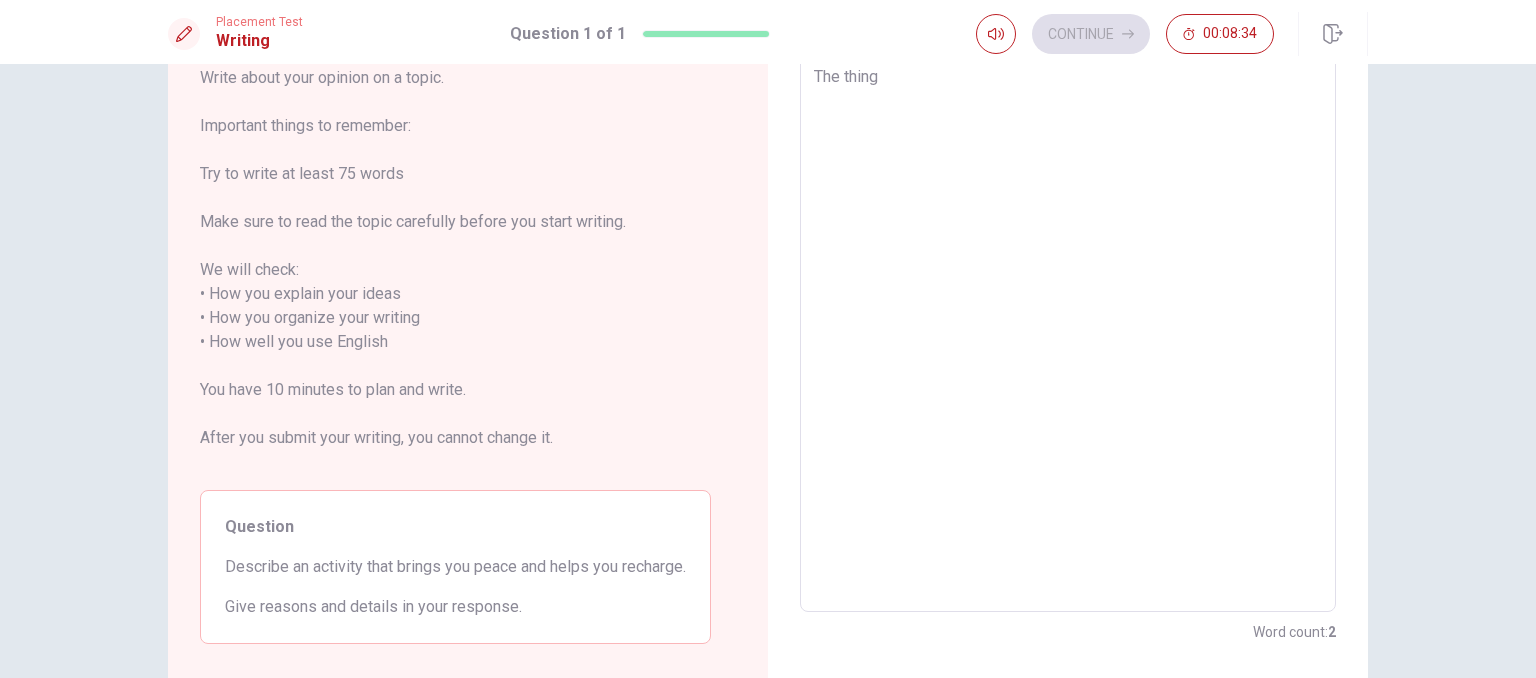 type on "The thing" 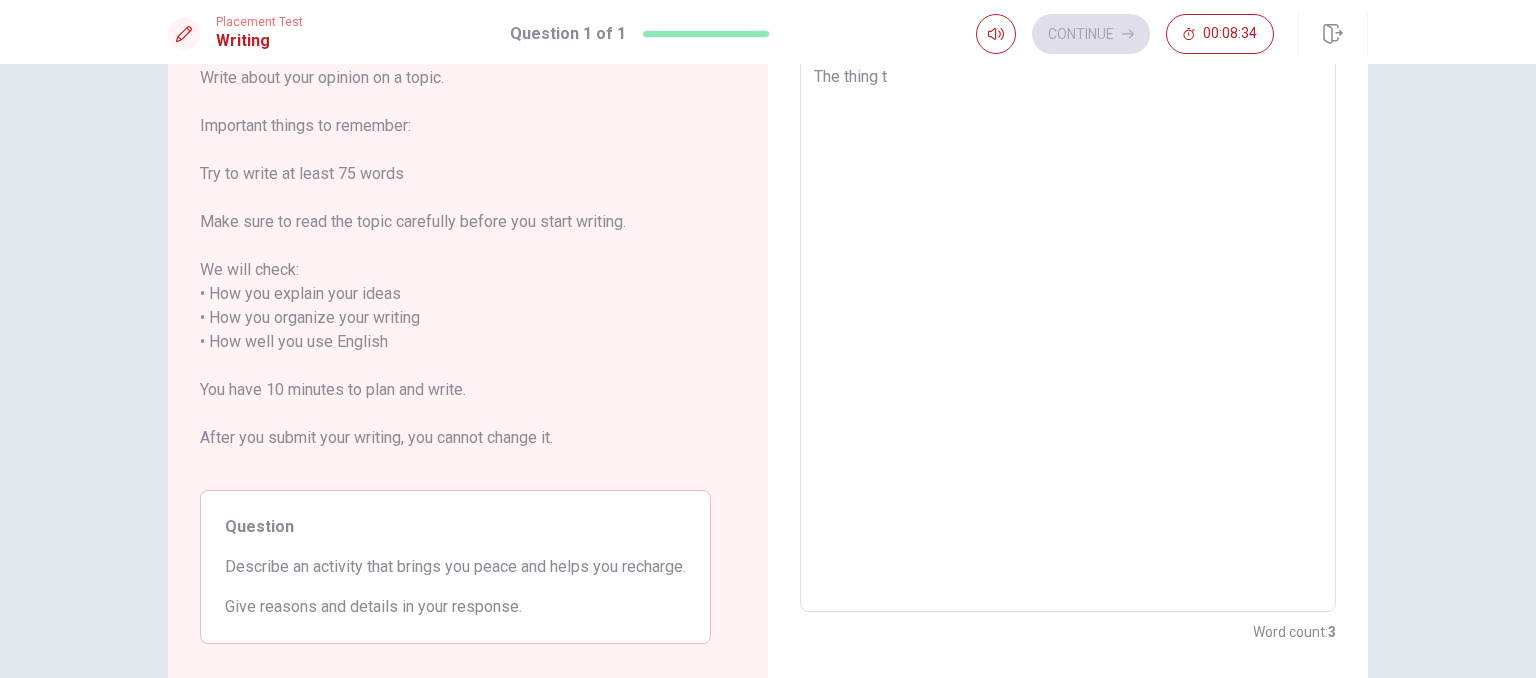 type on "x" 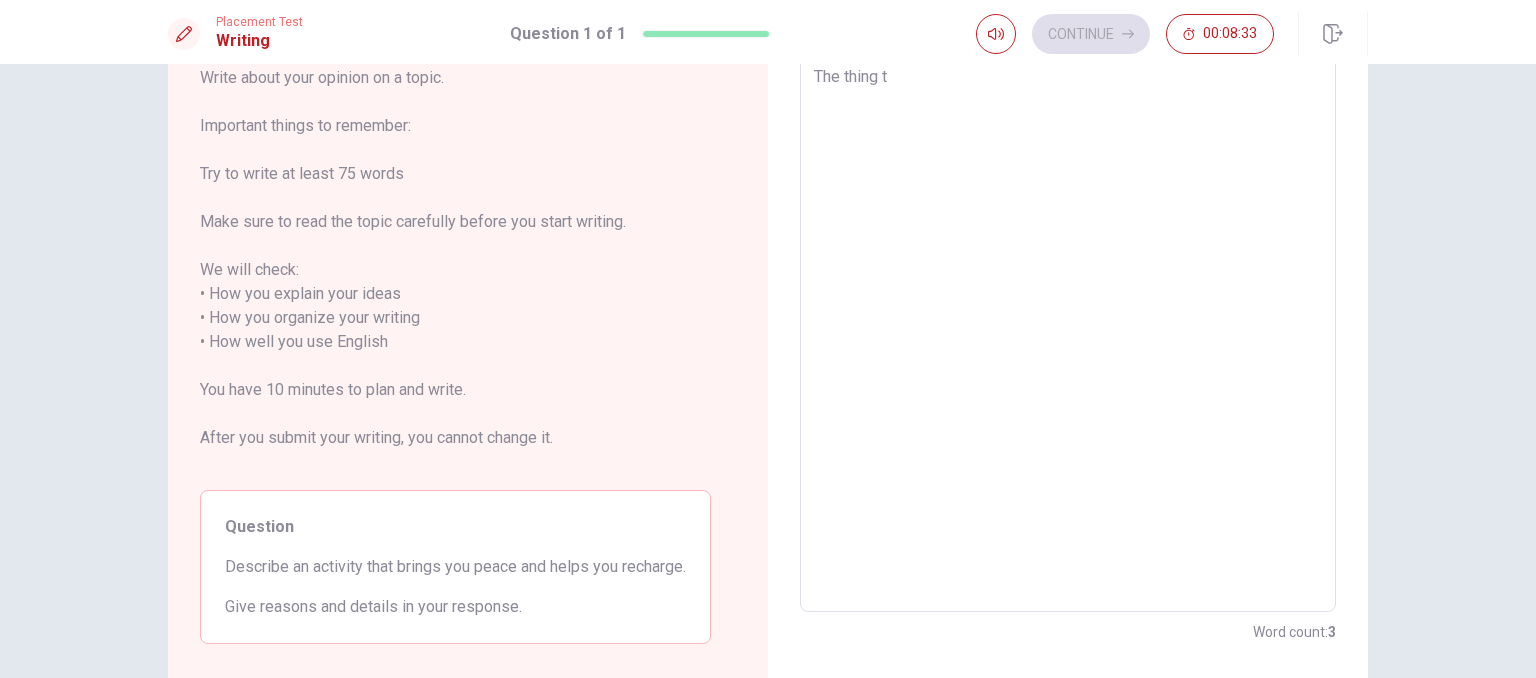 type on "The thing th" 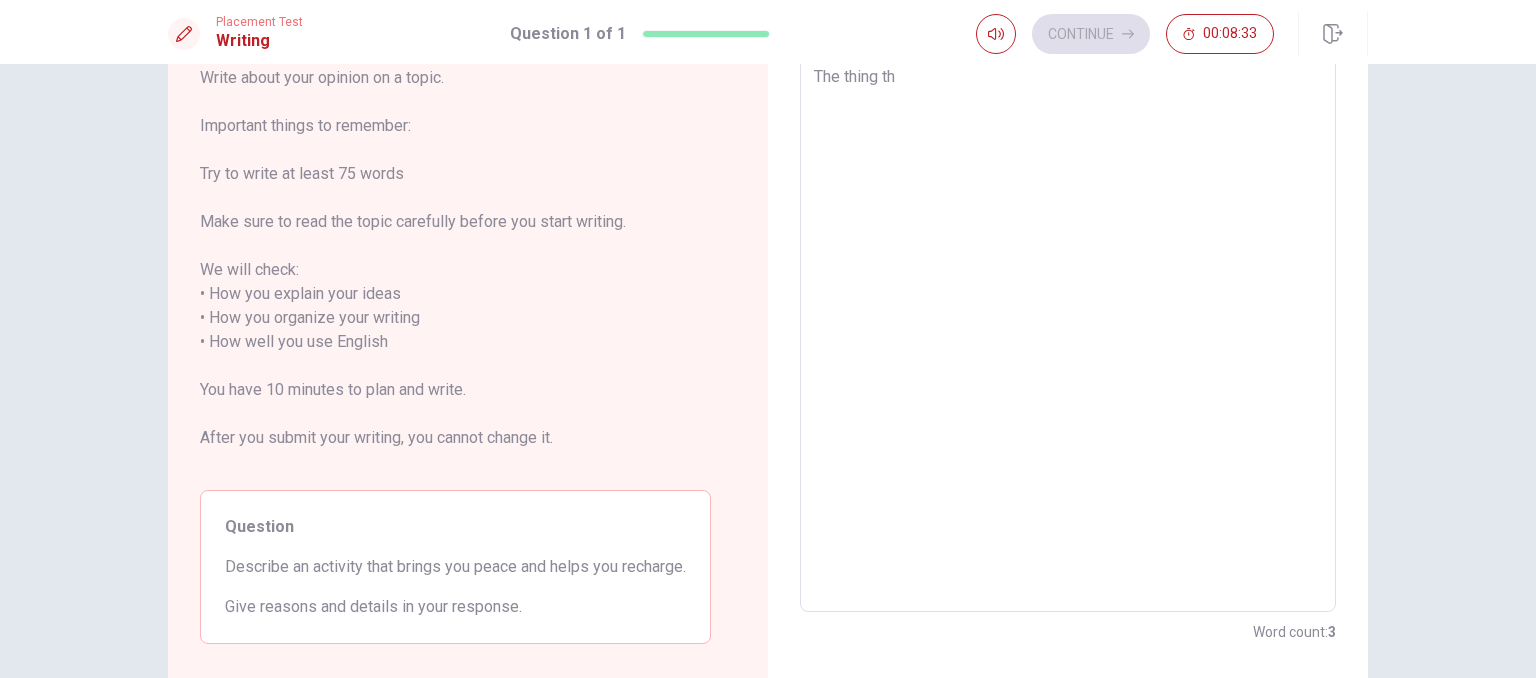 type on "x" 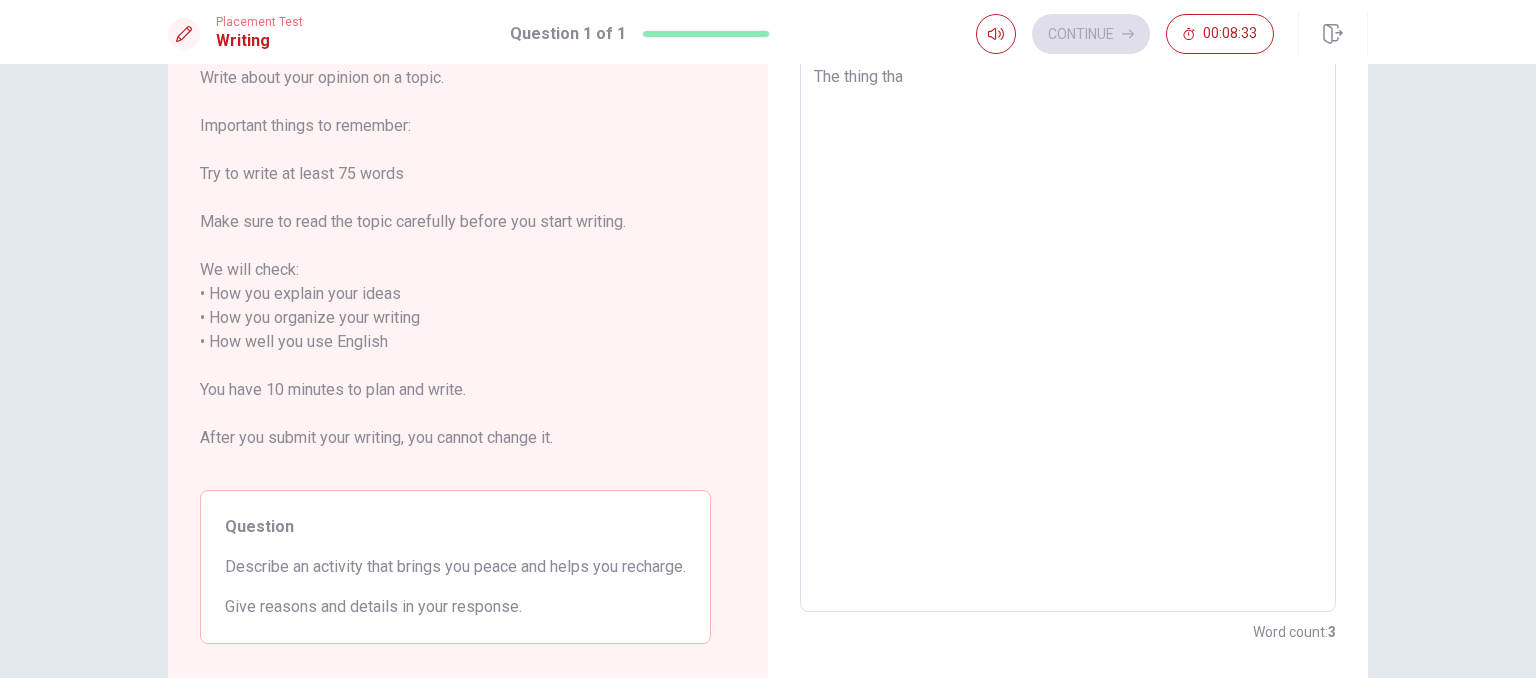 type on "x" 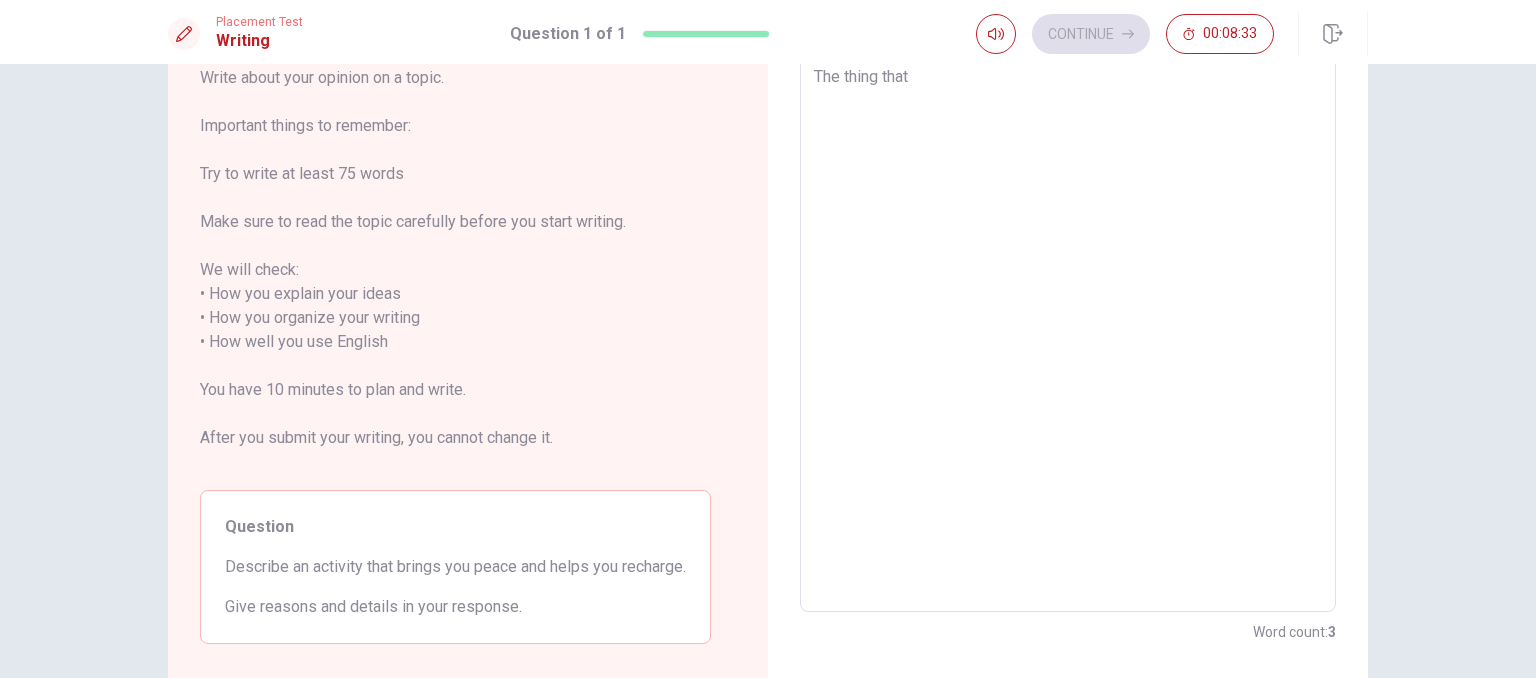 type on "x" 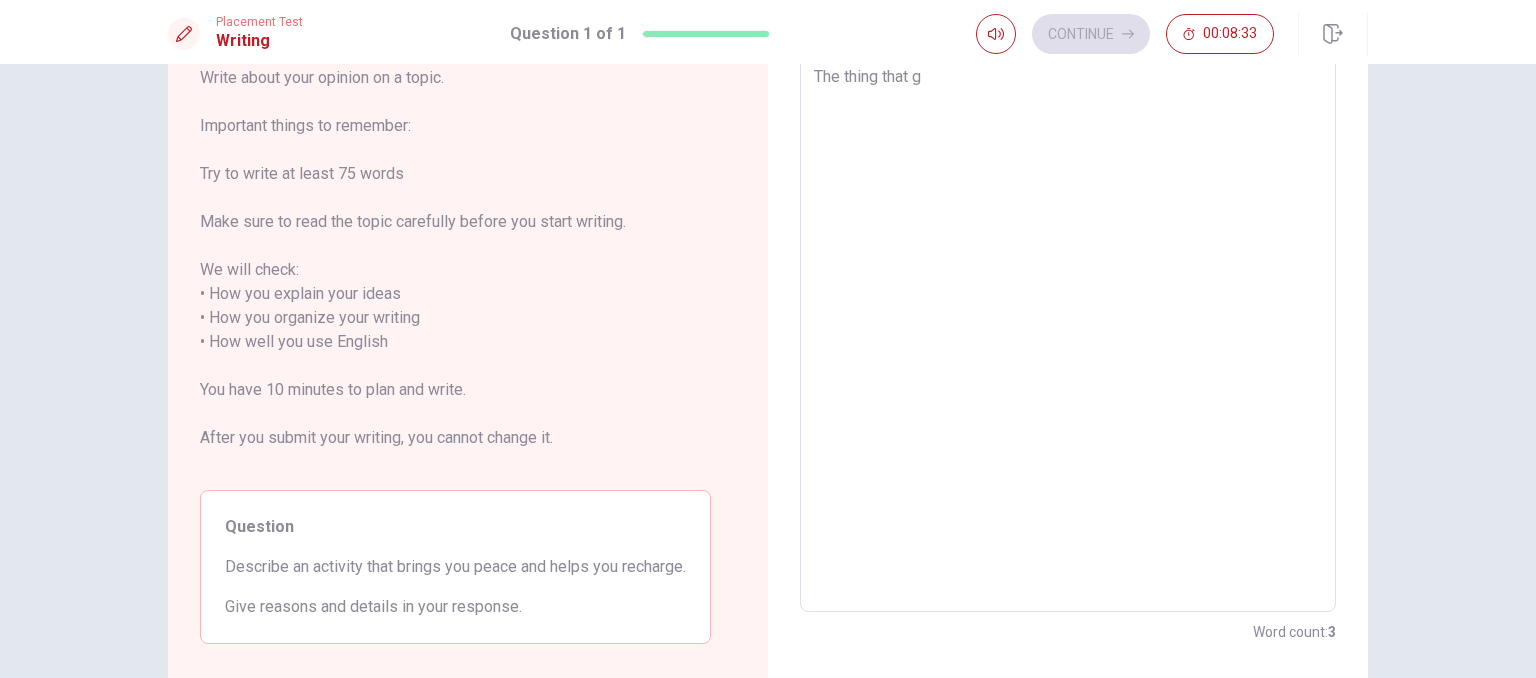 type on "x" 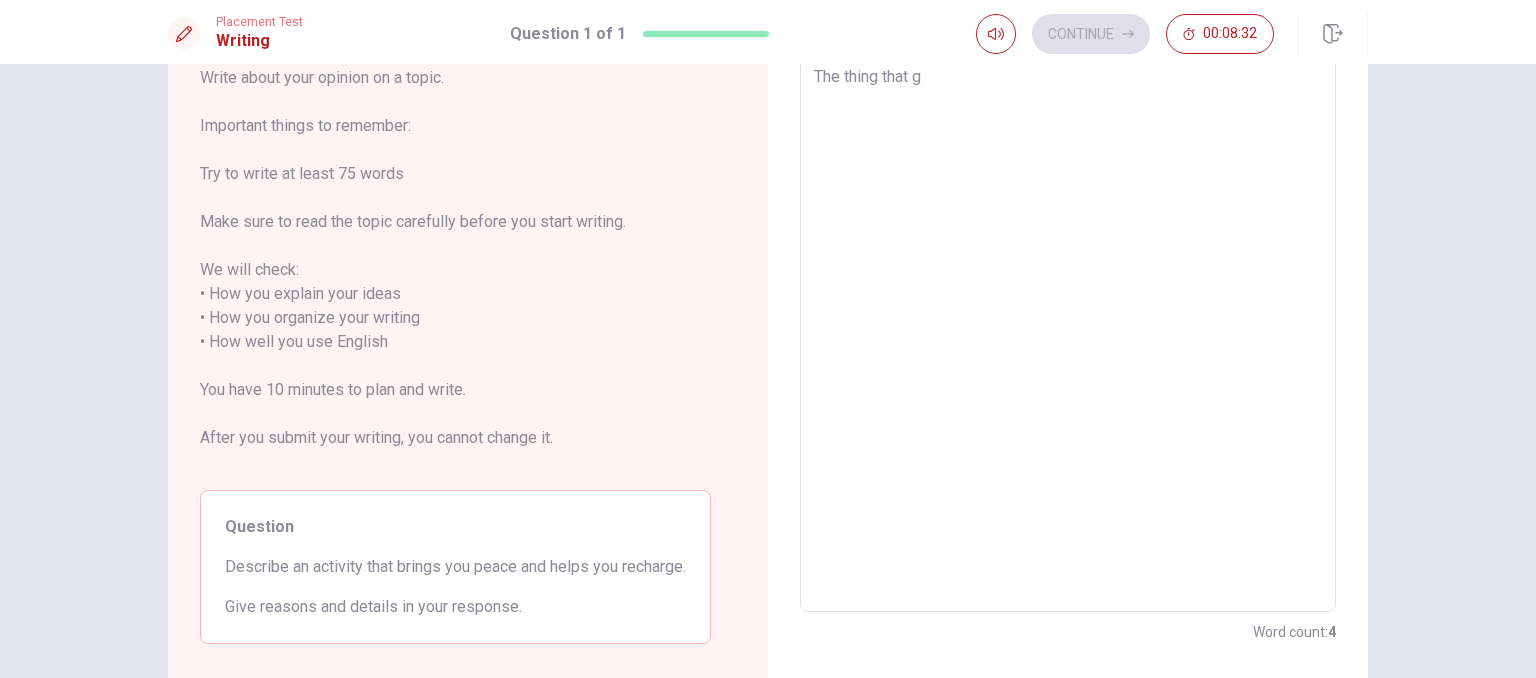 type on "The thing that gi" 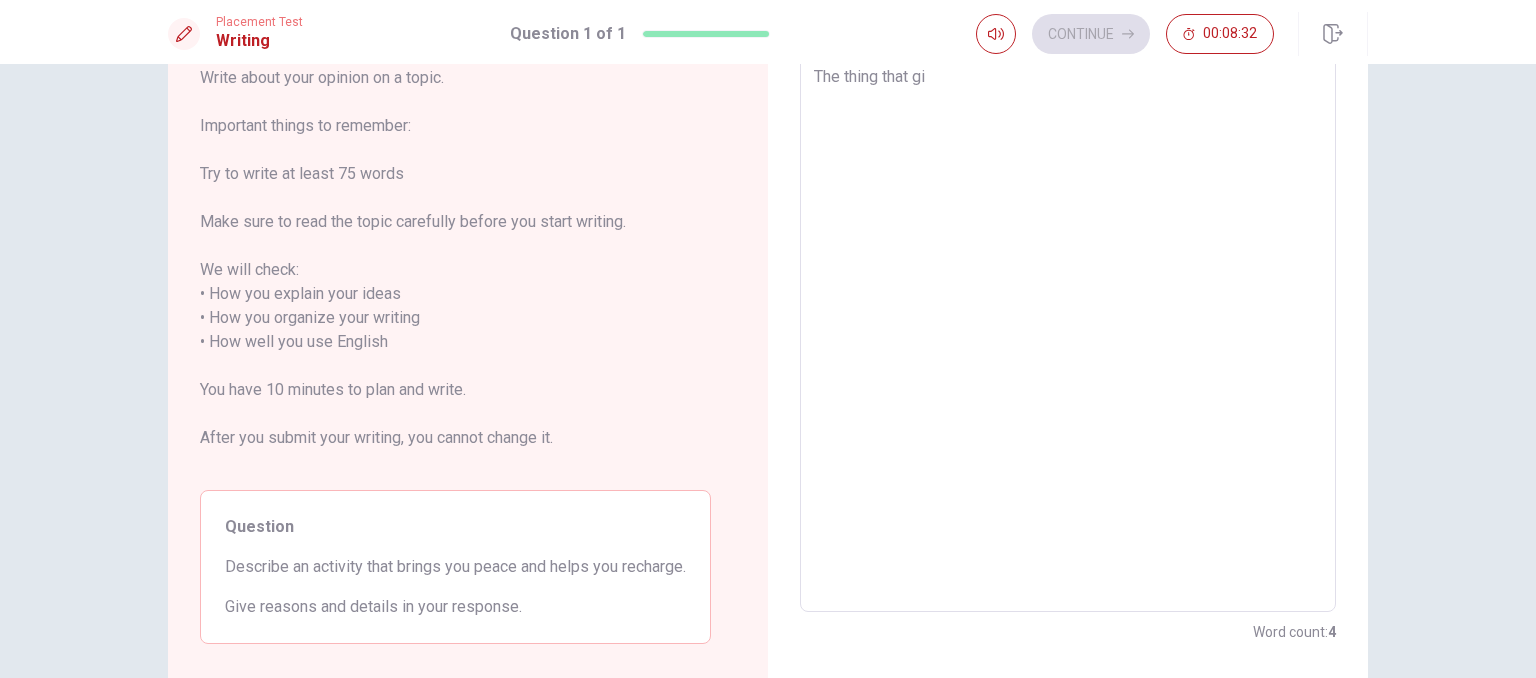 type on "x" 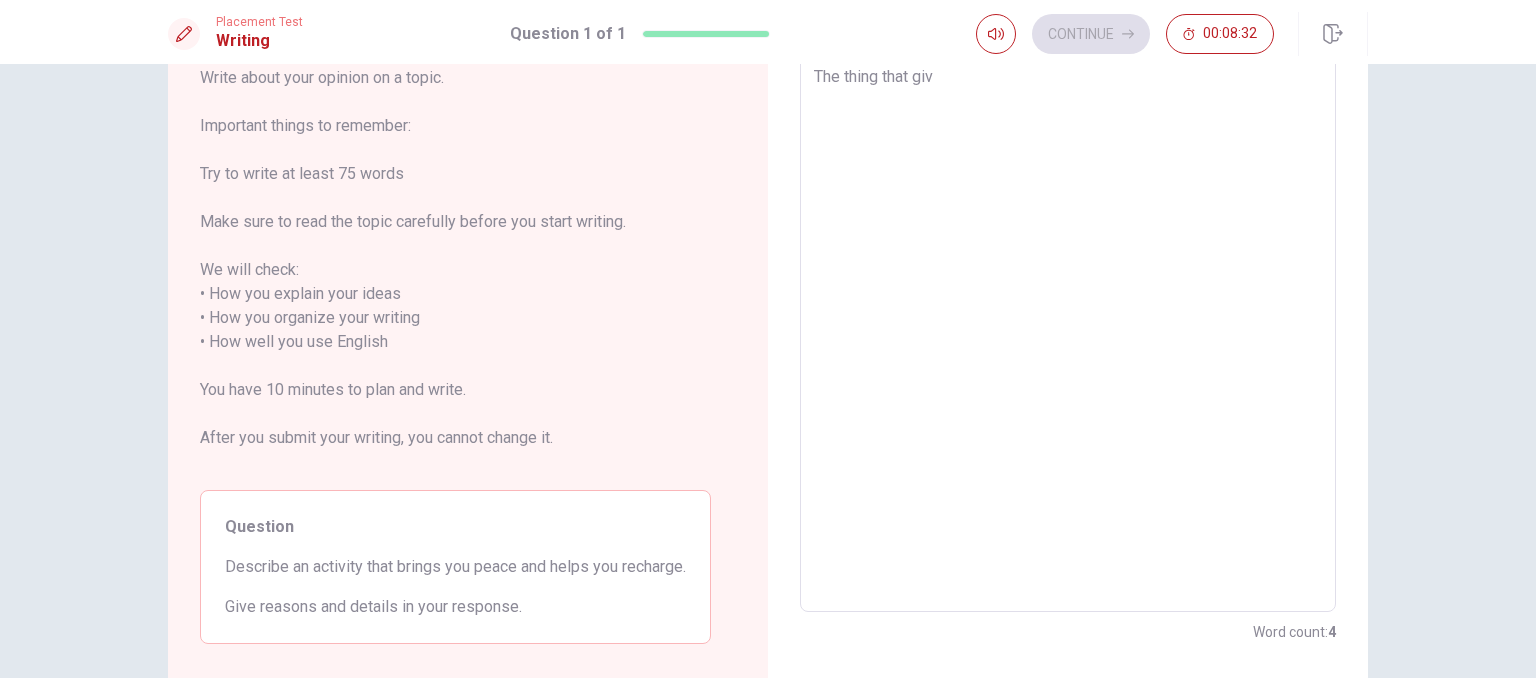 type on "x" 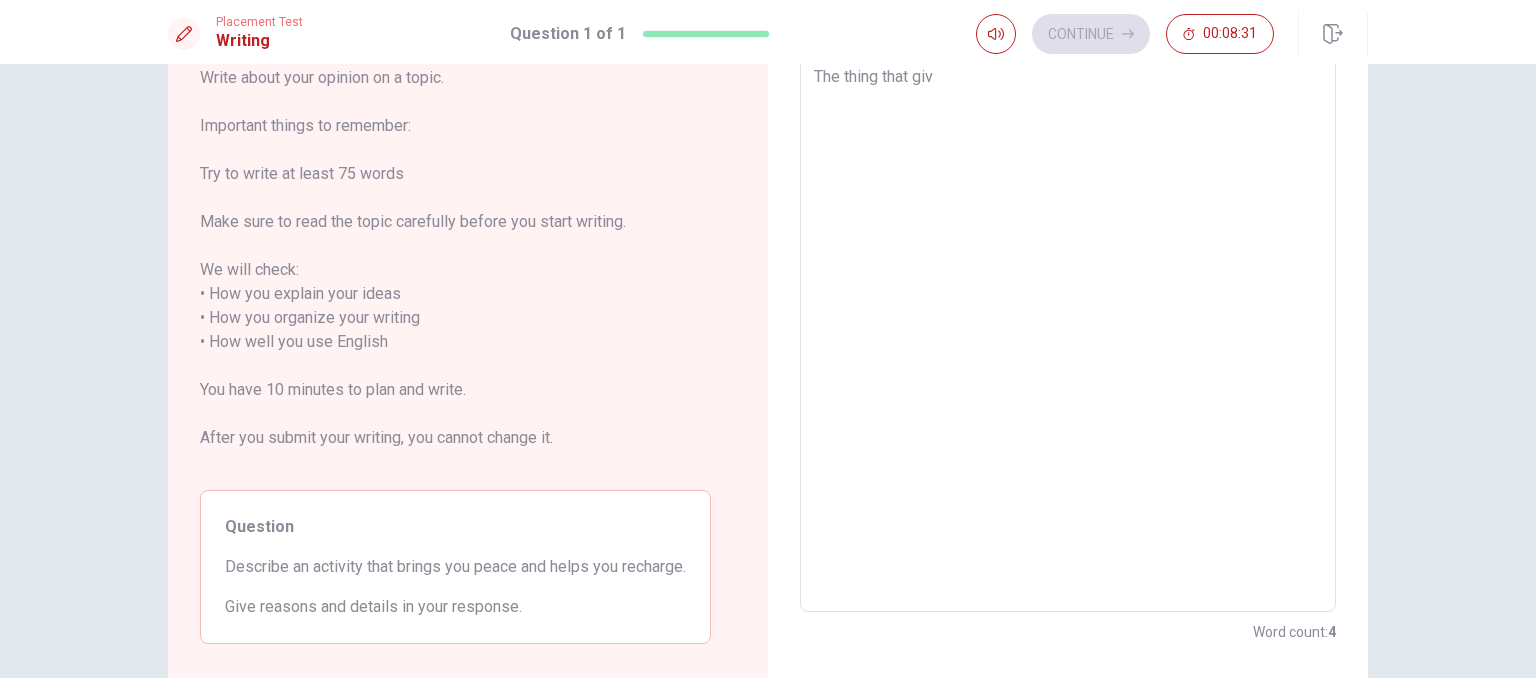 type on "The thing that give" 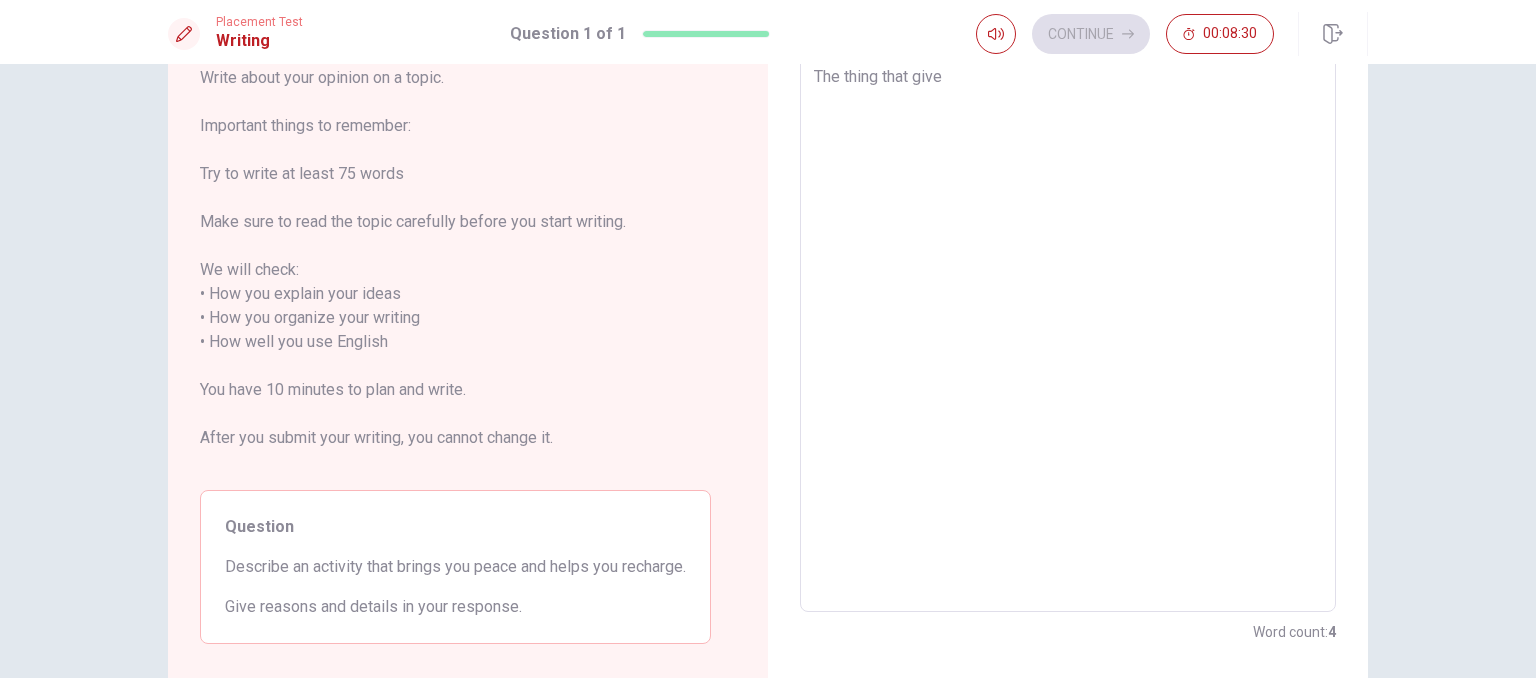 type on "x" 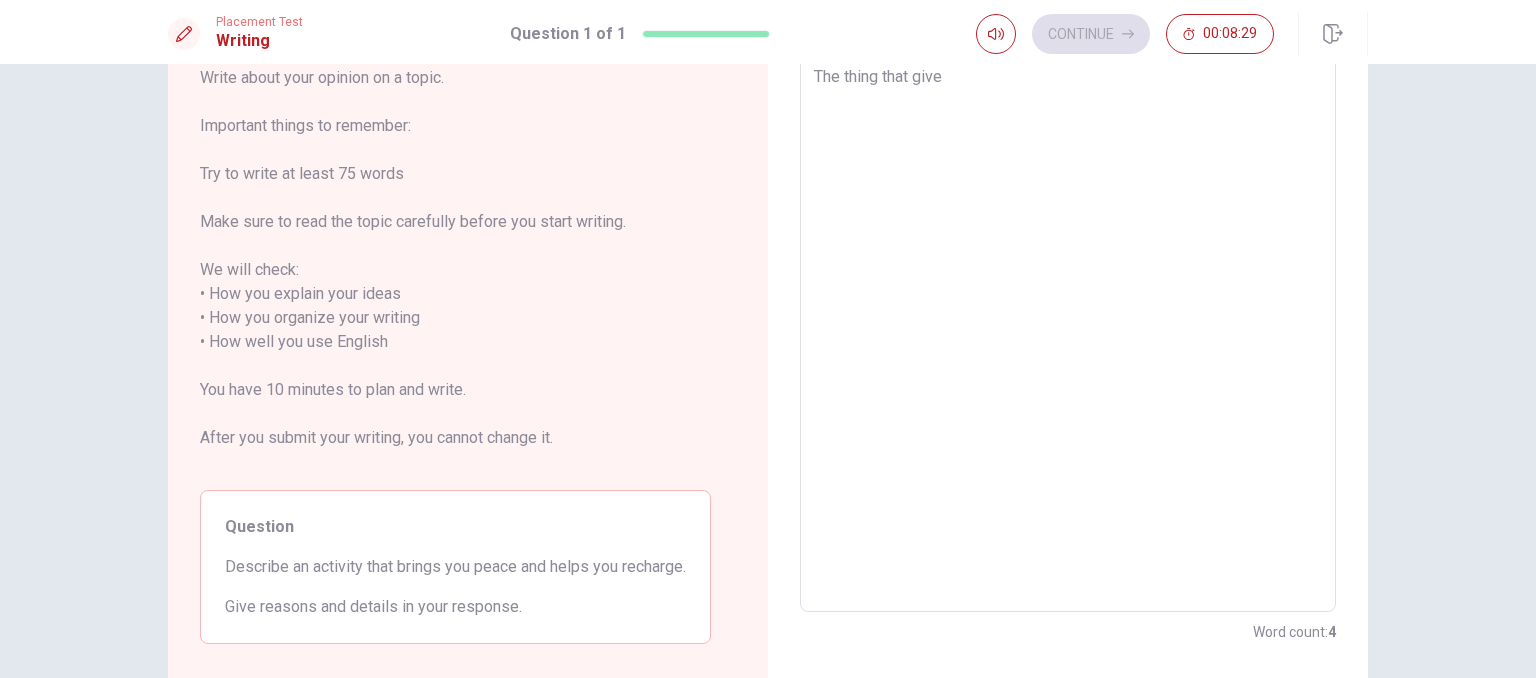 type on "The thing that giv" 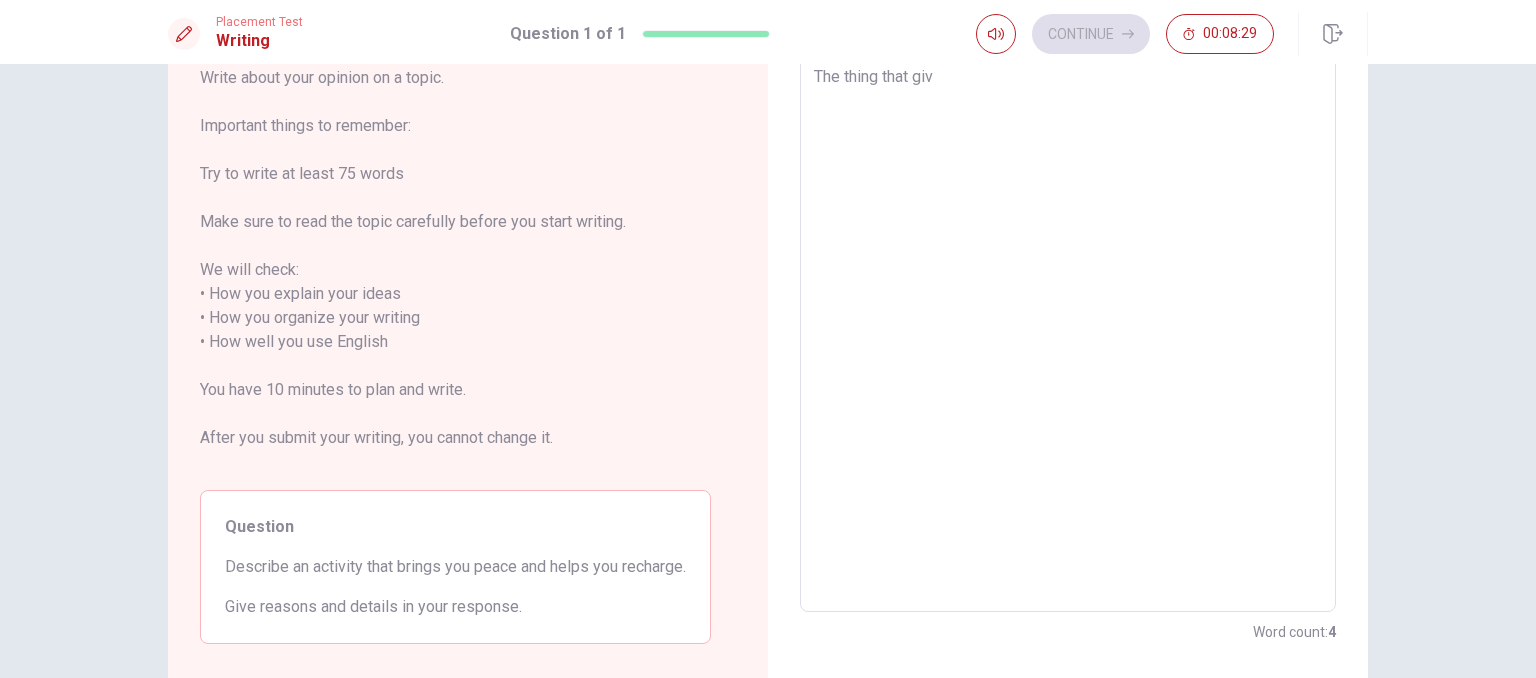 type on "x" 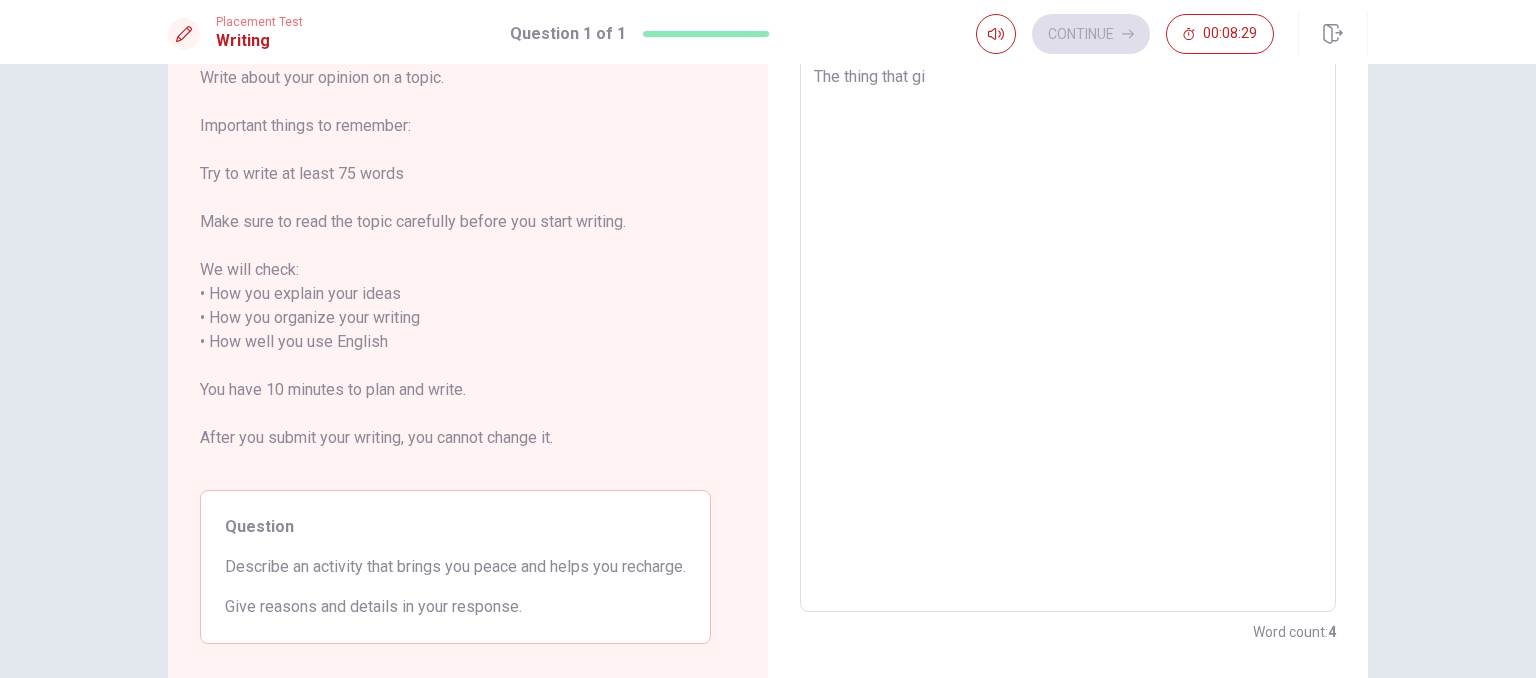 type on "x" 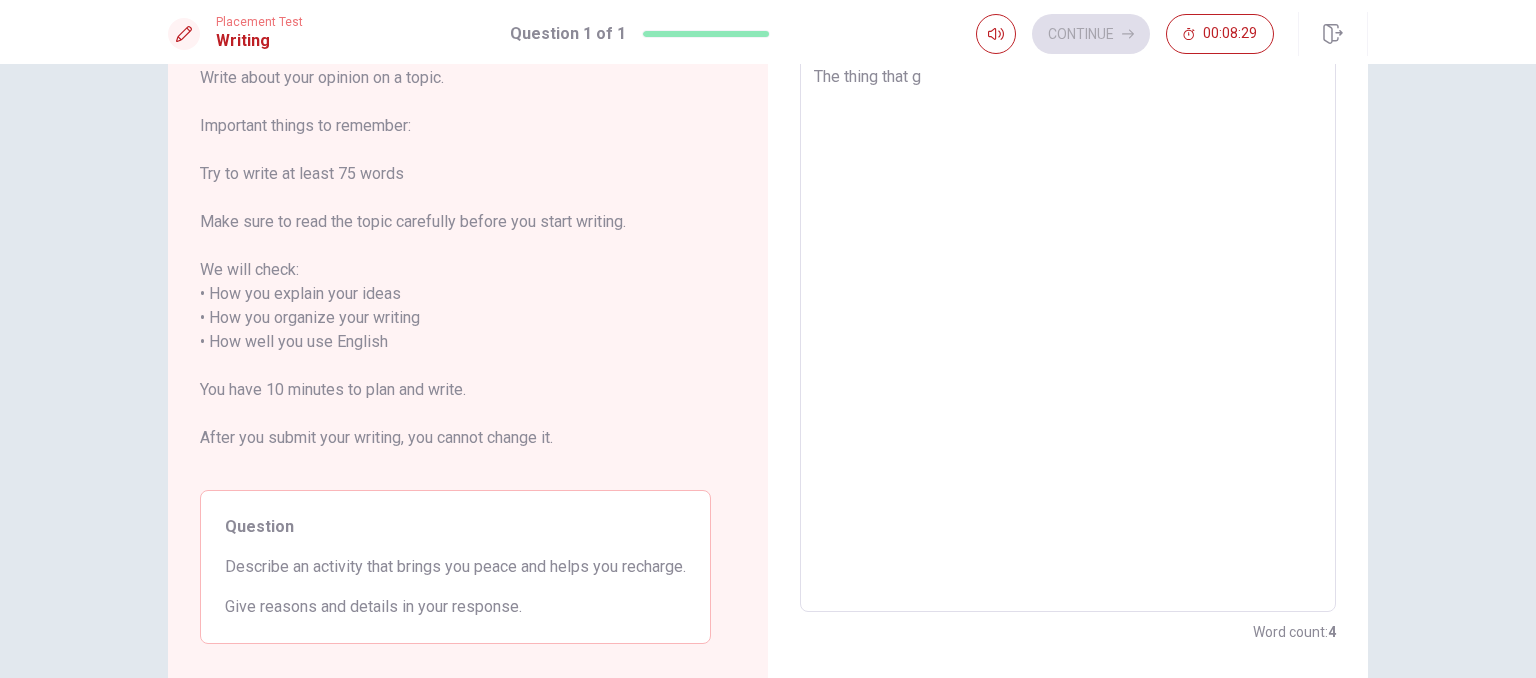 type on "x" 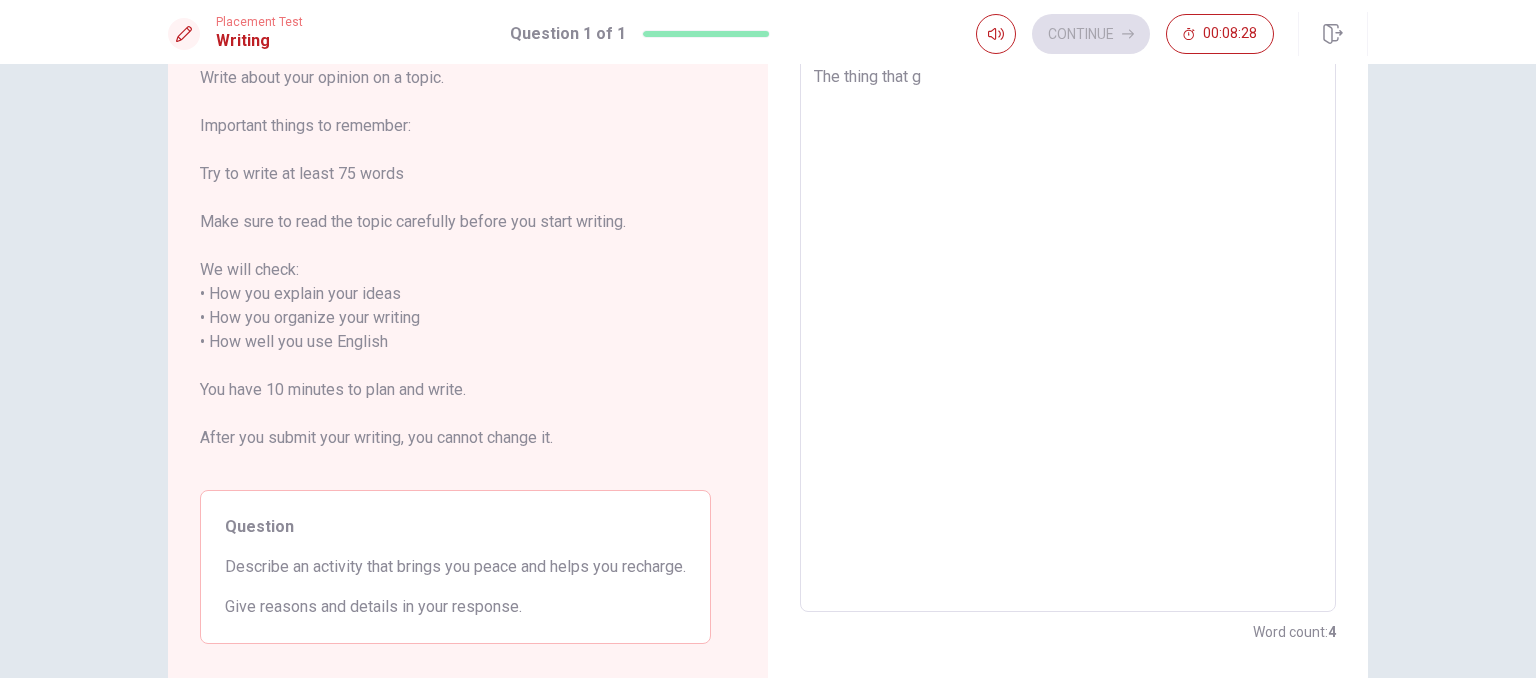 type on "The thing that" 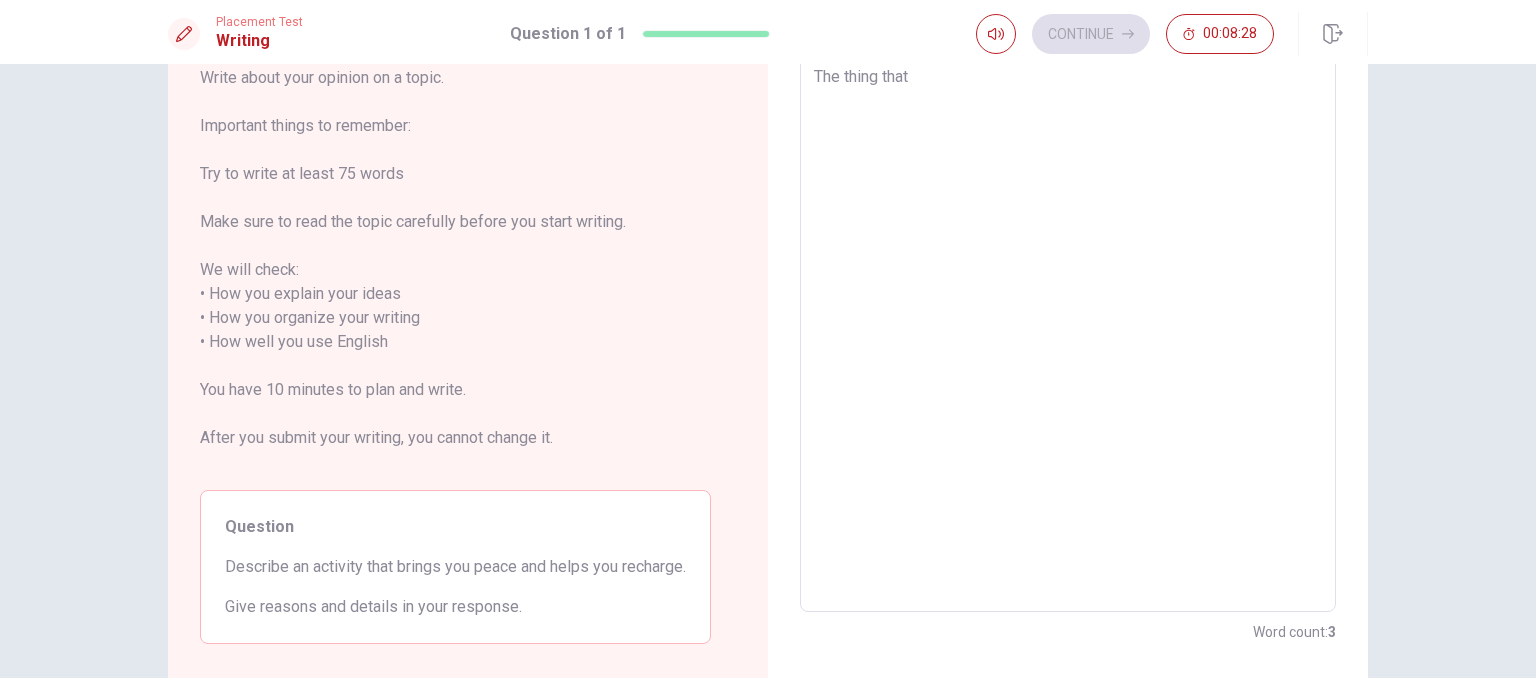 type on "x" 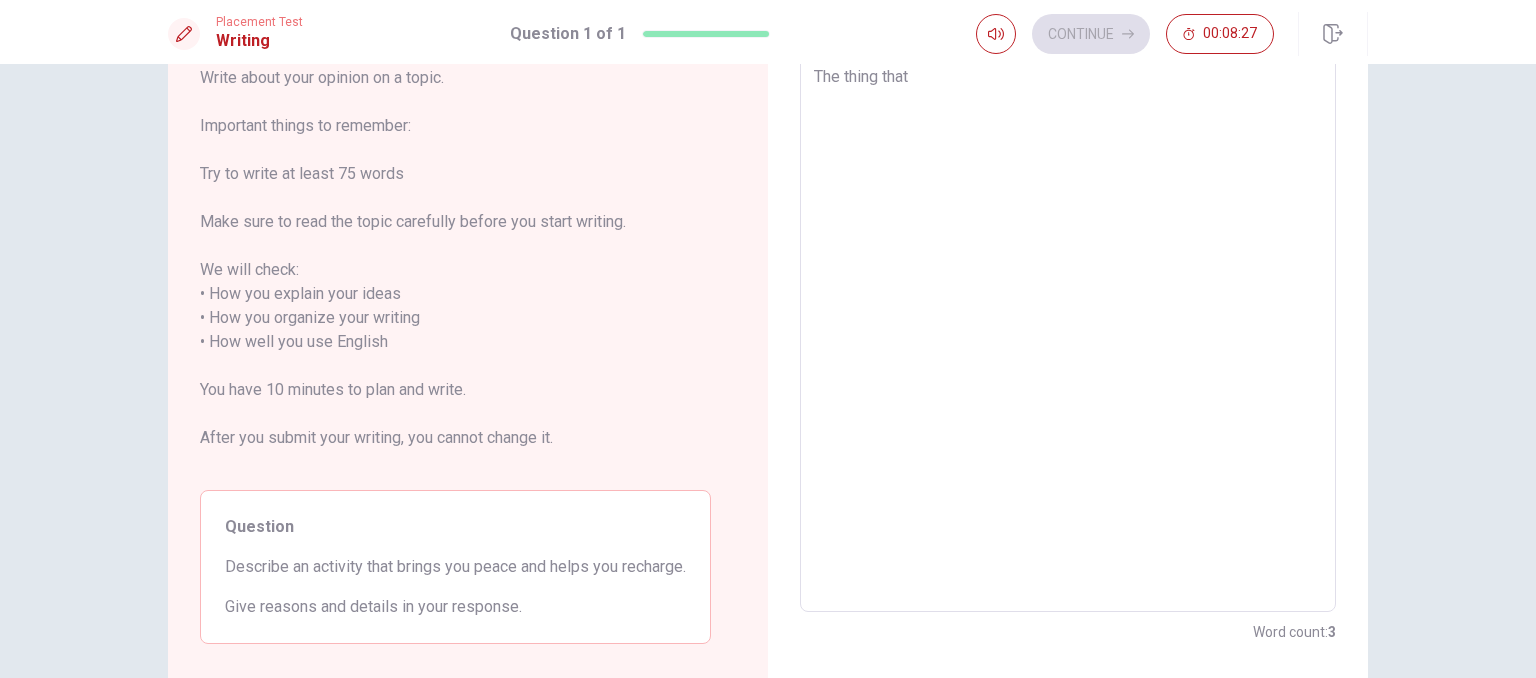 type on "The thing that b" 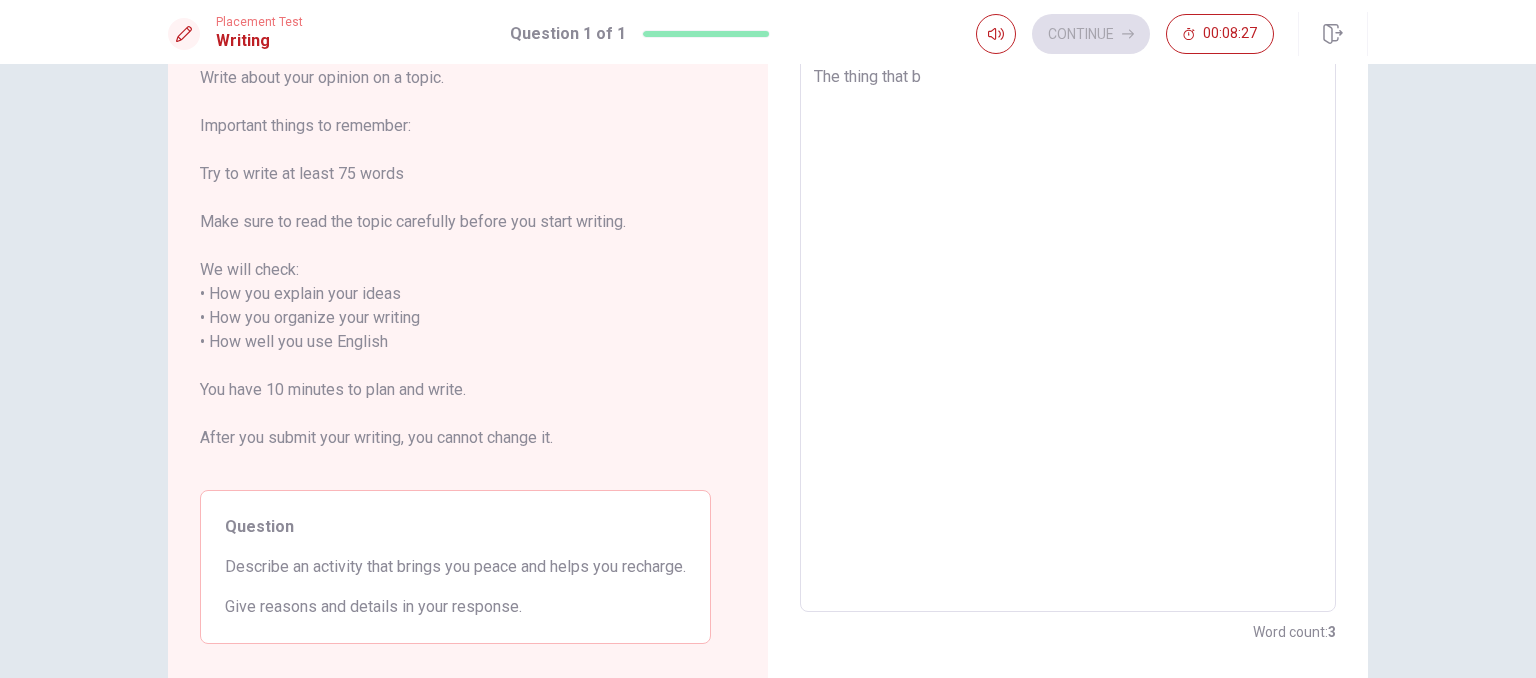 type on "x" 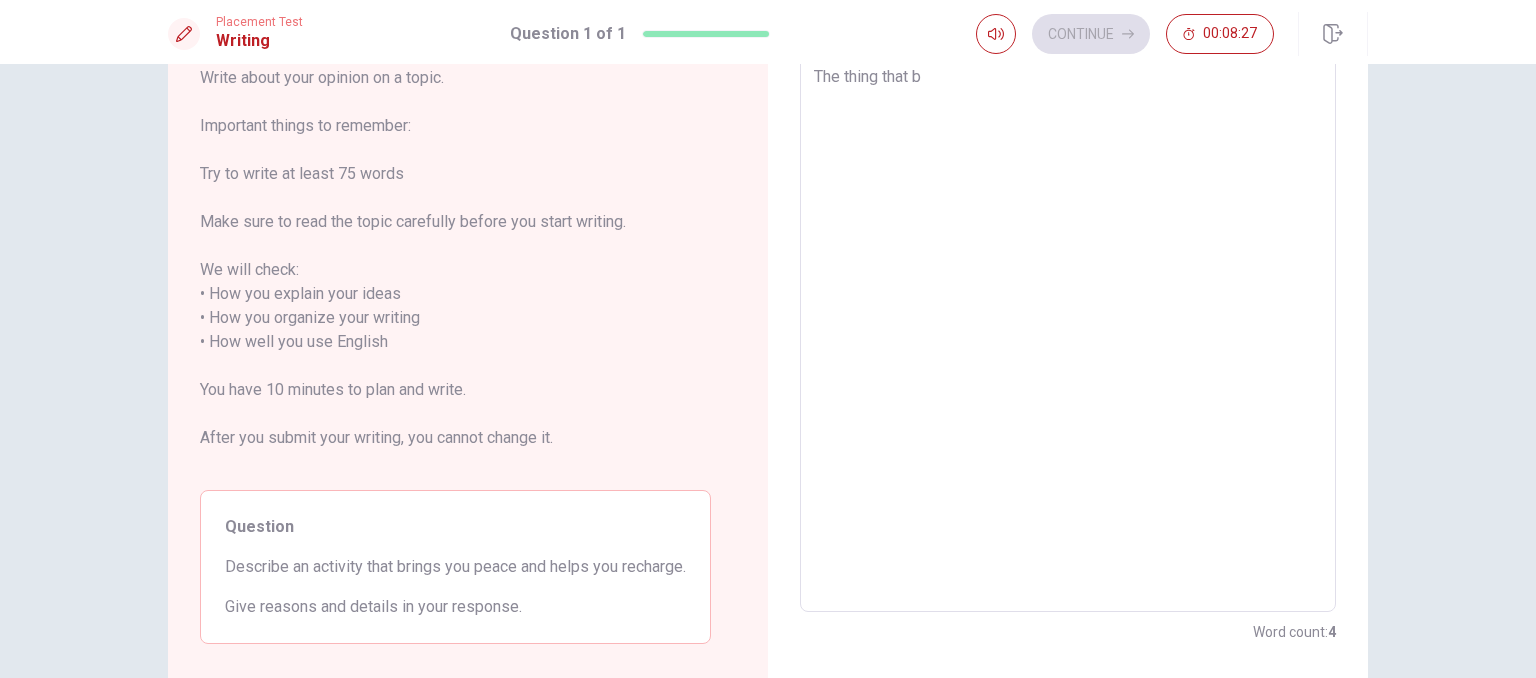 type on "The thing that br" 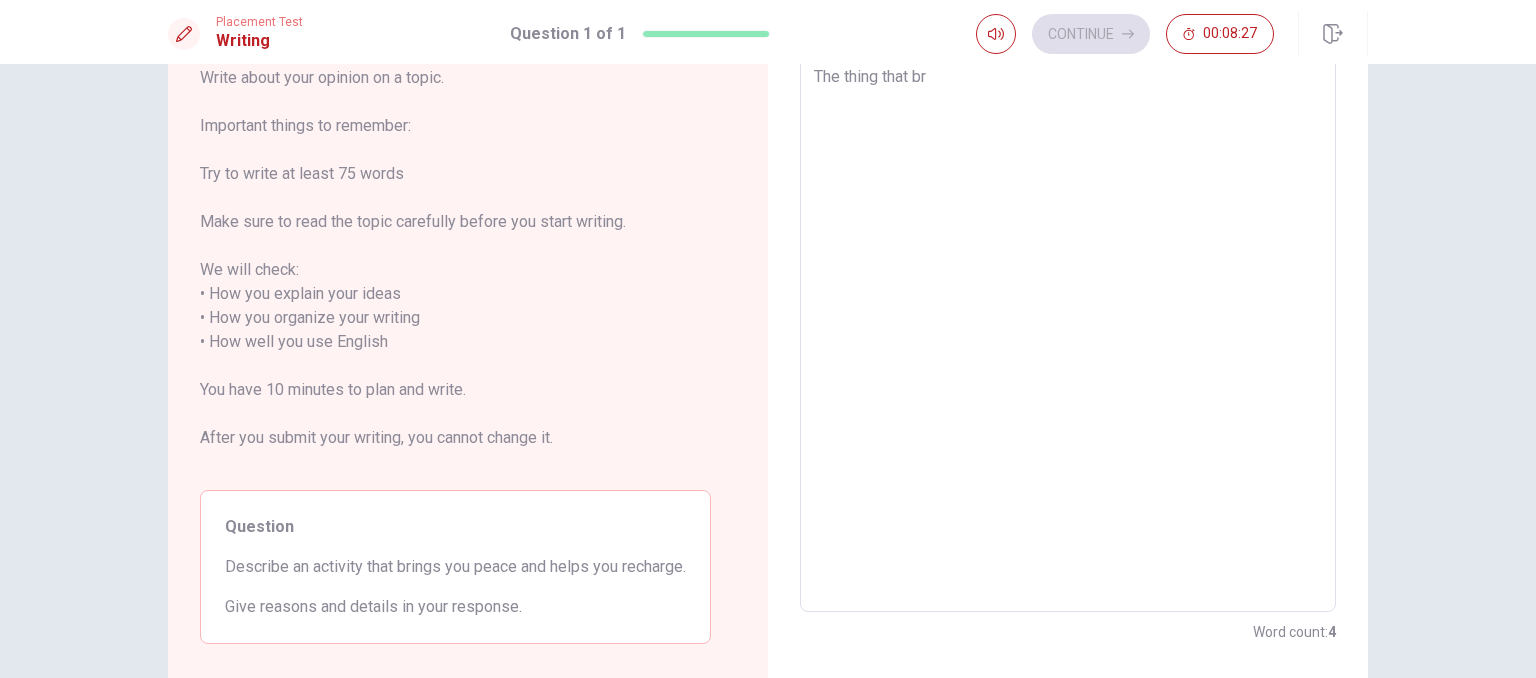 type on "x" 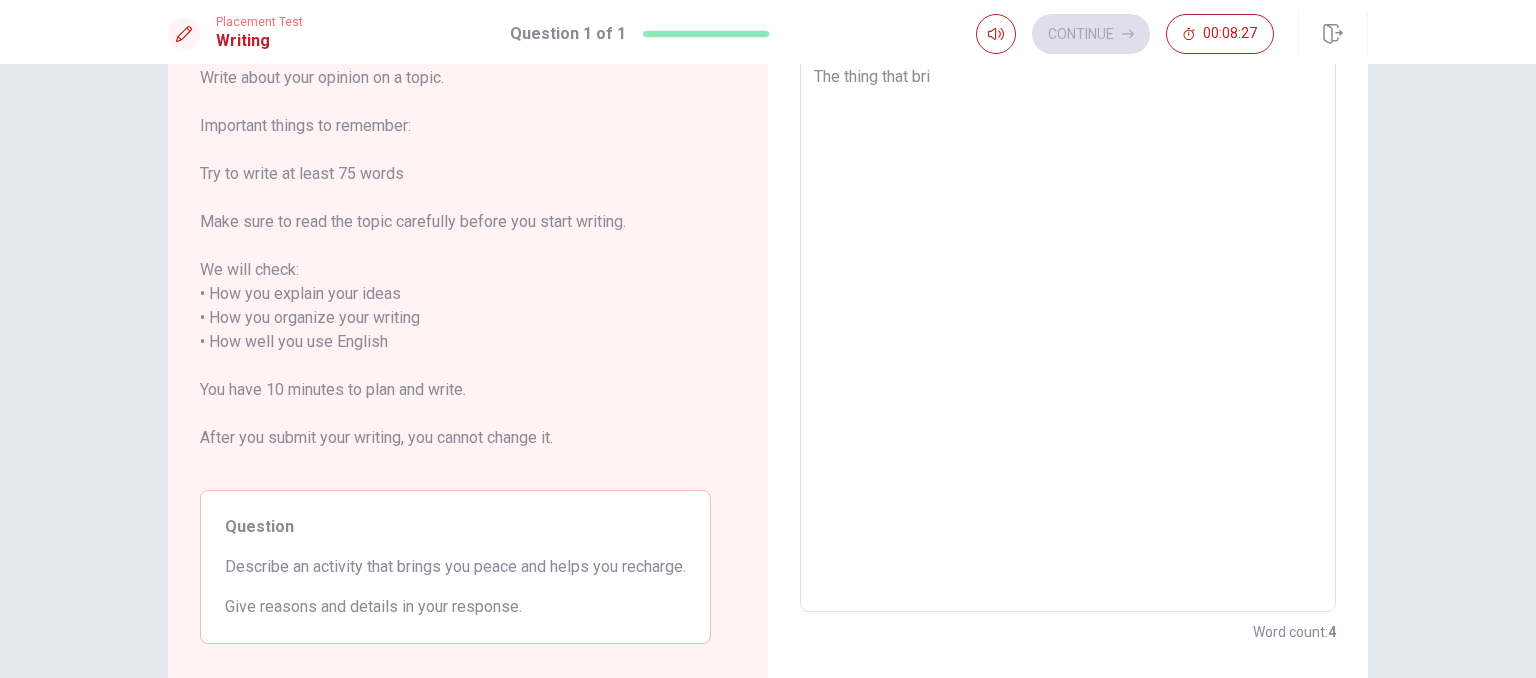 type on "x" 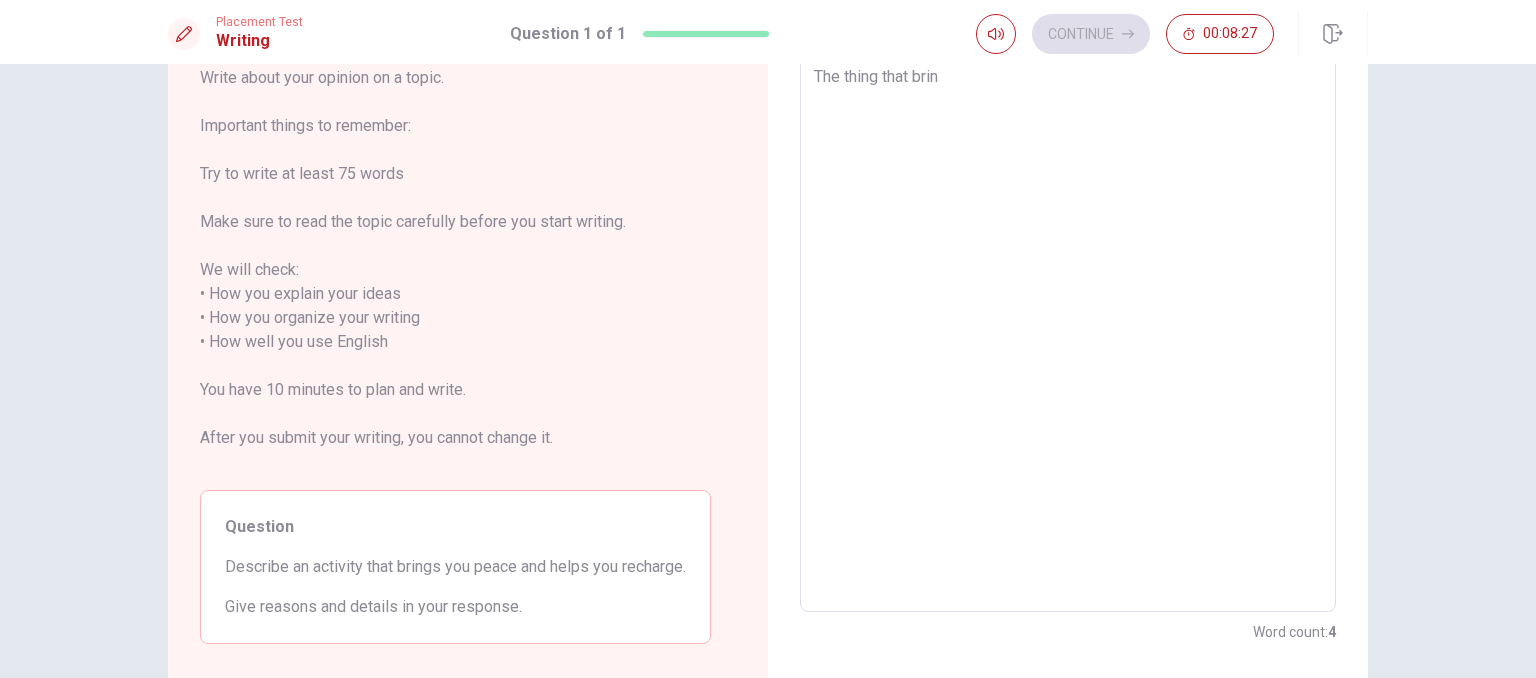 type on "x" 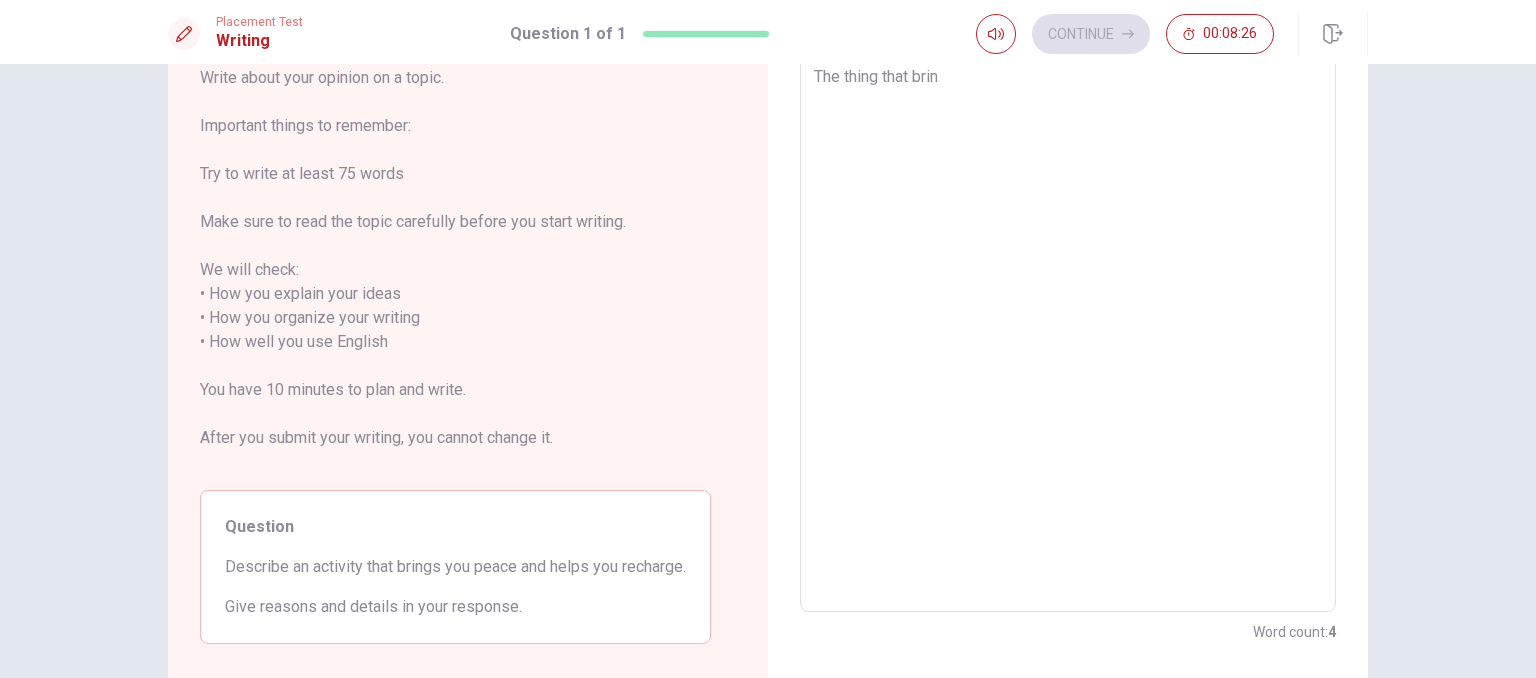 type on "The thing that bring" 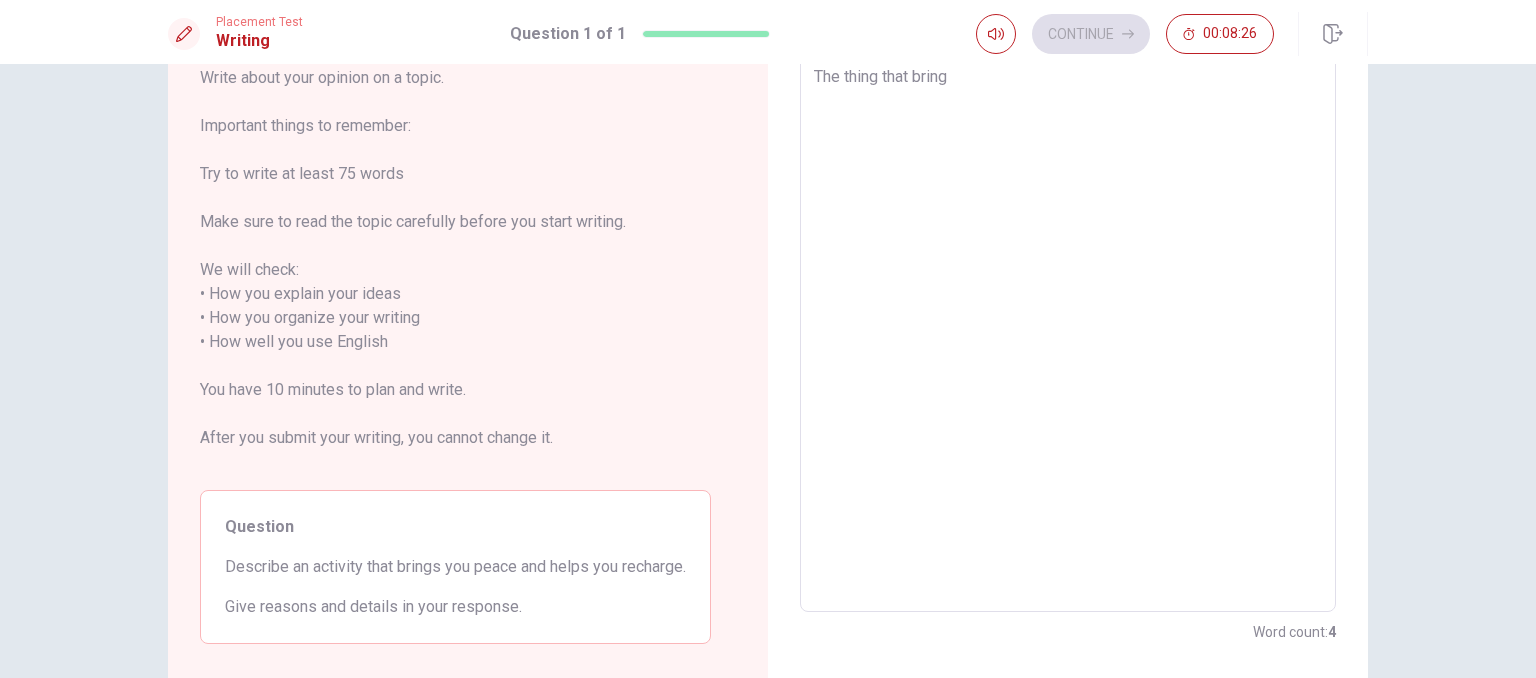 type on "x" 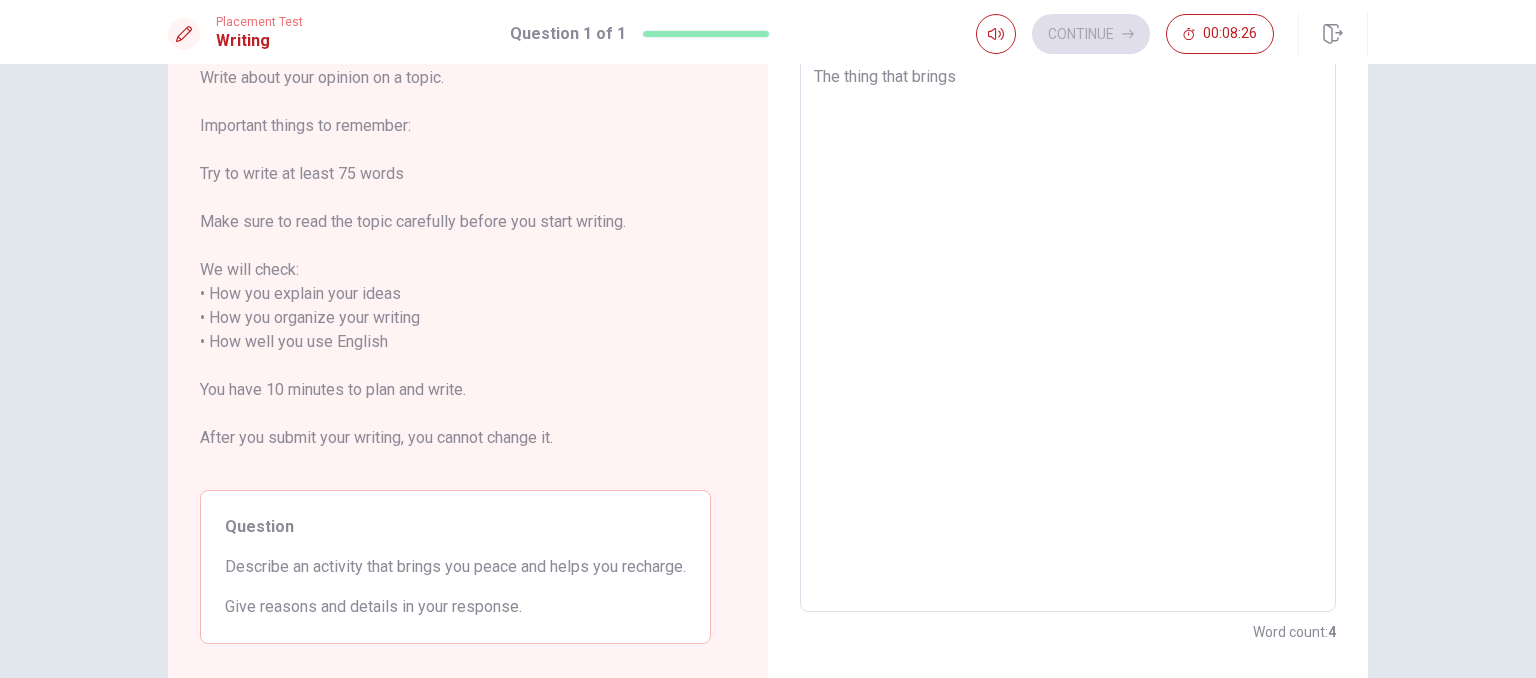 type on "x" 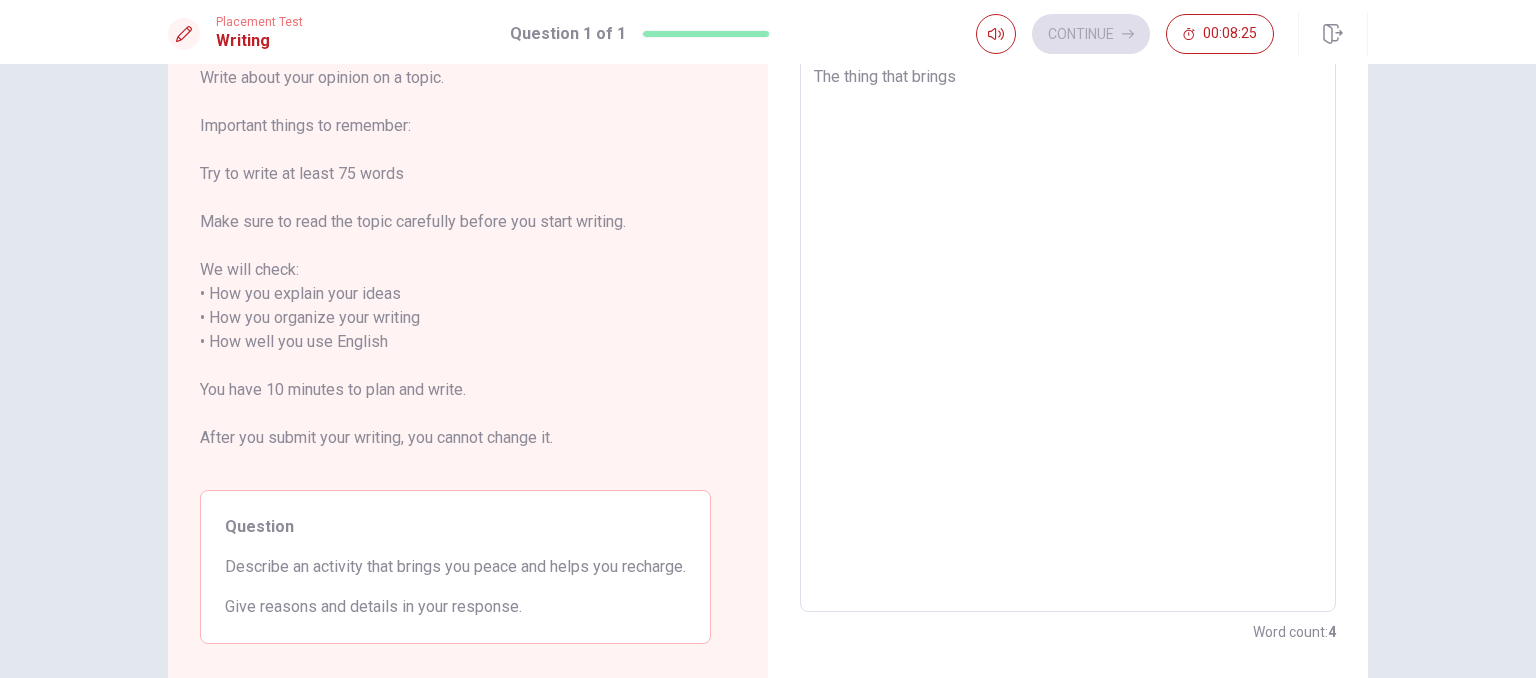 type on "The thing that brings m" 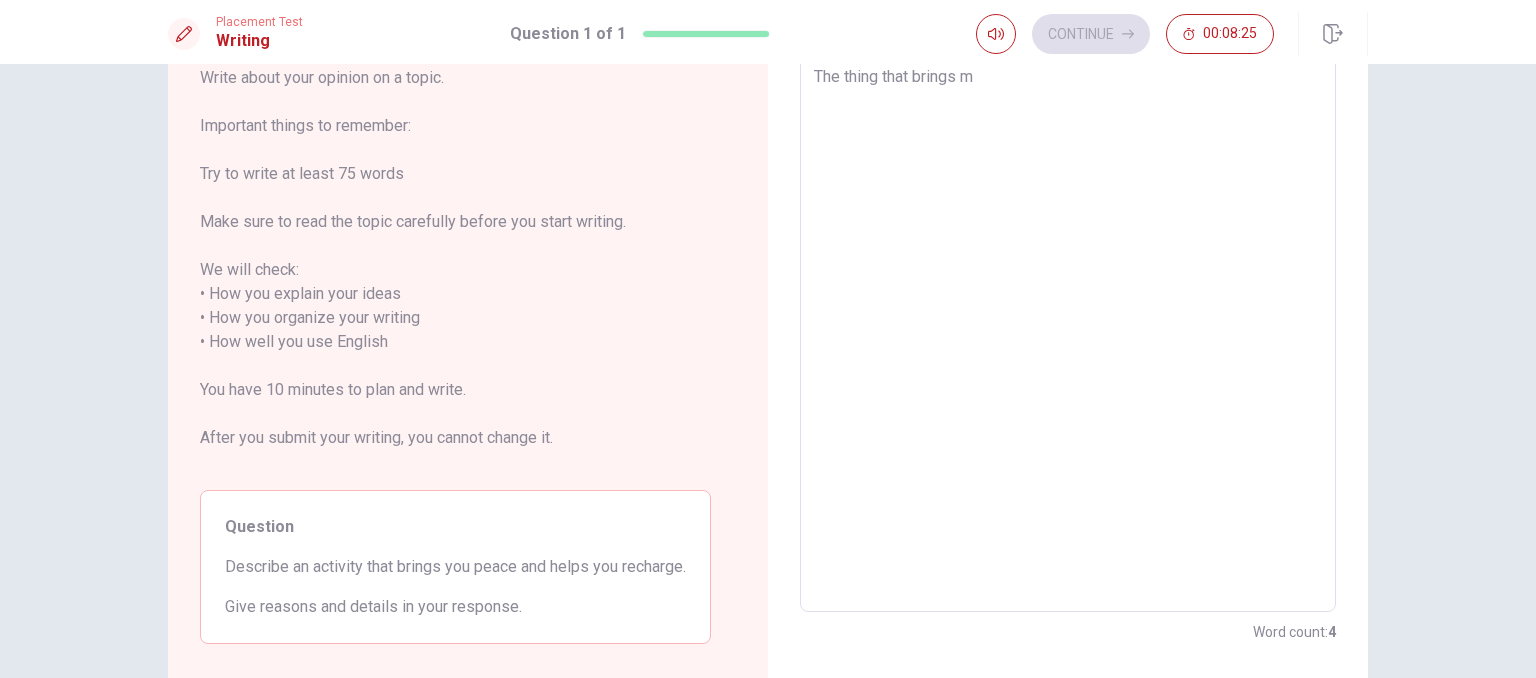 type on "x" 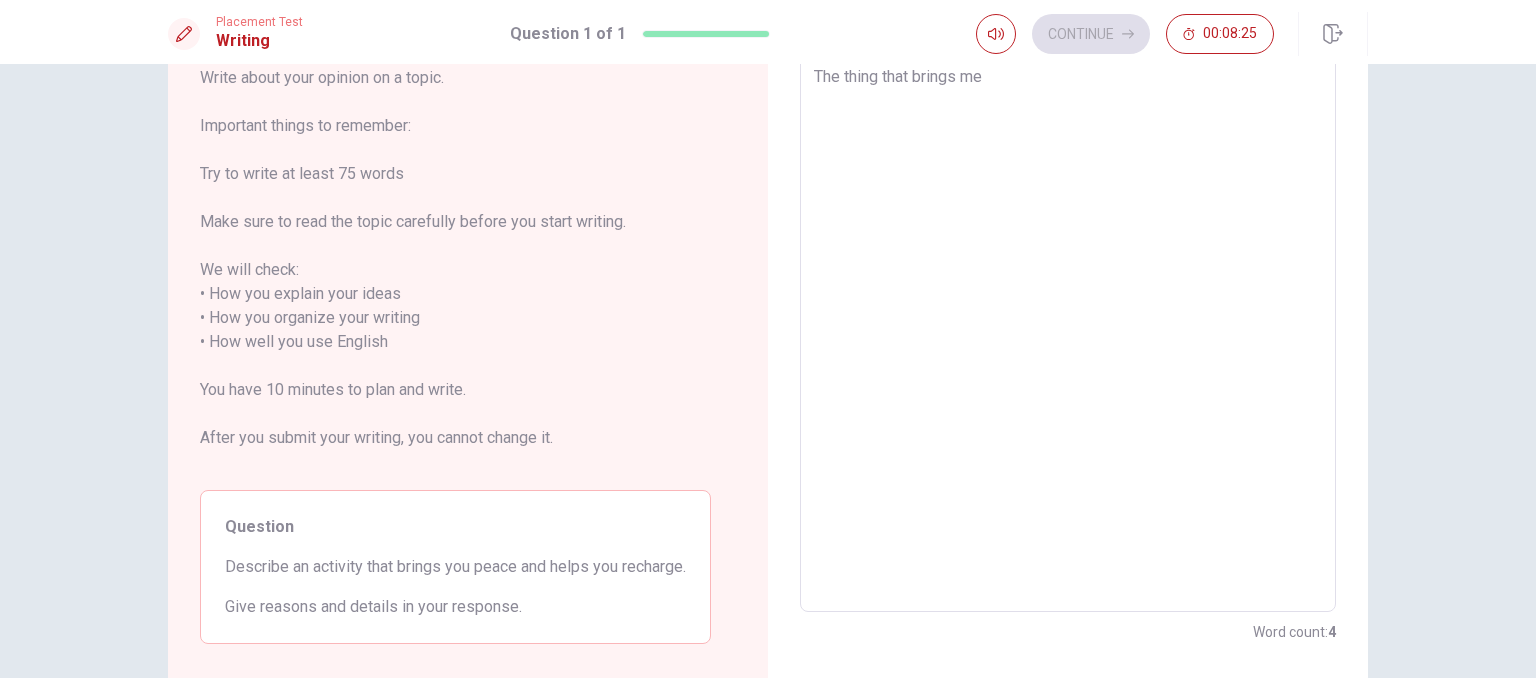 type on "x" 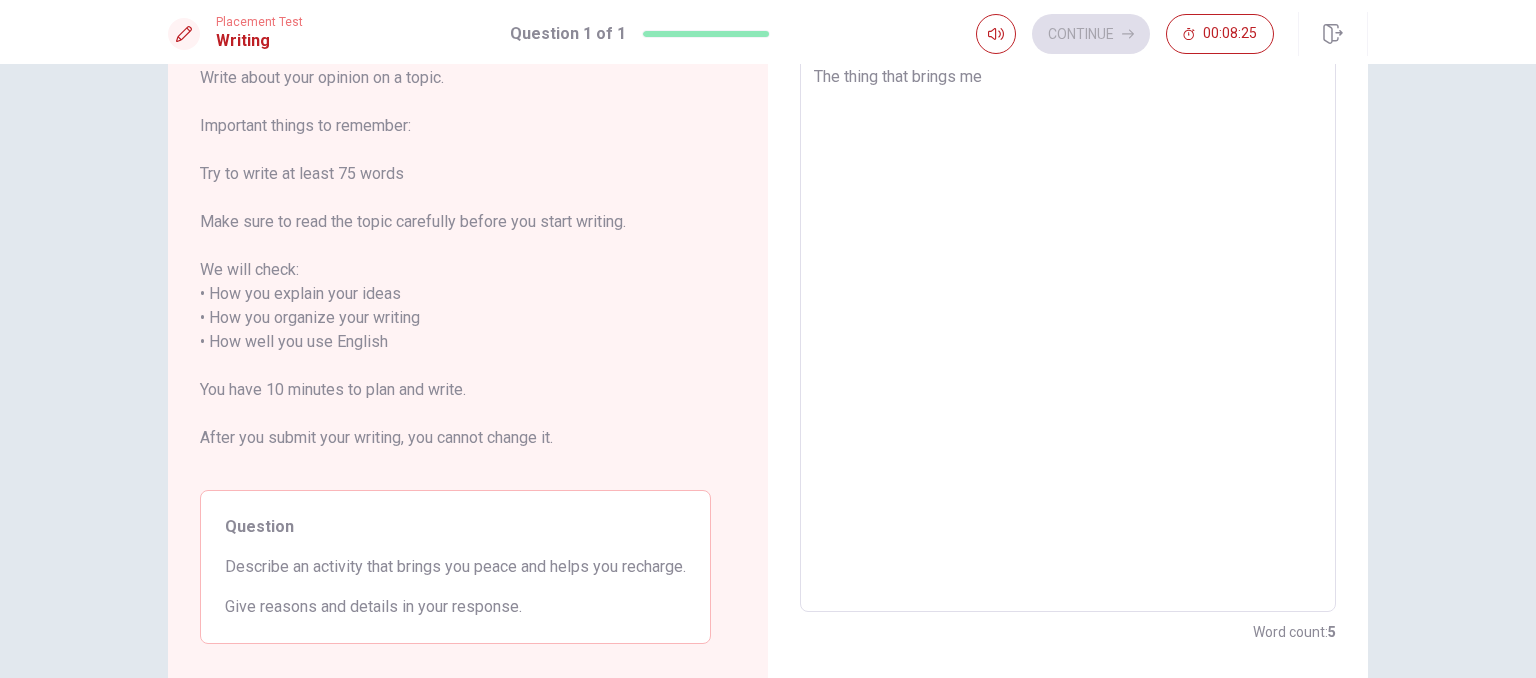 type on "The thing that brings me" 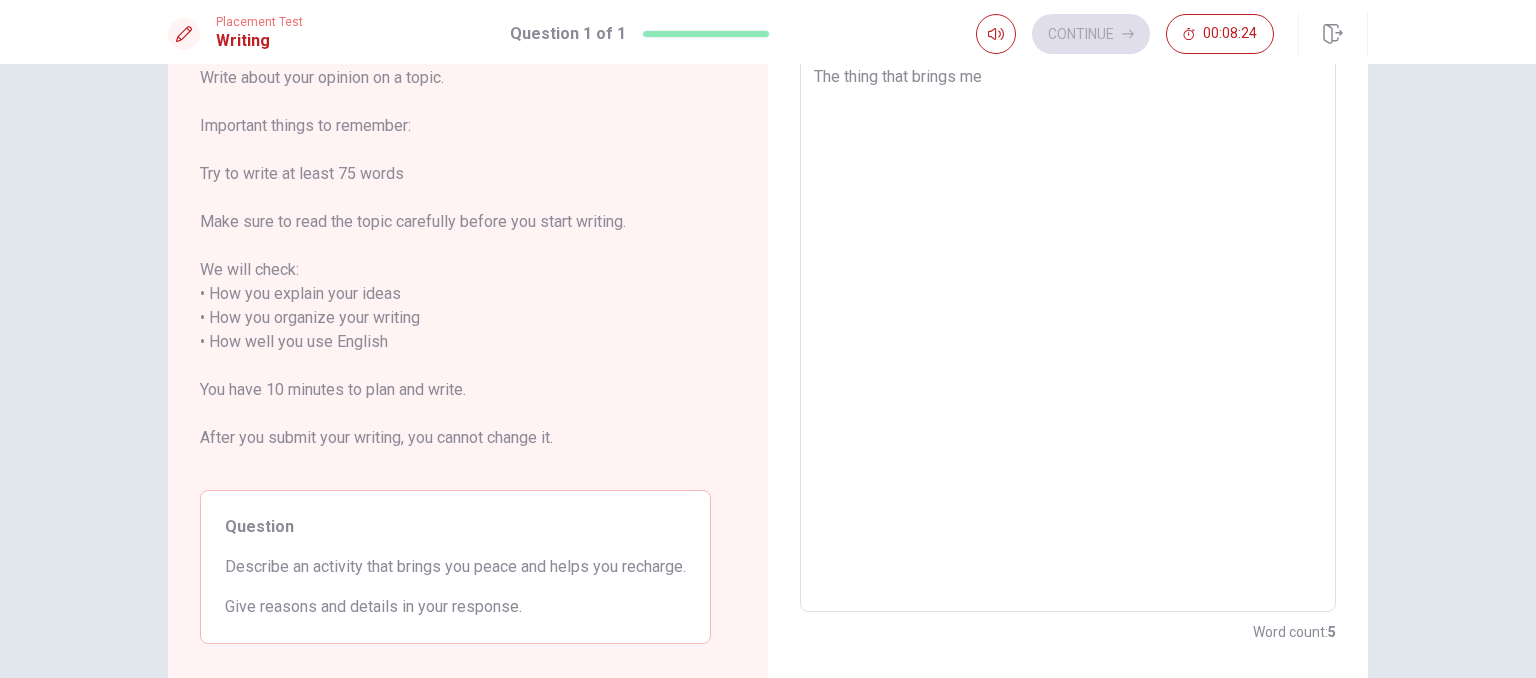 type on "The thing that brings me p" 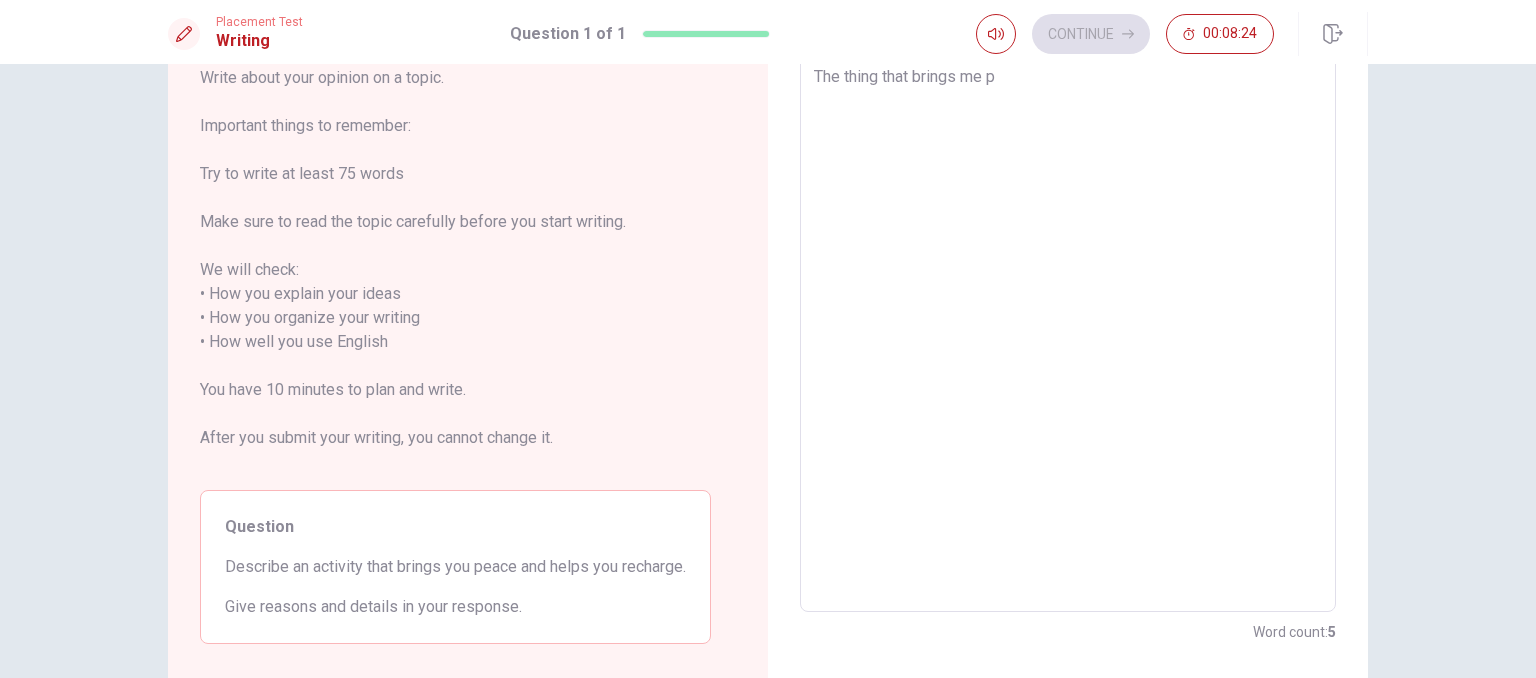 type on "x" 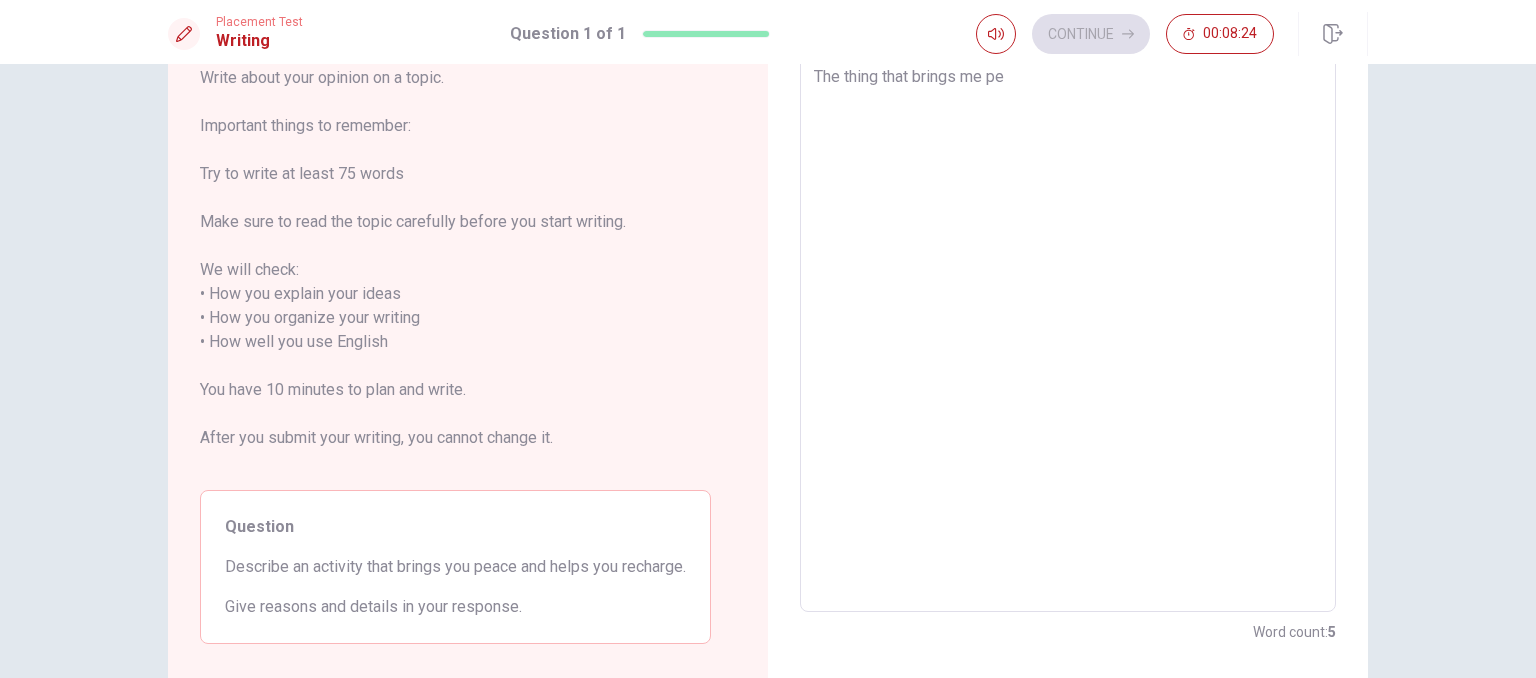 type on "x" 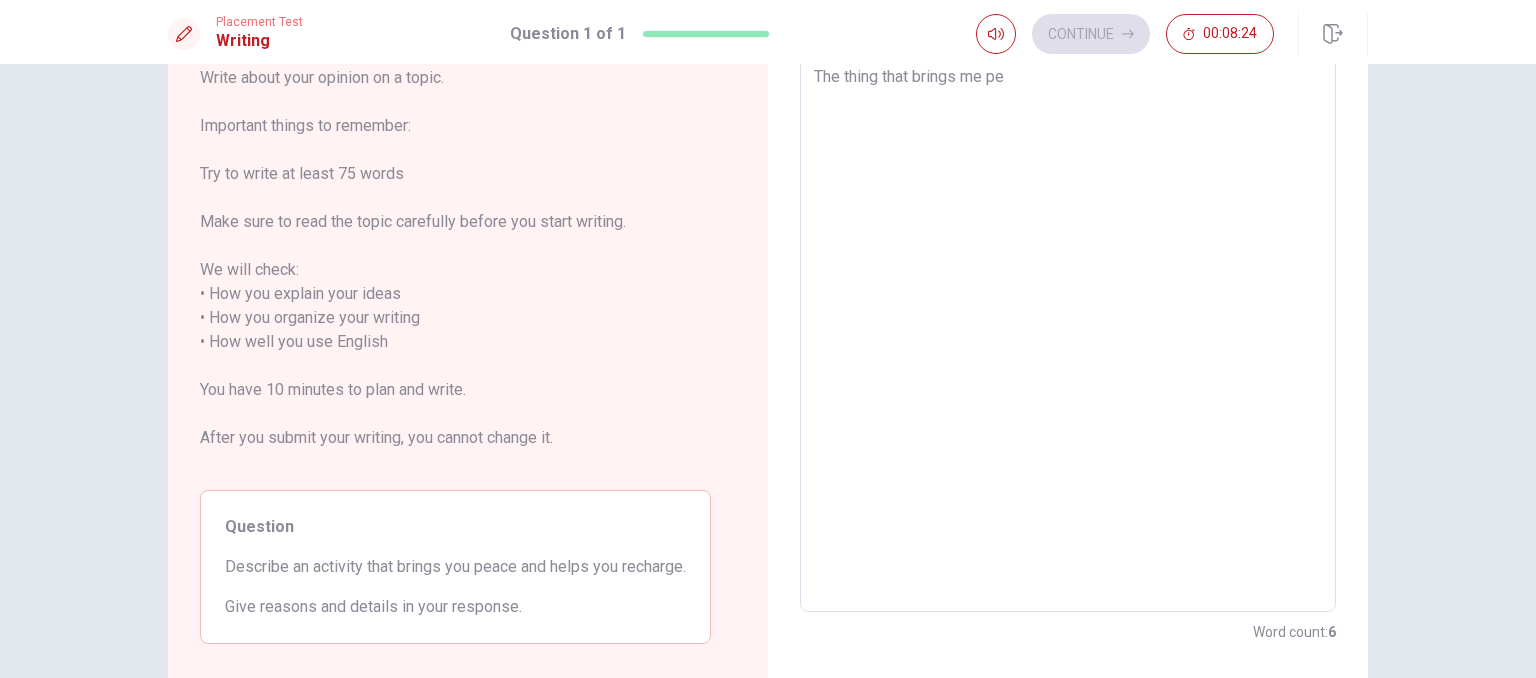 type on "The thing that brings me pea" 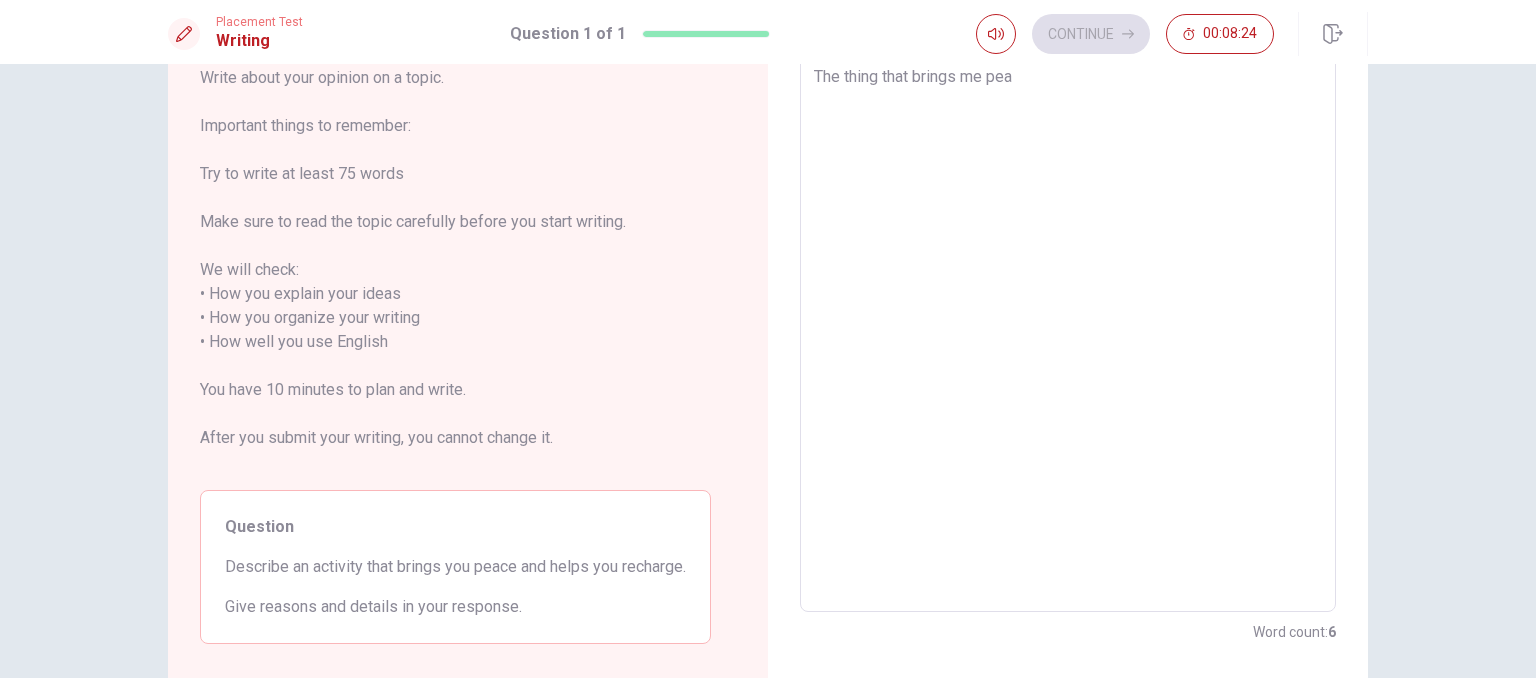type on "x" 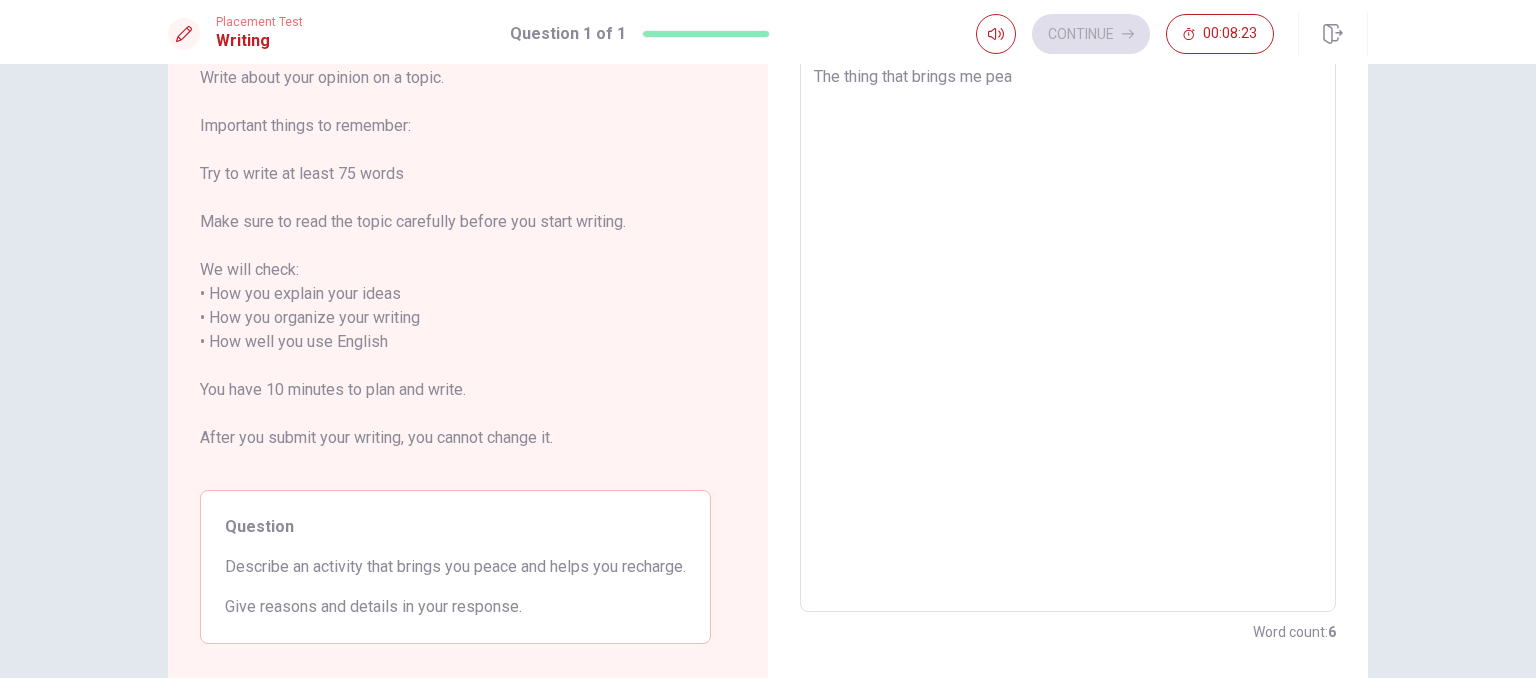 type on "The thing that brings me peac" 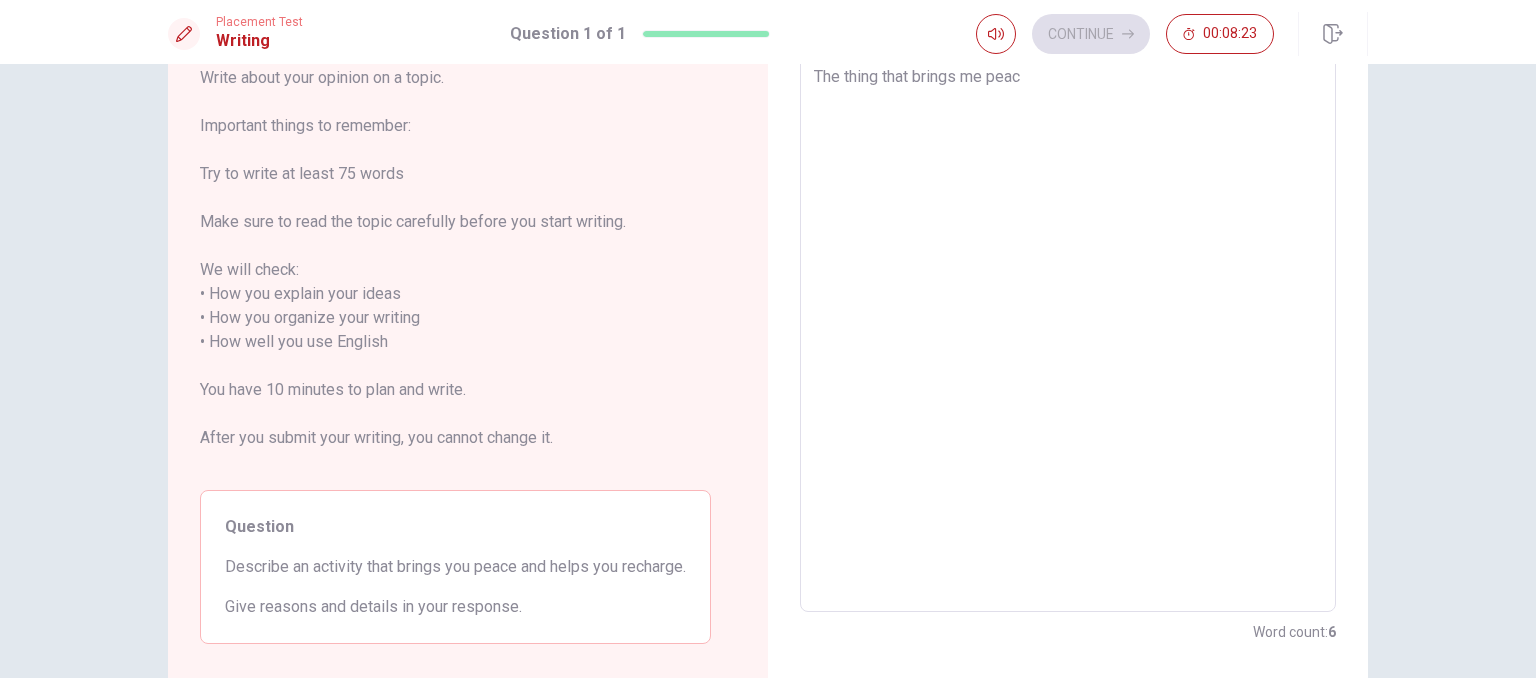 type on "x" 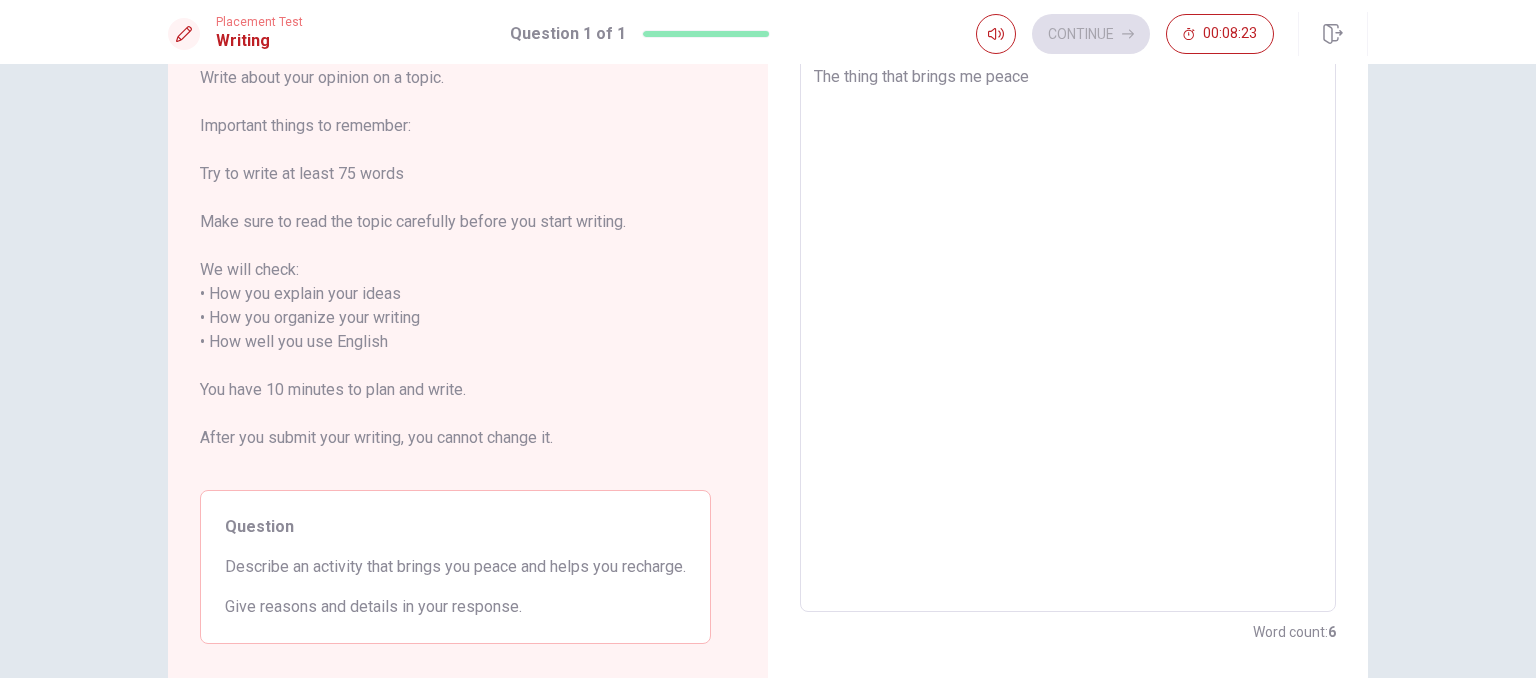 type on "x" 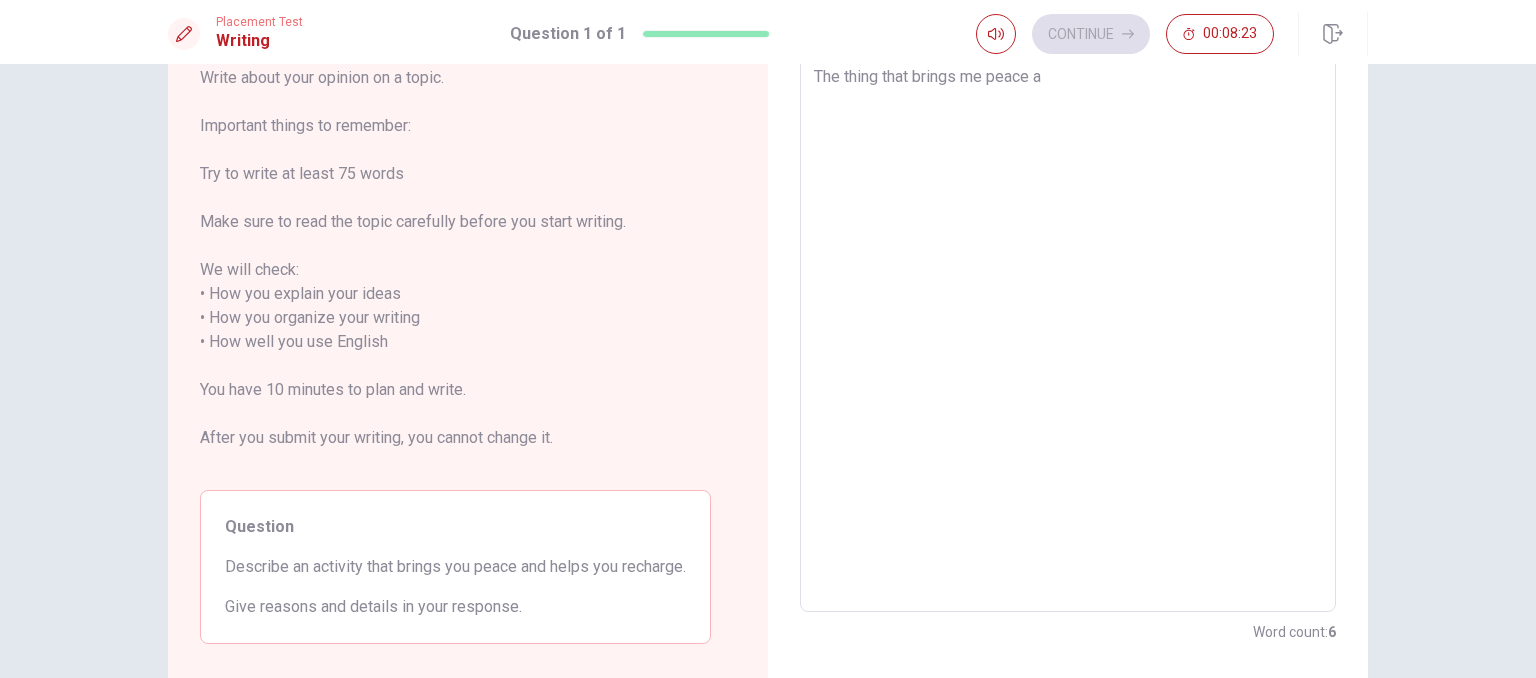 type on "x" 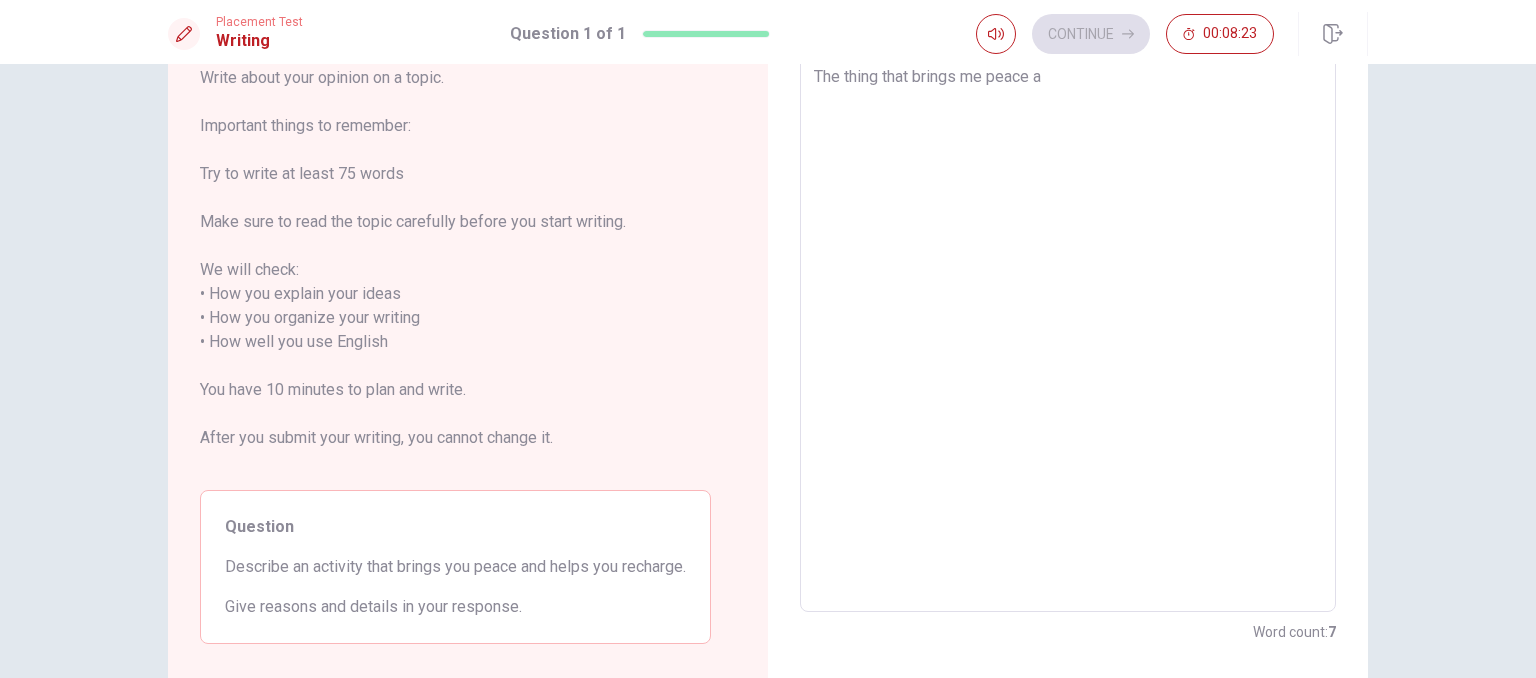type on "The thing that brings me peace an" 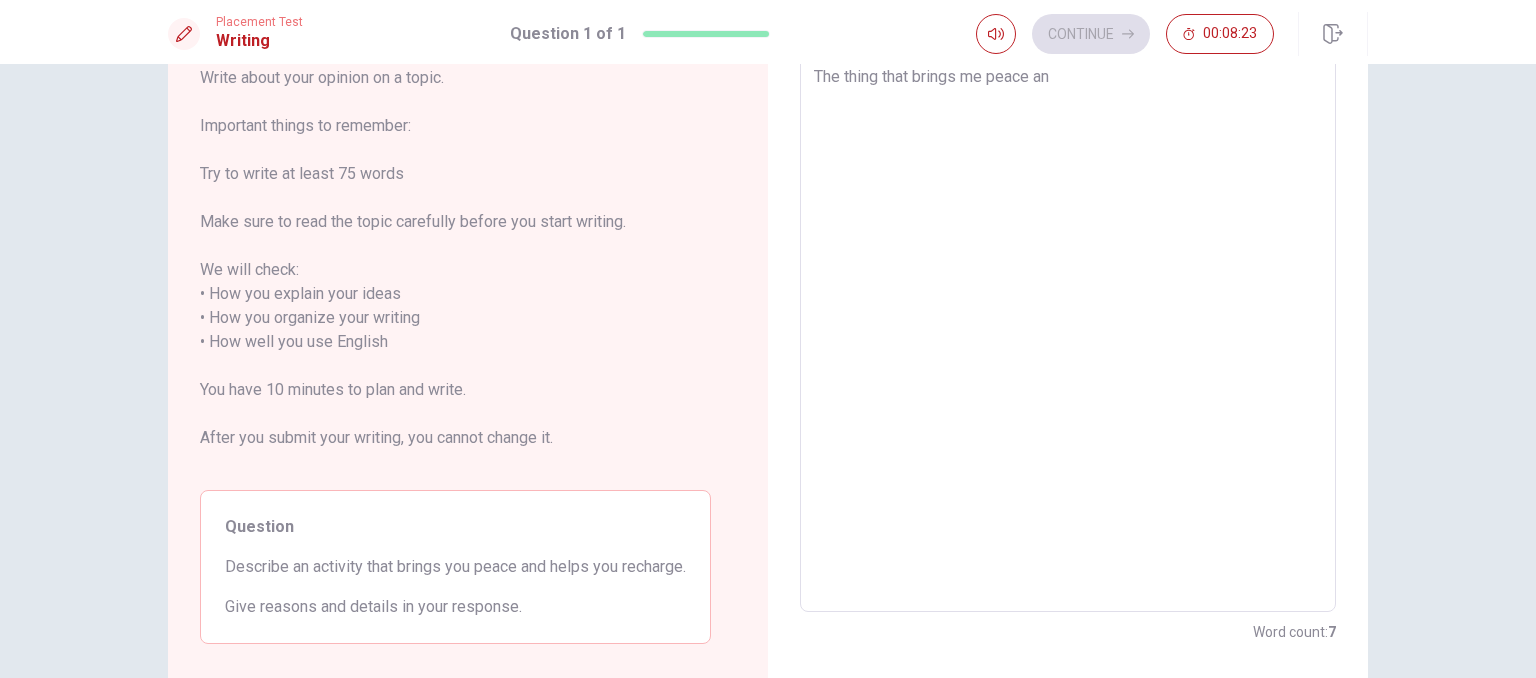 type on "x" 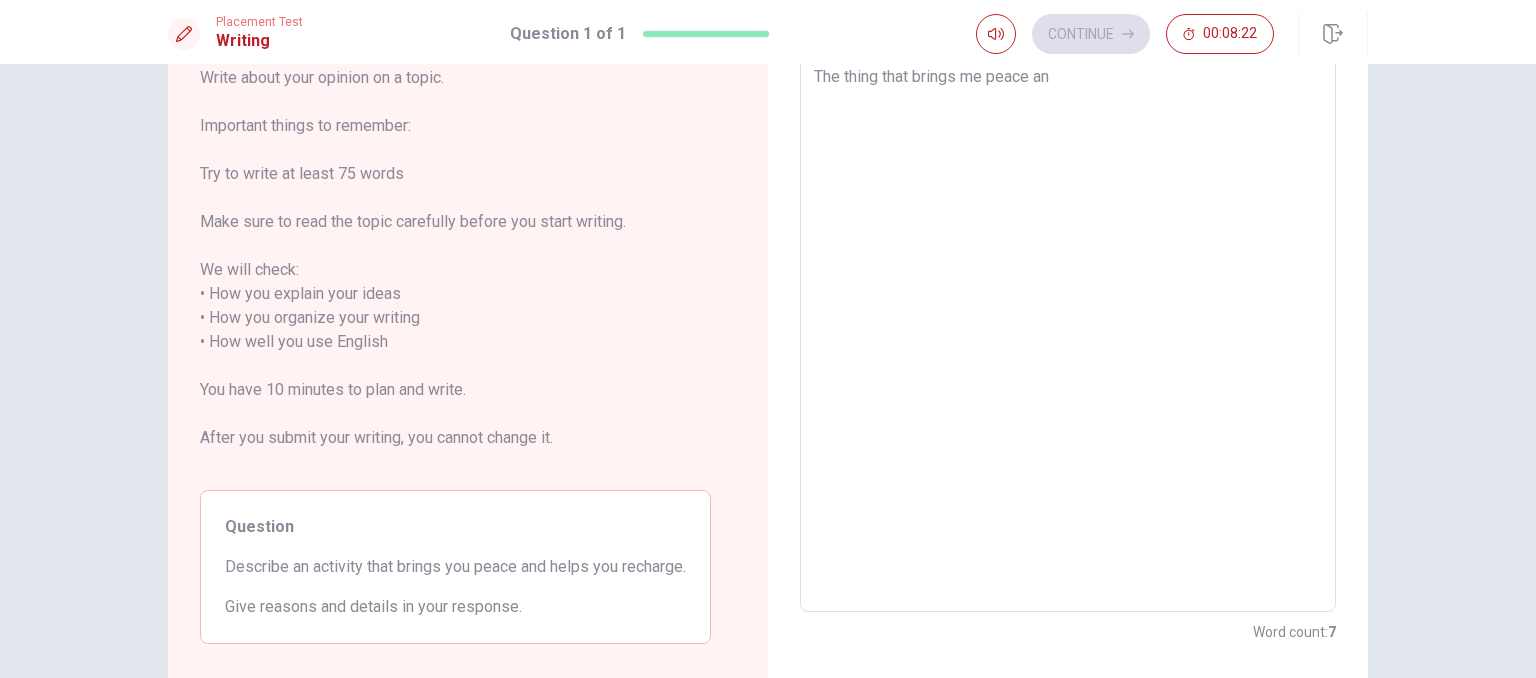 type on "The thing that brings me peace and" 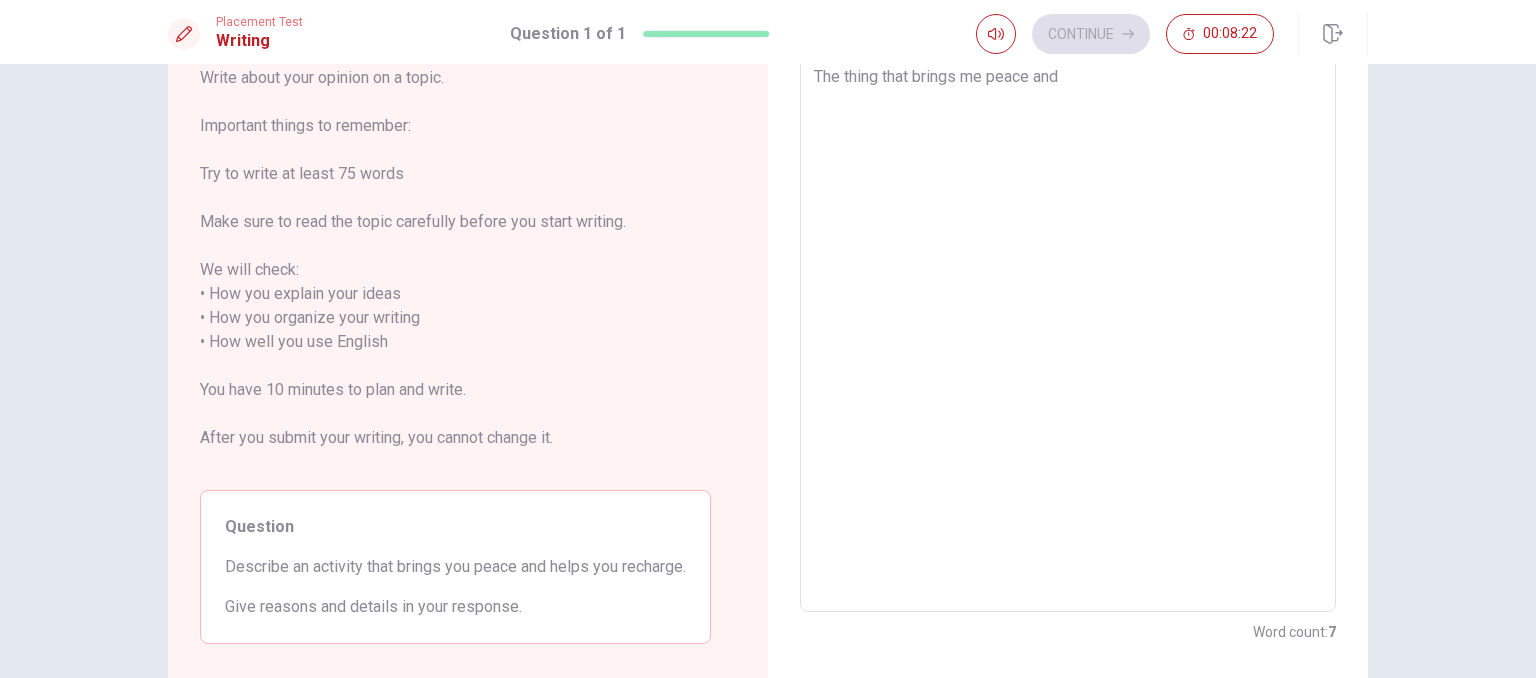 type on "x" 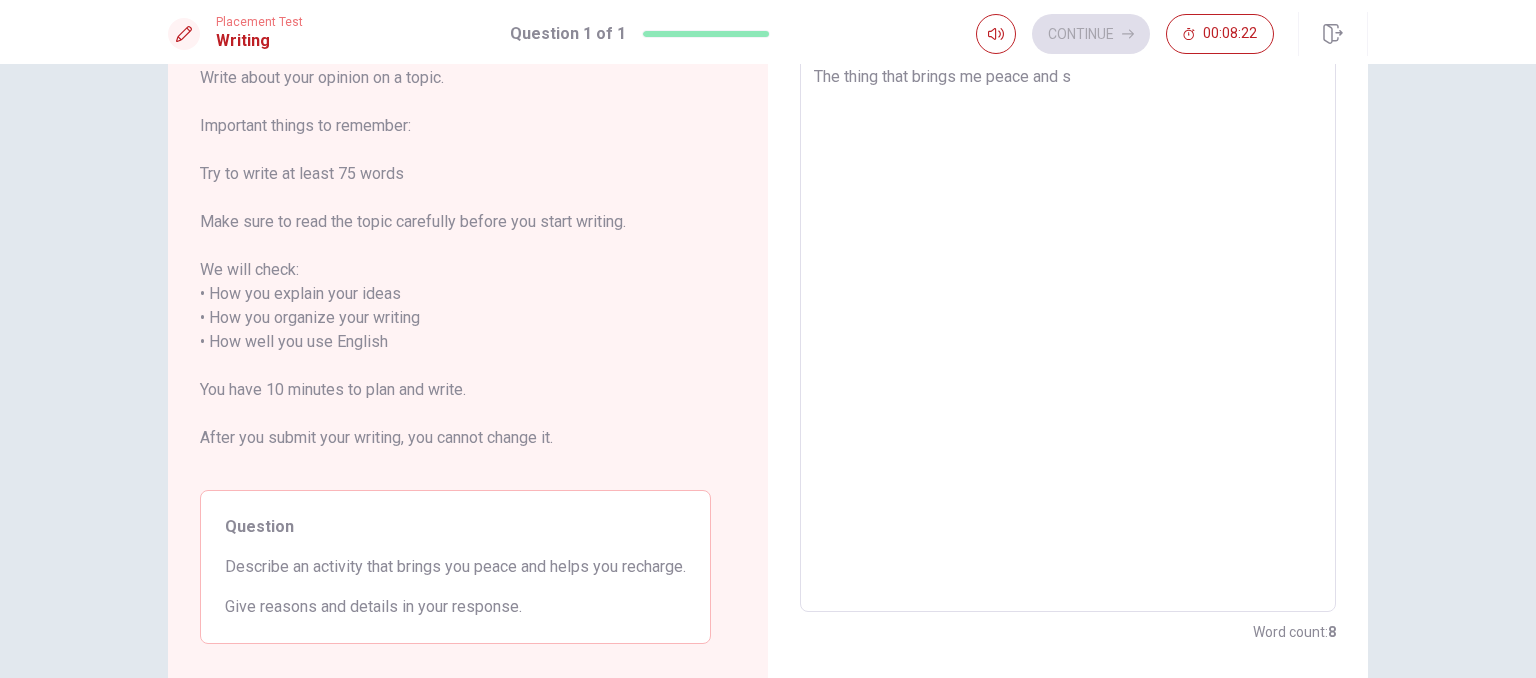 type on "x" 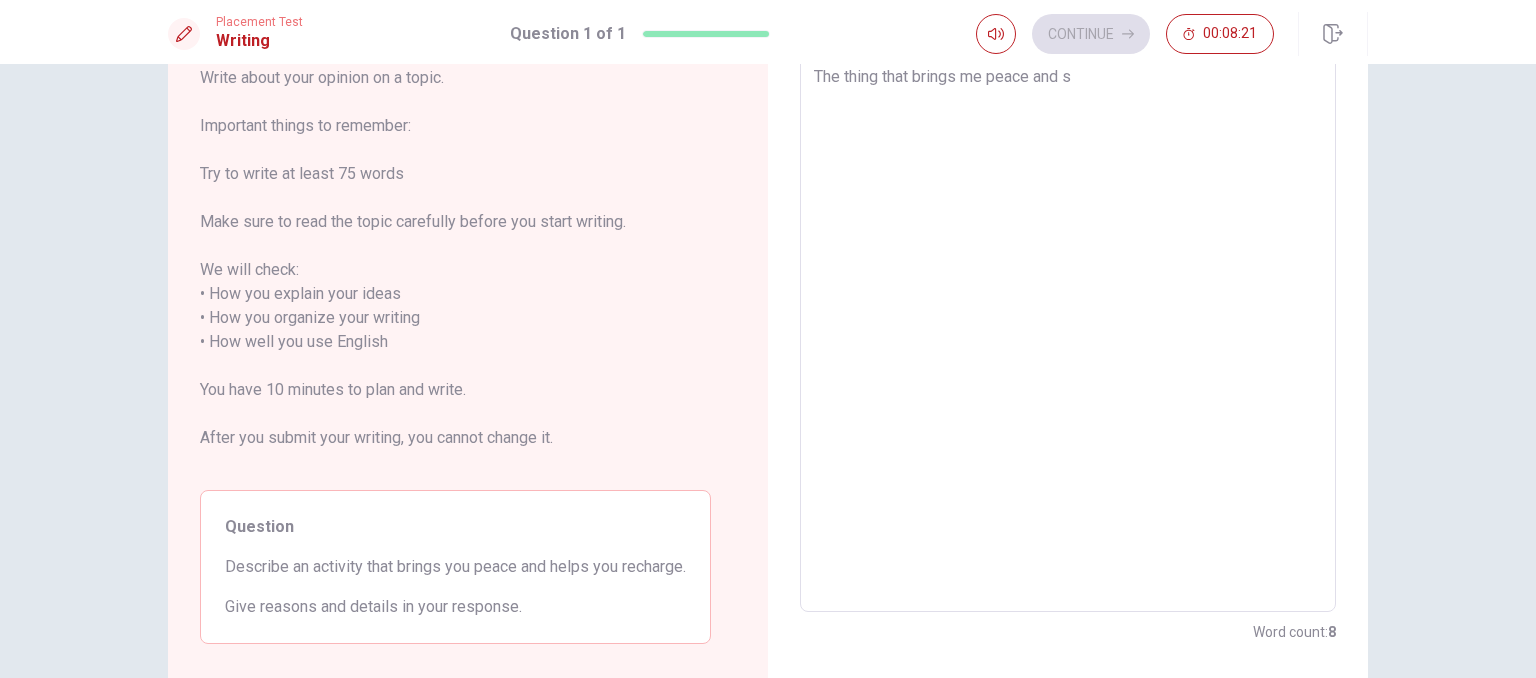 type on "The thing that brings me peace and" 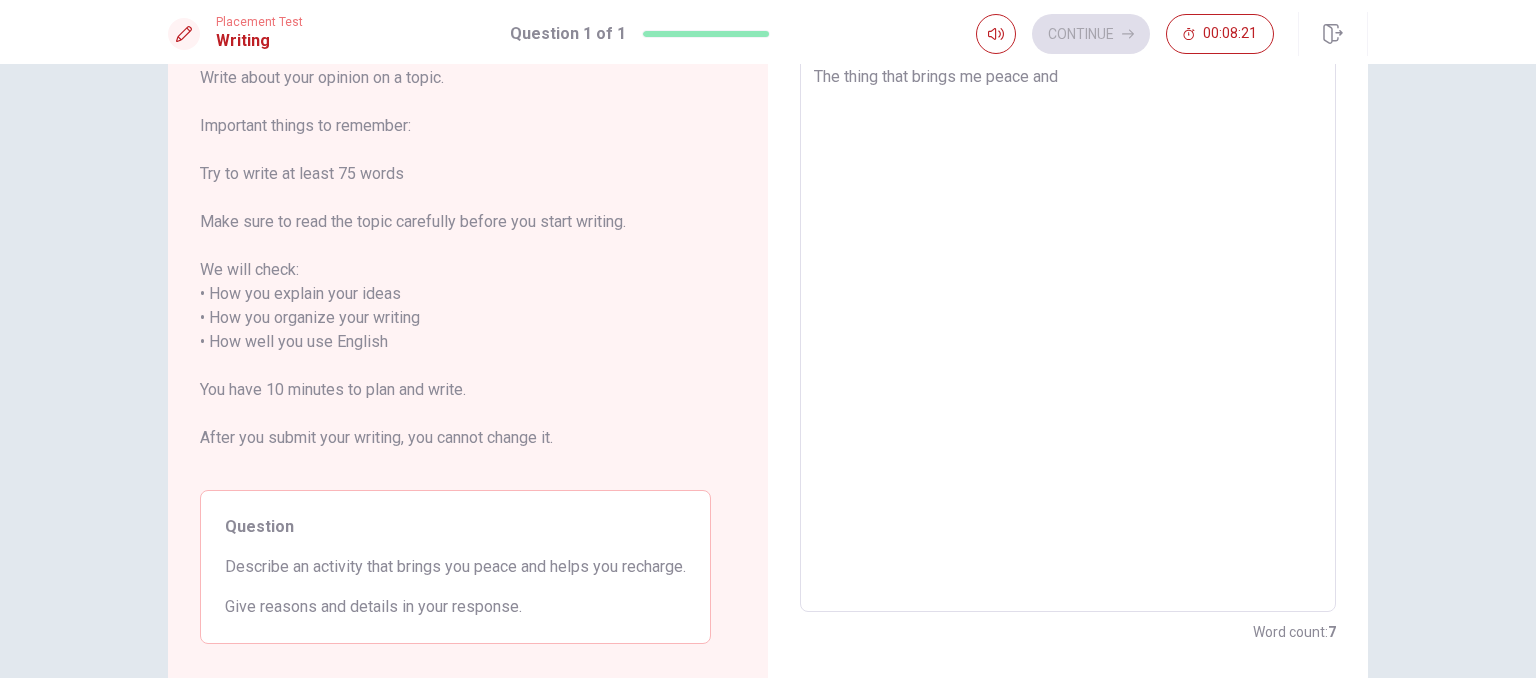 type on "x" 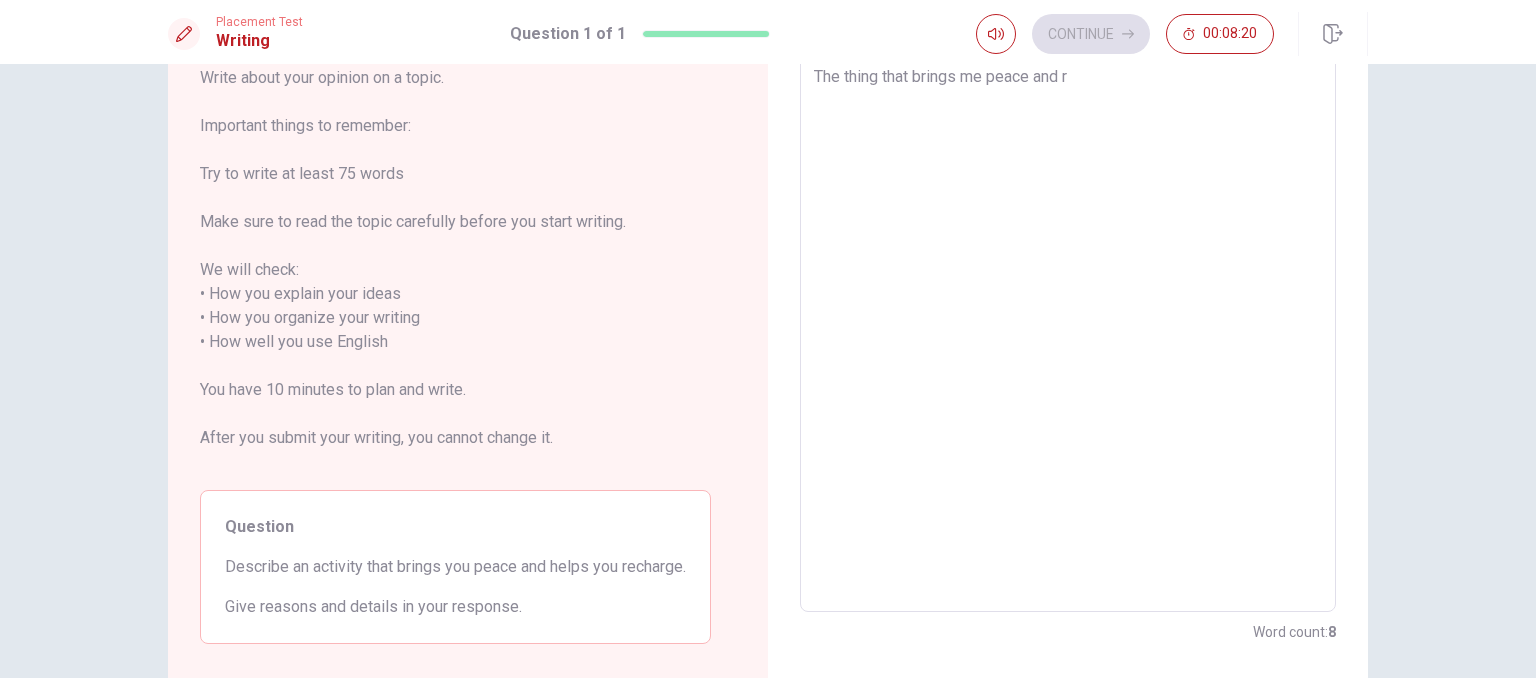 type on "x" 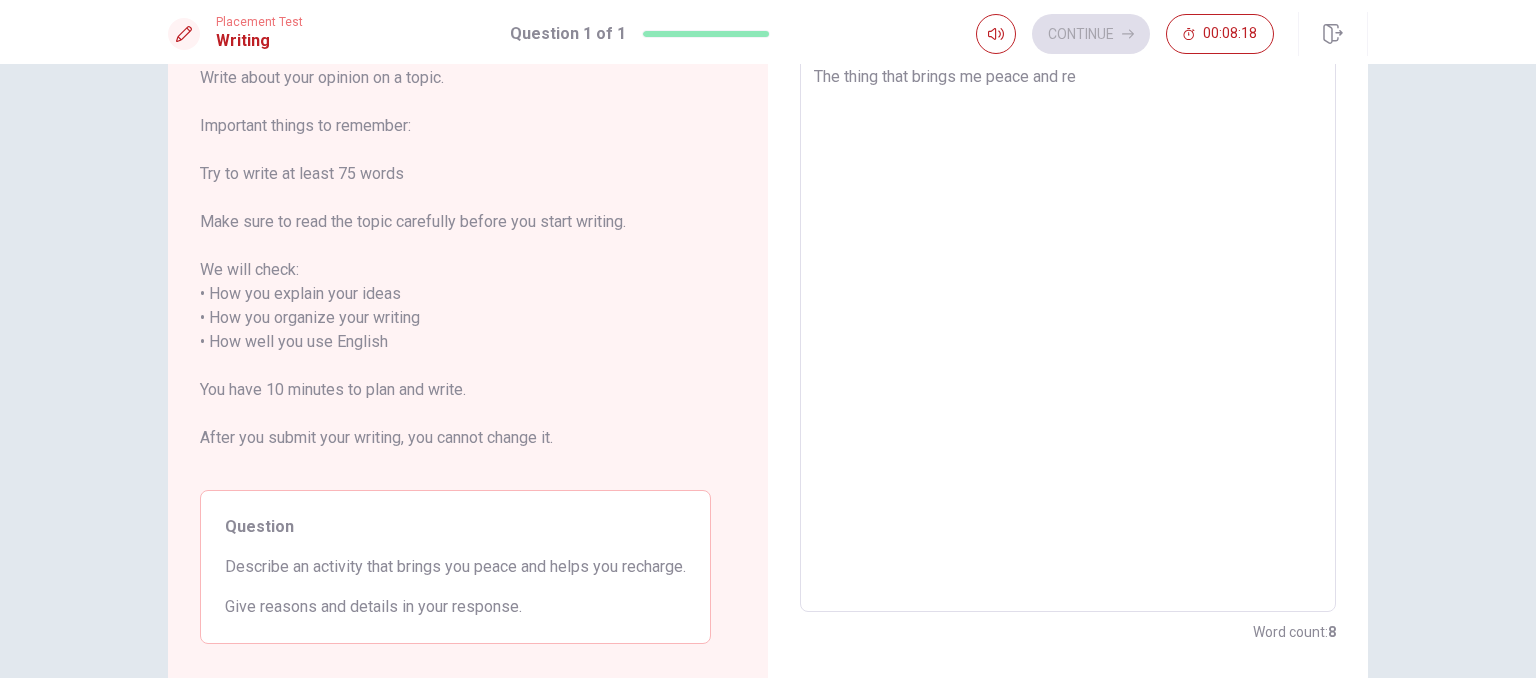 type on "x" 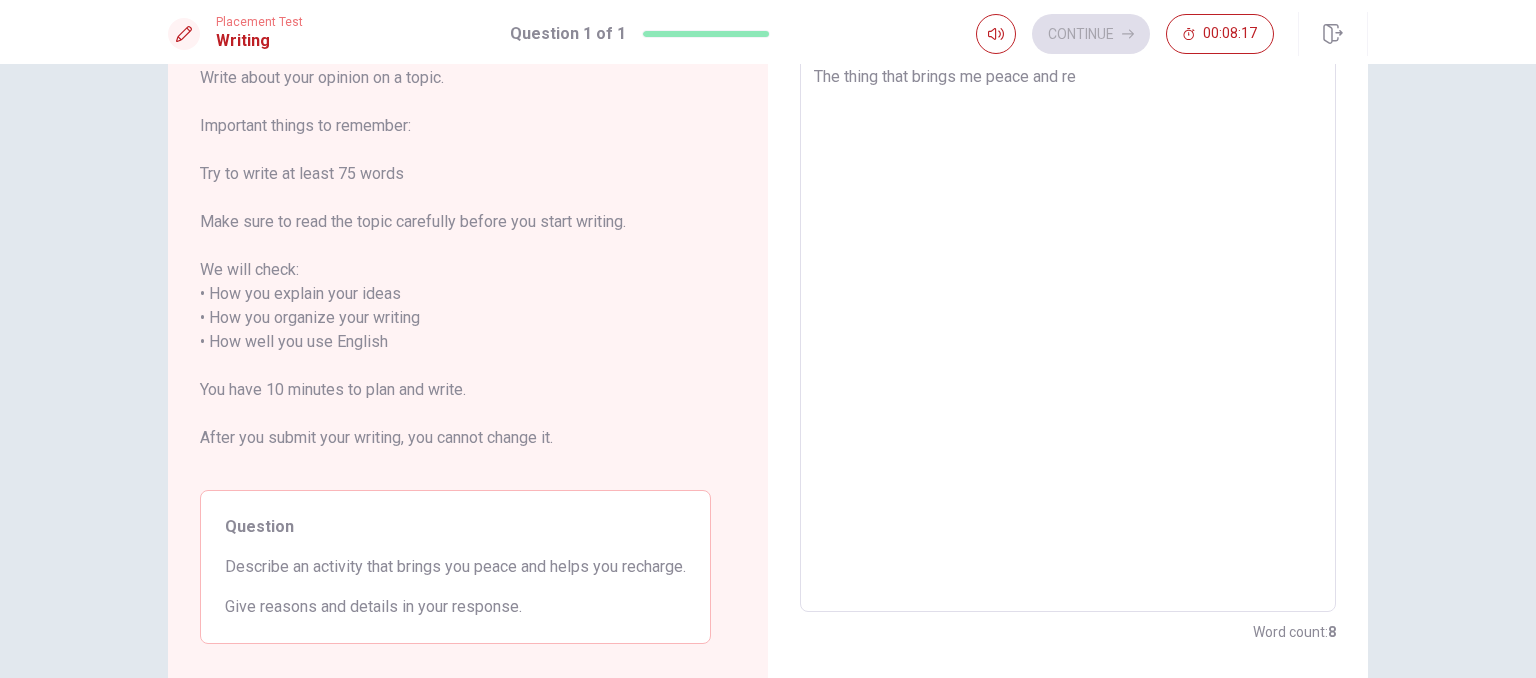 type on "The thing that brings me peace and r" 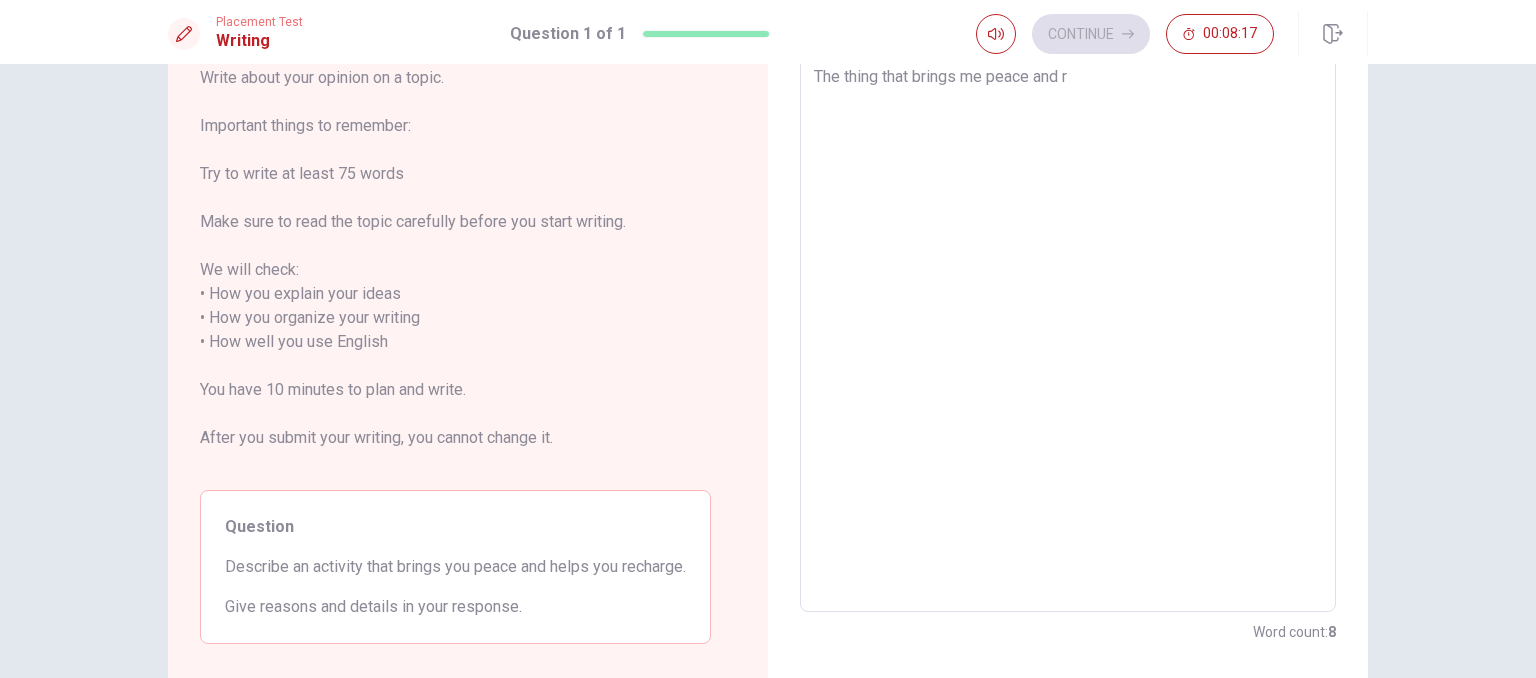 type on "x" 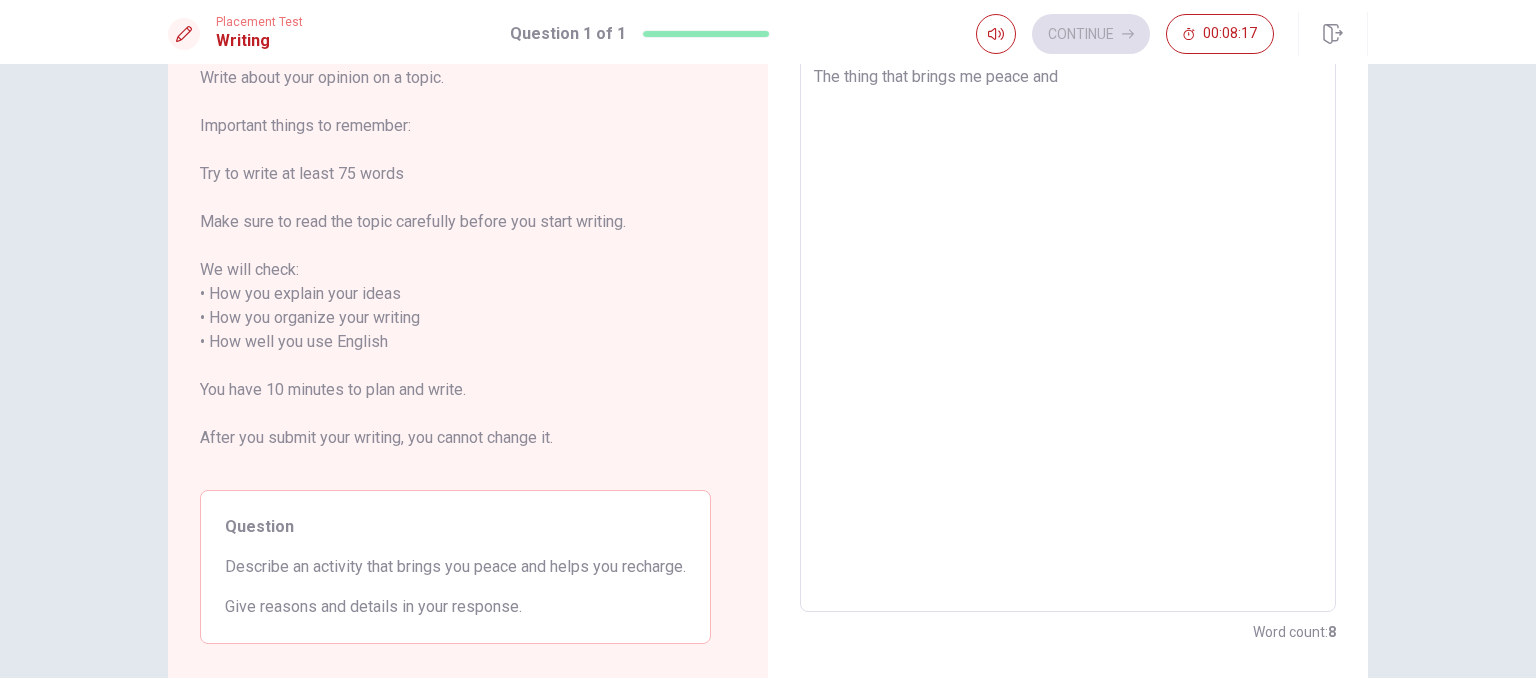 type on "x" 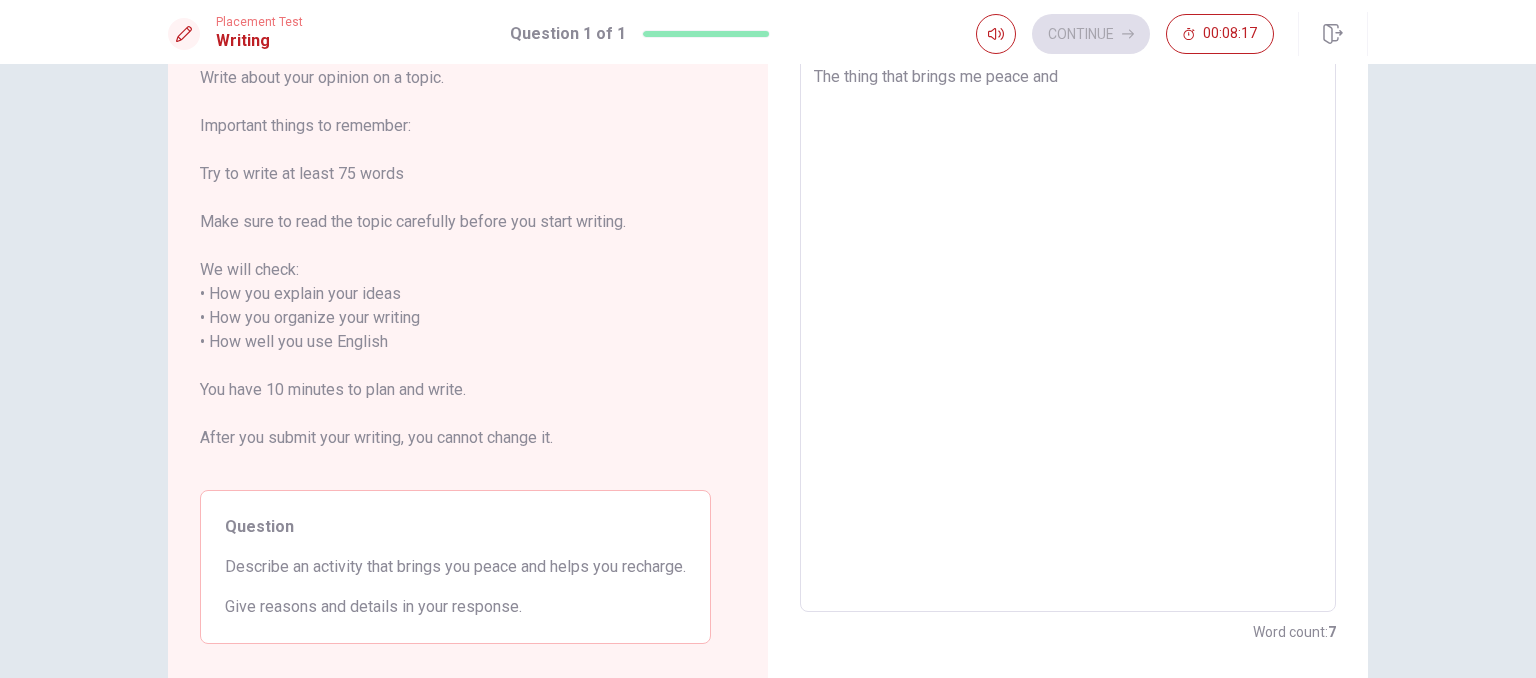 type on "The thing that brings me peace and" 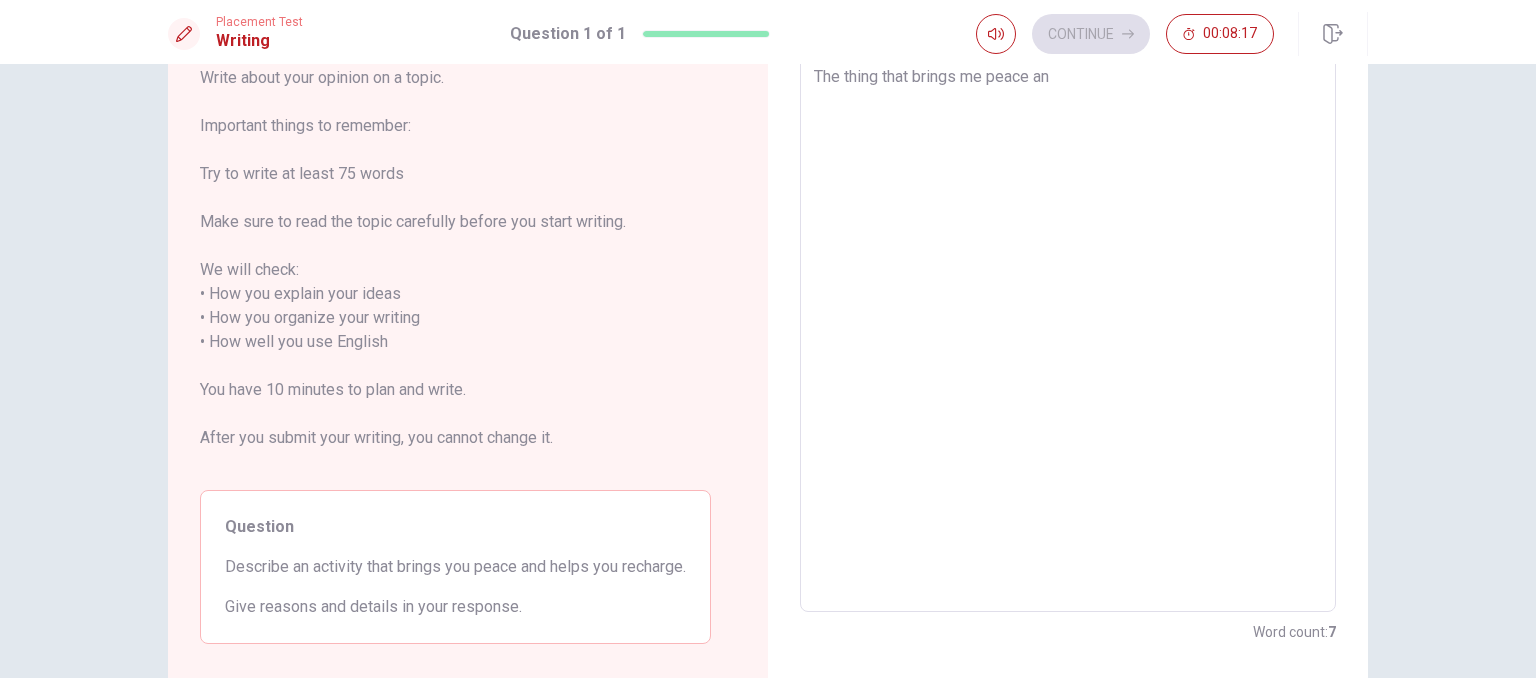 type on "x" 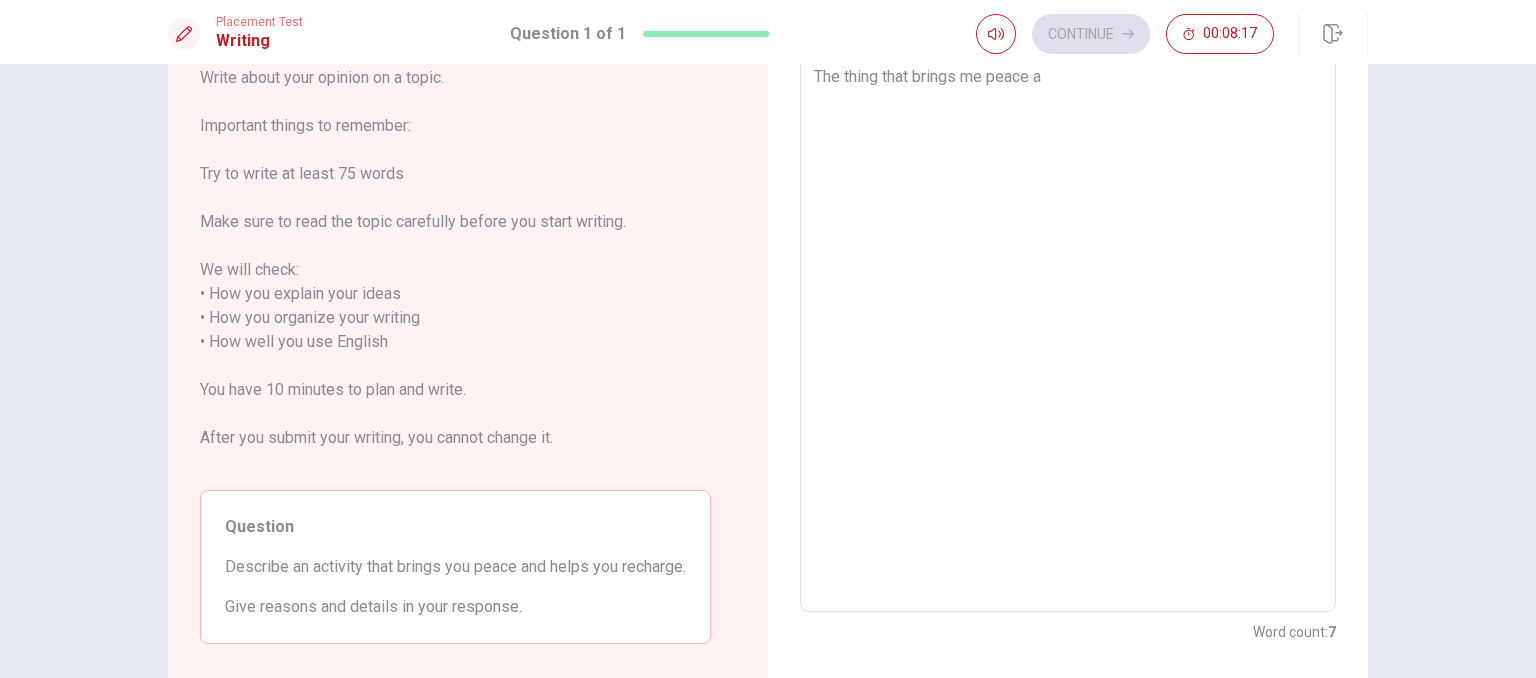 type on "x" 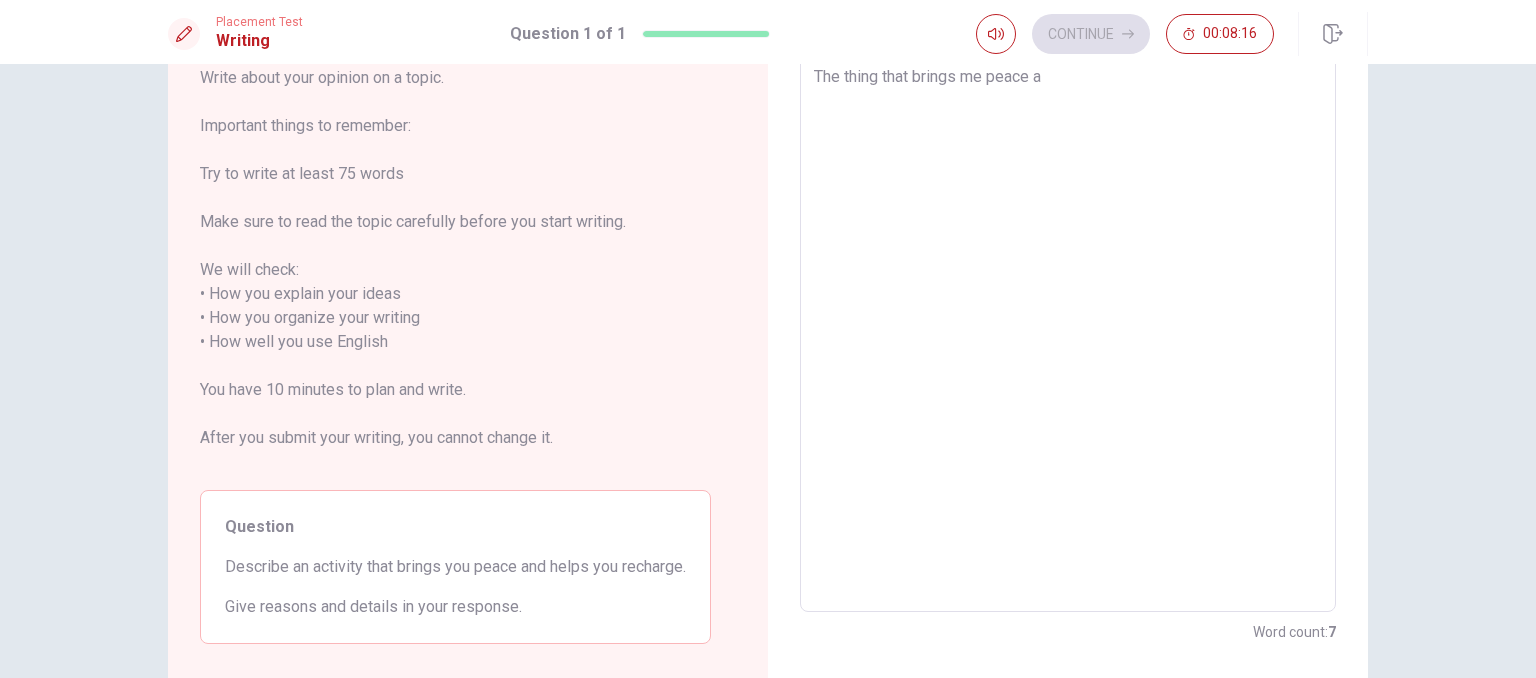 type on "The thing that brings me peace" 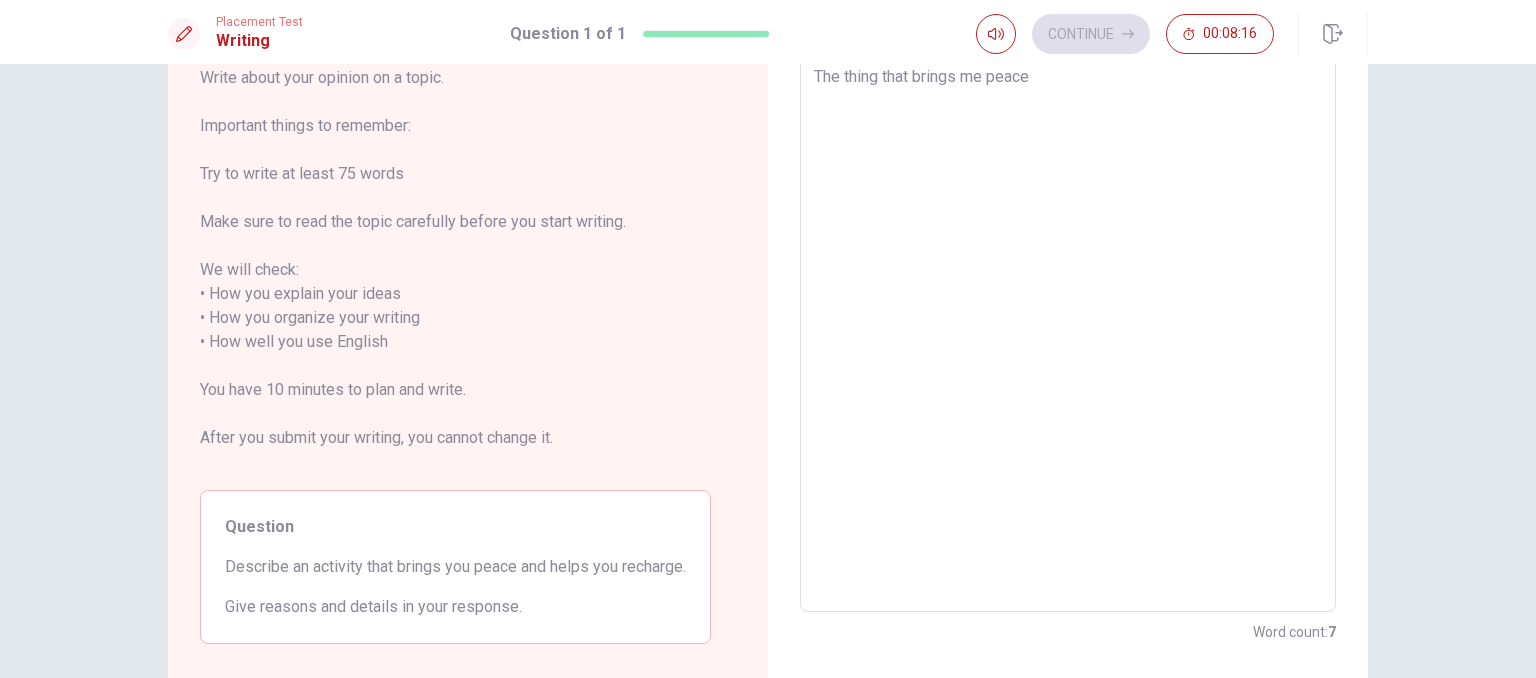 type on "x" 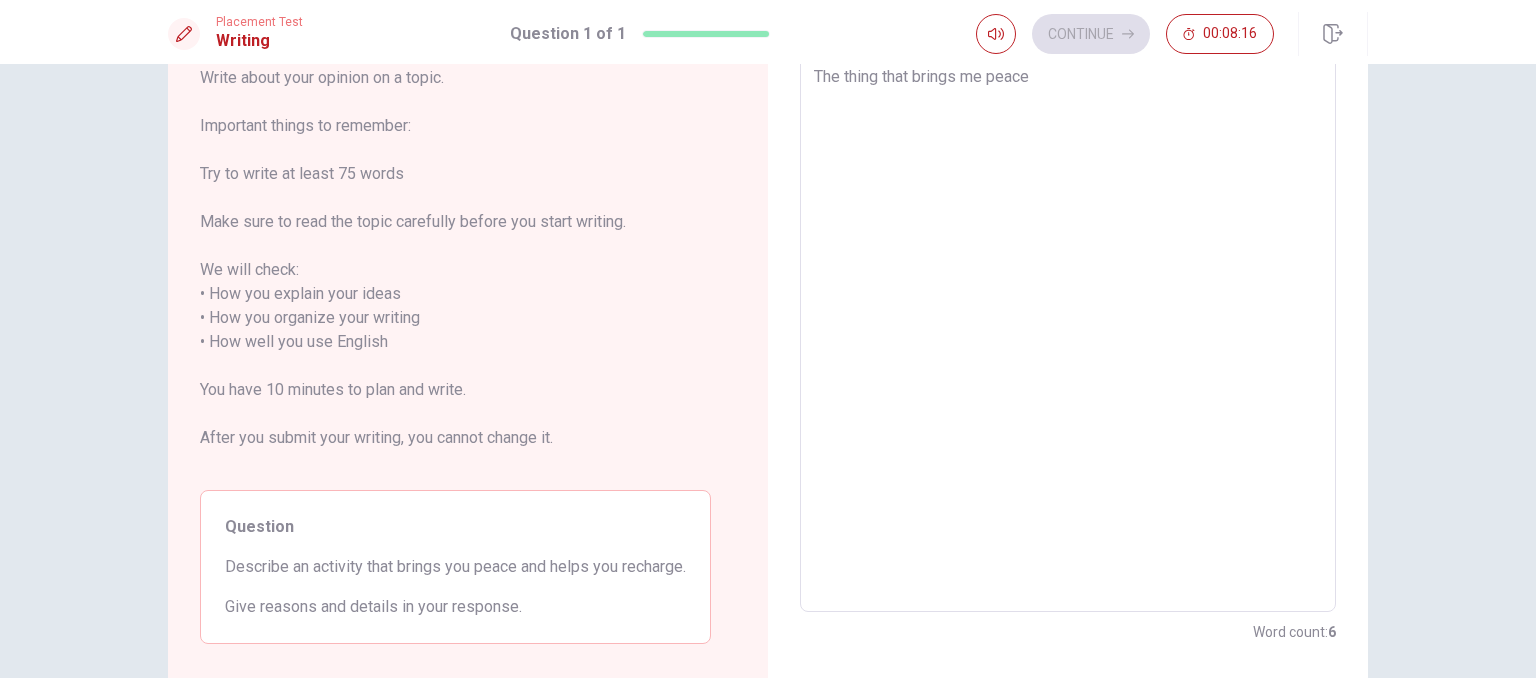 type on "The thing that brings me peac" 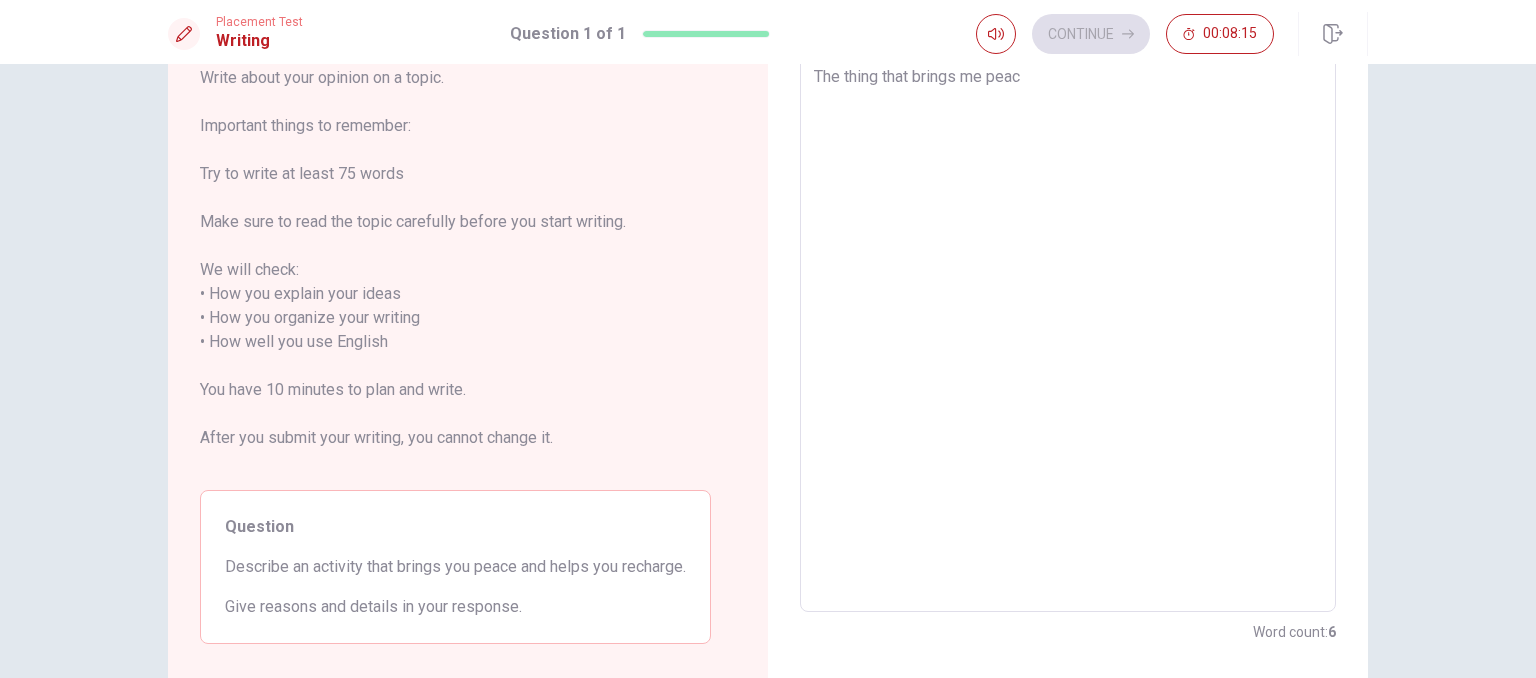 type on "x" 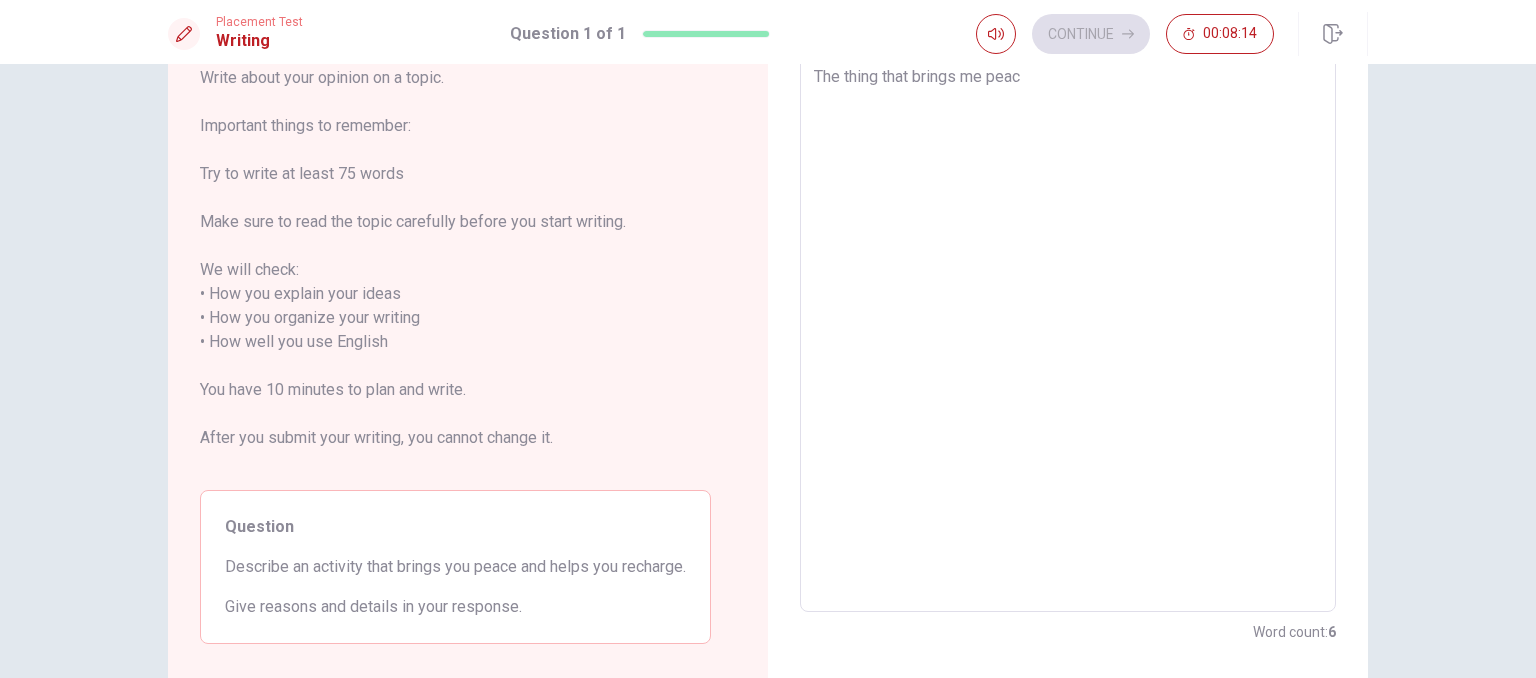 type on "The thing that brings me peace" 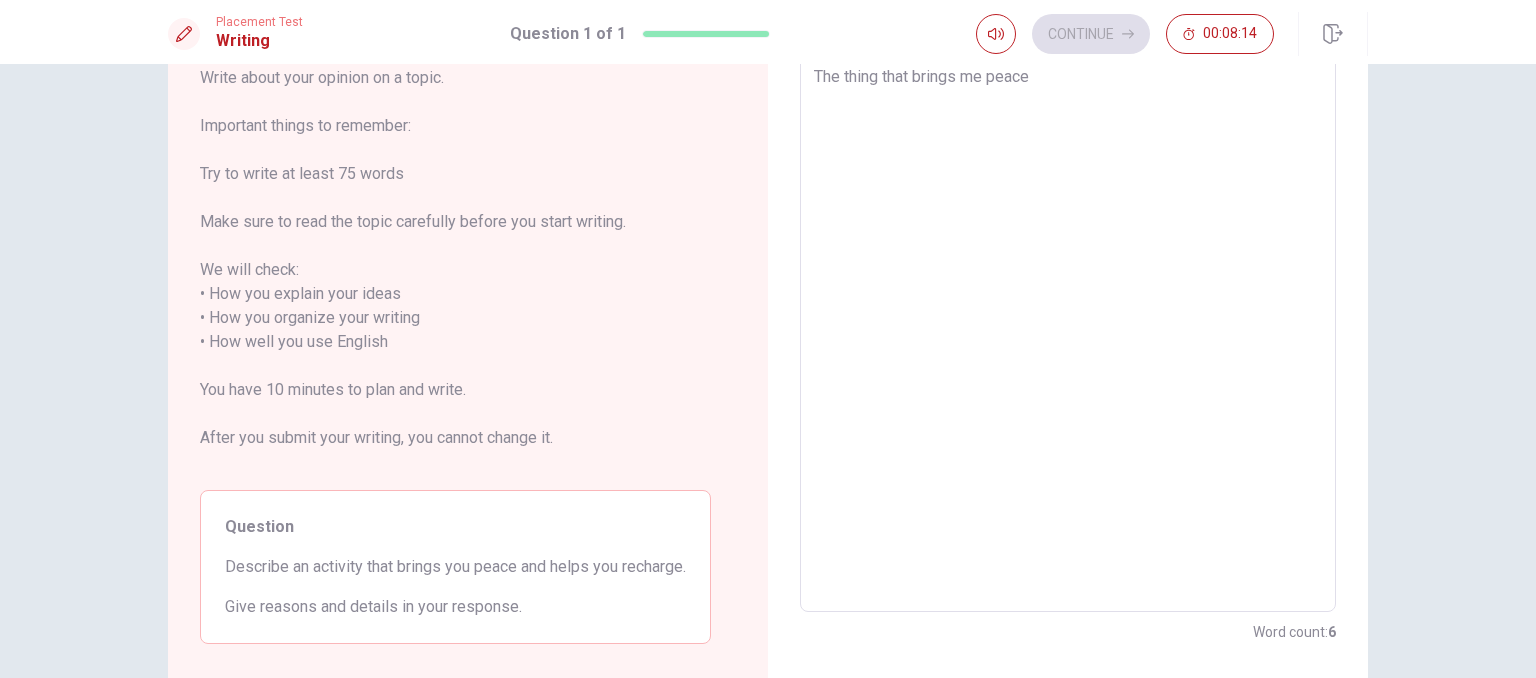type on "x" 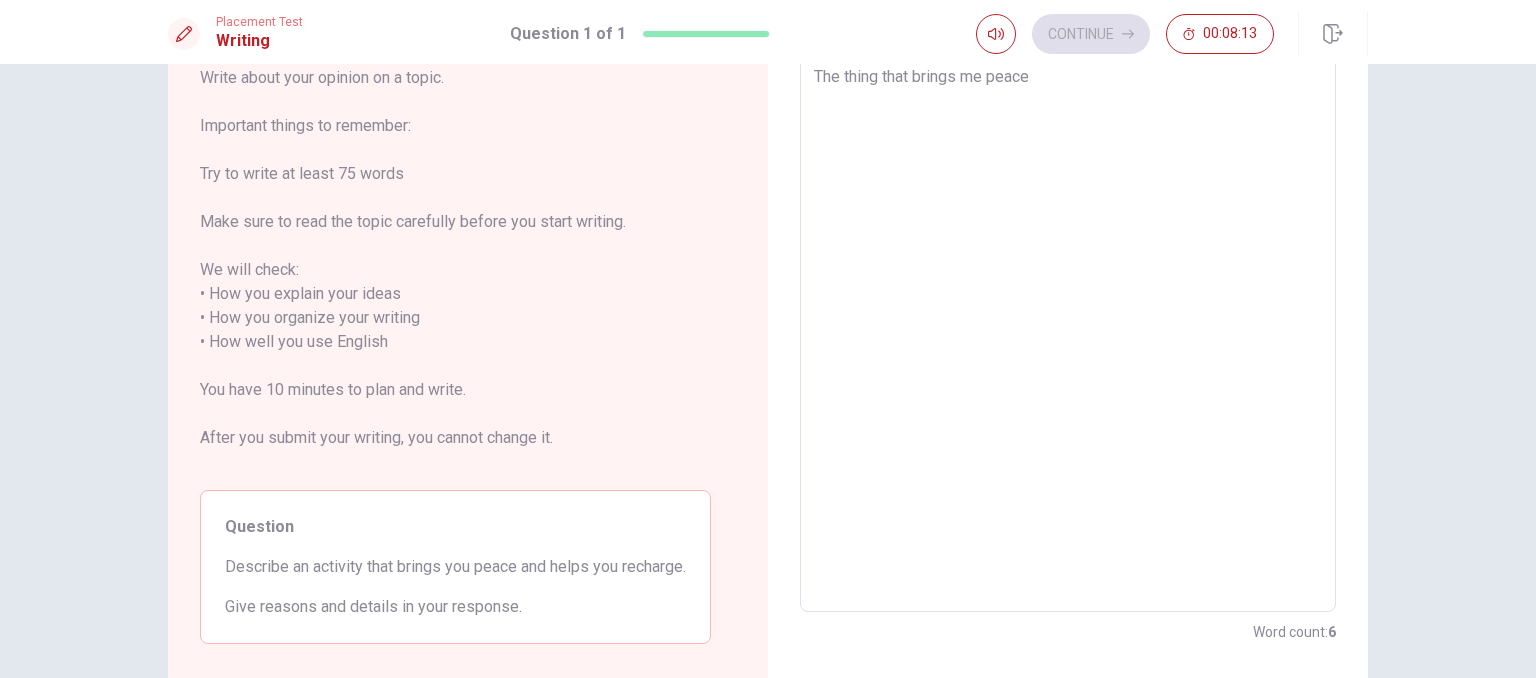 type on "The thing that brings me peace" 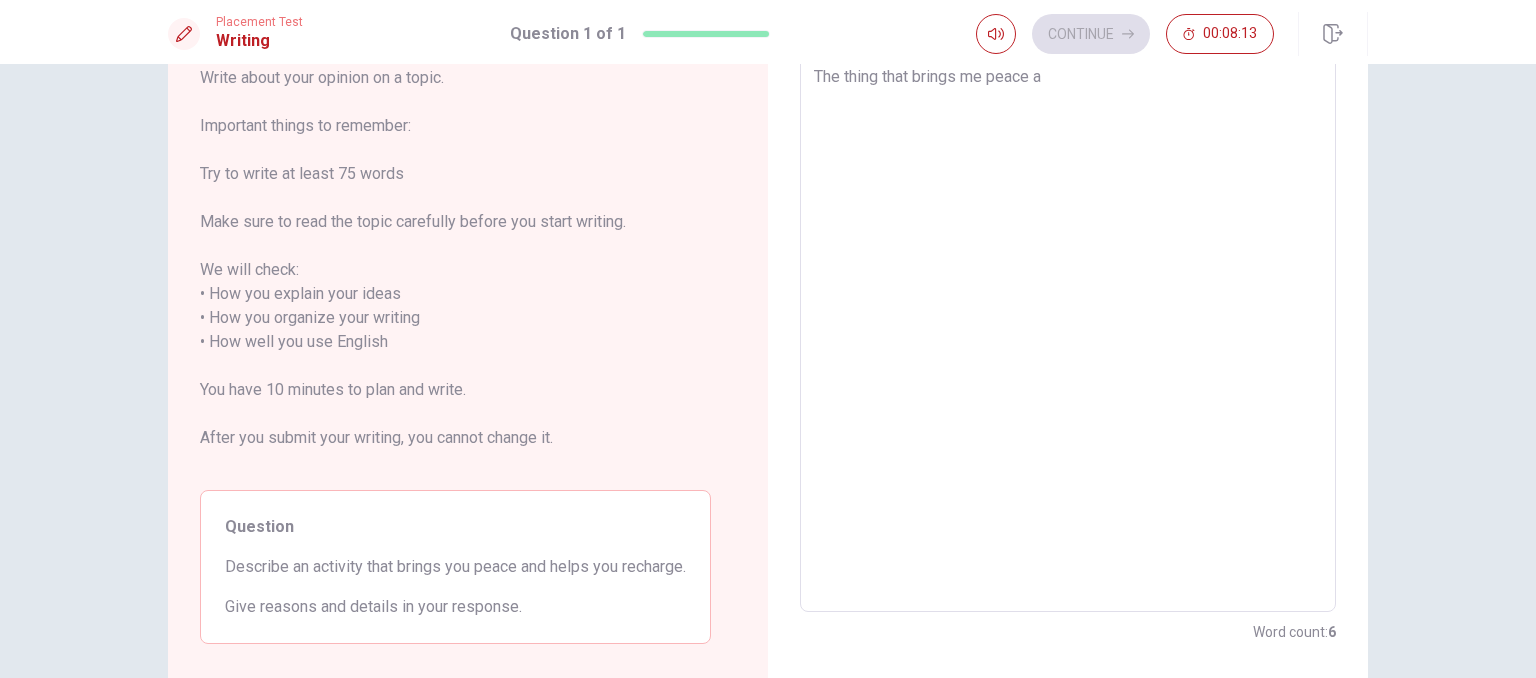 type on "x" 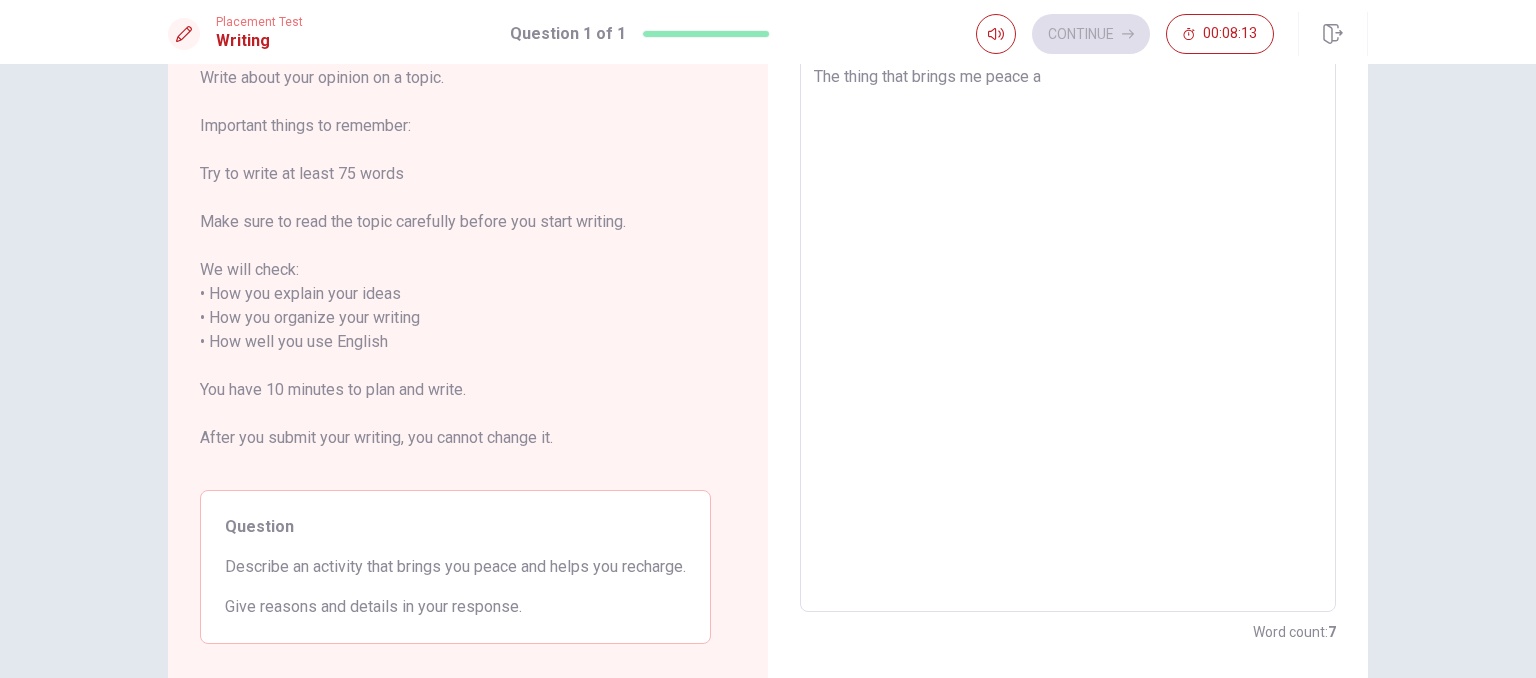 type on "The thing that brings me peace an" 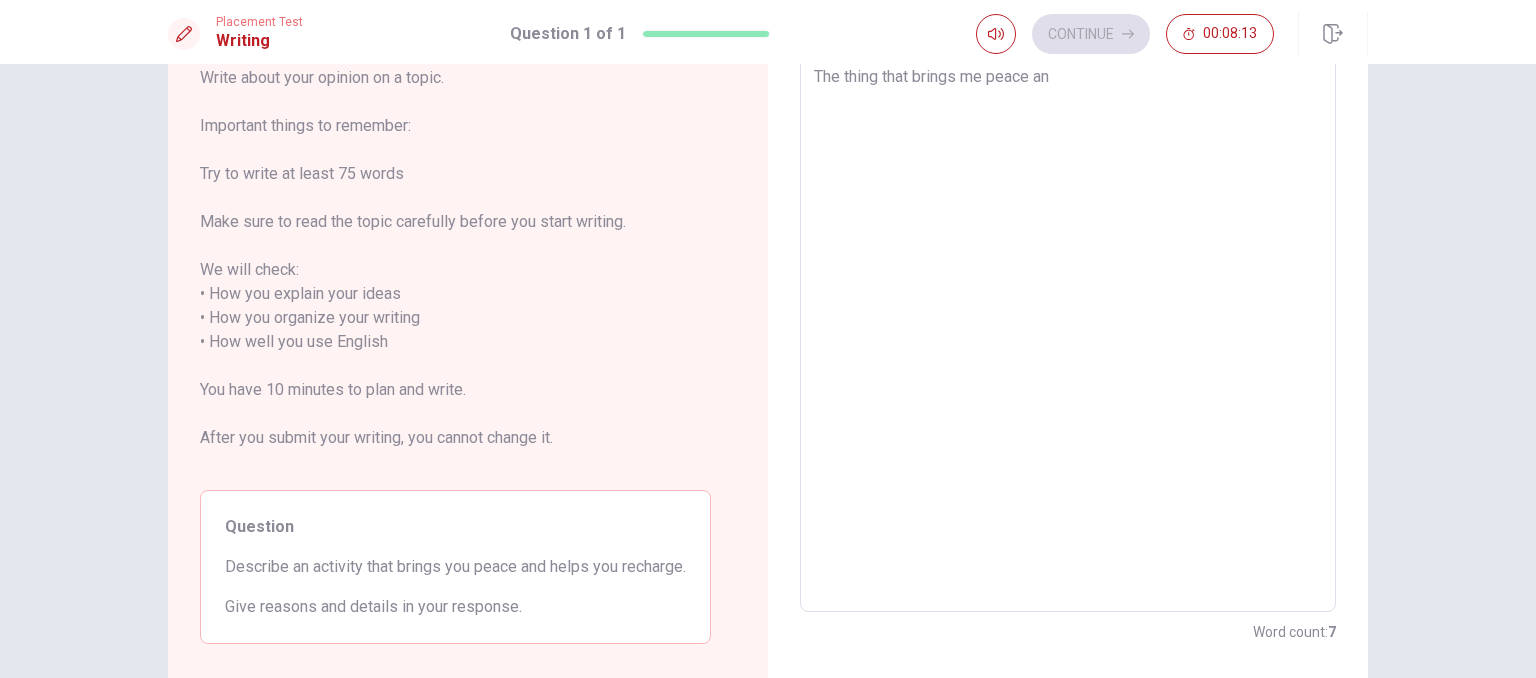 type on "x" 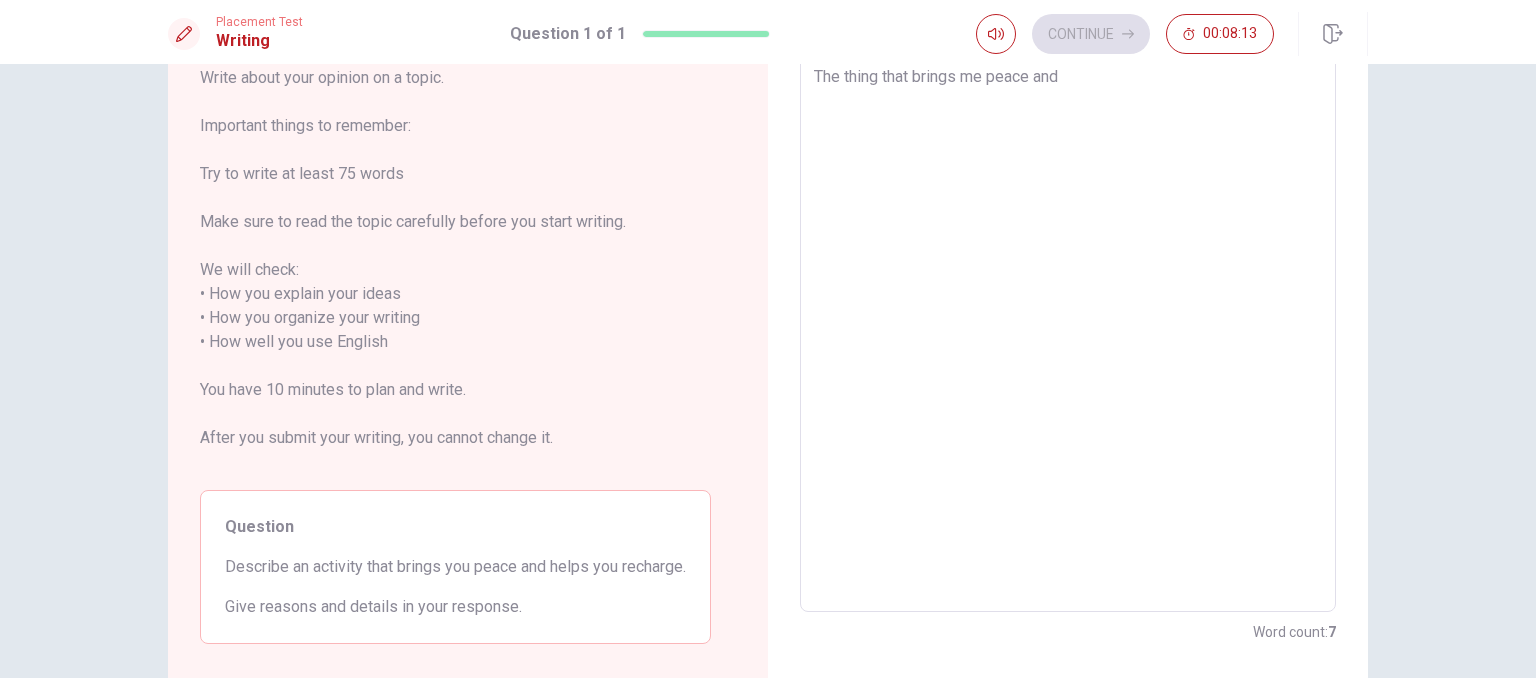 type on "x" 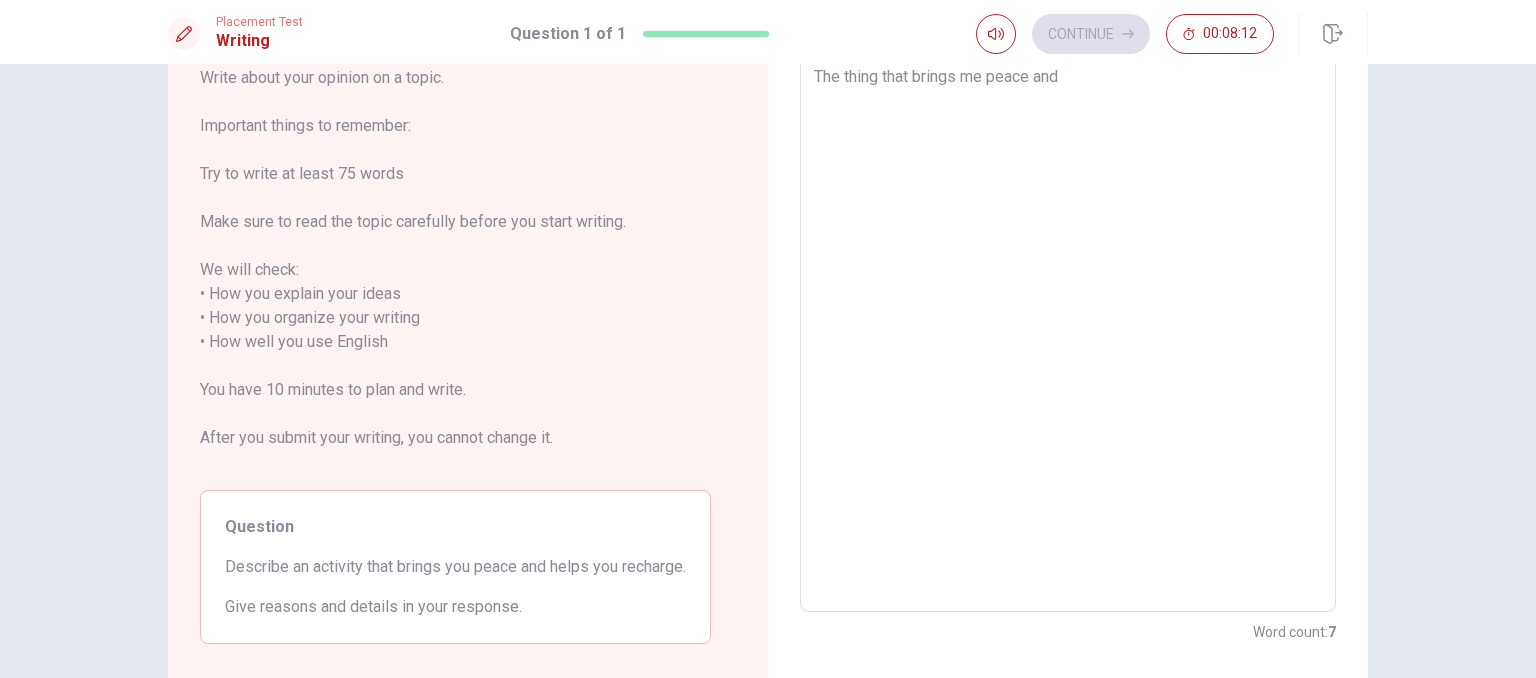 type on "The thing that brings me peace and r" 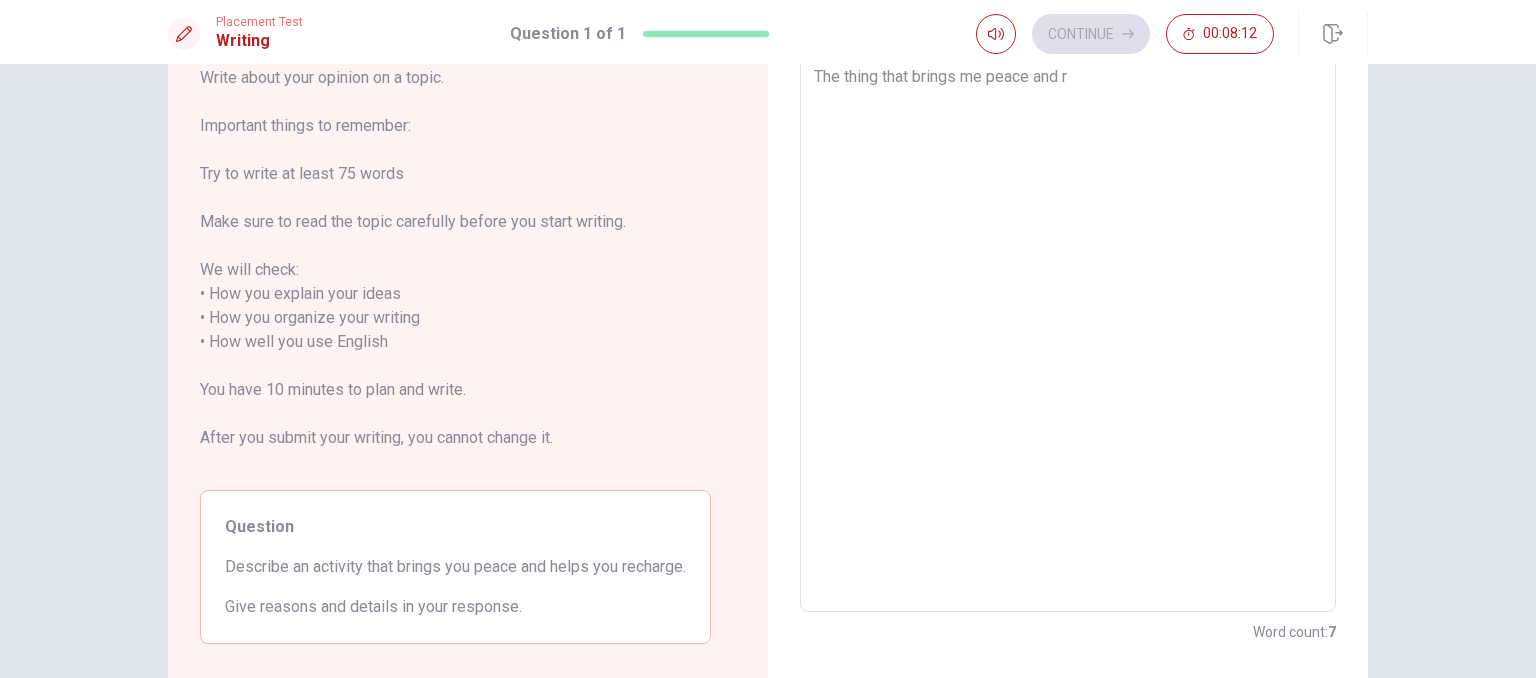 type on "x" 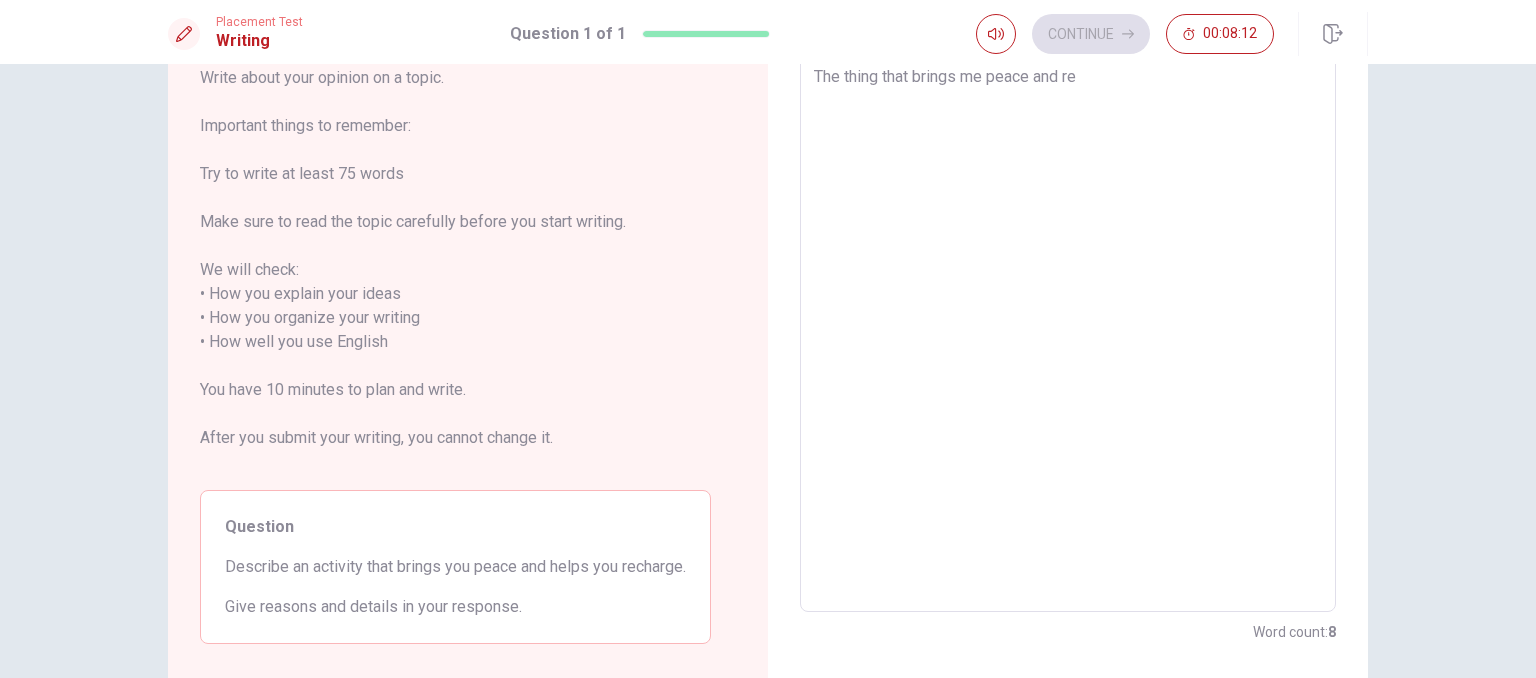 type on "x" 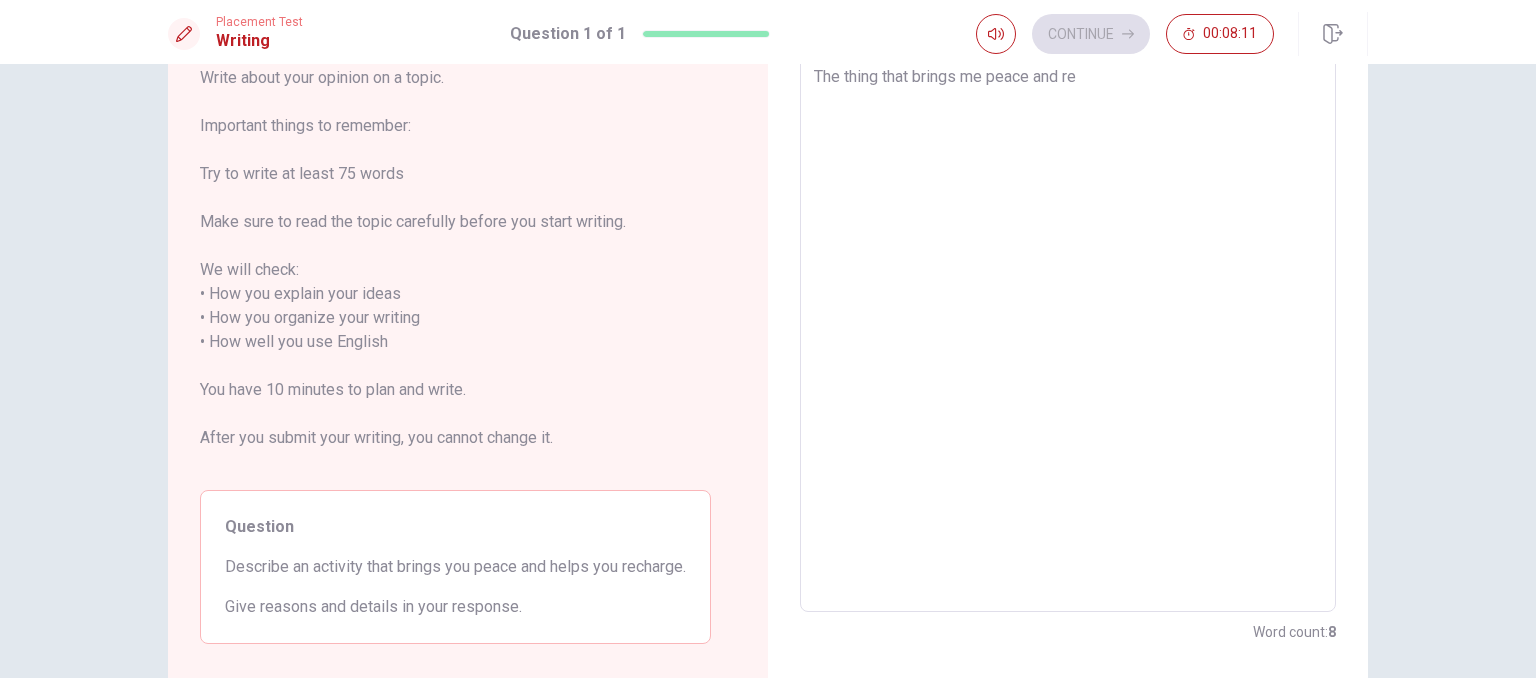 type on "The thing that brings me peace and rec" 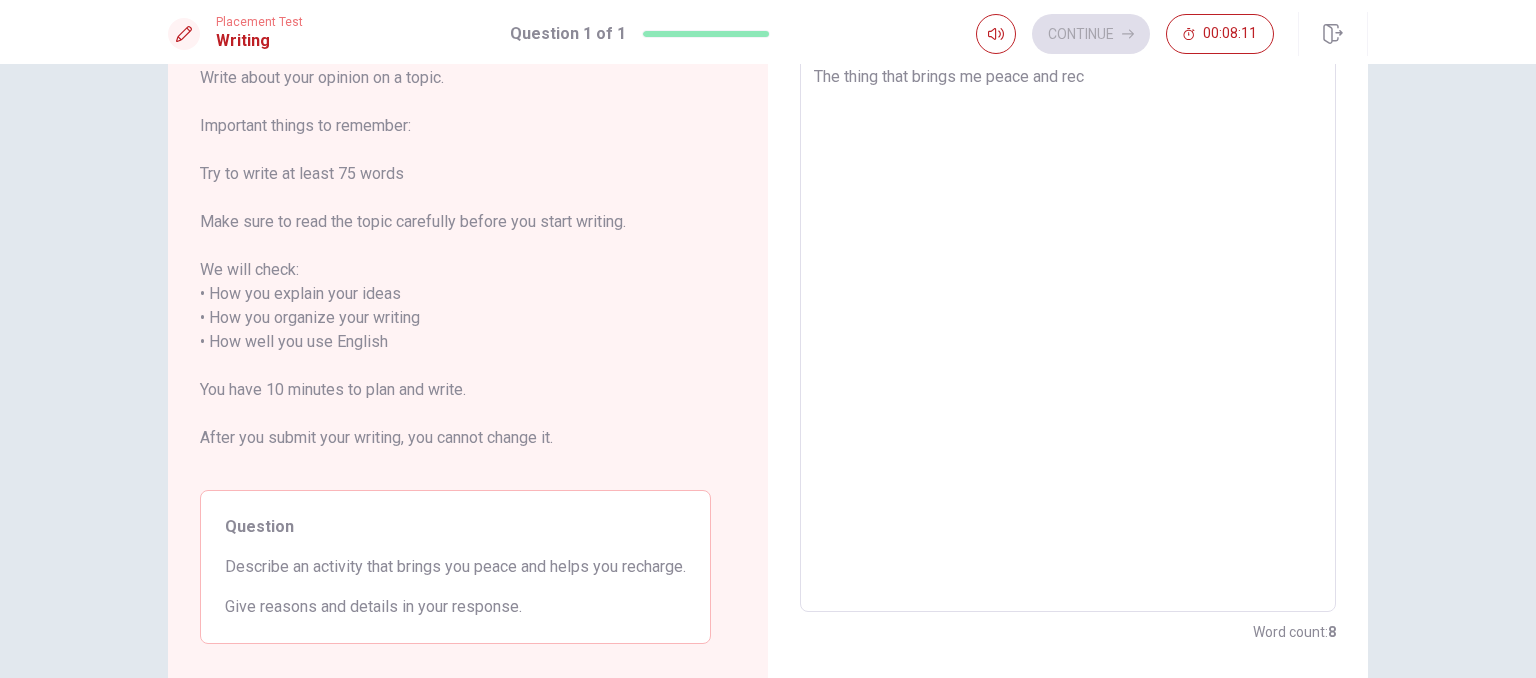 type on "x" 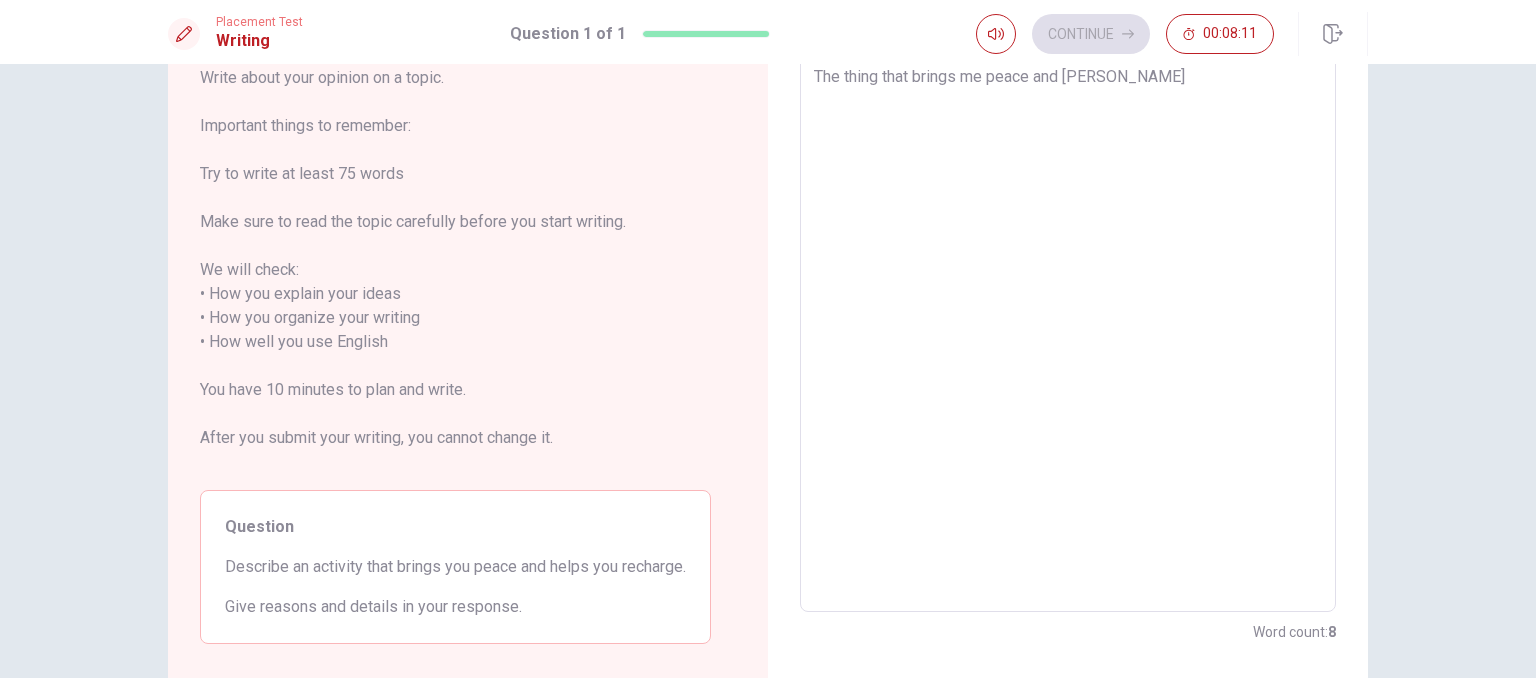 type on "x" 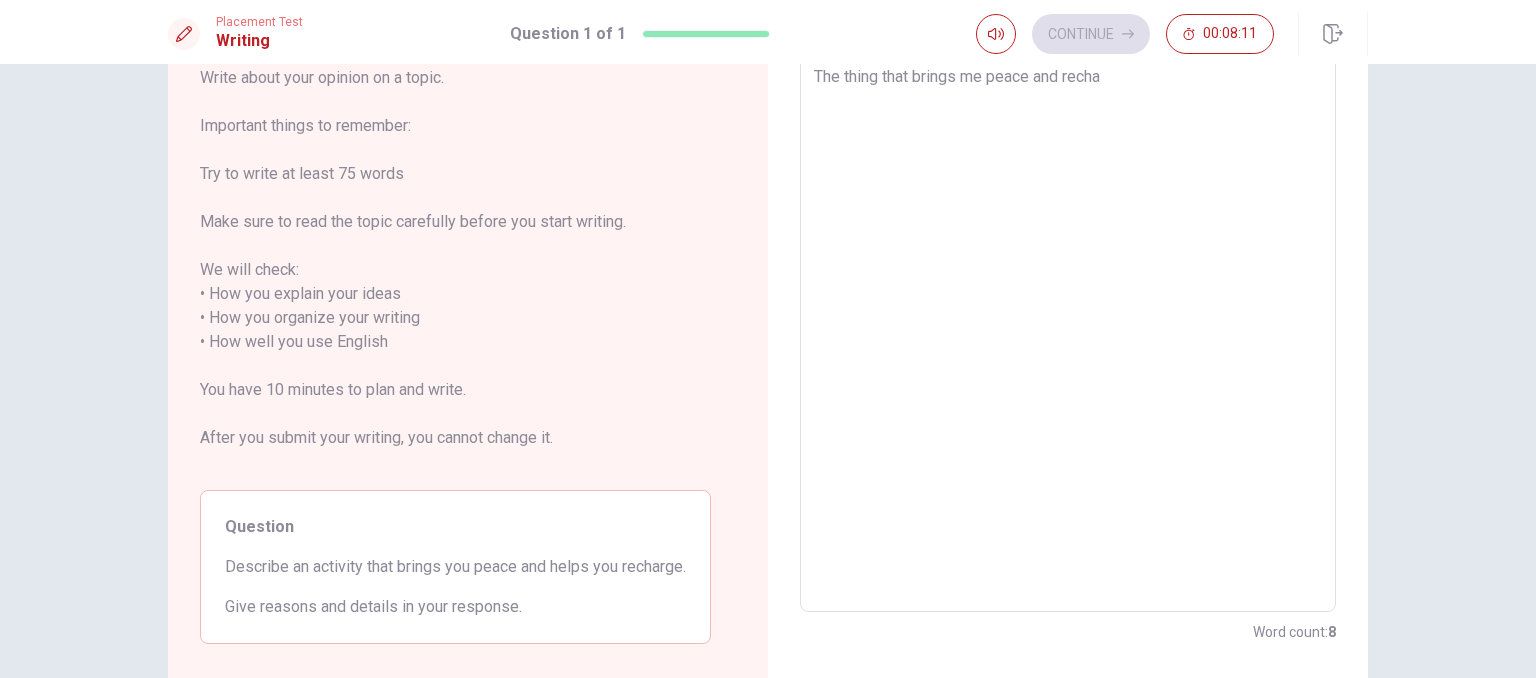 type on "The thing that brings me peace and rechar" 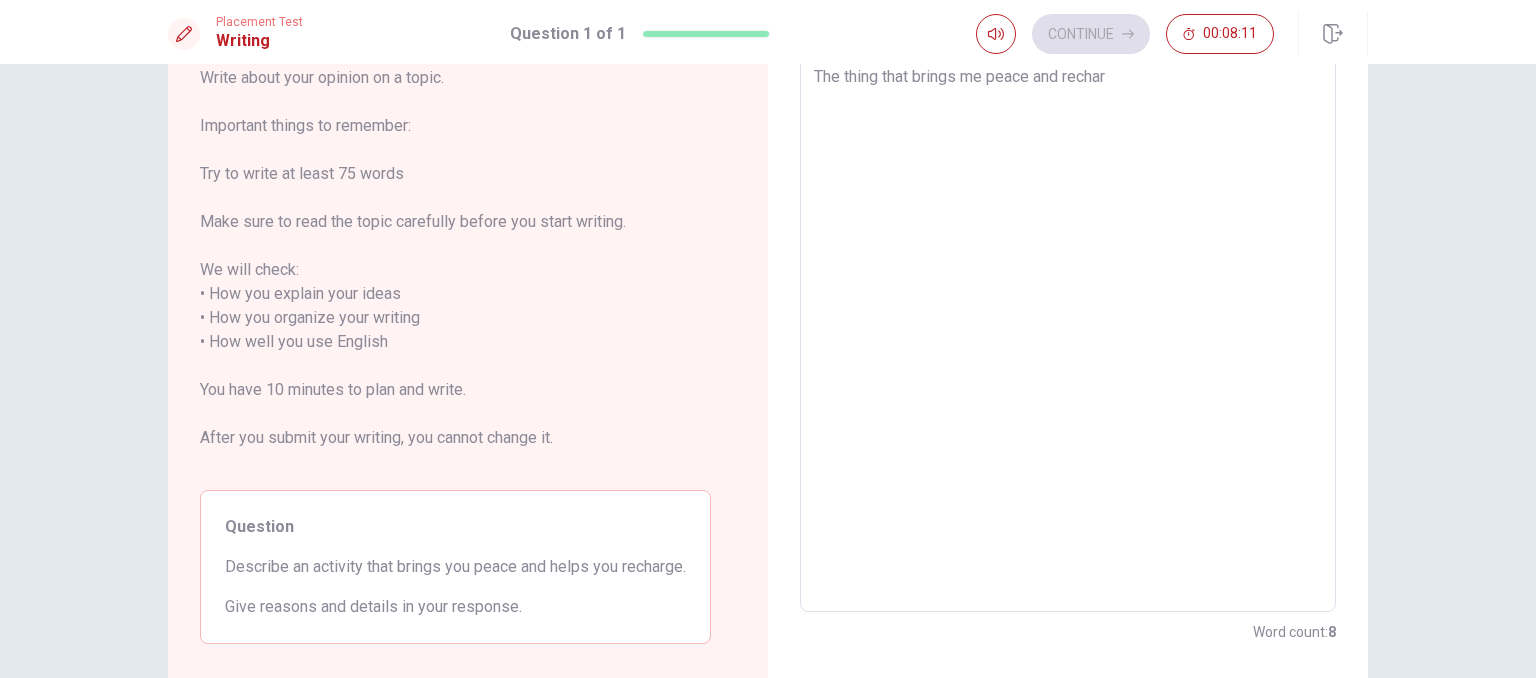 type on "x" 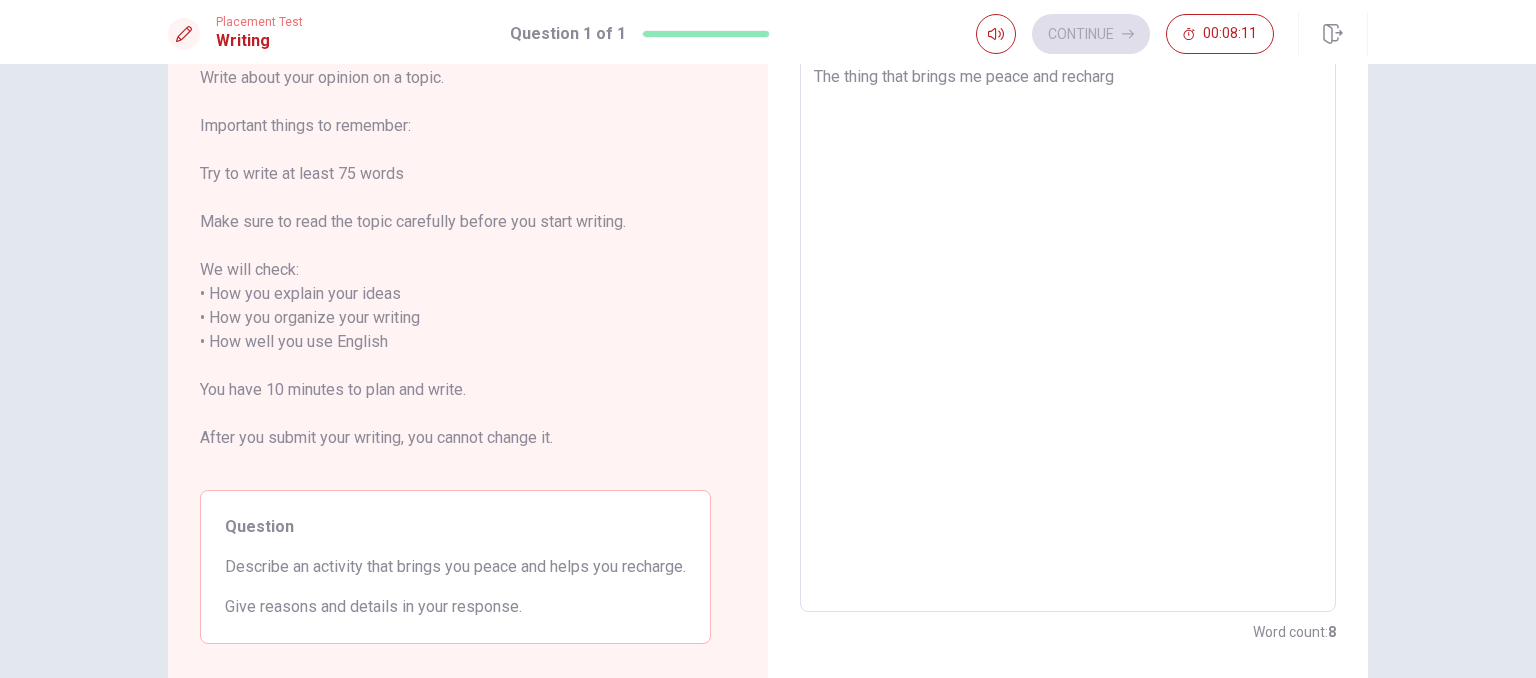 type on "x" 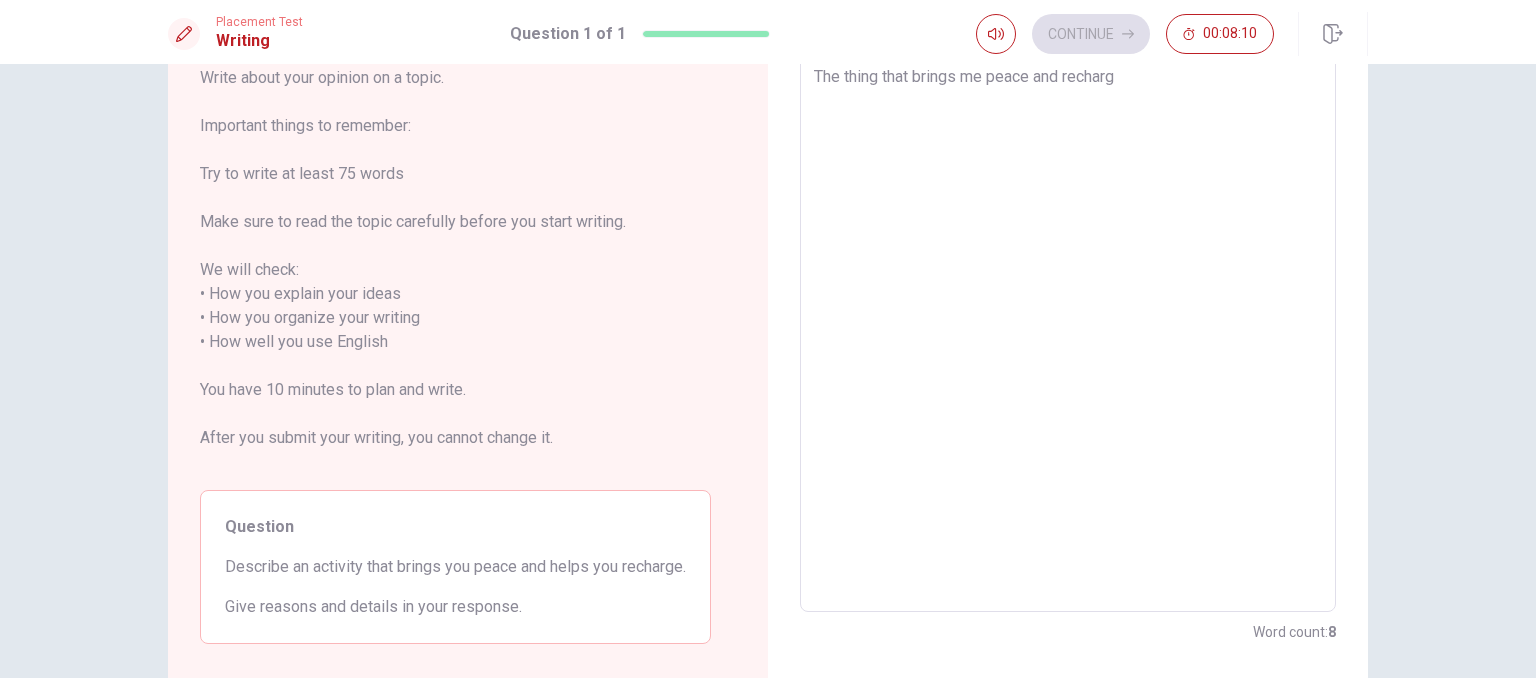 type on "The thing that brings me peace and recharge" 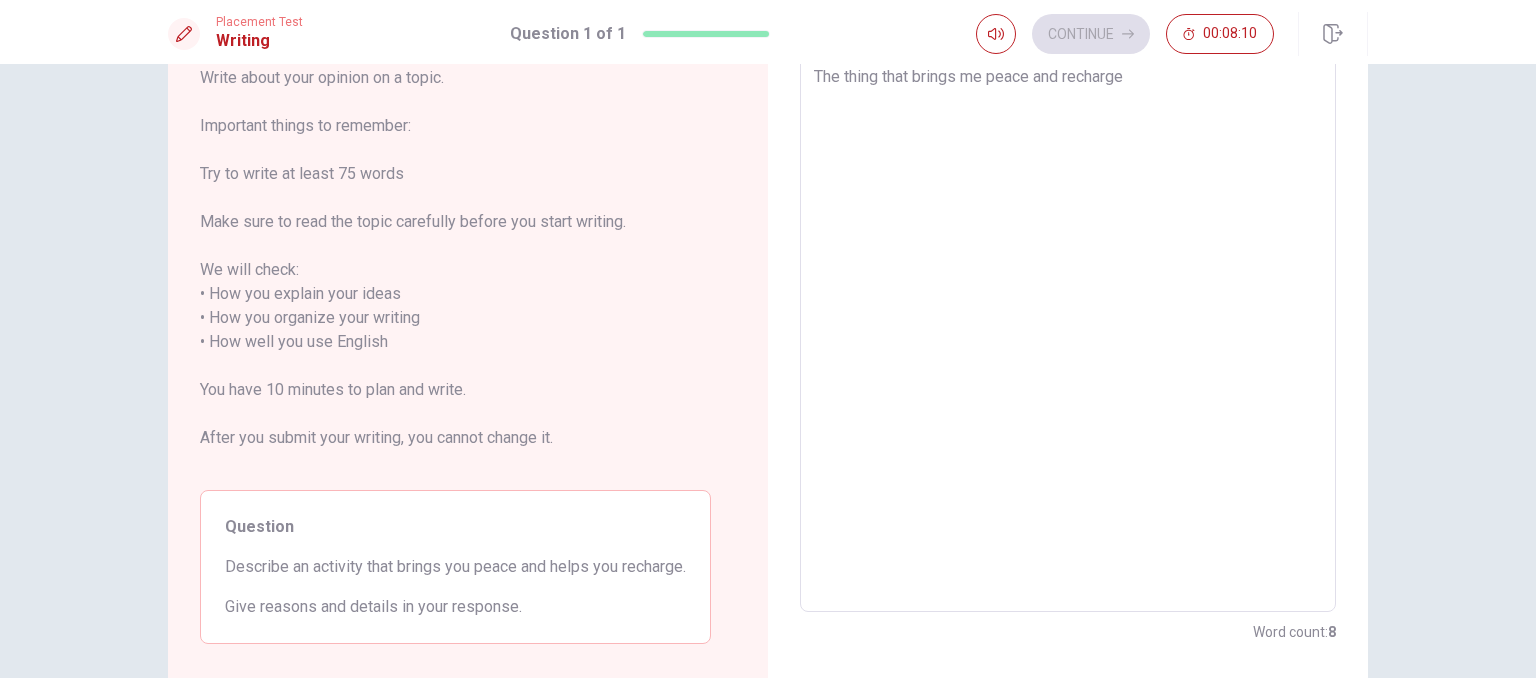 type on "x" 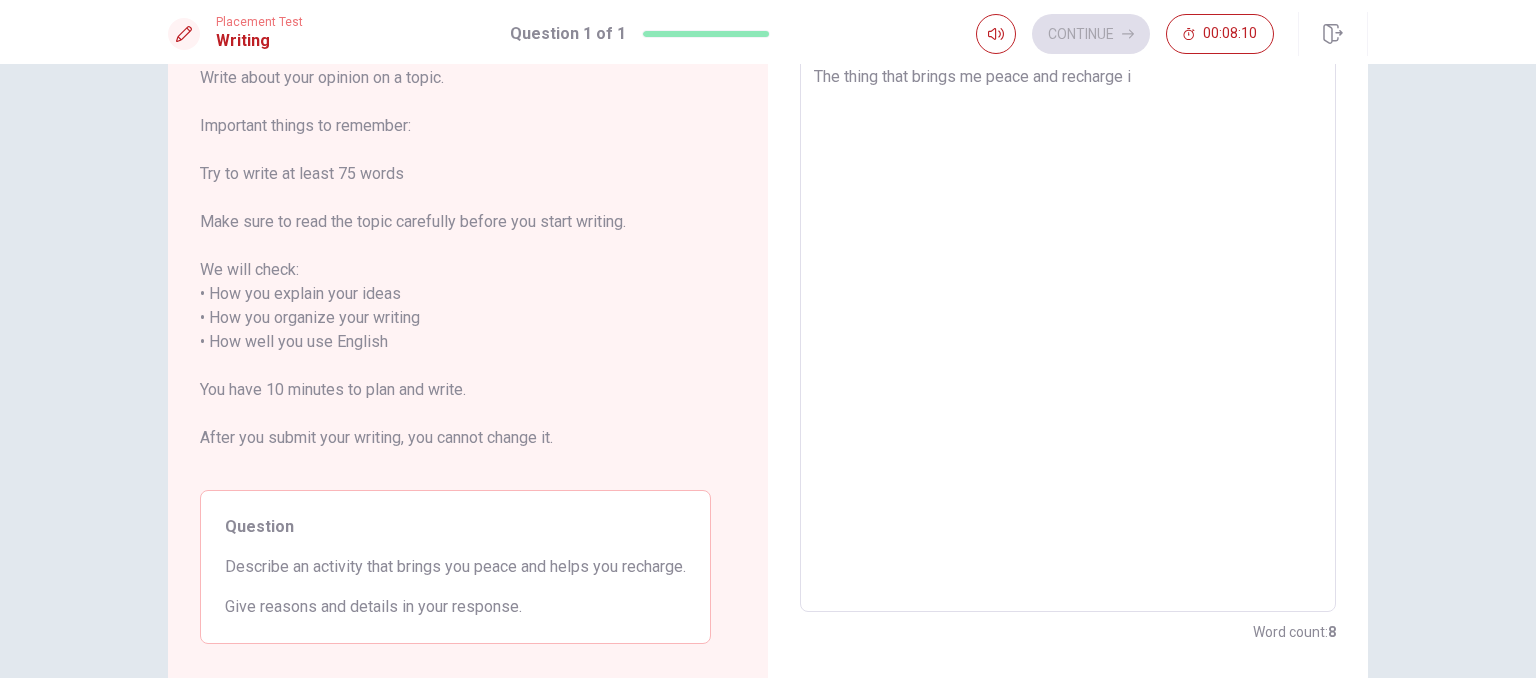 type on "x" 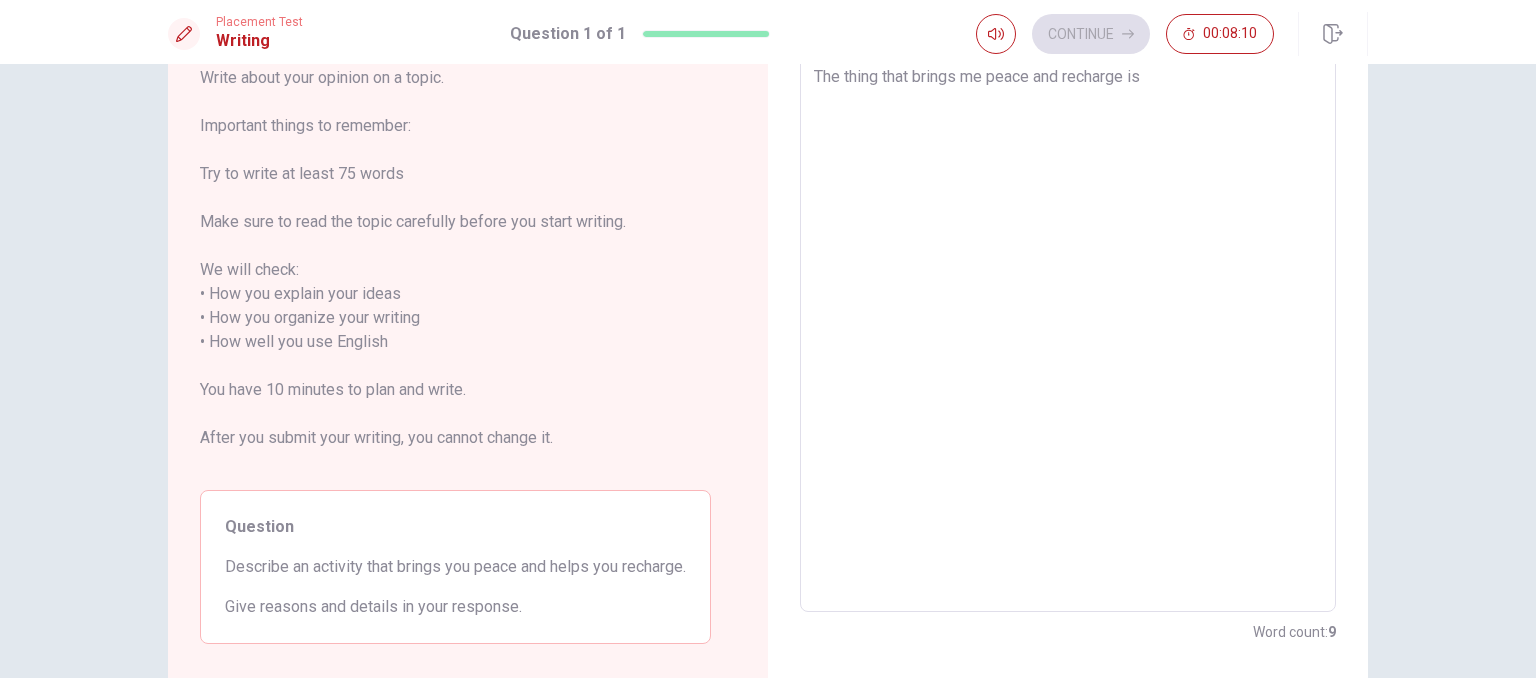 type on "x" 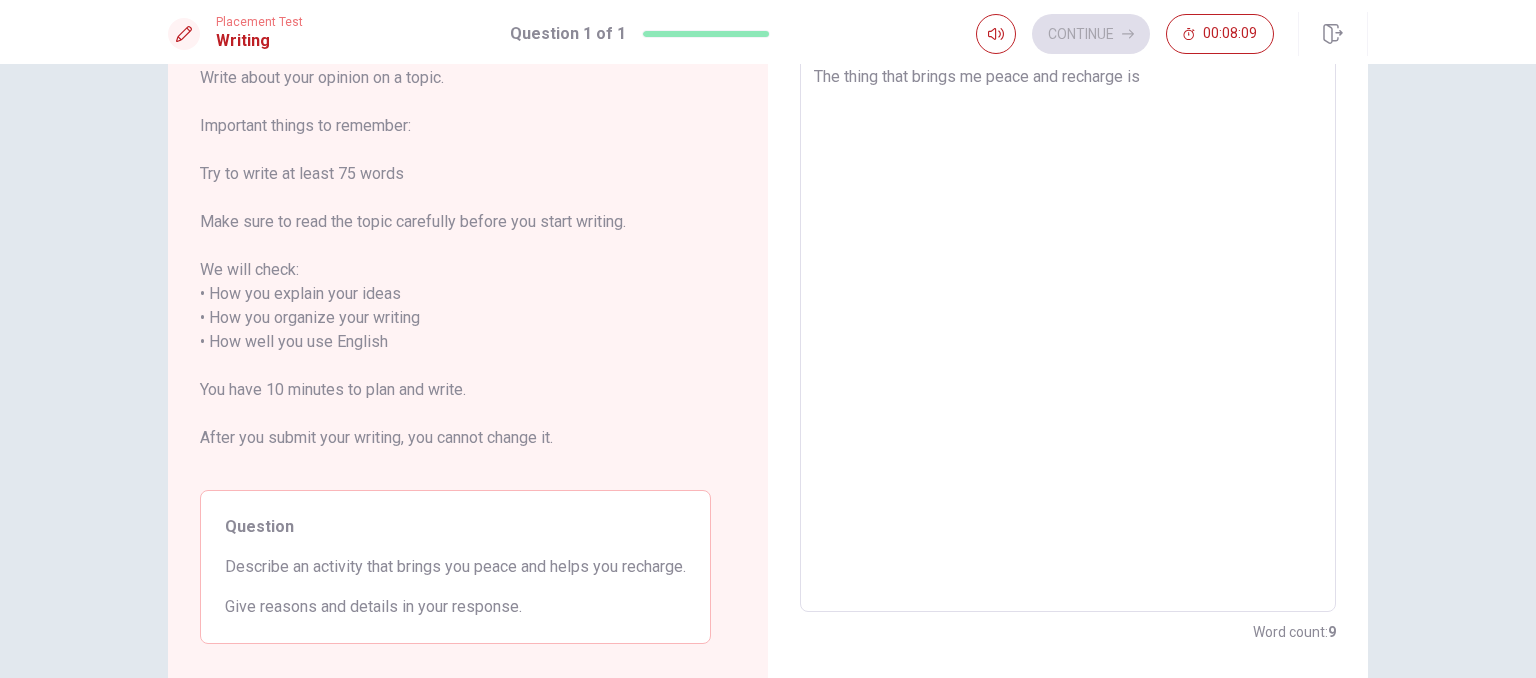 type on "The thing that brings me peace and recharge is" 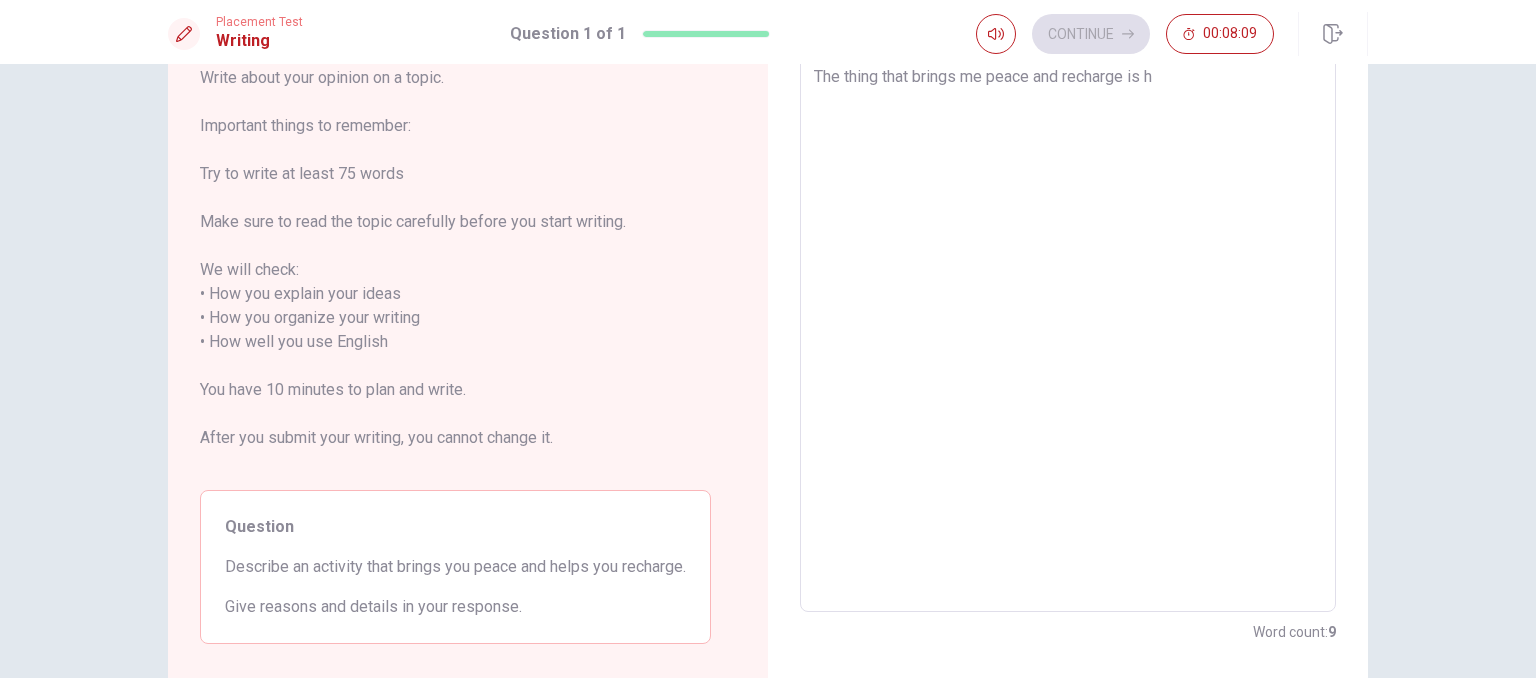 type on "x" 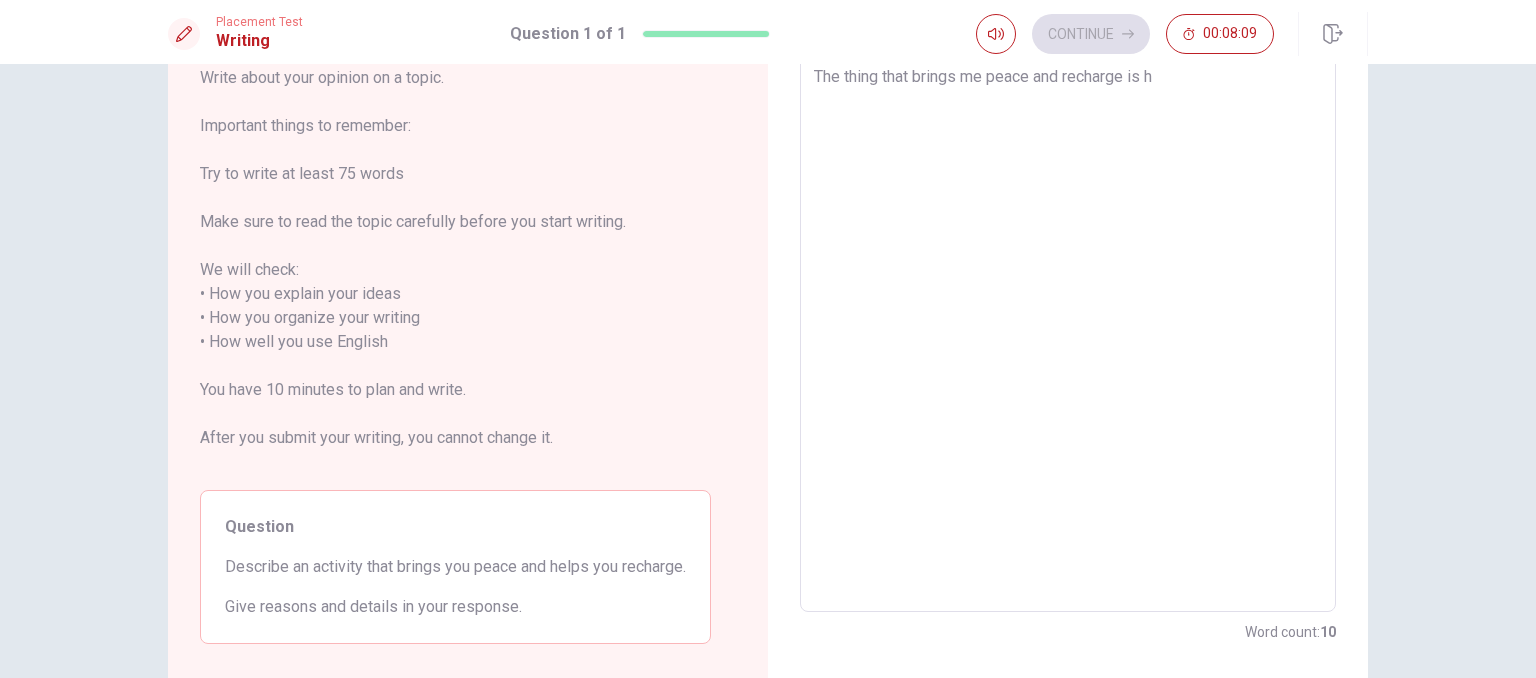 type on "The thing that brings me peace and recharge is ho" 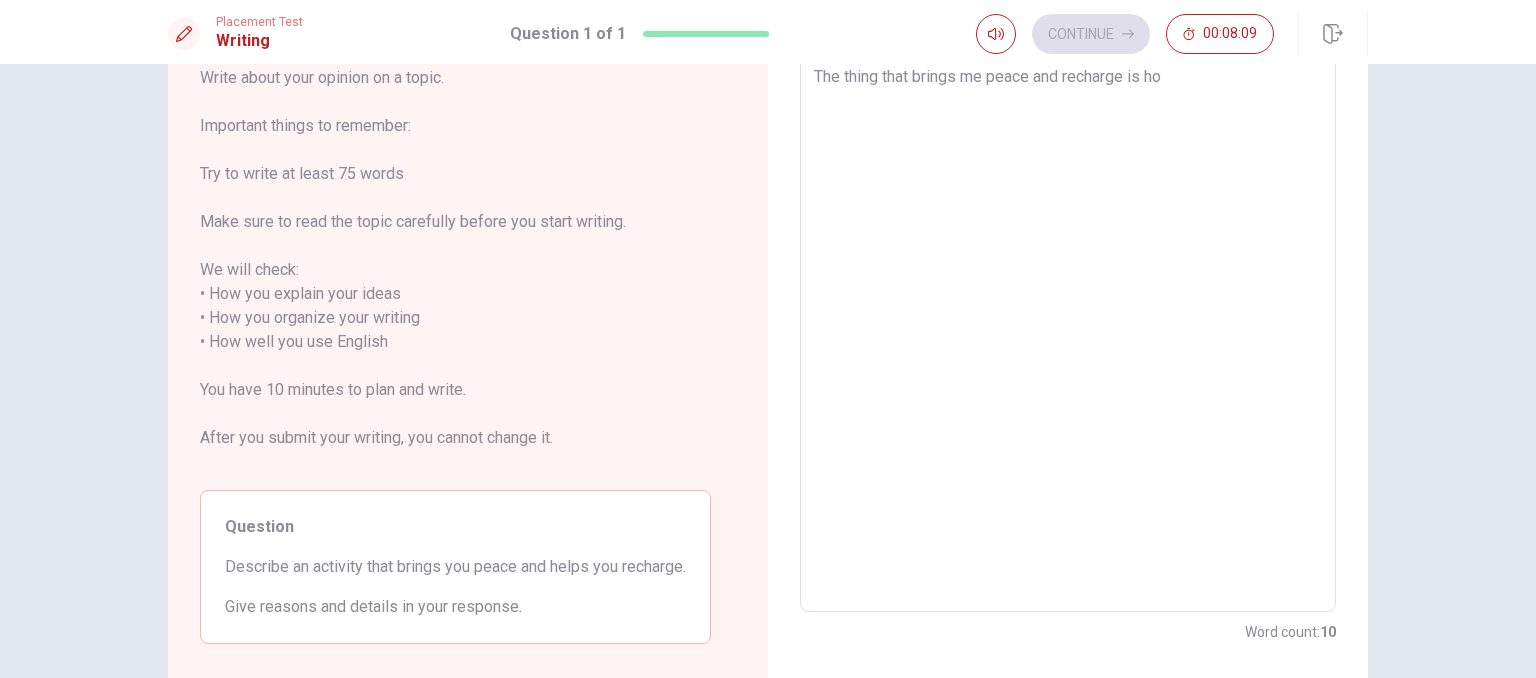type on "x" 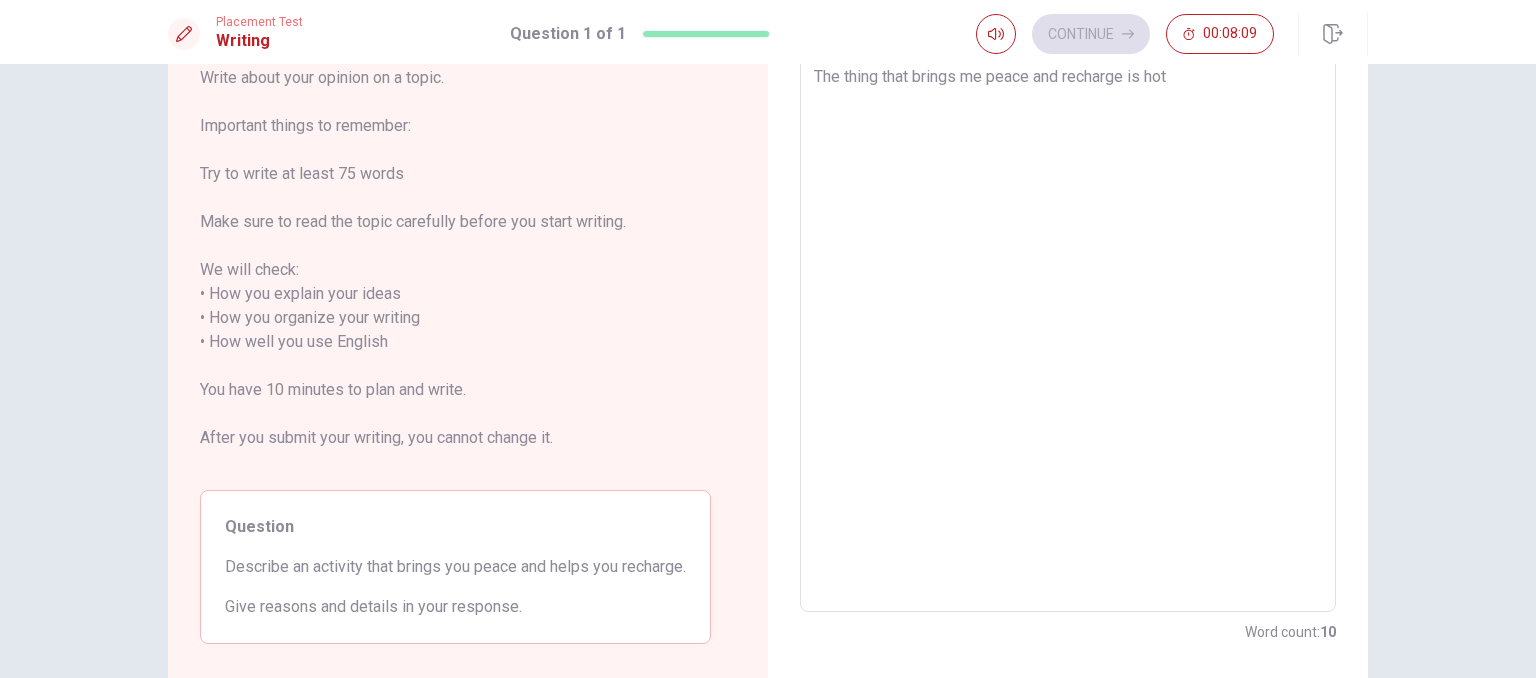 type on "x" 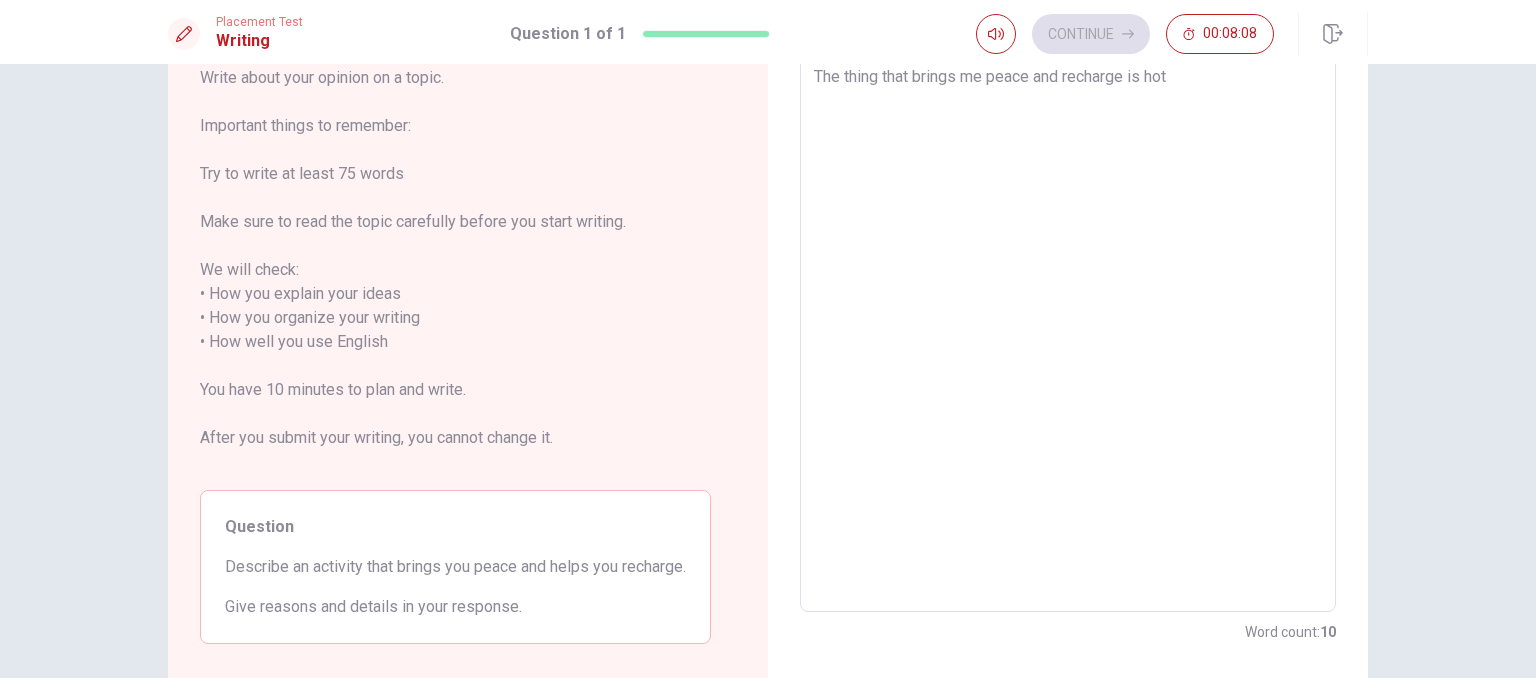 type on "The thing that brings me peace and recharge is hot" 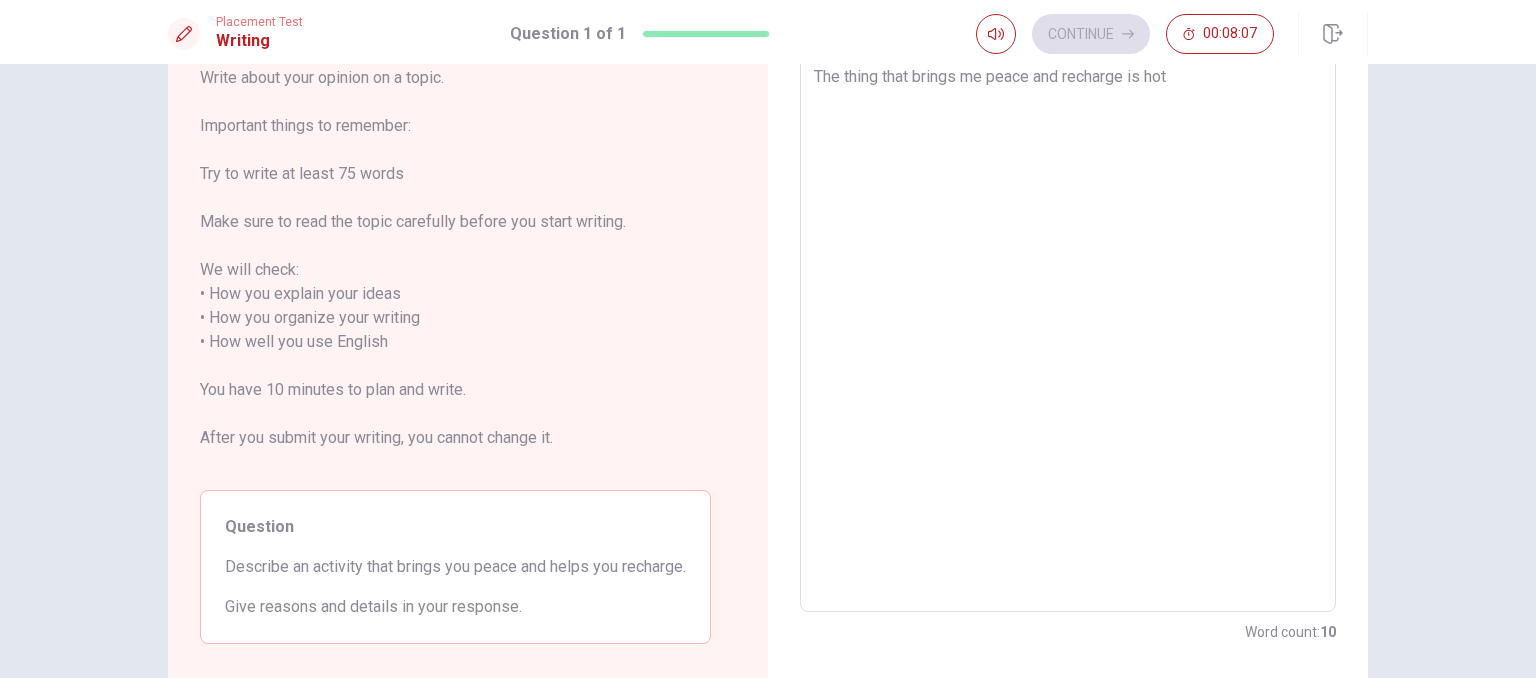 type on "The thing that brings me peace and recharge is hot y" 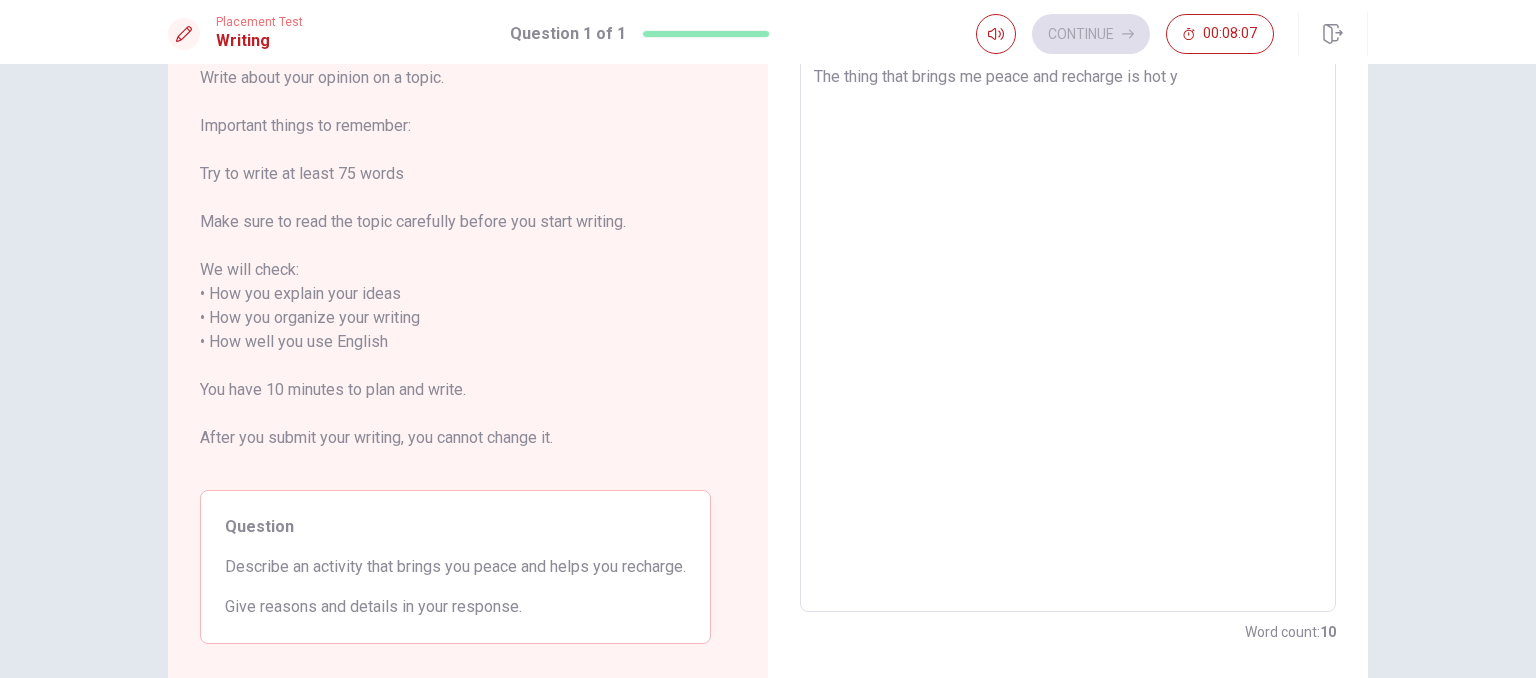 type on "x" 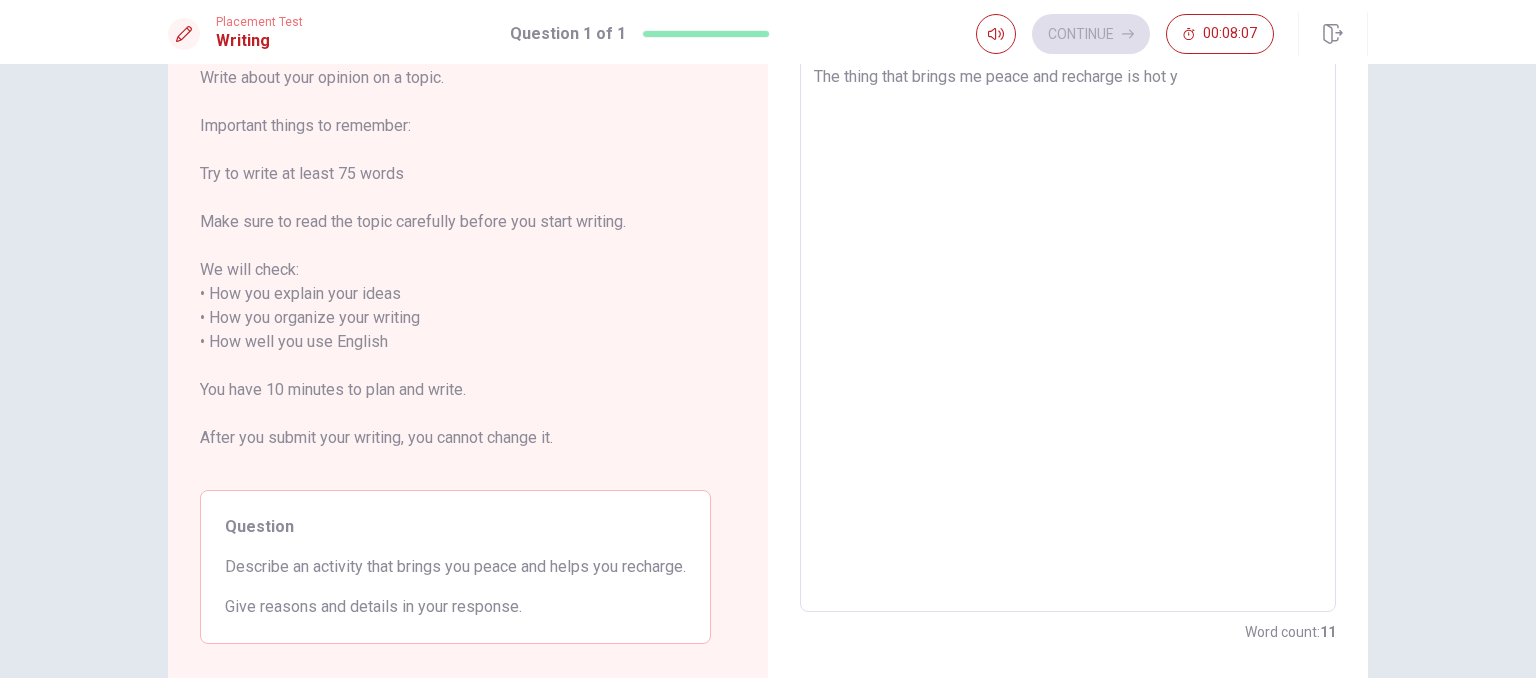type on "The thing that brings me peace and recharge is hot yo" 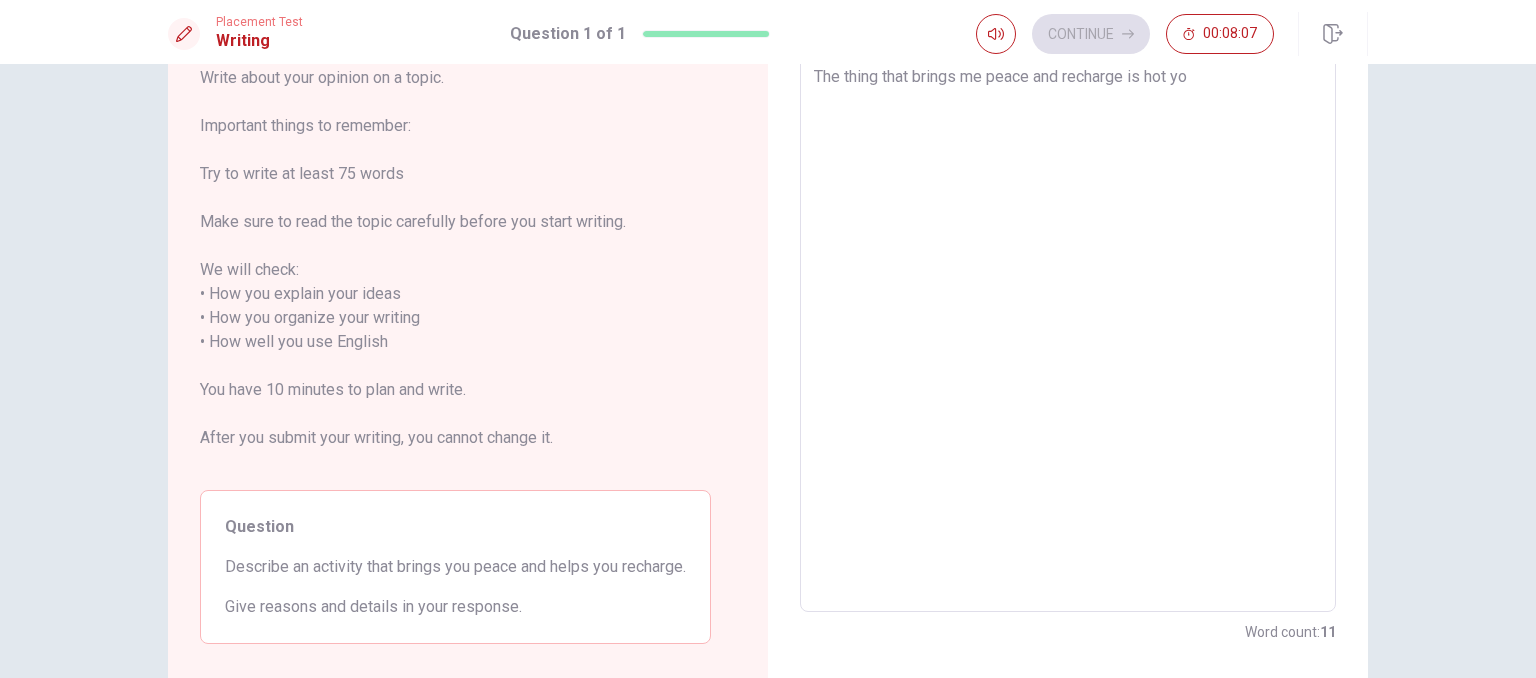 type on "x" 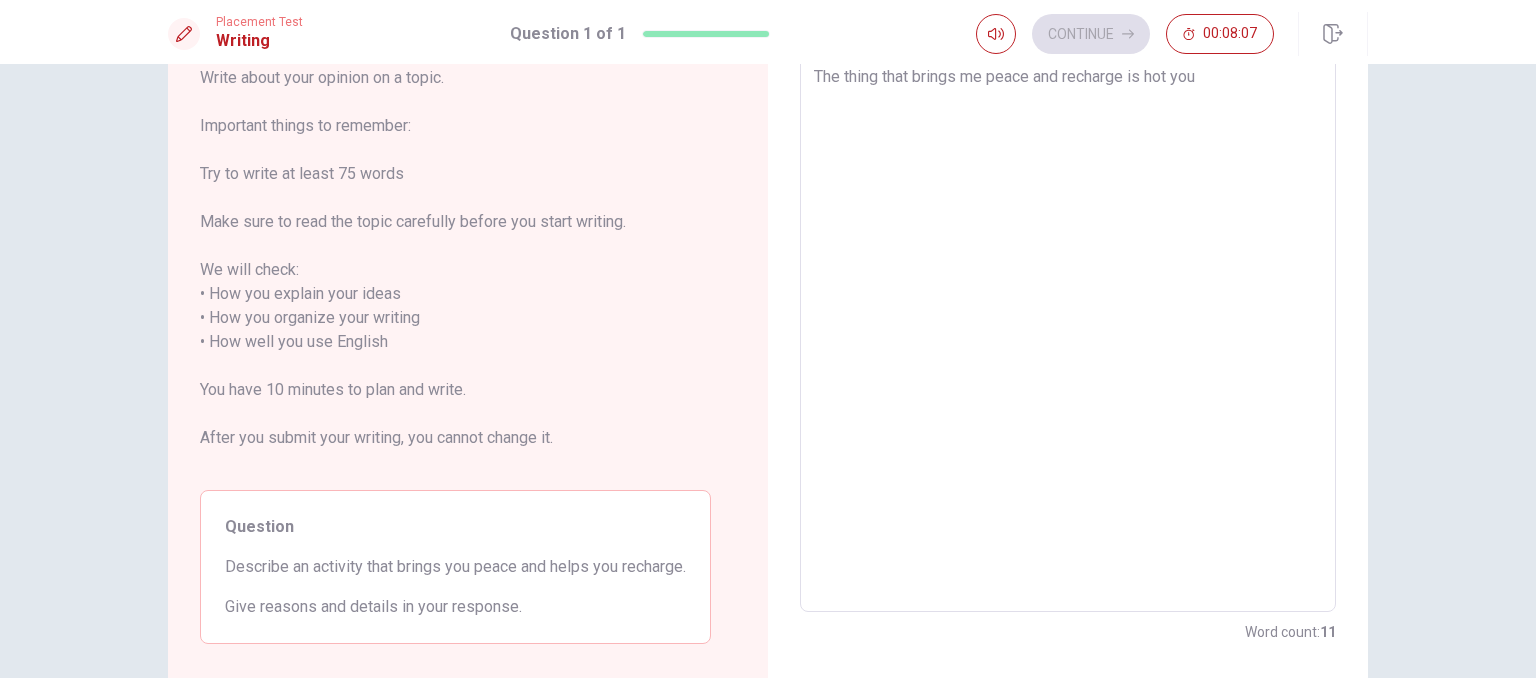 type on "x" 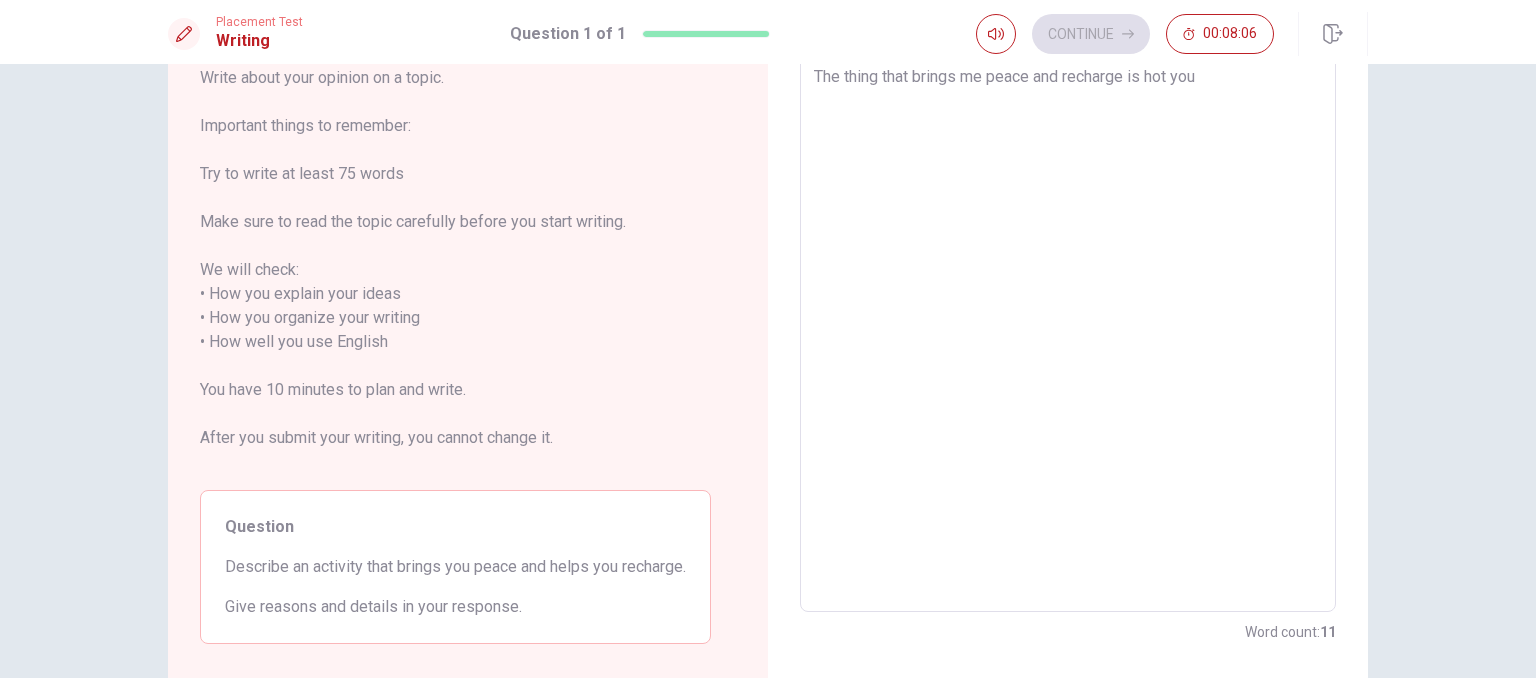 type on "The thing that brings me peace and recharge is hot yo" 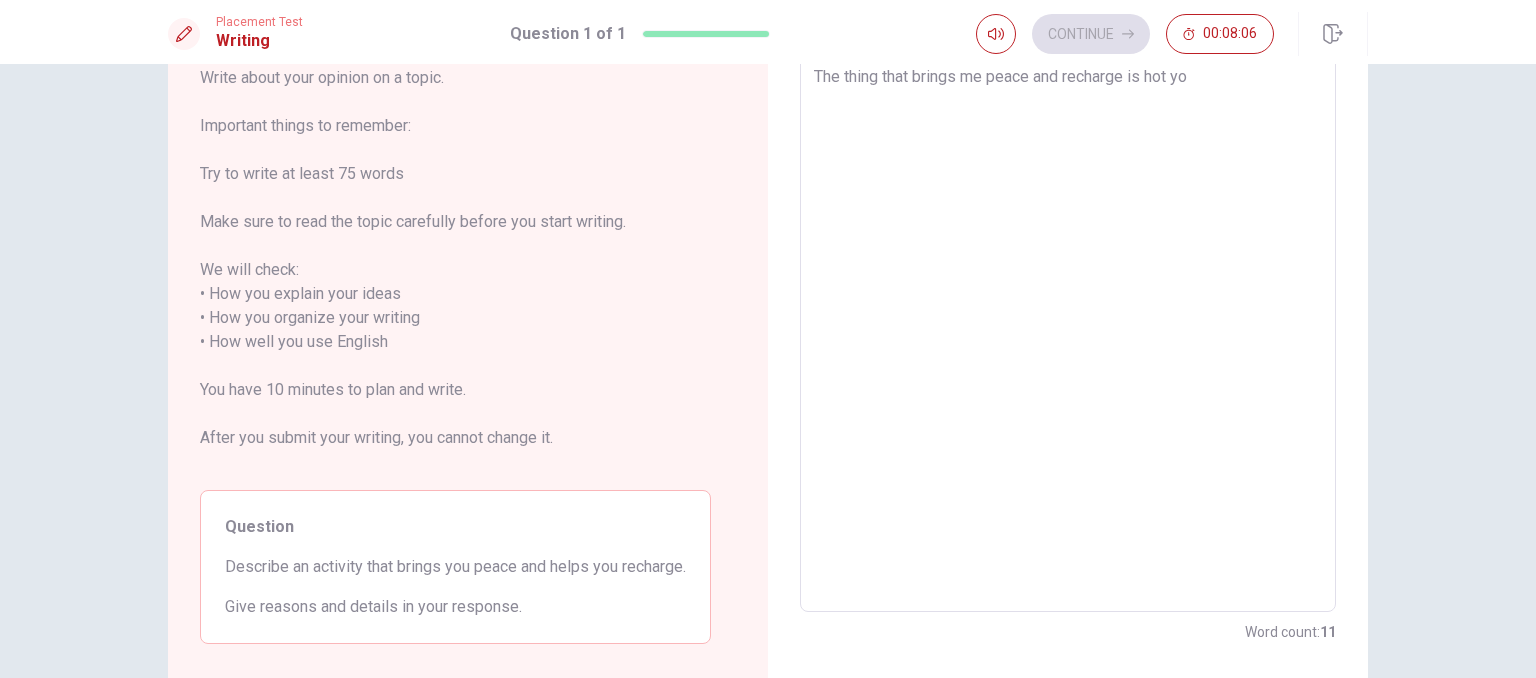 type on "x" 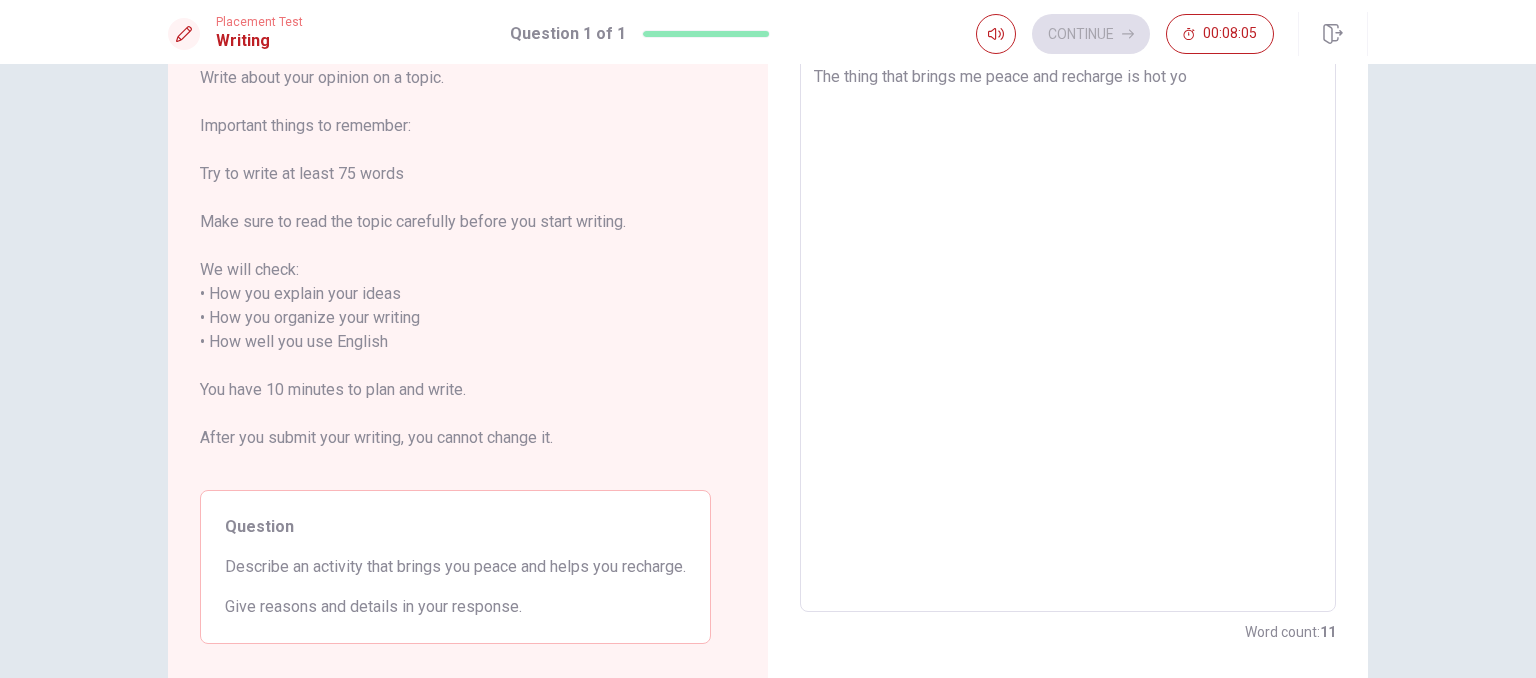 type on "The thing that brings me peace and recharge is hot y" 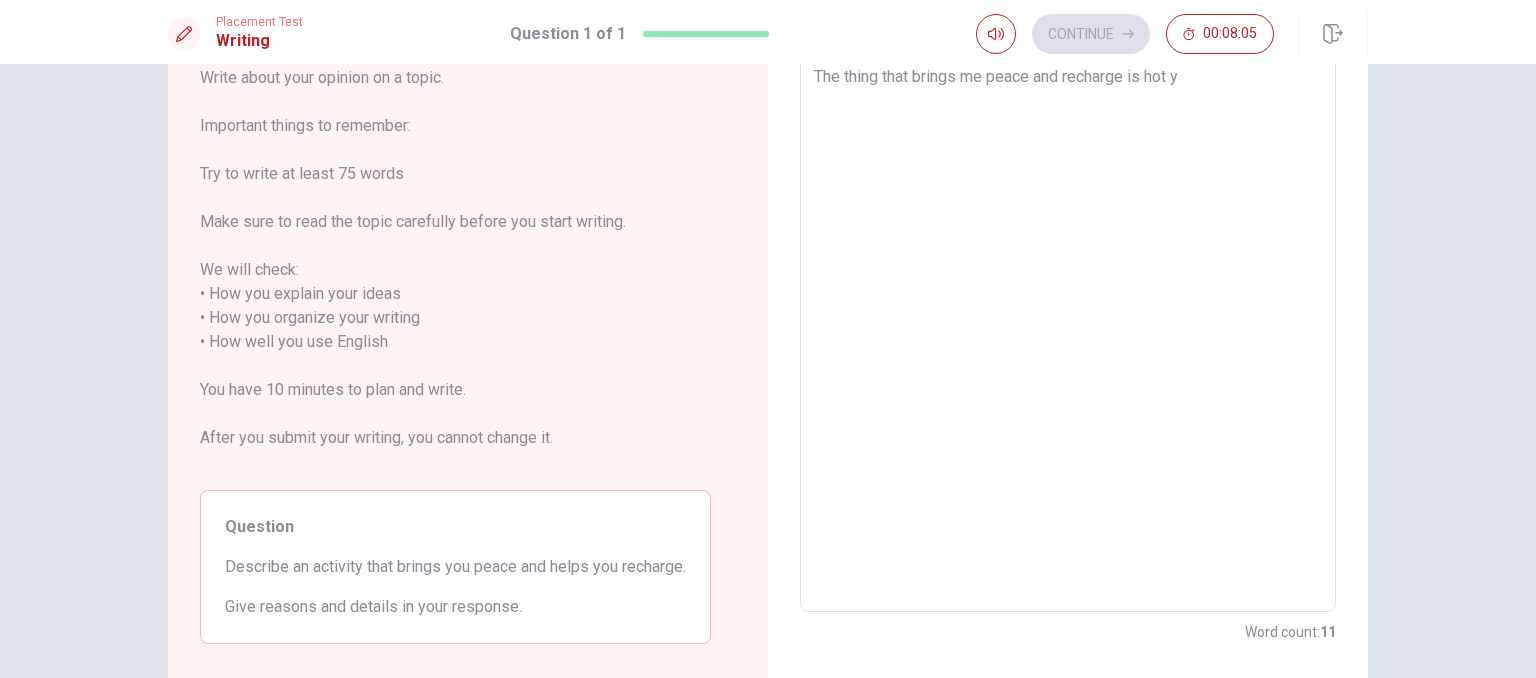 type on "x" 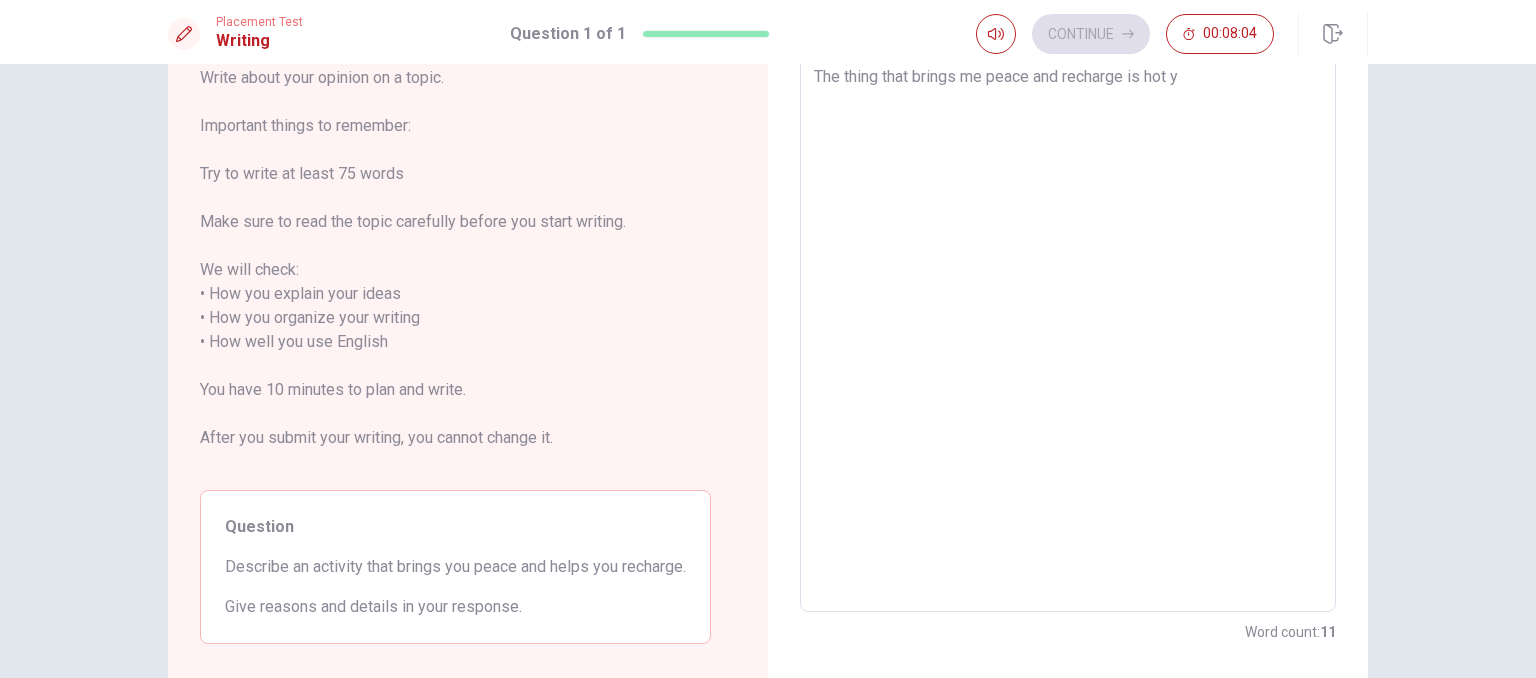 type on "The thing that brings me peace and recharge is hot yo" 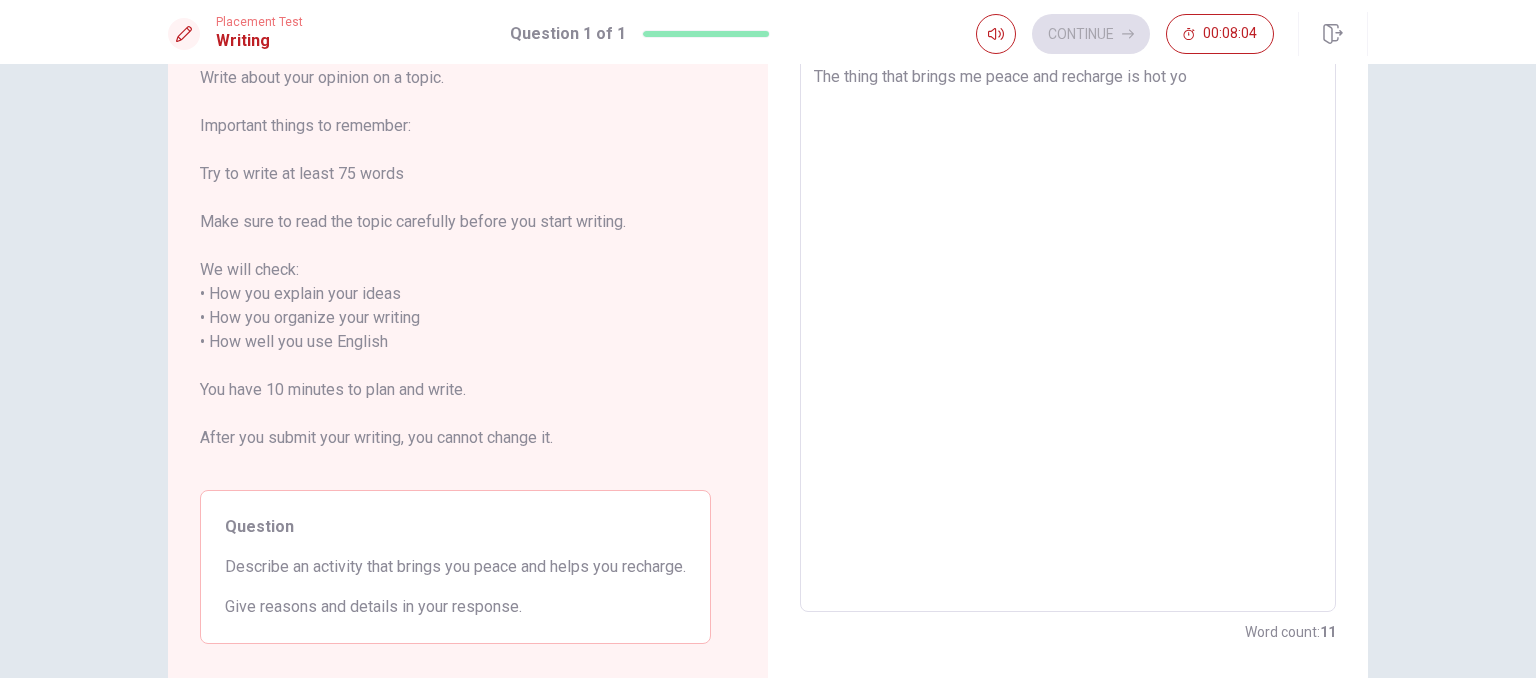 type on "x" 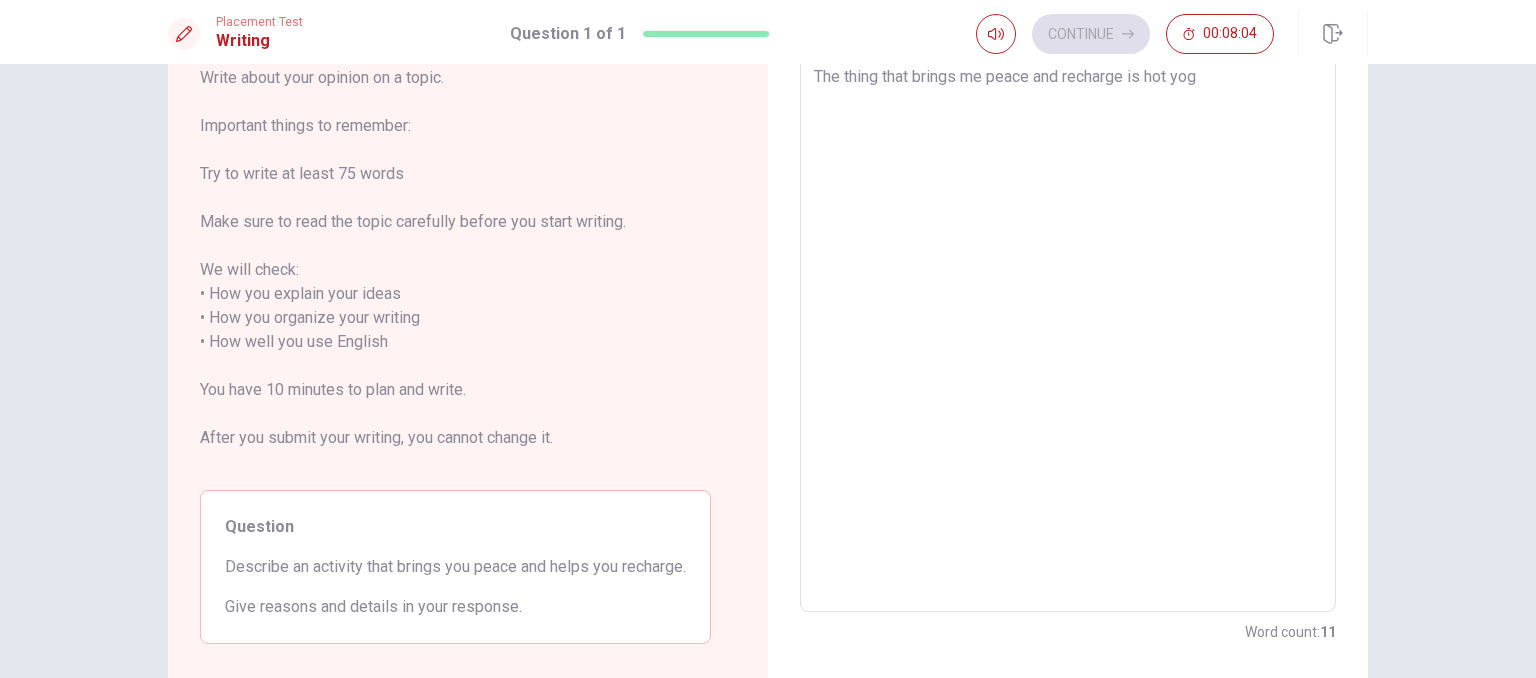 type on "x" 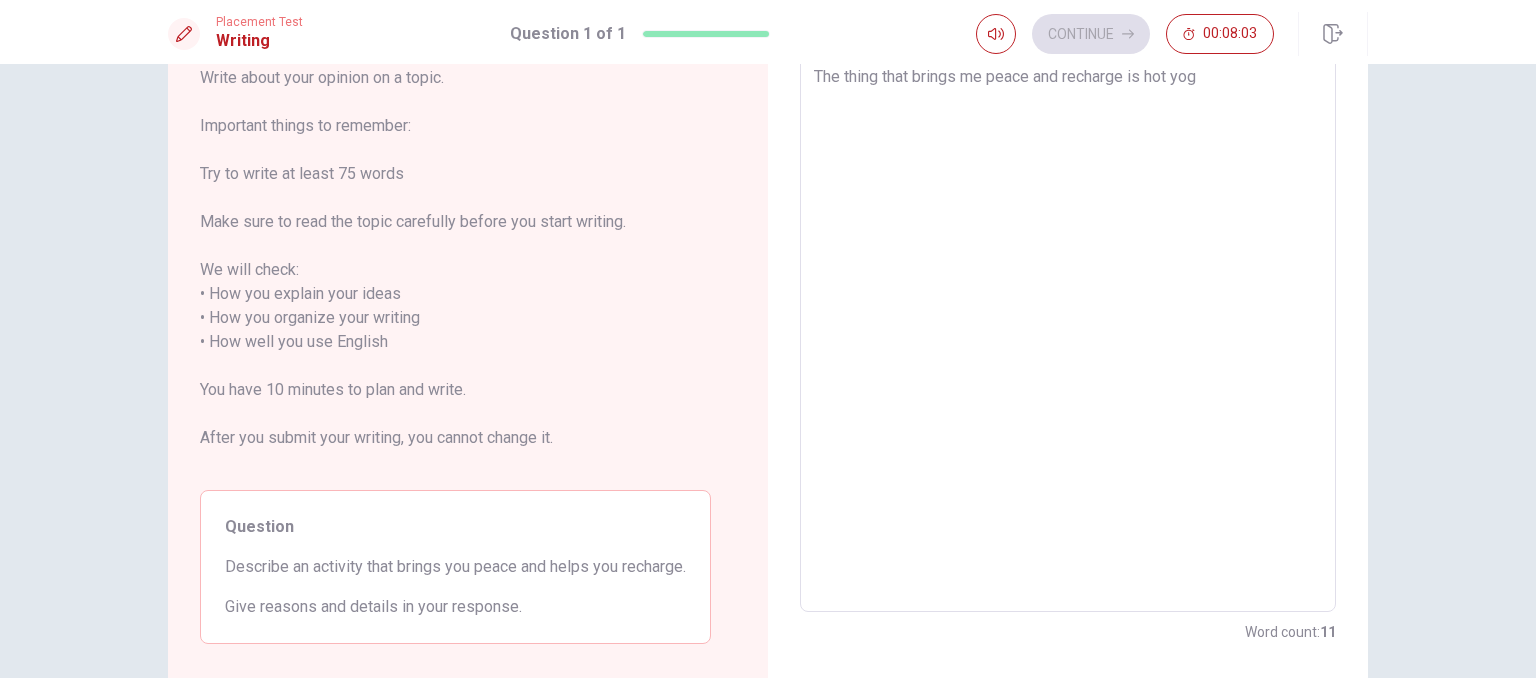 type on "The thing that brings me peace and recharge is hot yoga" 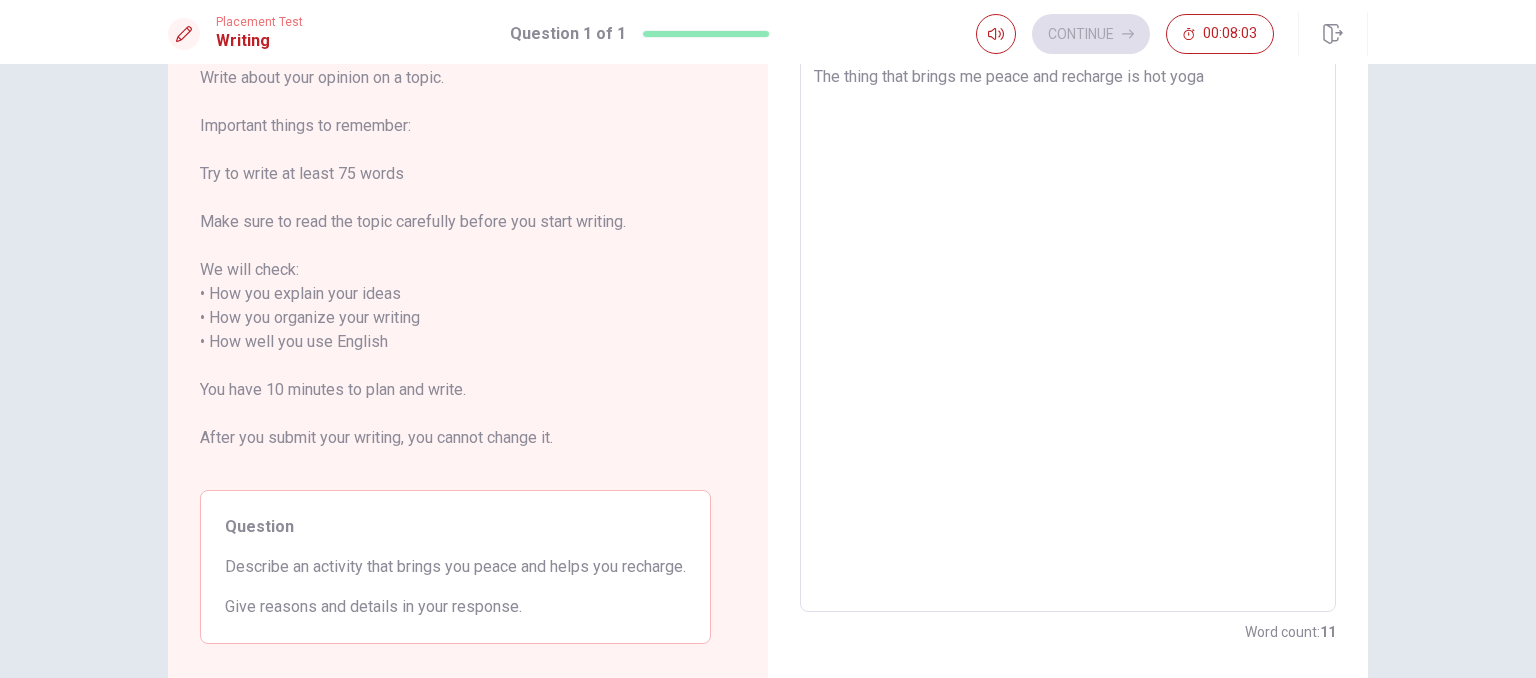 type on "x" 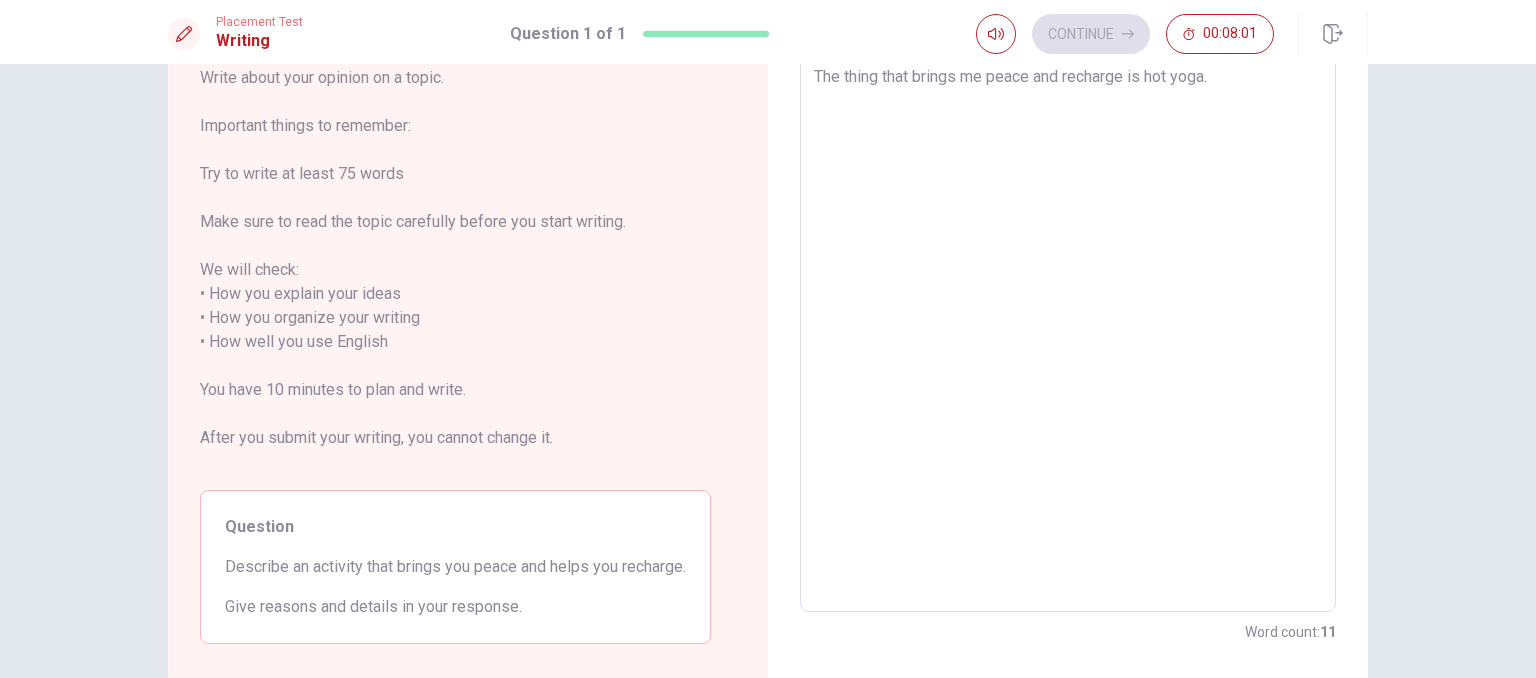 type on "x" 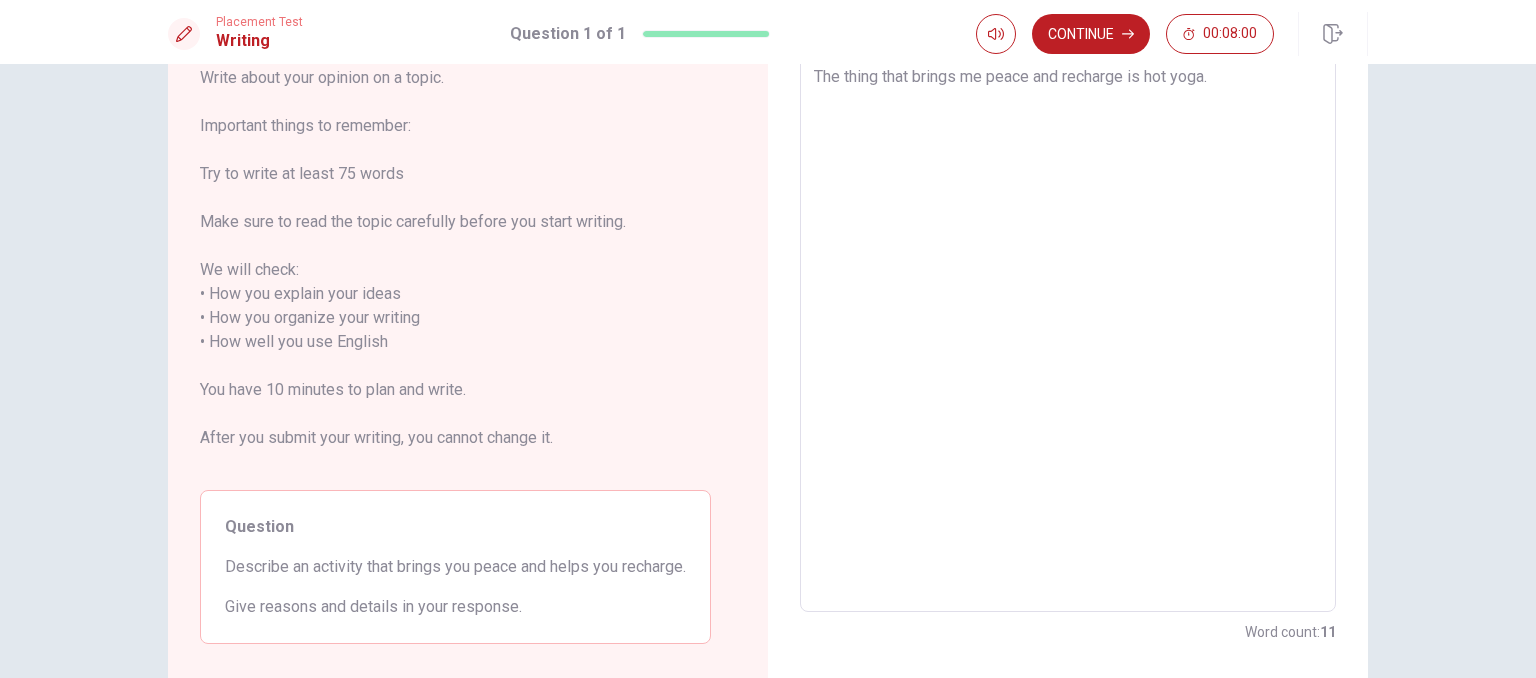 type on "The thing that brings me peace and recharge is hot yoga." 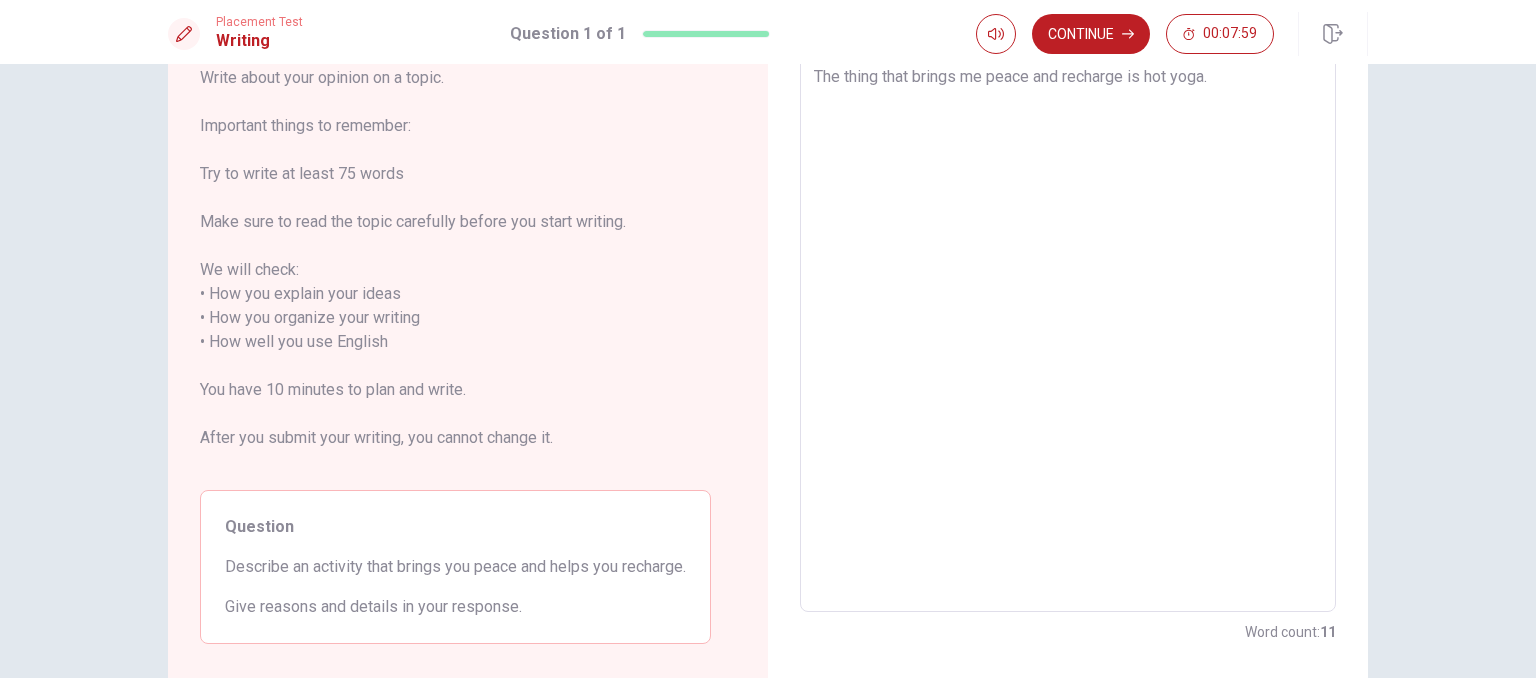 type on "x" 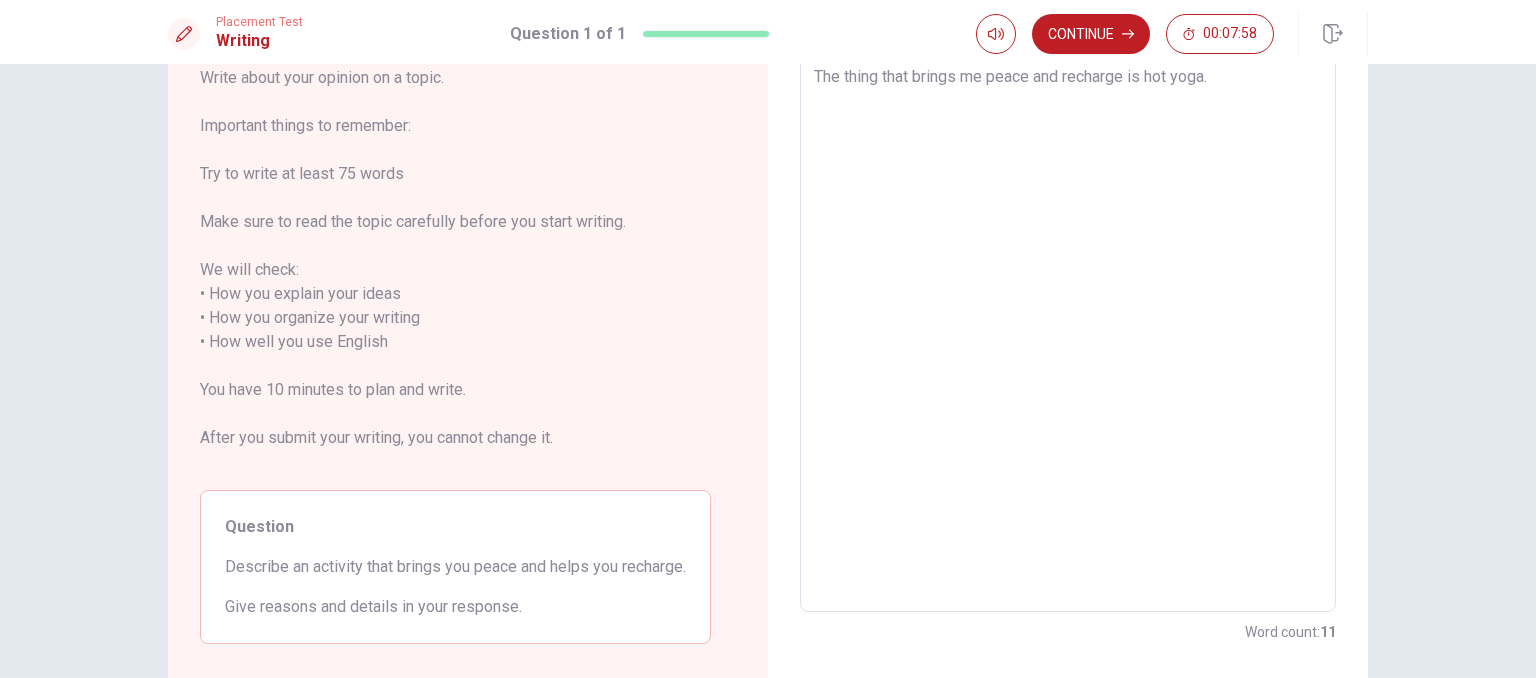 type on "The thing that brings me peace and recharge is hot yoga. I" 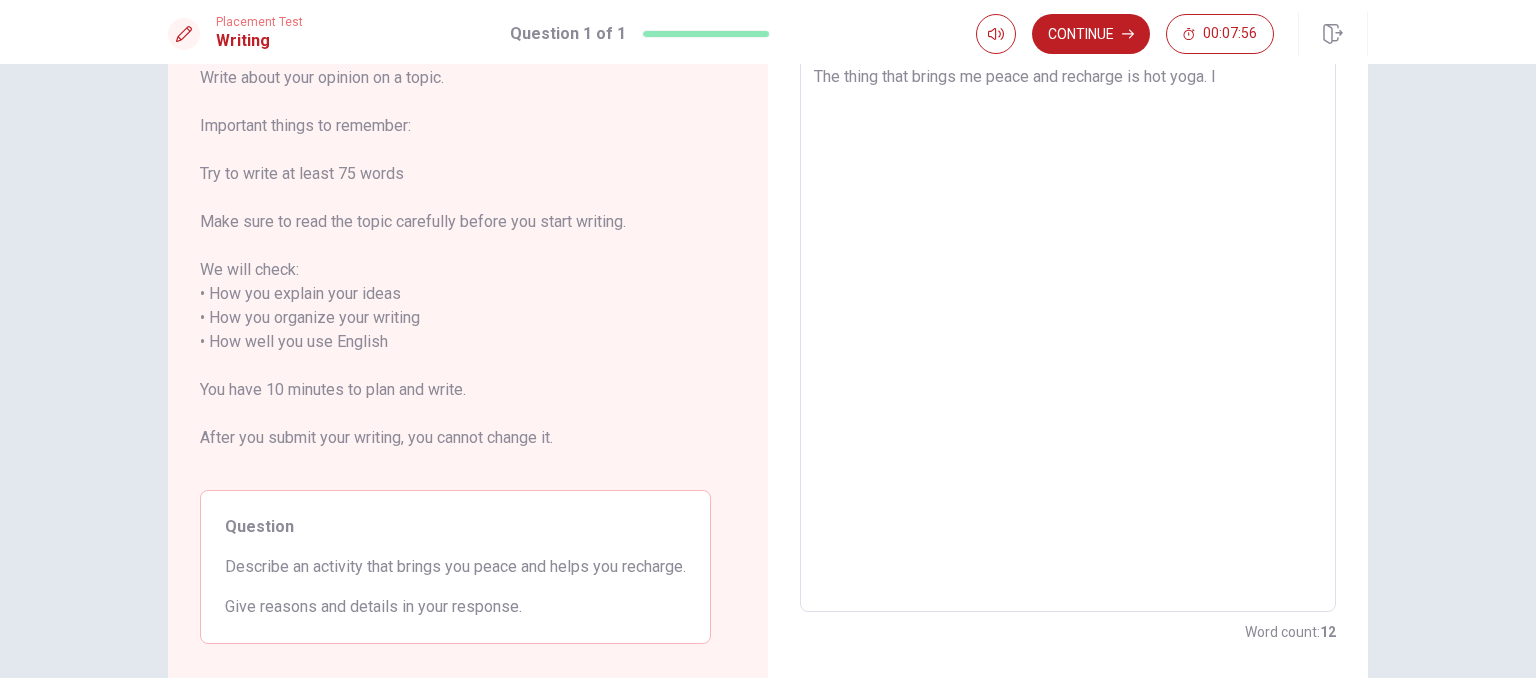 type on "x" 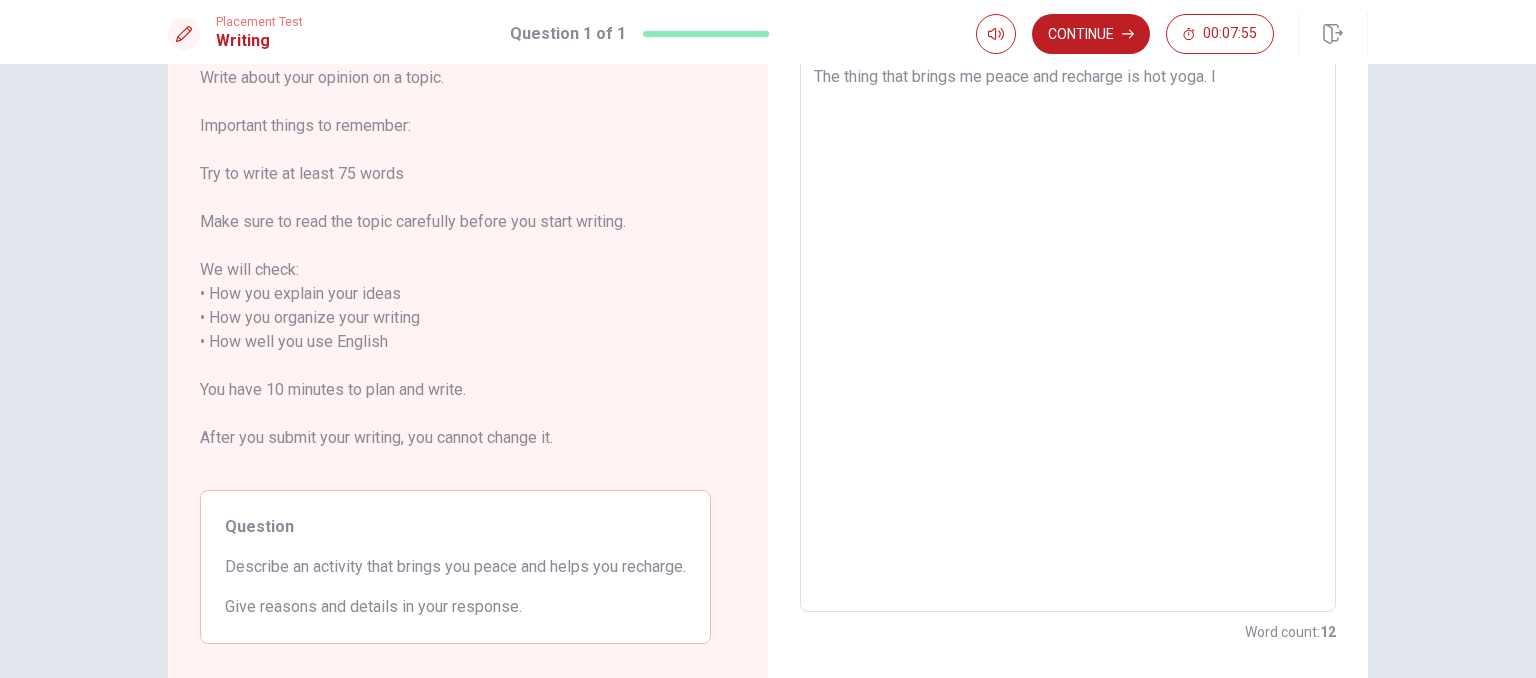type on "The thing that brings me peace and recharge is hot yoga. I" 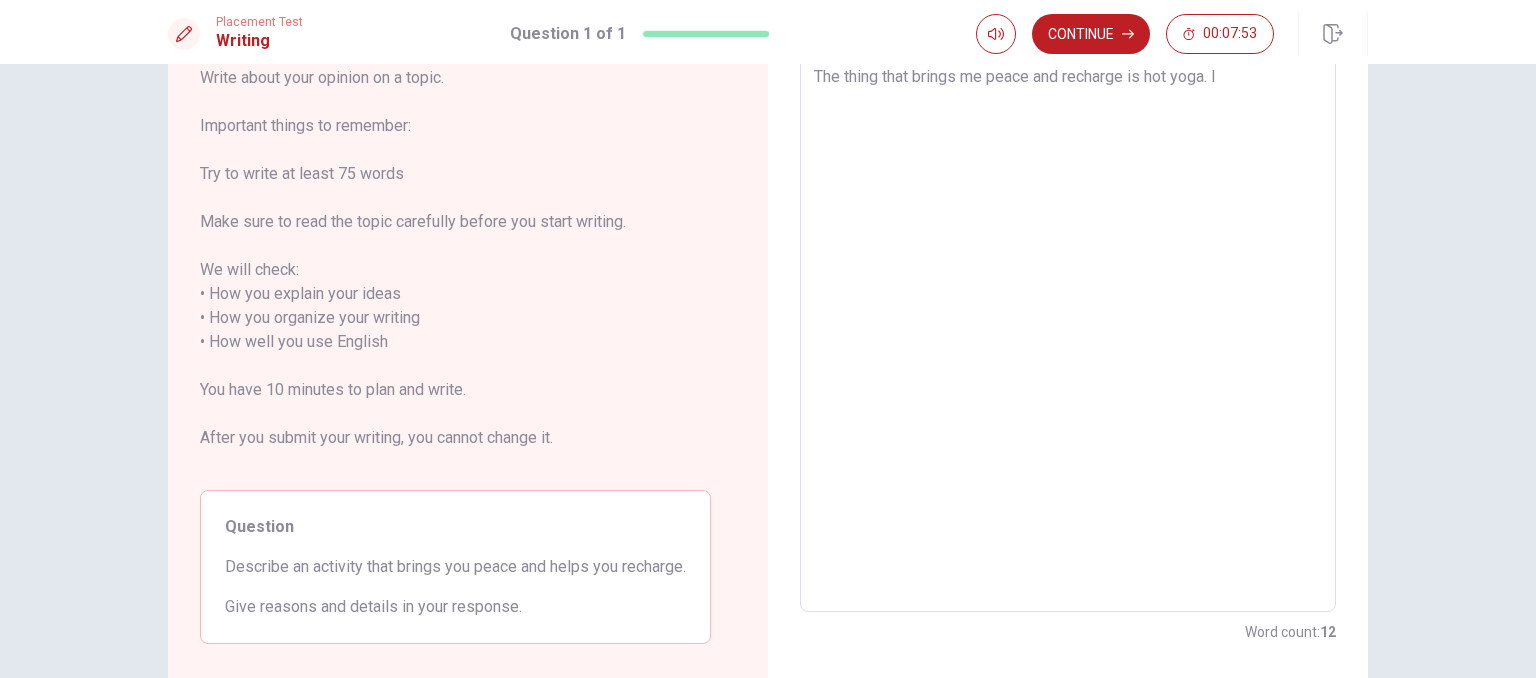 type on "x" 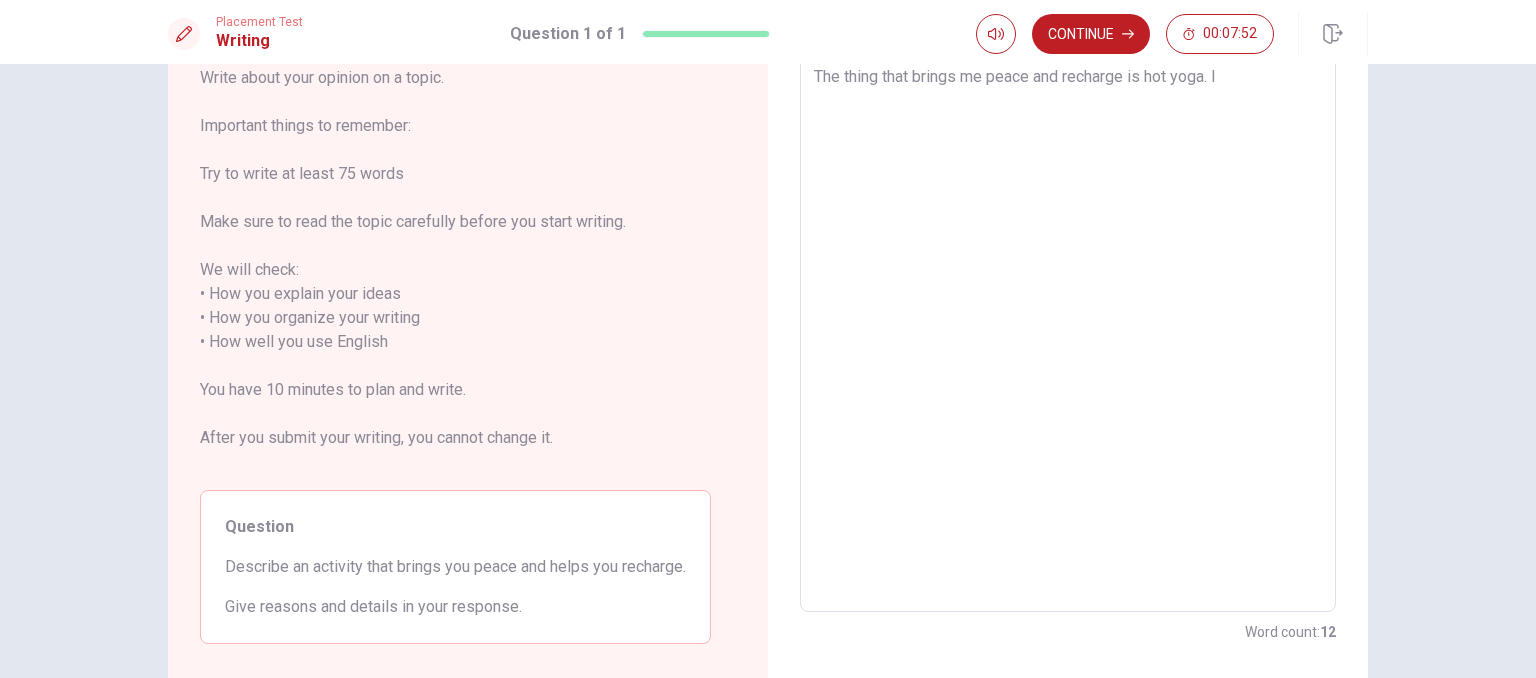 type on "The thing that brings me peace and recharge is hot yoga. I u" 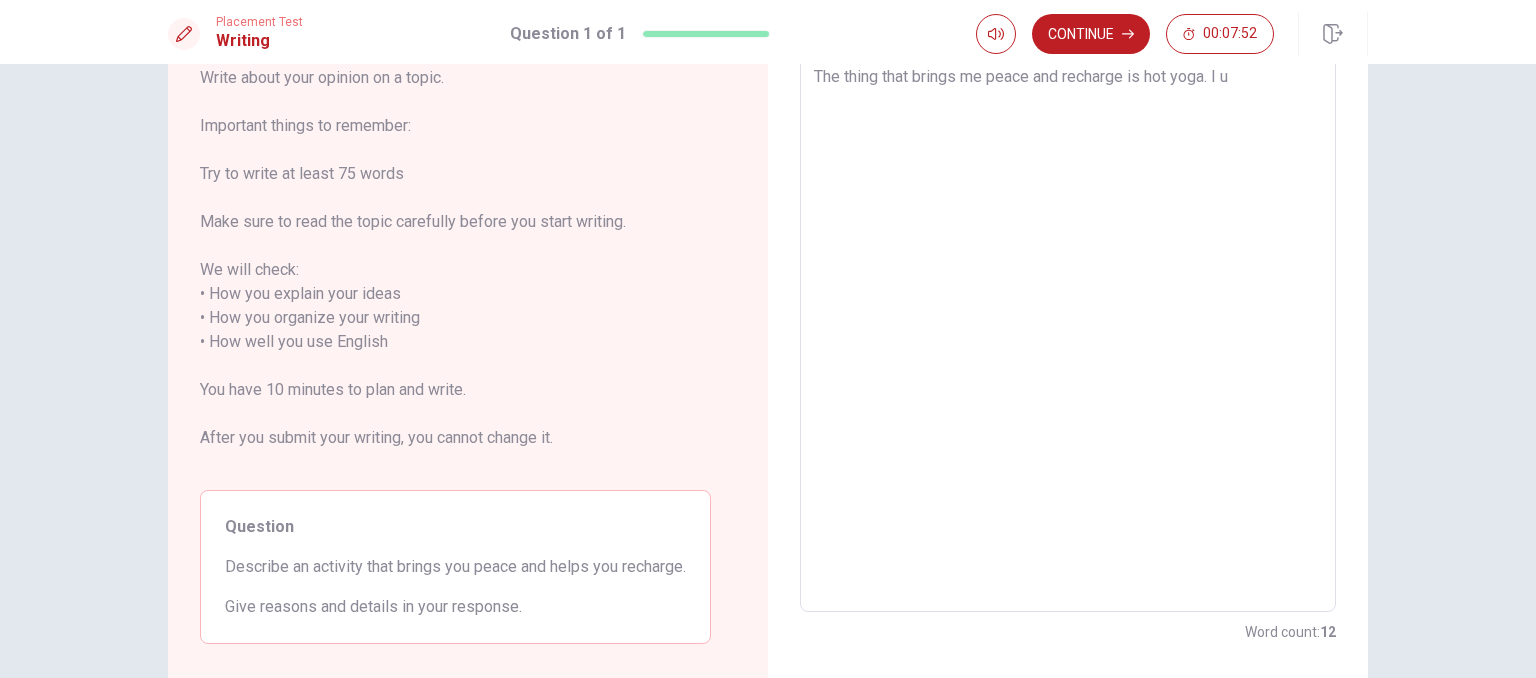 type on "x" 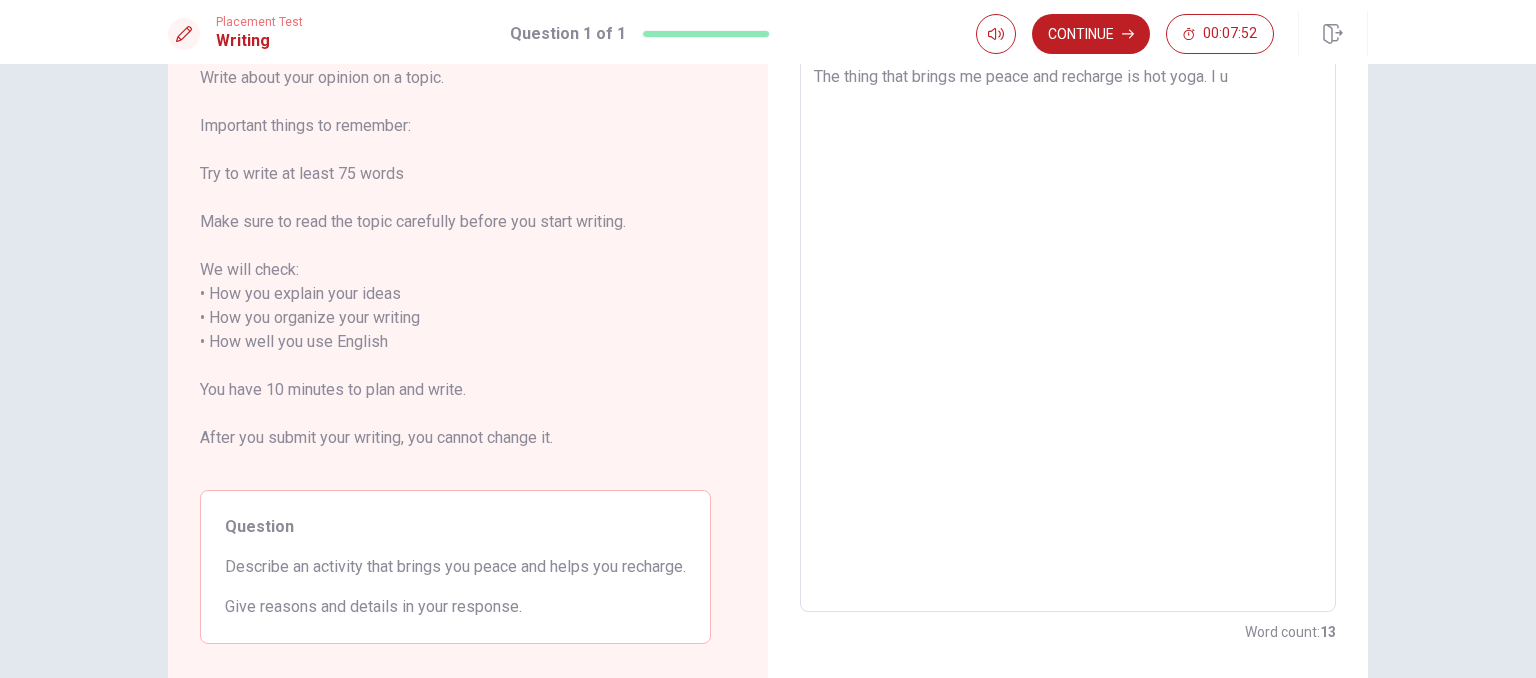 type on "The thing that brings me peace and recharge is hot yoga. I us" 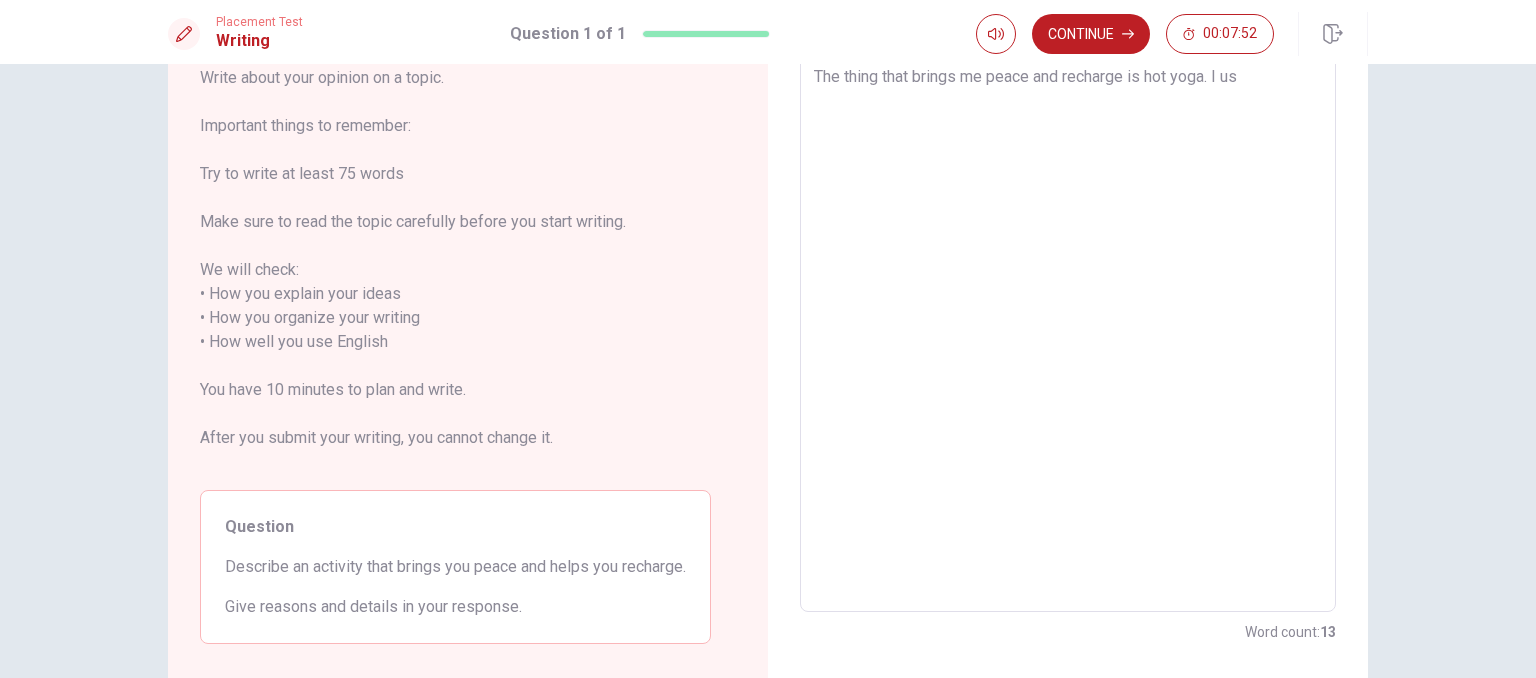 type on "x" 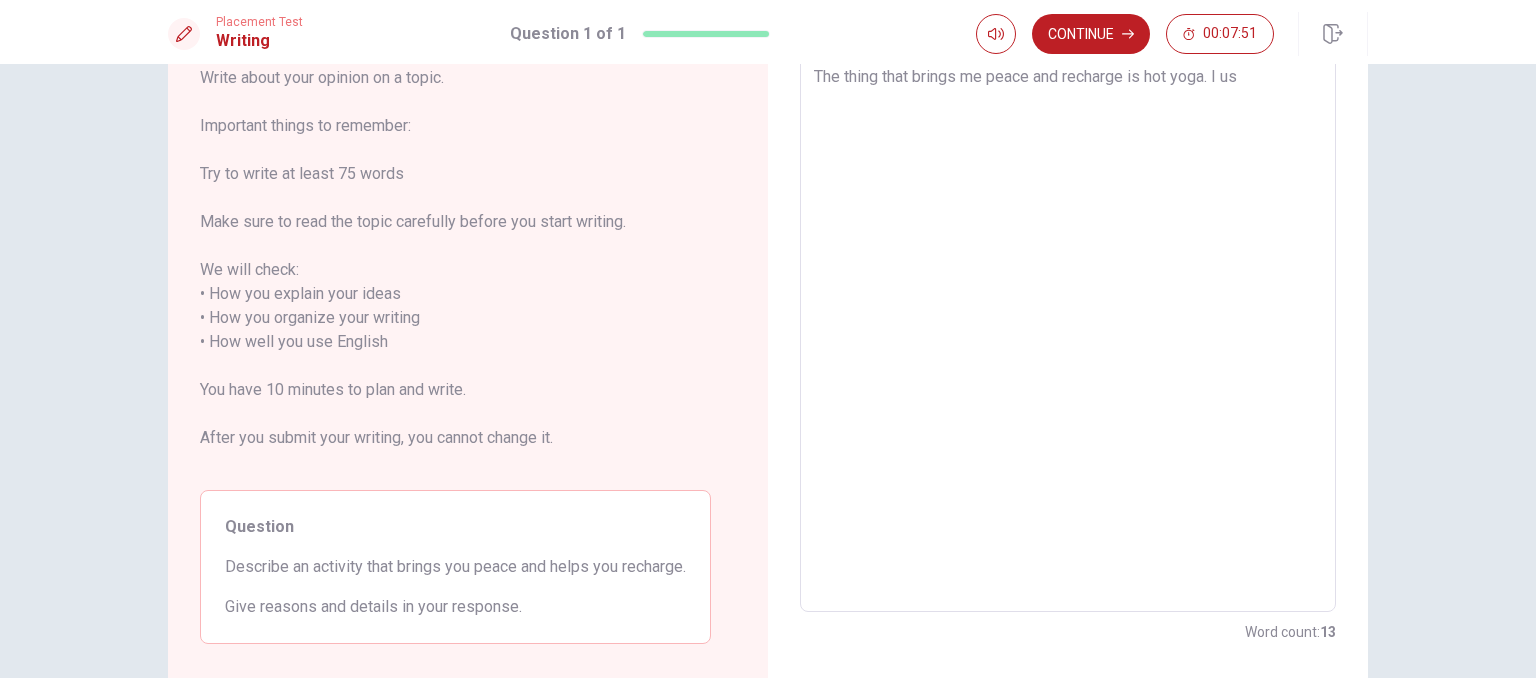 type on "The thing that brings me peace and recharge is hot yoga. I use" 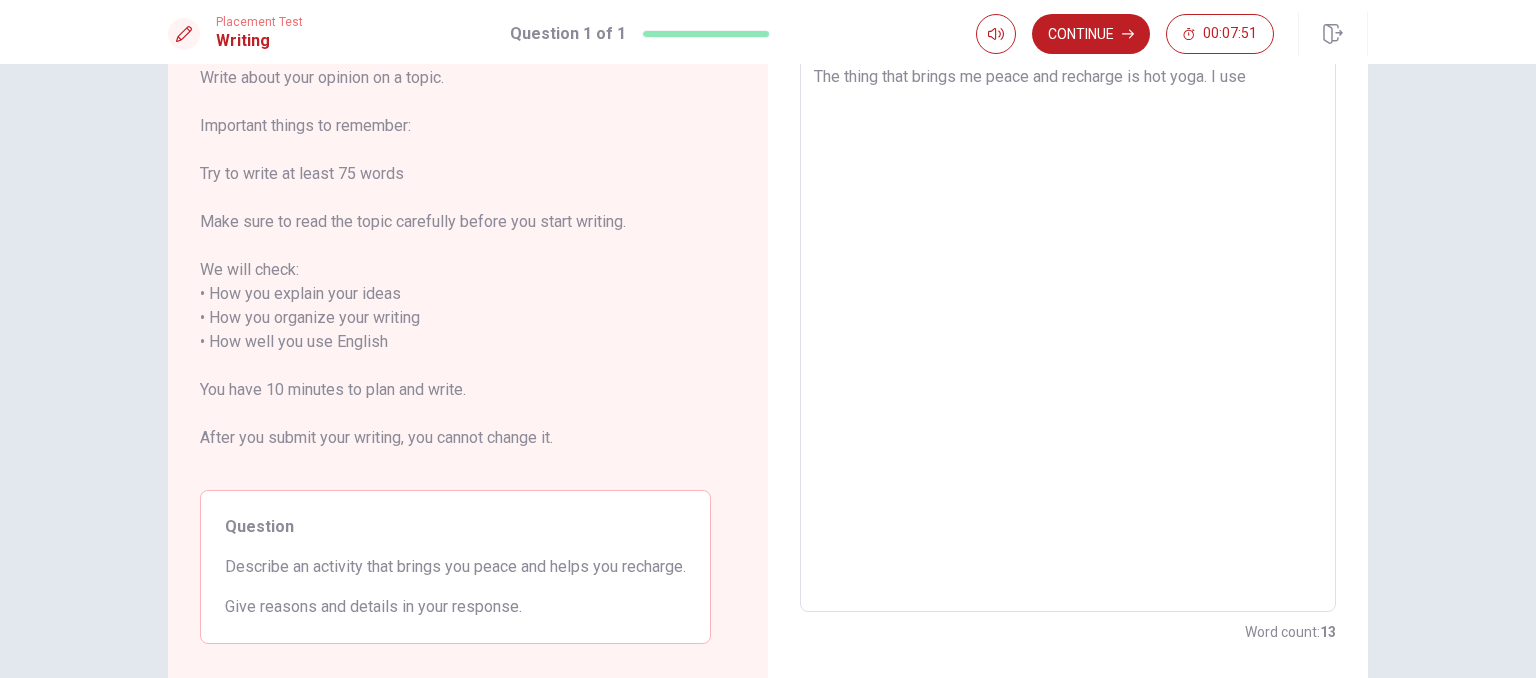 type on "x" 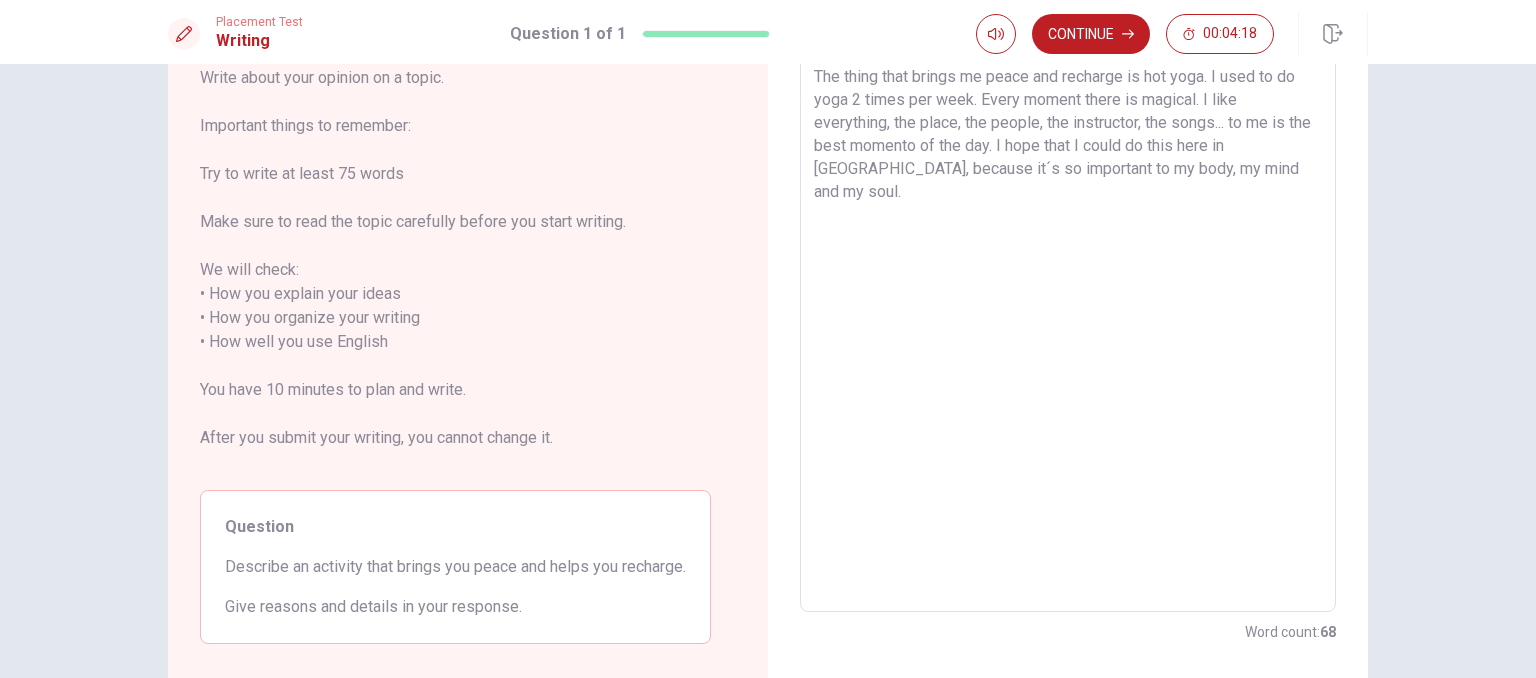 click on "The thing that brings me peace and recharge is hot yoga. I used to do yoga 2 times per week. Every moment there is magical. I like everything, the place, the people, the instructor, the songs... to me is the best momento of the day. I hope that I could do this here in [GEOGRAPHIC_DATA], because it´s so important to my body, my mind and my soul." at bounding box center (1068, 330) 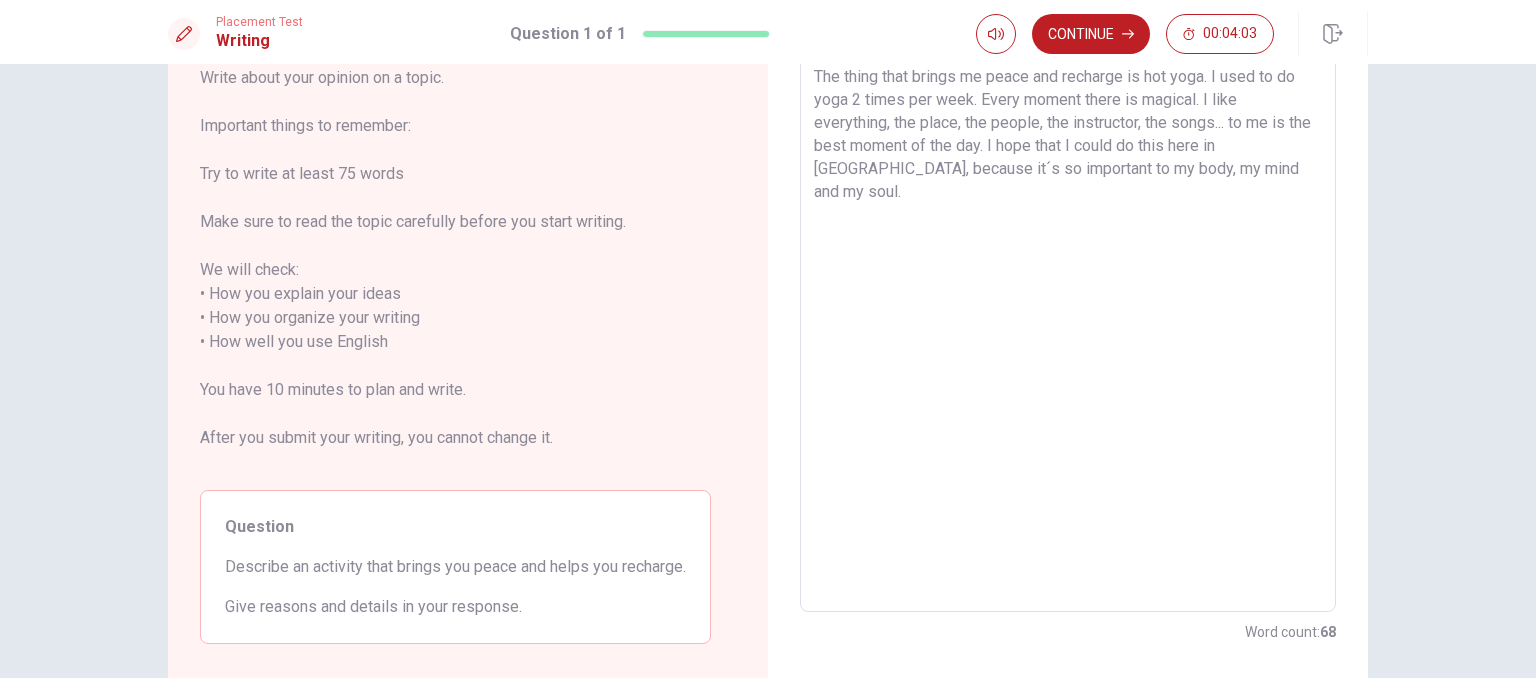 click on "The thing that brings me peace and recharge is hot yoga. I used to do yoga 2 times per week. Every moment there is magical. I like everything, the place, the people, the instructor, the songs... to me is the best moment of the day. I hope that I could do this here in [GEOGRAPHIC_DATA], because it´s so important to my body, my mind and my soul." at bounding box center (1068, 330) 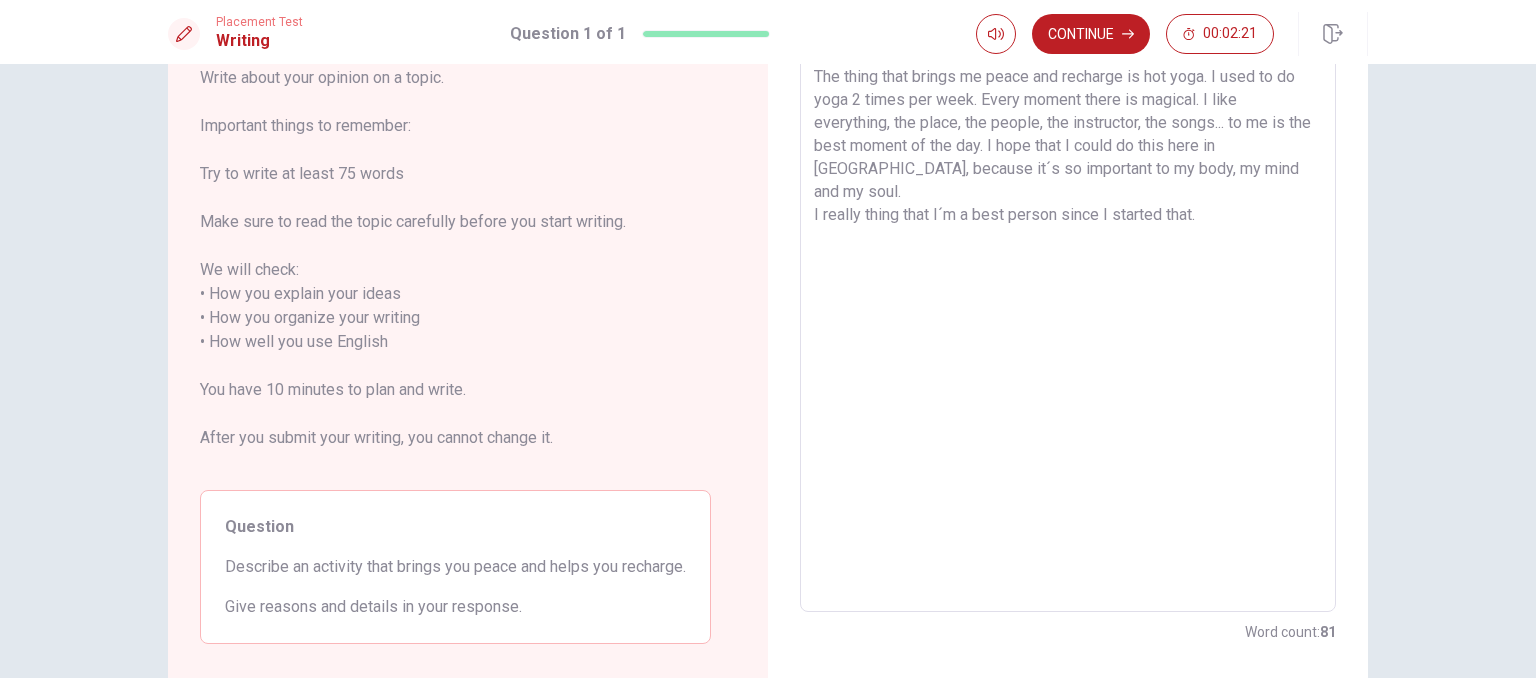 click on "The thing that brings me peace and recharge is hot yoga. I used to do yoga 2 times per week. Every moment there is magical. I like everything, the place, the people, the instructor, the songs... to me is the best moment of the day. I hope that I could do this here in [GEOGRAPHIC_DATA], because it´s so important to my body, my mind and my soul.
I really thing that I´m a best person since I started that." at bounding box center (1068, 330) 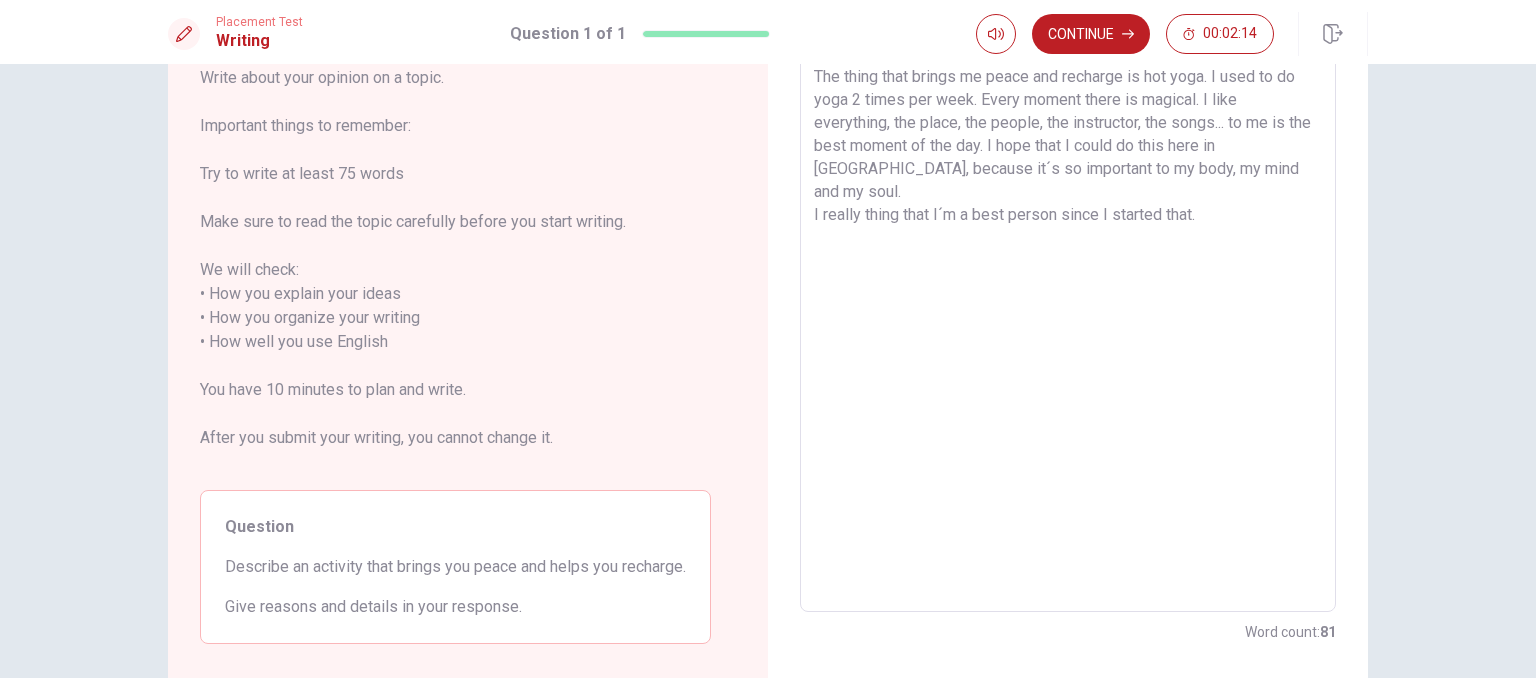 click on "The thing that brings me peace and recharge is hot yoga. I used to do yoga 2 times per week. Every moment there is magical. I like everything, the place, the people, the instructor, the songs... to me is the best moment of the day. I hope that I could do this here in [GEOGRAPHIC_DATA], because it´s so important to my body, my mind and my soul.
I really thing that I´m a best person since I started that." at bounding box center [1068, 330] 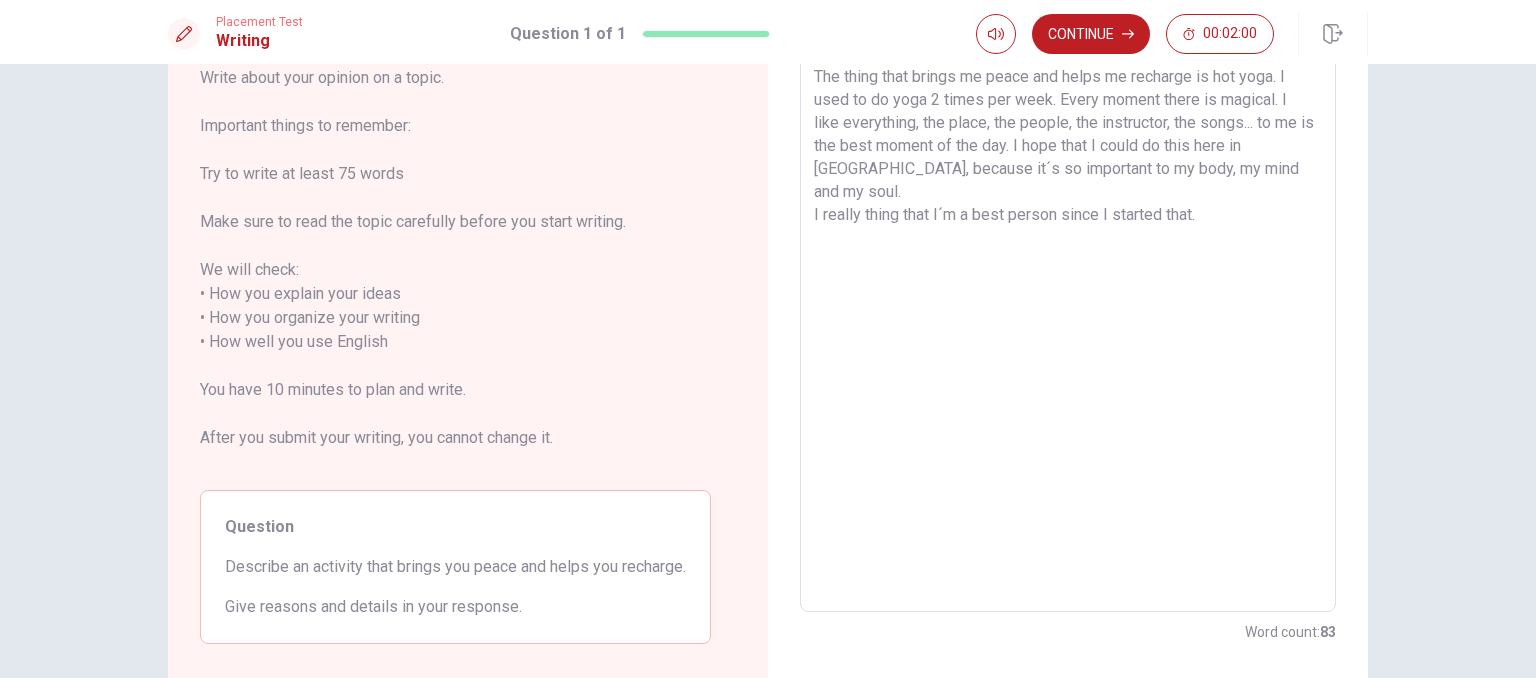 click on "The thing that brings me peace and helps me recharge is hot yoga. I used to do yoga 2 times per week. Every moment there is magical. I like everything, the place, the people, the instructor, the songs... to me is the best moment of the day. I hope that I could do this here in [GEOGRAPHIC_DATA], because it´s so important to my body, my mind and my soul.
I really thing that I´m a best person since I started that." at bounding box center [1068, 330] 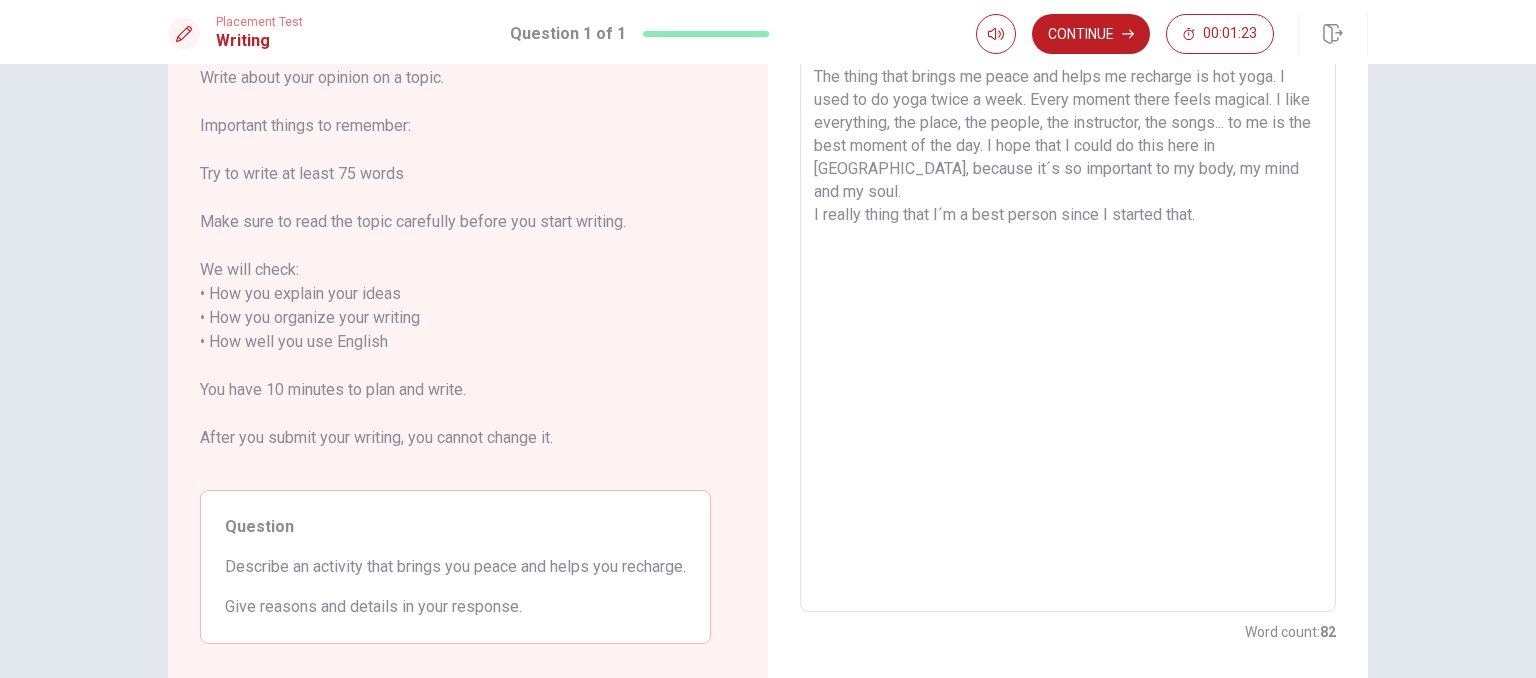 click on "The thing that brings me peace and helps me recharge is hot yoga. I used to do yoga twice a week. Every moment there feels magical. I like everything, the place, the people, the instructor, the songs... to me is the best moment of the day. I hope that I could do this here in [GEOGRAPHIC_DATA], because it´s so important to my body, my mind and my soul.
I really thing that I´m a best person since I started that." at bounding box center [1068, 330] 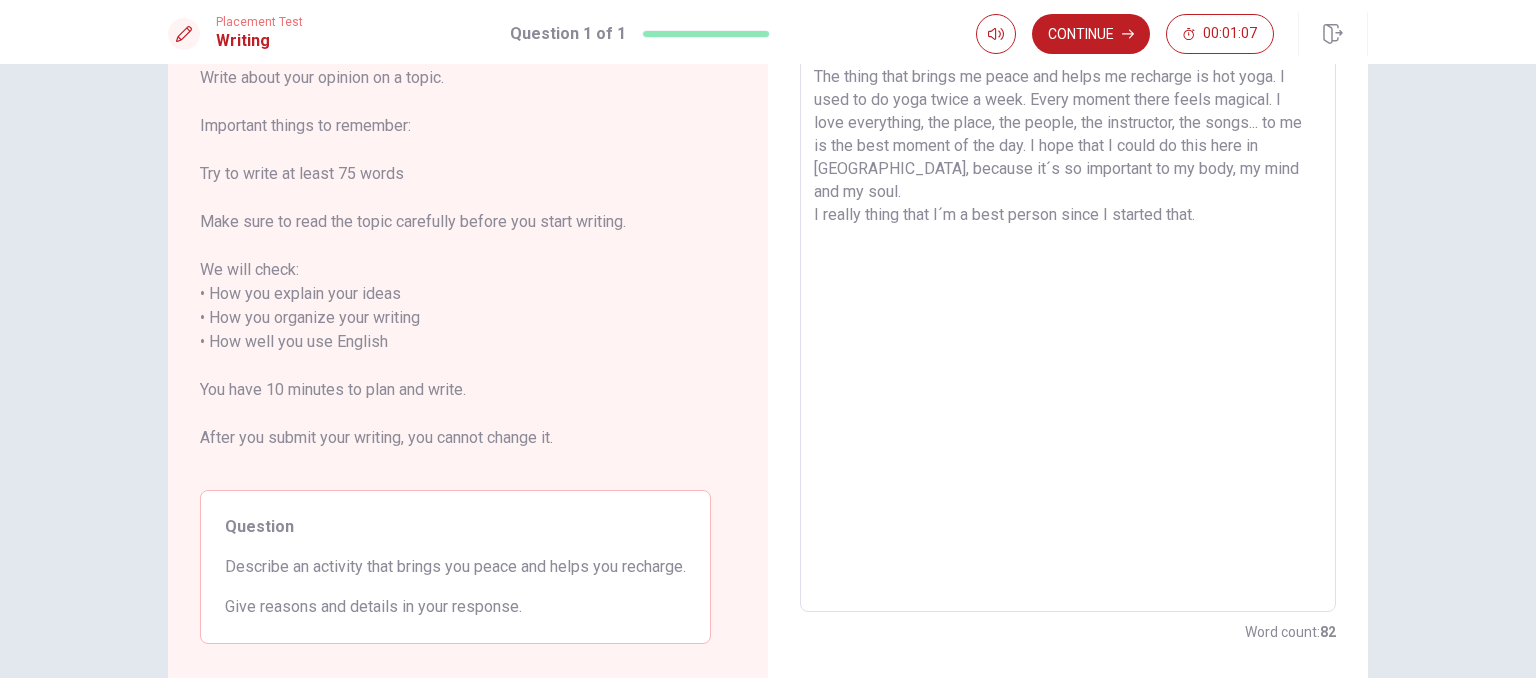 click on "The thing that brings me peace and helps me recharge is hot yoga. I used to do yoga twice a week. Every moment there feels magical. I love everything, the place, the people, the instructor, the songs... to me is the best moment of the day. I hope that I could do this here in [GEOGRAPHIC_DATA], because it´s so important to my body, my mind and my soul.
I really thing that I´m a best person since I started that." at bounding box center (1068, 330) 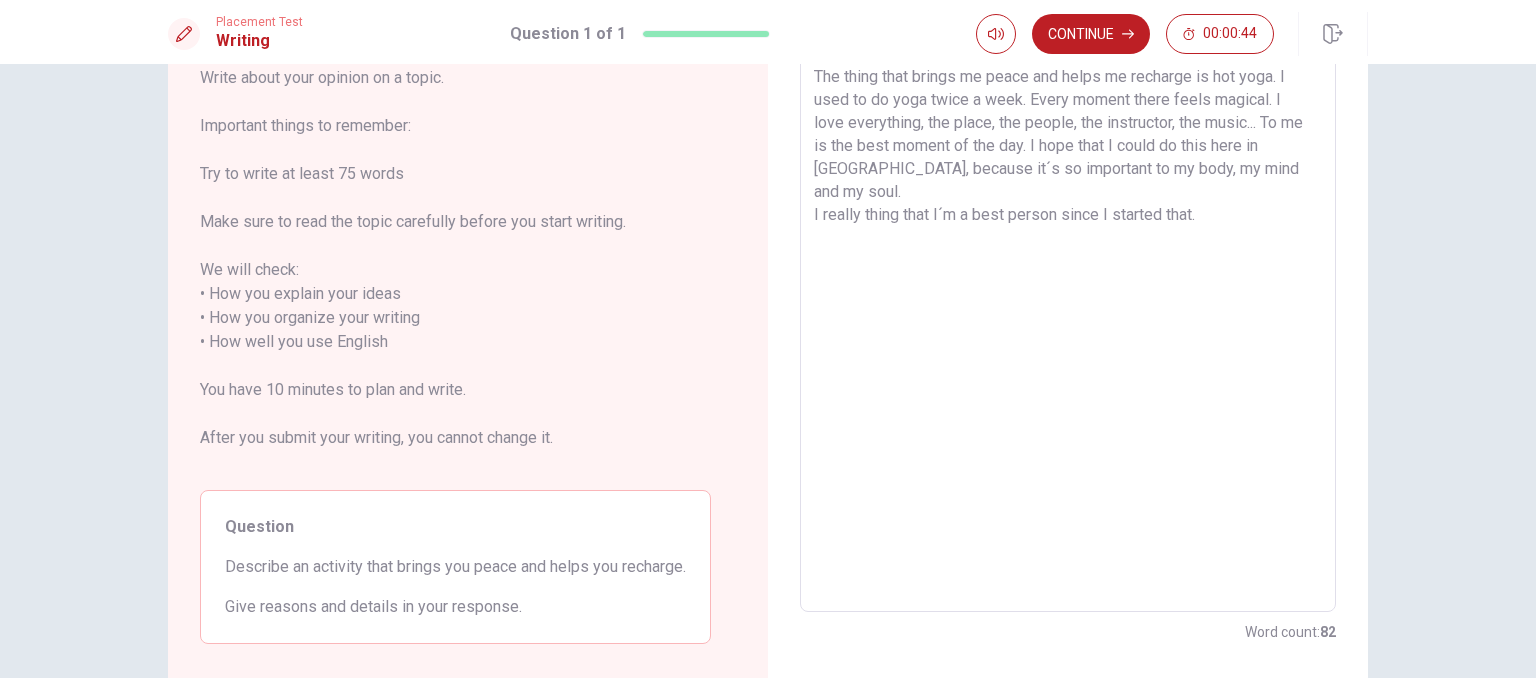 click on "The thing that brings me peace and helps me recharge is hot yoga. I used to do yoga twice a week. Every moment there feels magical. I love everything, the place, the people, the instructor, the music... To me is the best moment of the day. I hope that I could do this here in [GEOGRAPHIC_DATA], because it´s so important to my body, my mind and my soul.
I really thing that I´m a best person since I started that." at bounding box center [1068, 330] 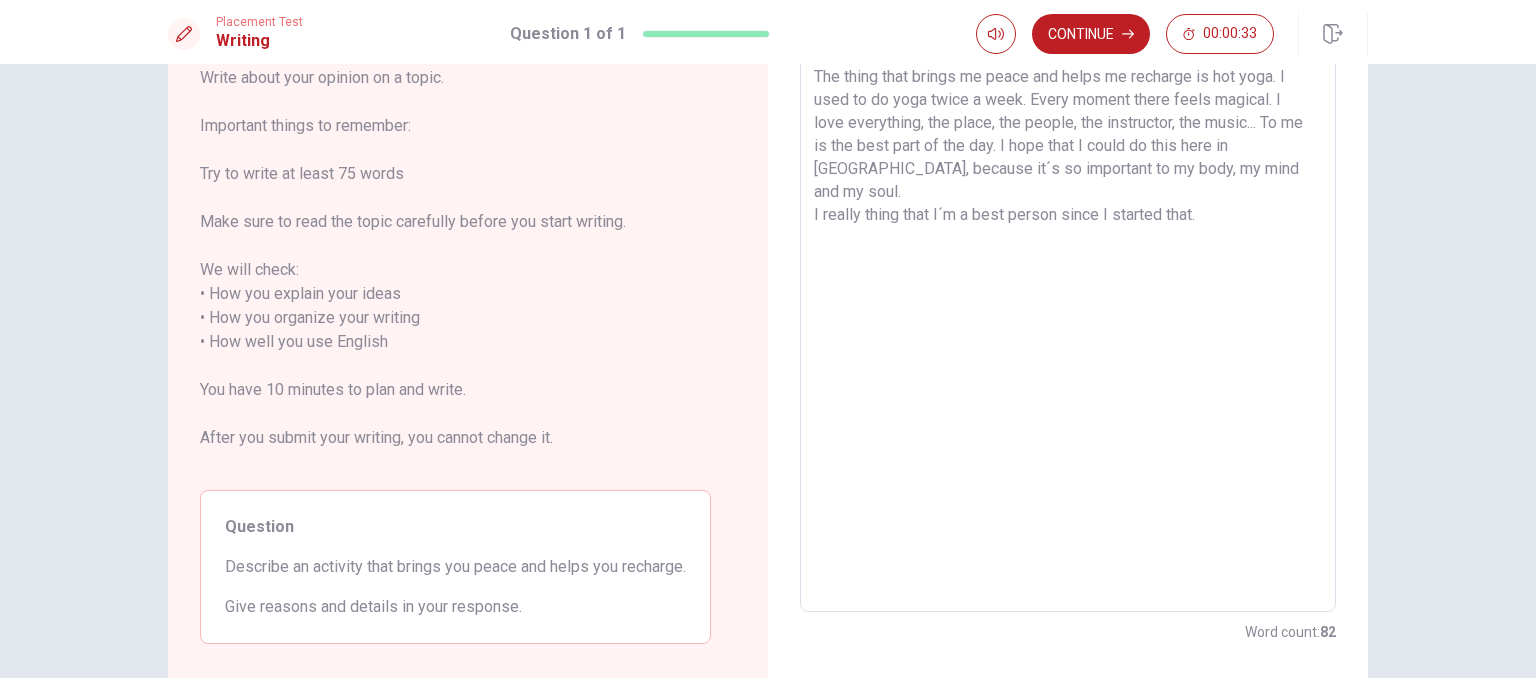 click on "The thing that brings me peace and helps me recharge is hot yoga. I used to do yoga twice a week. Every moment there feels magical. I love everything, the place, the people, the instructor, the music... To me is the best part of the day. I hope that I could do this here in [GEOGRAPHIC_DATA], because it´s so important to my body, my mind and my soul.
I really thing that I´m a best person since I started that." at bounding box center [1068, 330] 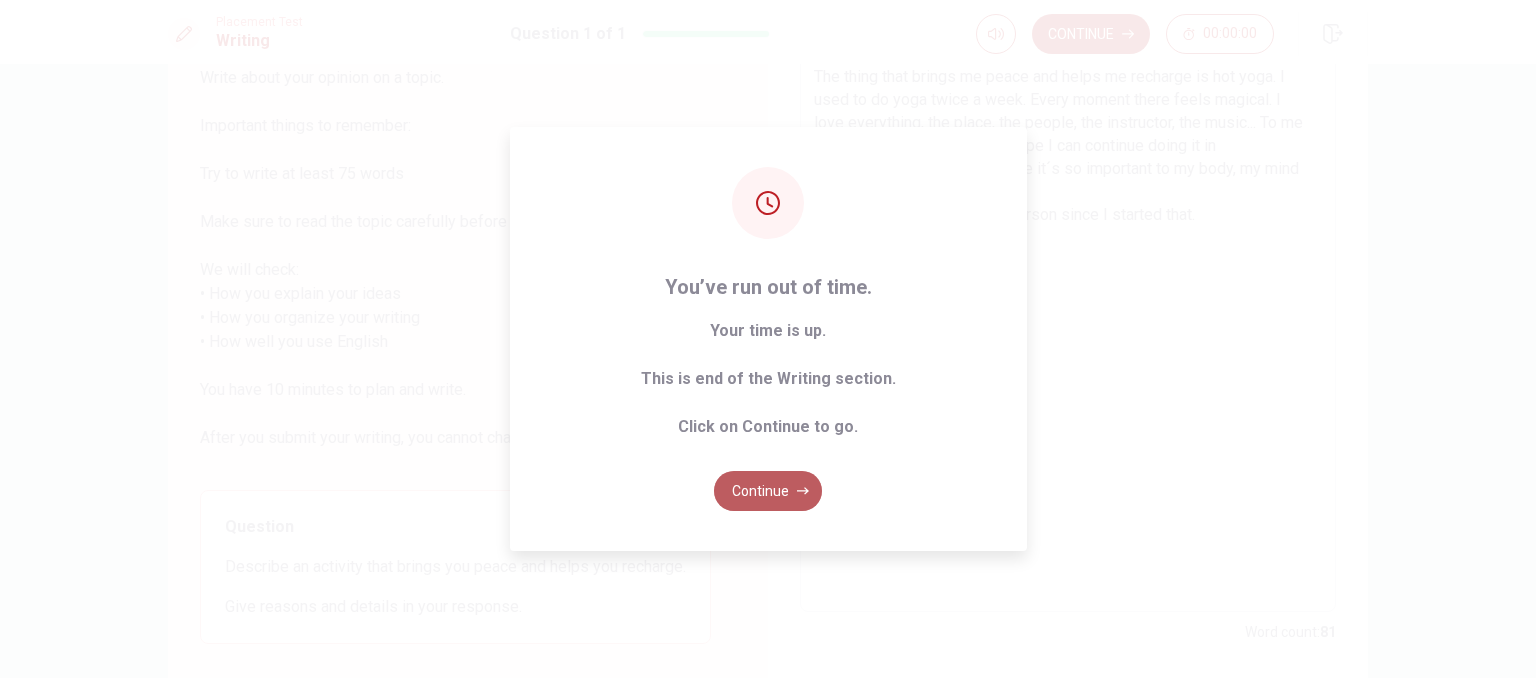 click on "Continue" at bounding box center [768, 491] 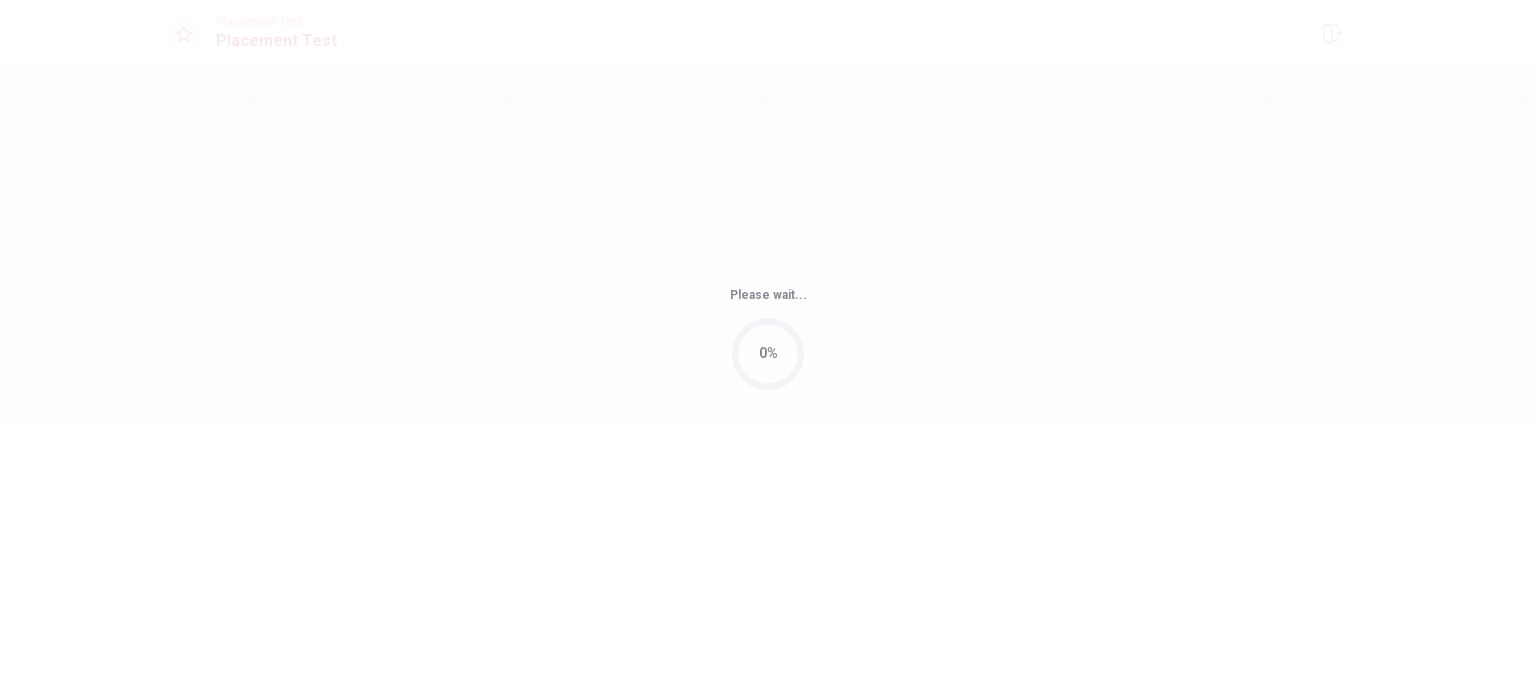 scroll, scrollTop: 0, scrollLeft: 0, axis: both 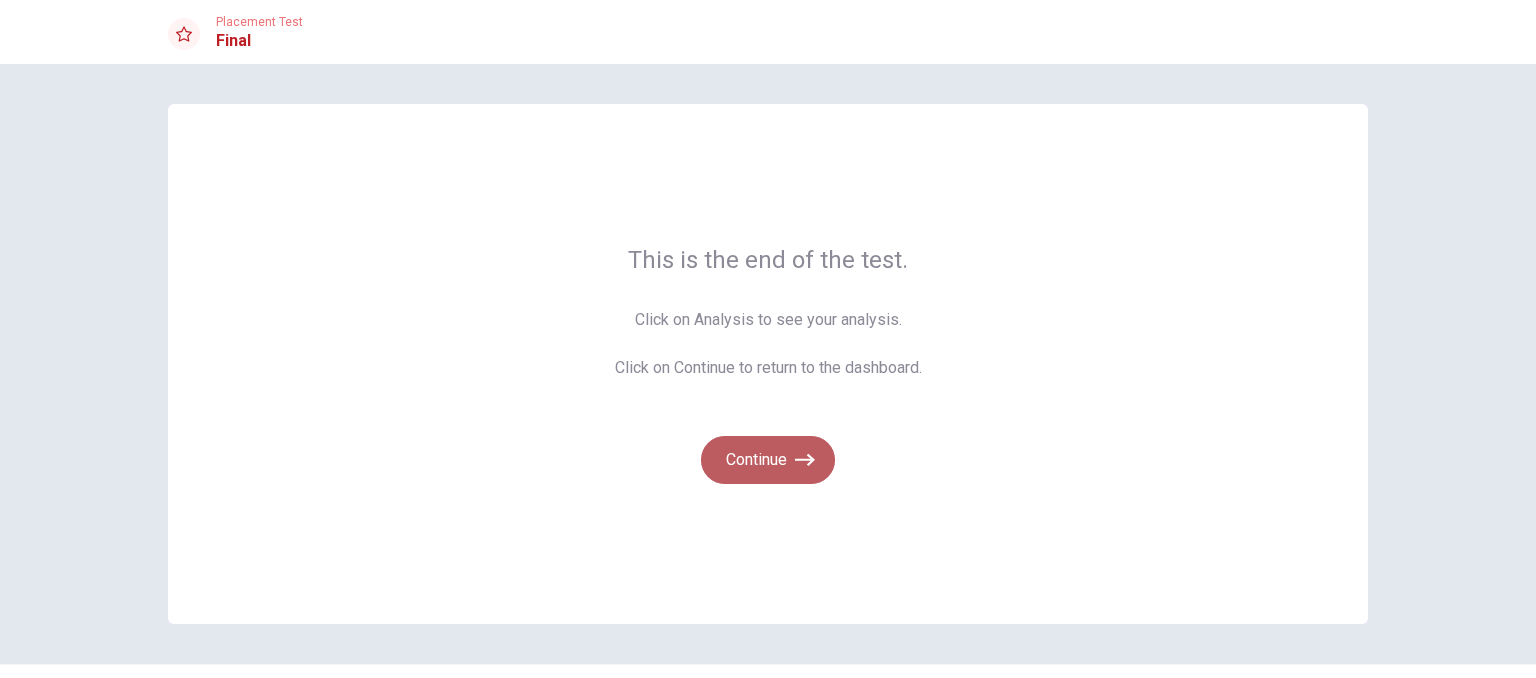 click 